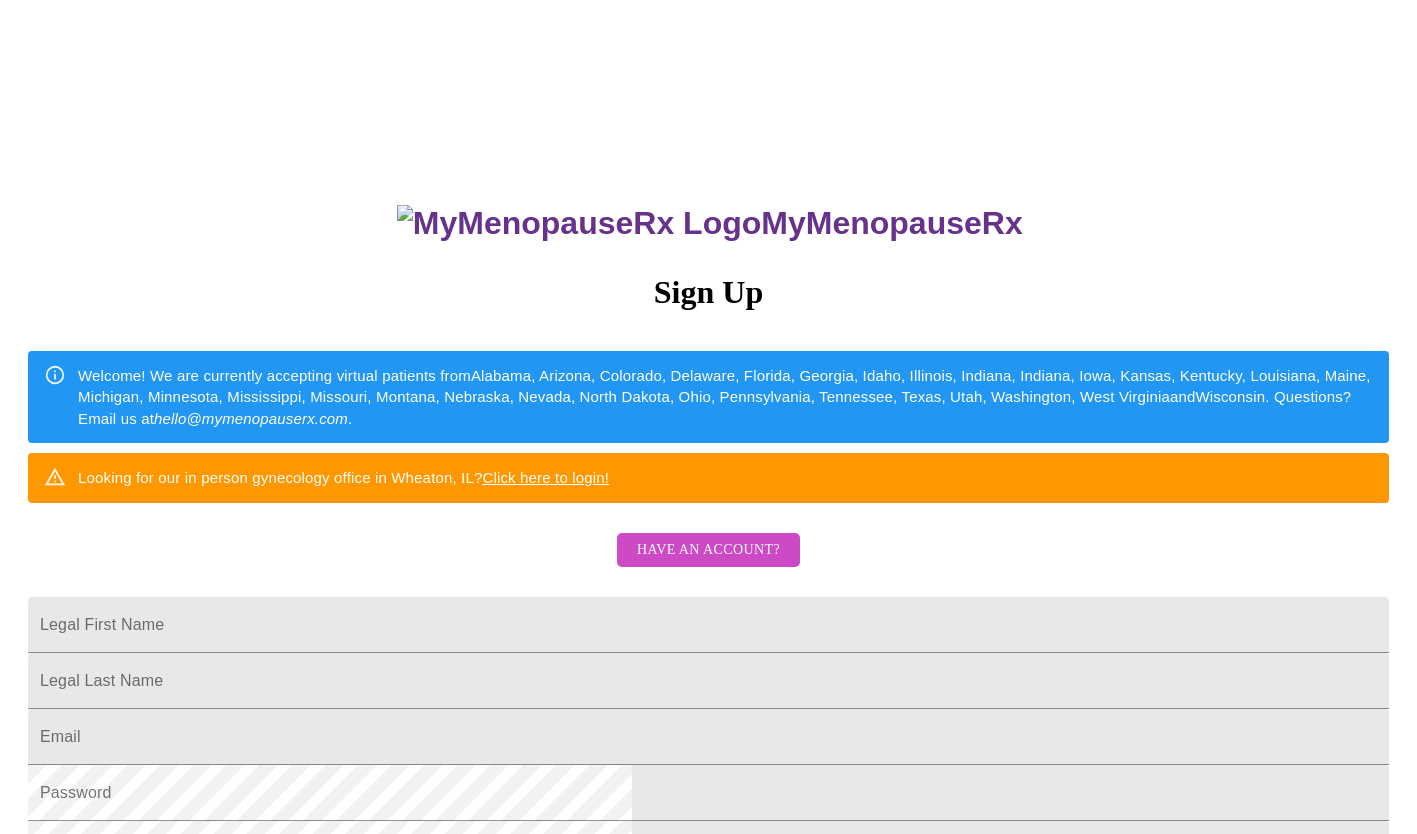 scroll, scrollTop: 300, scrollLeft: 0, axis: vertical 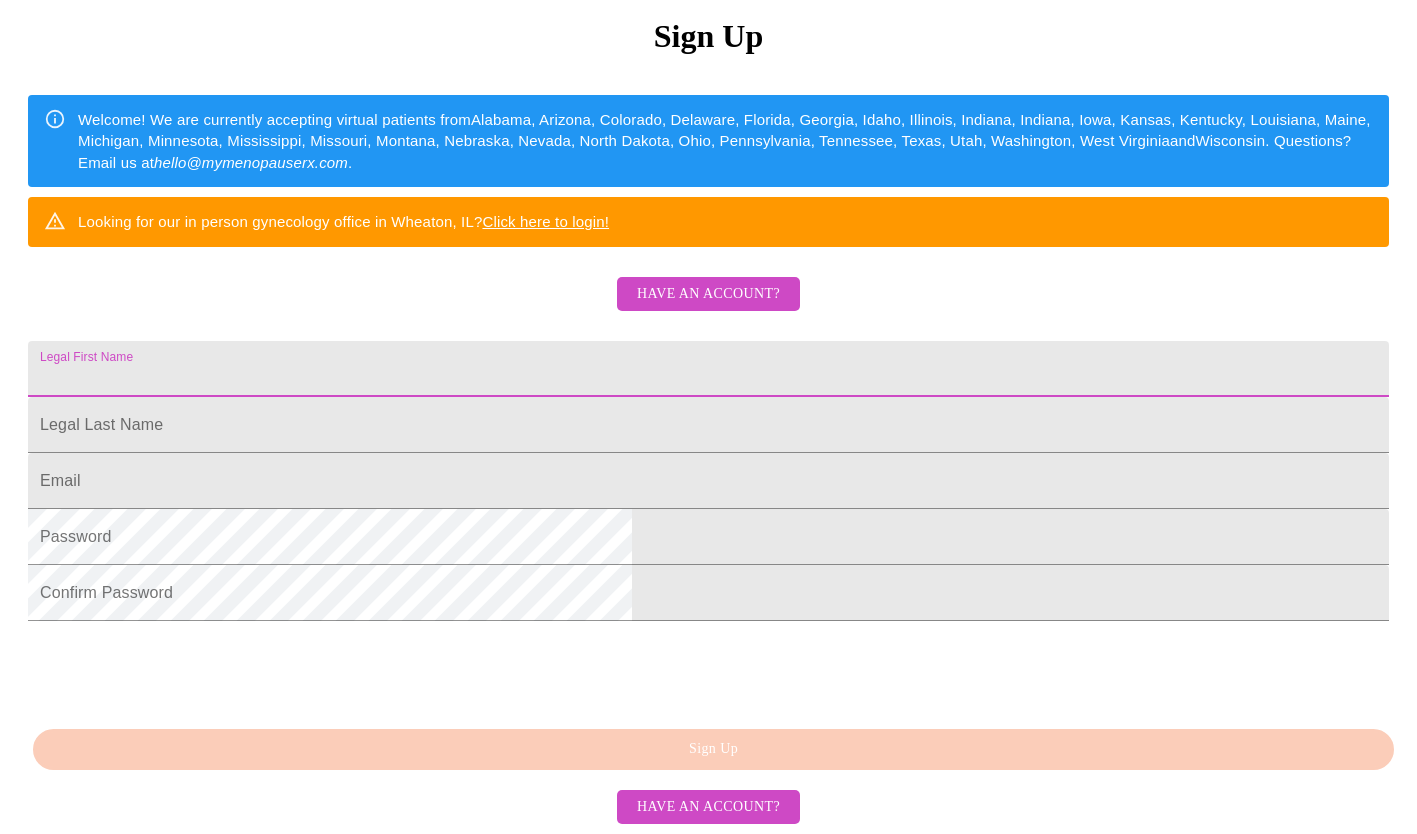 click on "Legal First Name" at bounding box center (708, 369) 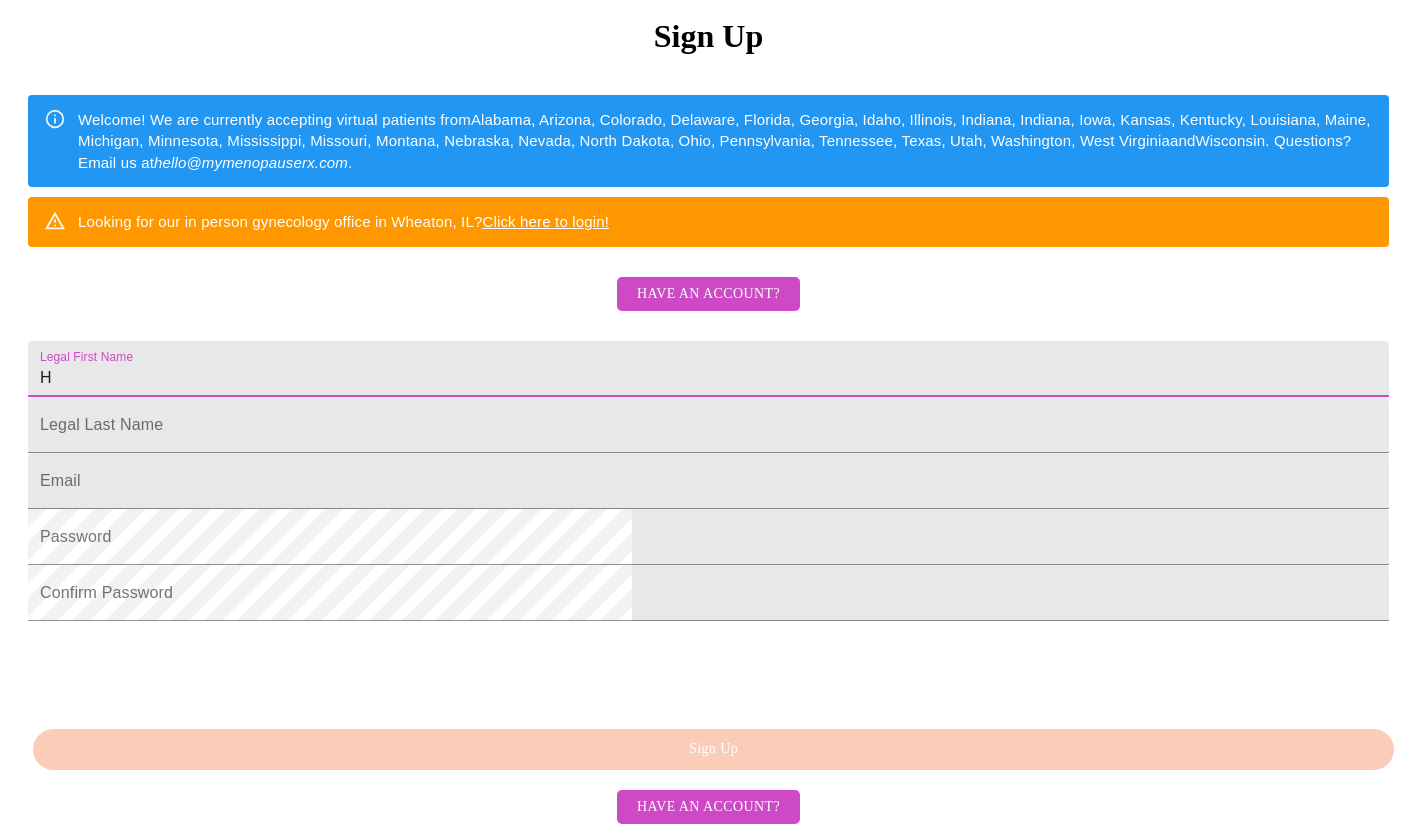 click on "H" at bounding box center (708, 369) 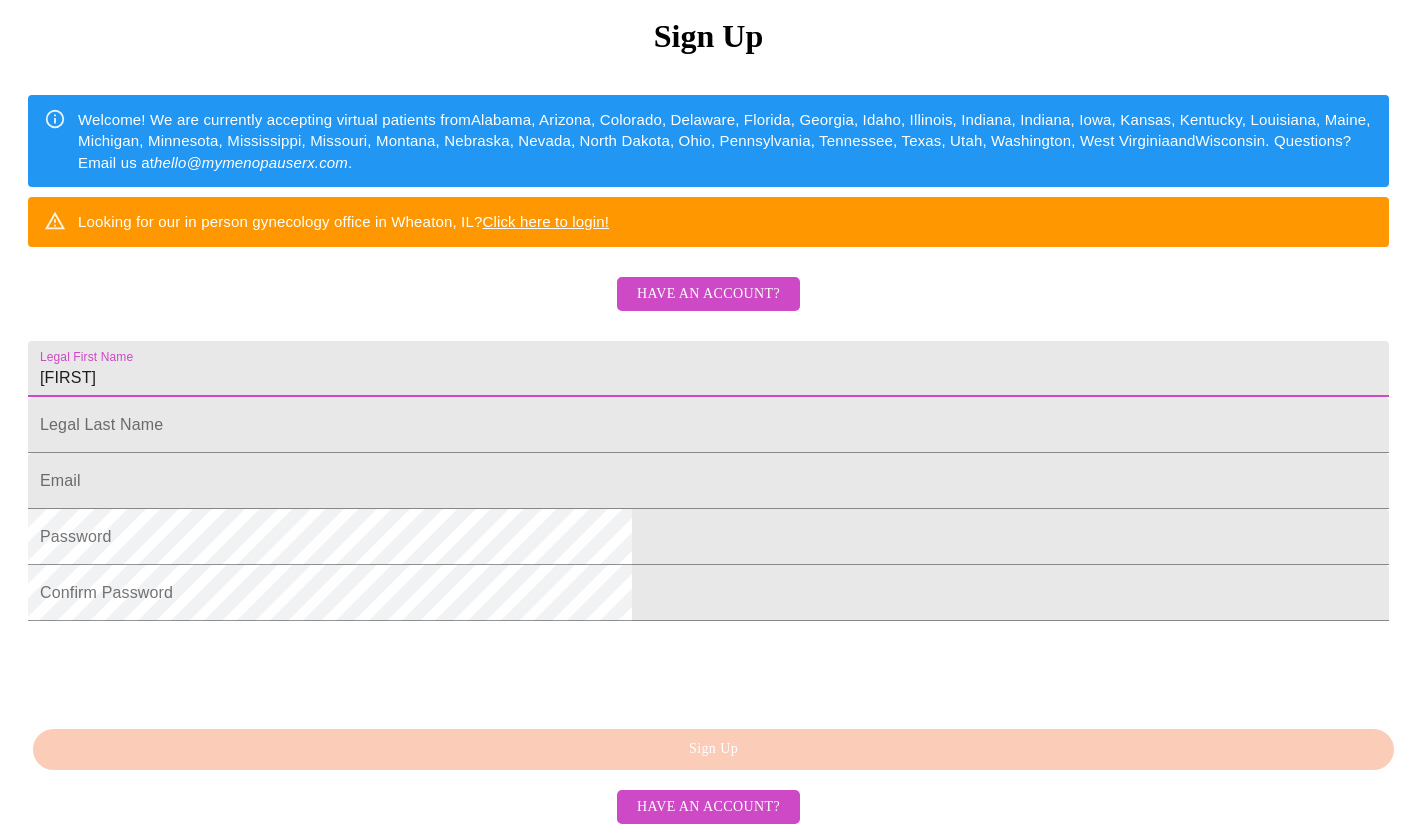 type on "[FIRST]" 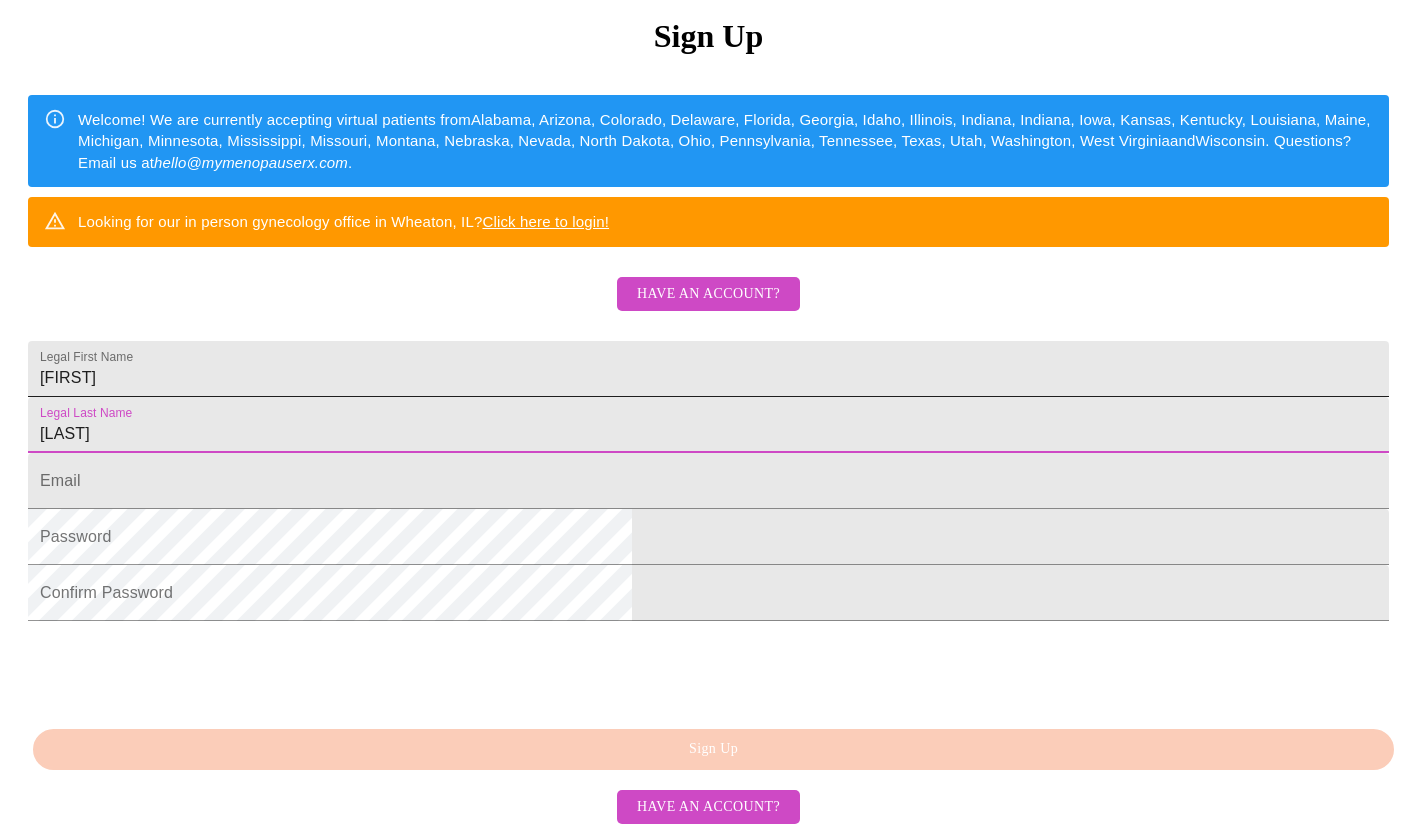 type on "[LAST]" 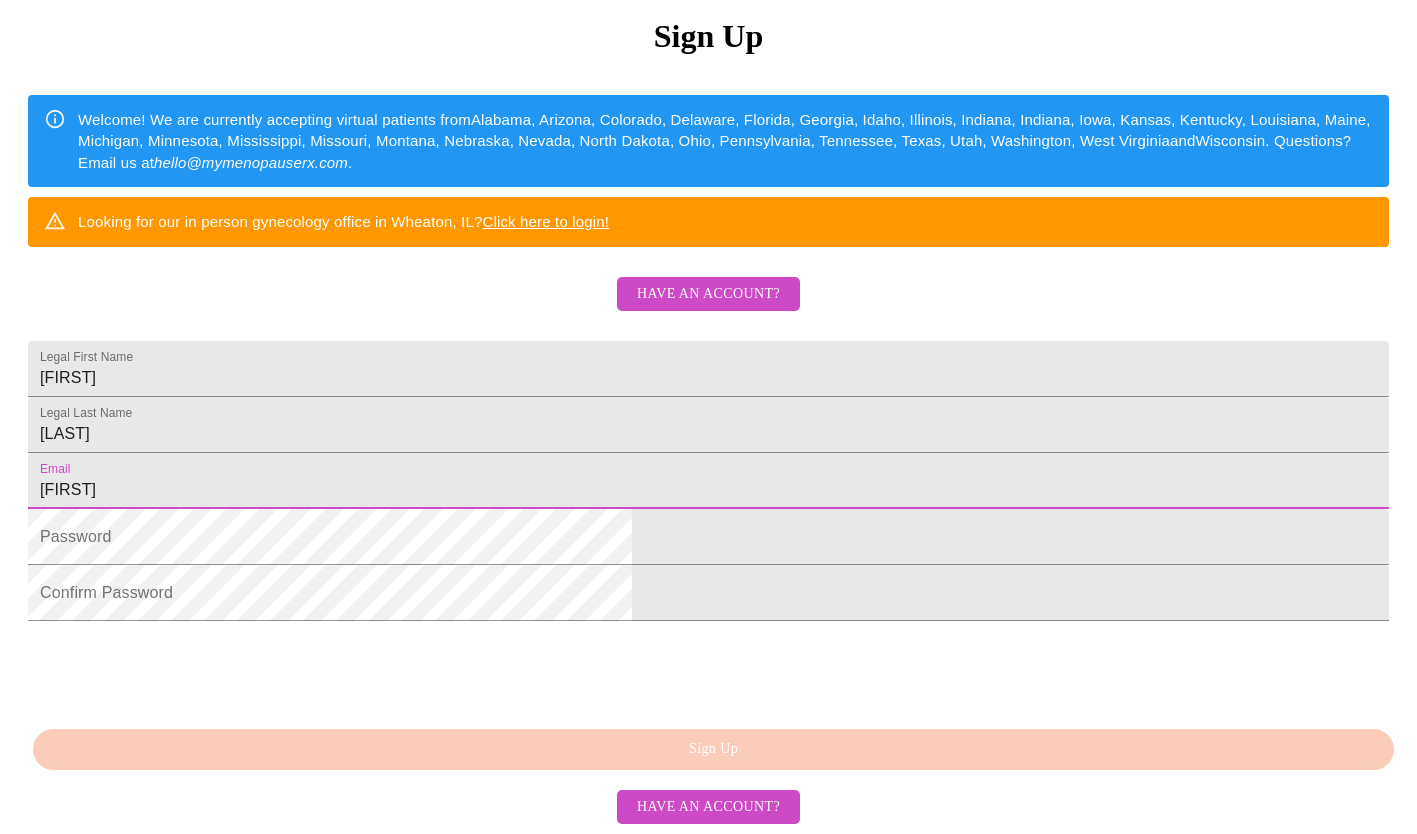 type on "[EMAIL]" 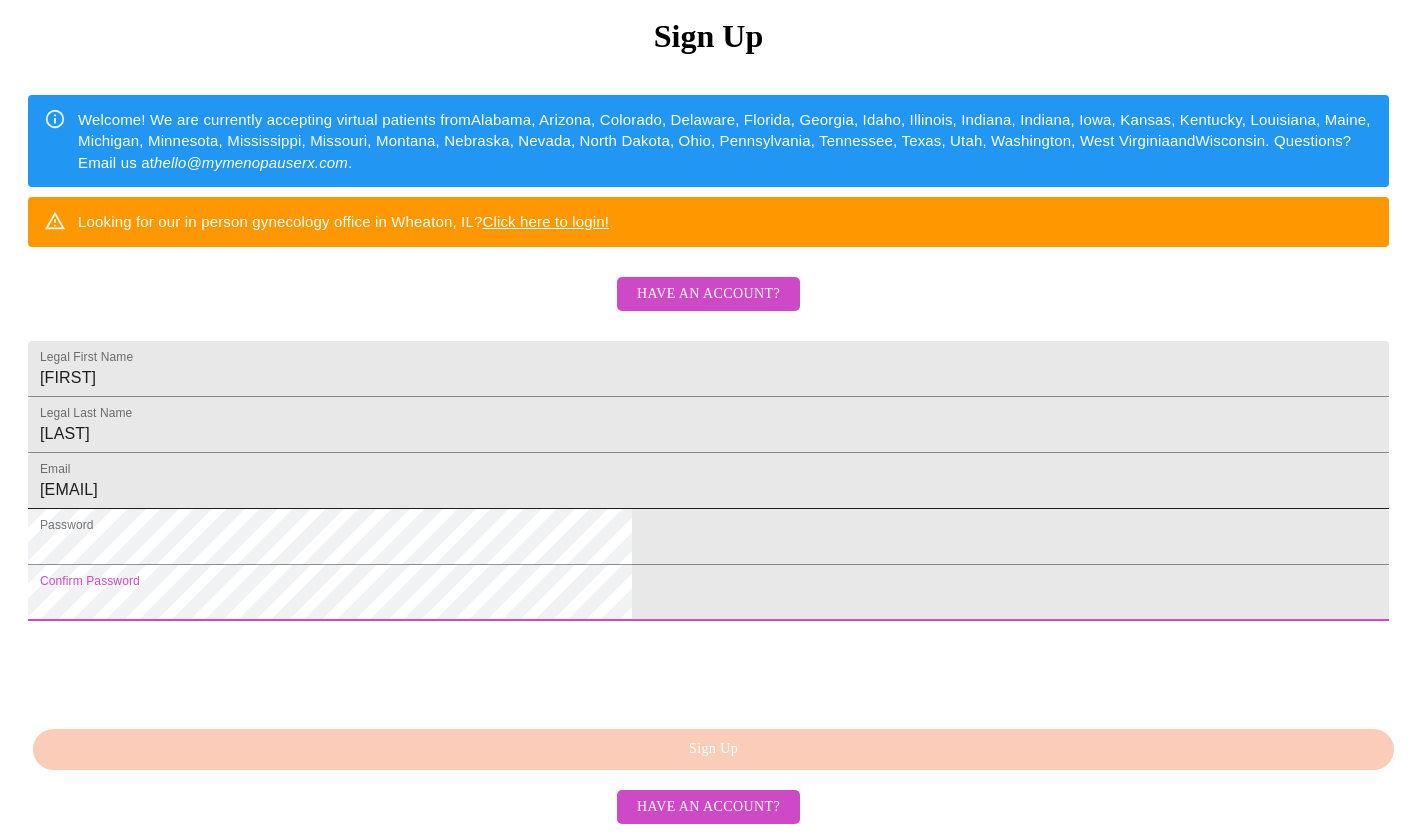 scroll, scrollTop: 410, scrollLeft: 0, axis: vertical 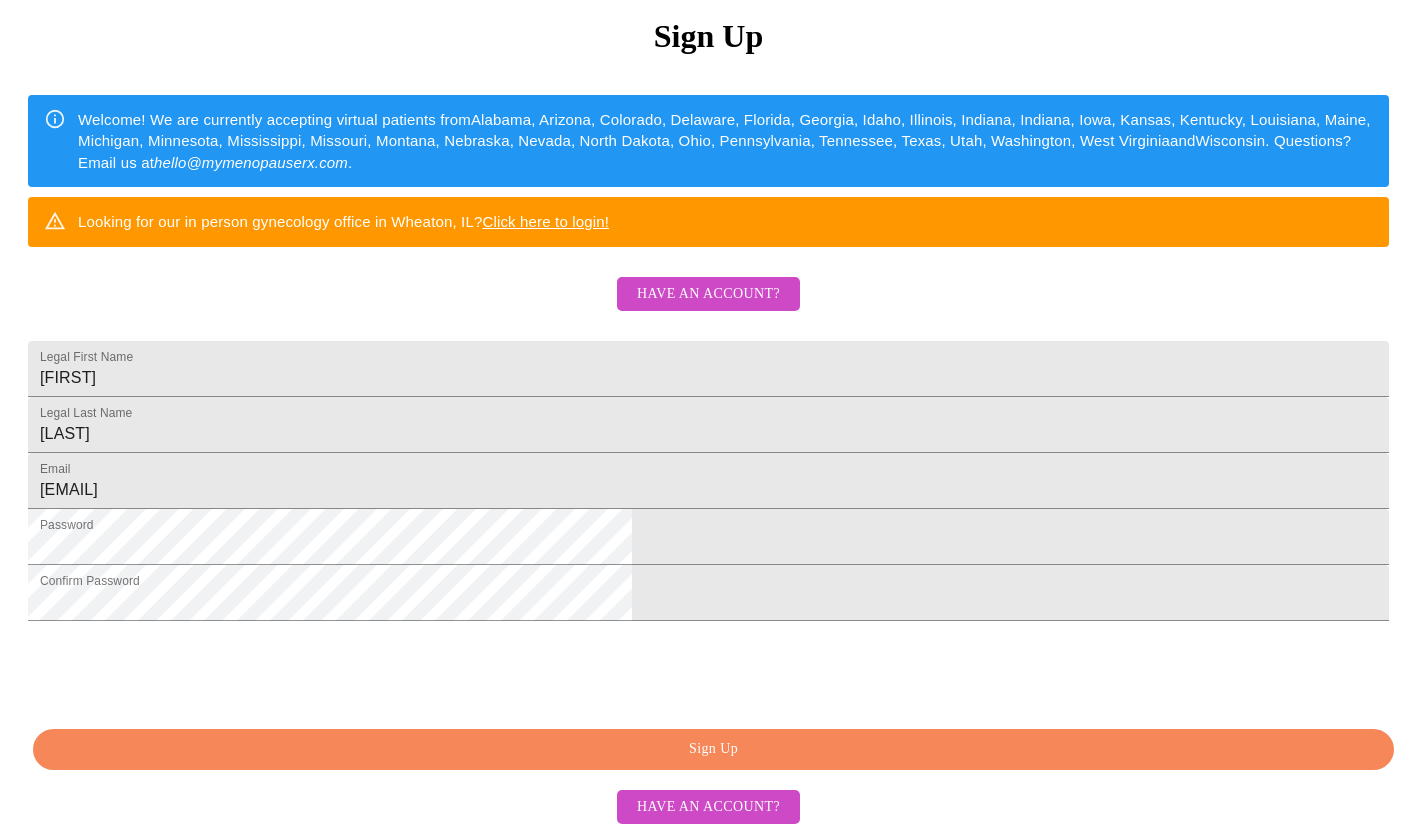 click on "Sign Up" at bounding box center [713, 749] 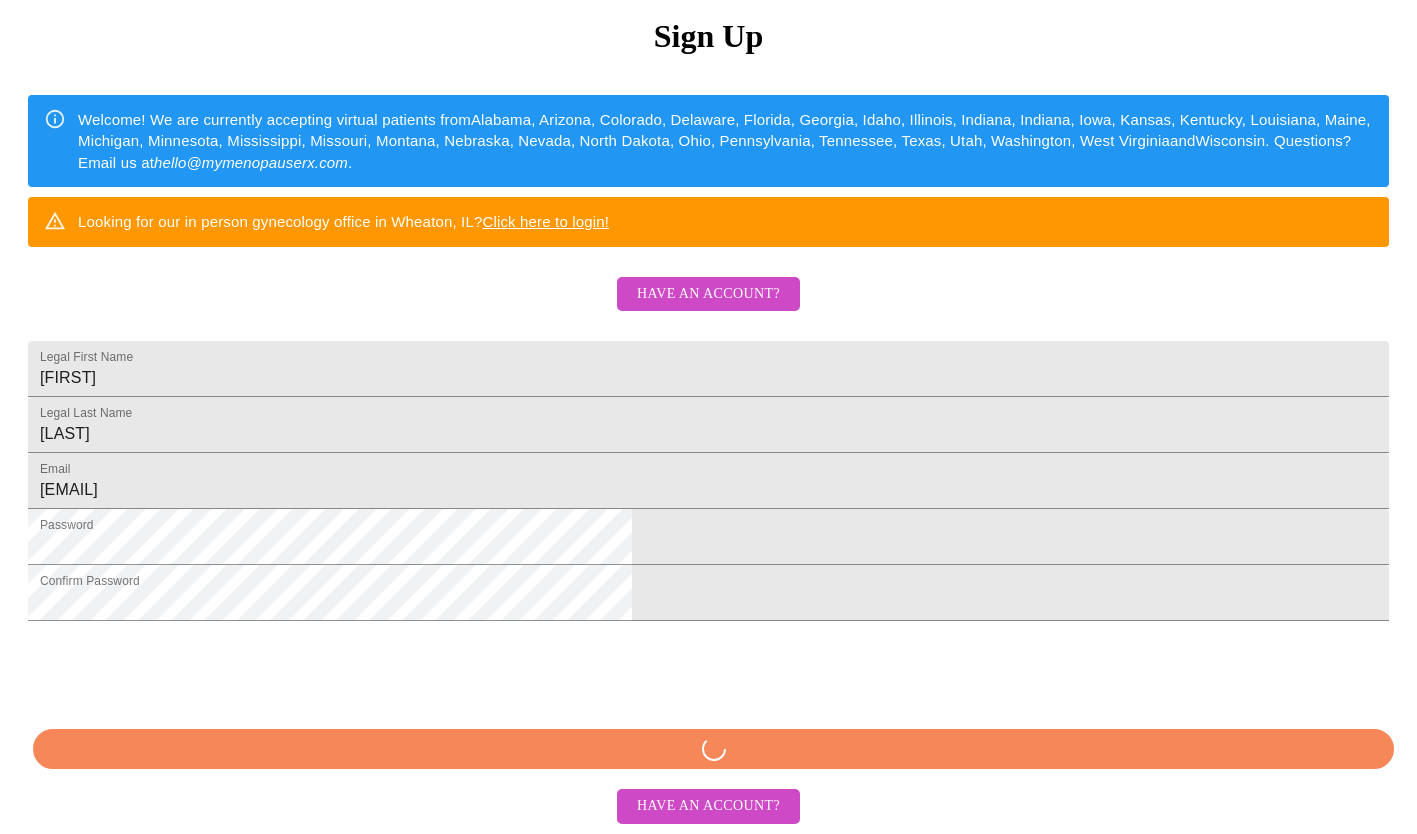 scroll, scrollTop: 409, scrollLeft: 0, axis: vertical 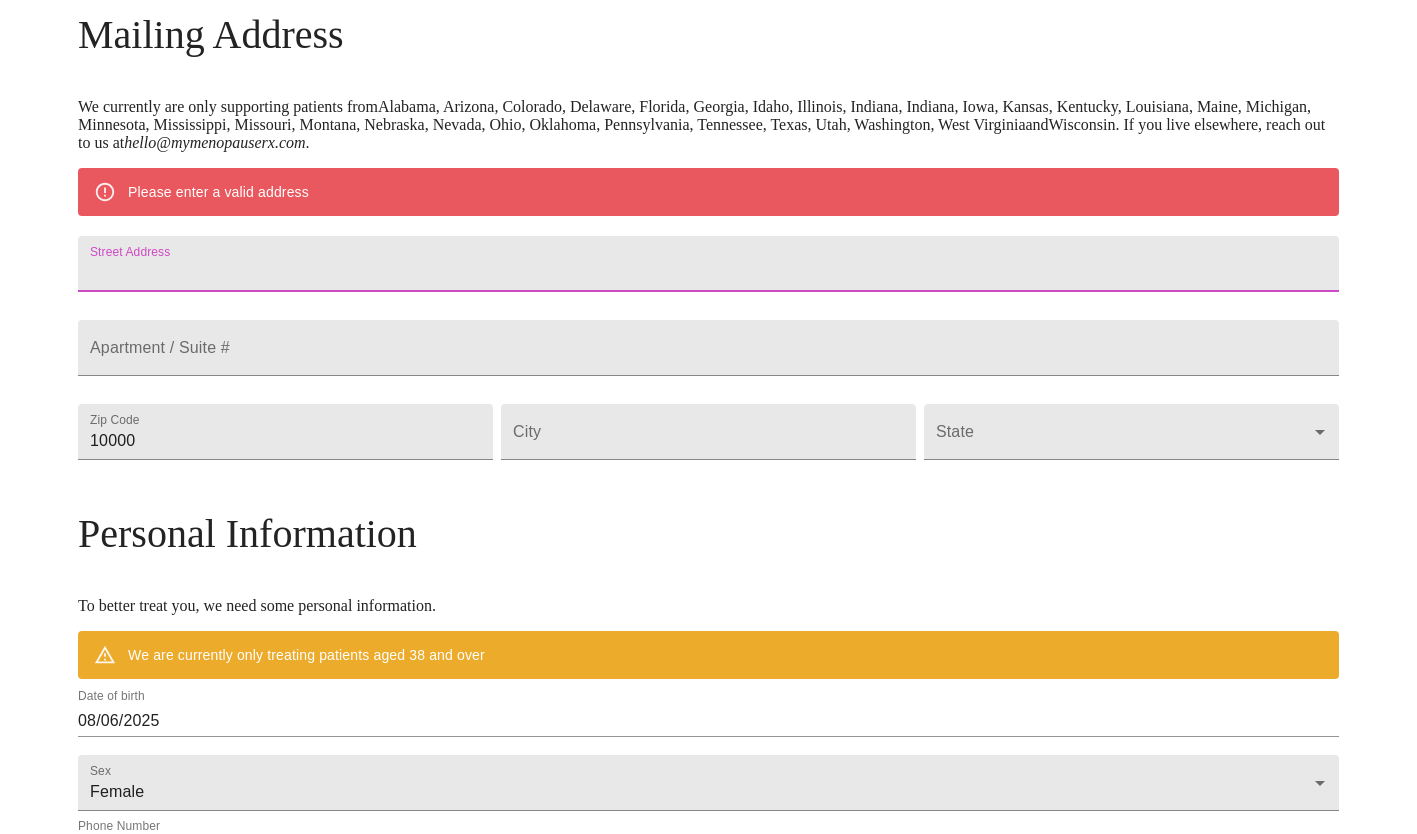 click on "Street Address" at bounding box center (708, 264) 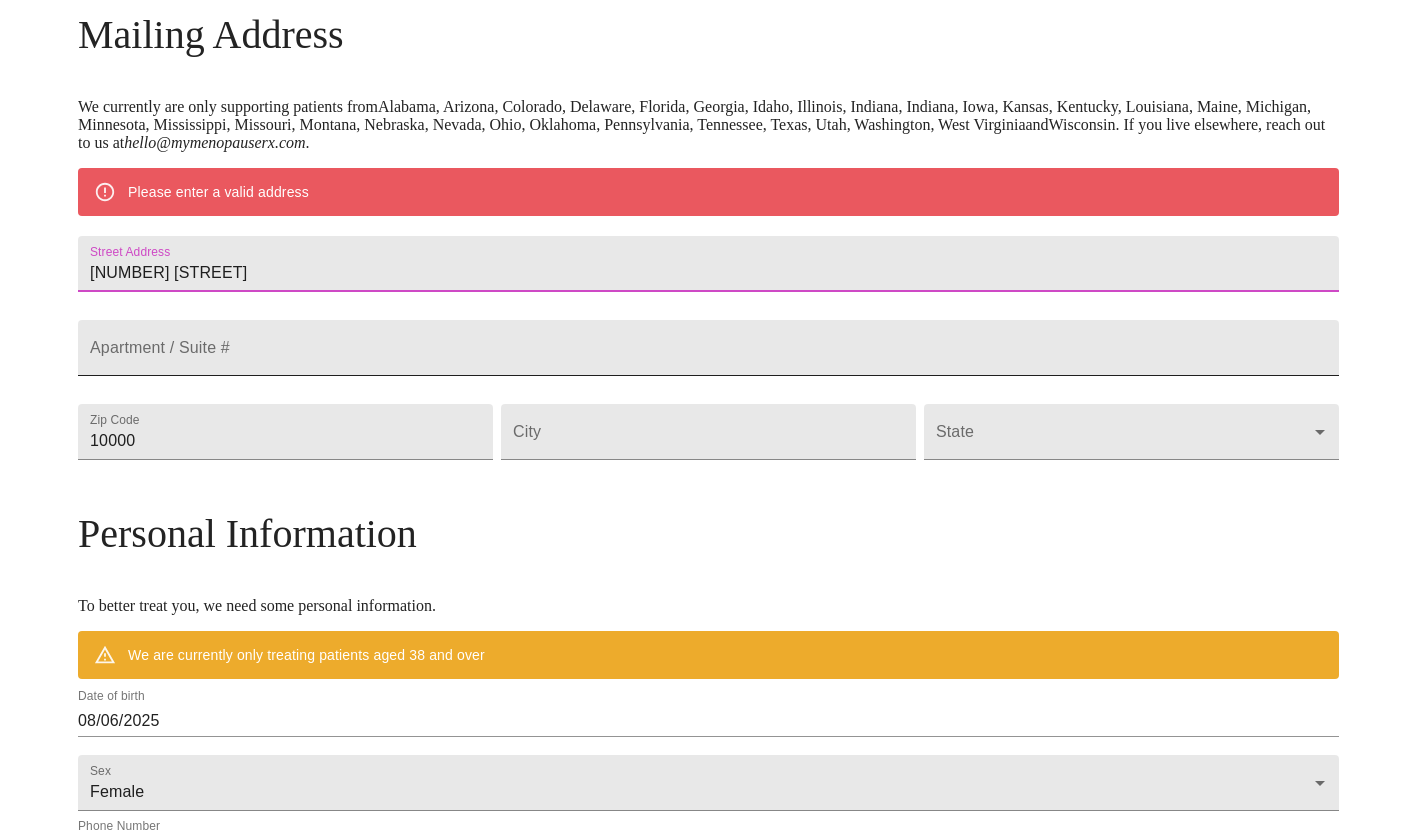 type on "[NUMBER] [STREET]" 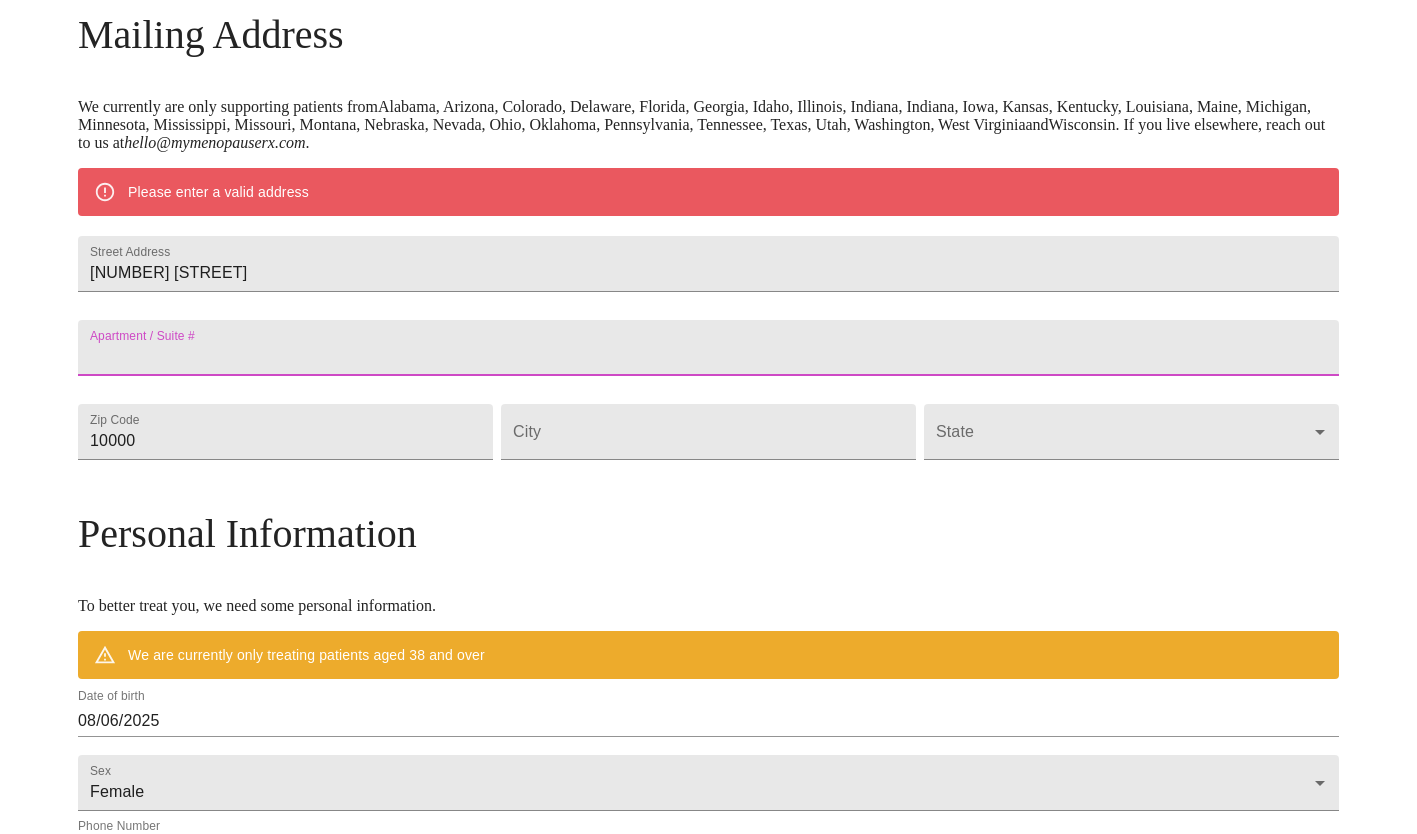click on "Street Address" at bounding box center (708, 348) 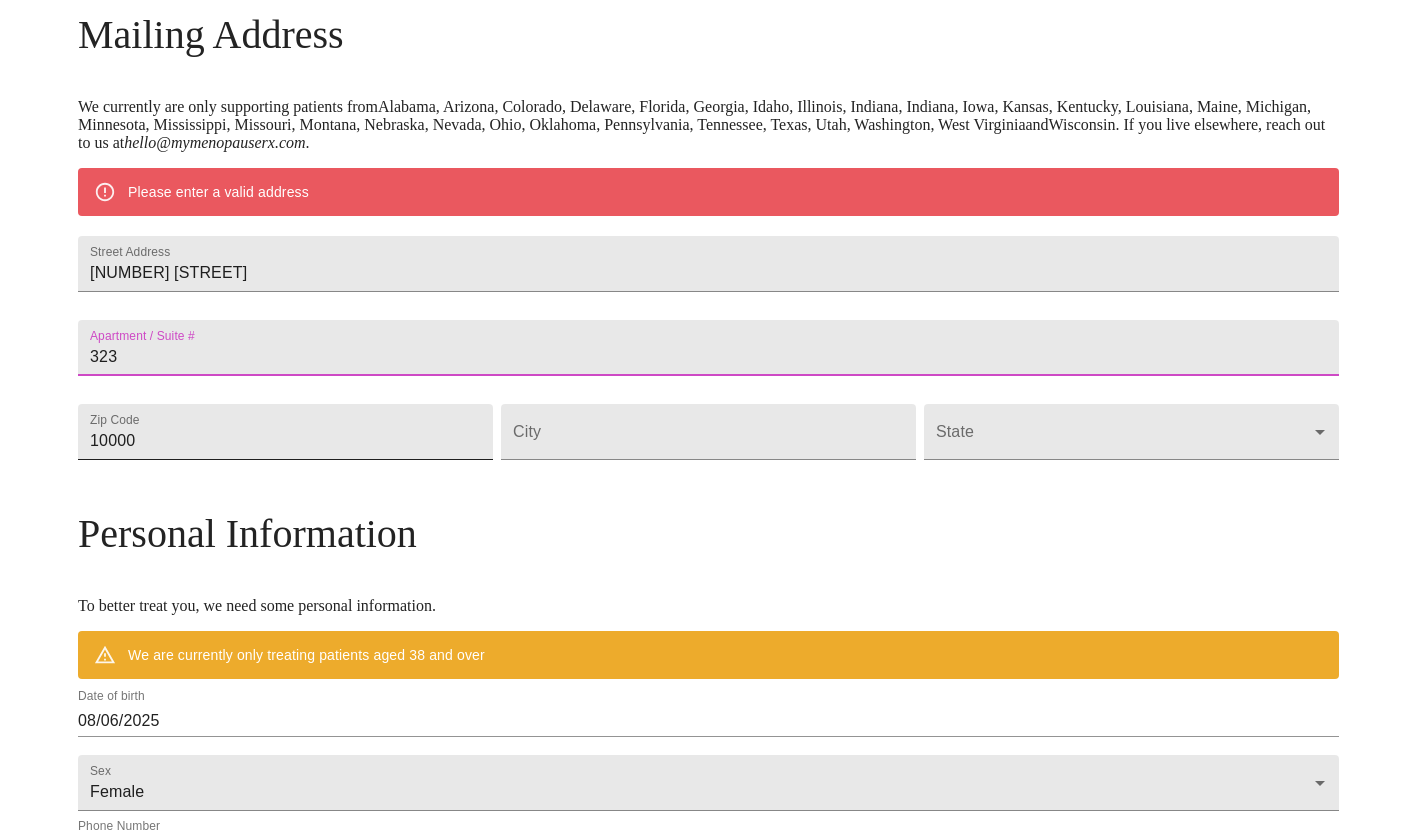 type on "323" 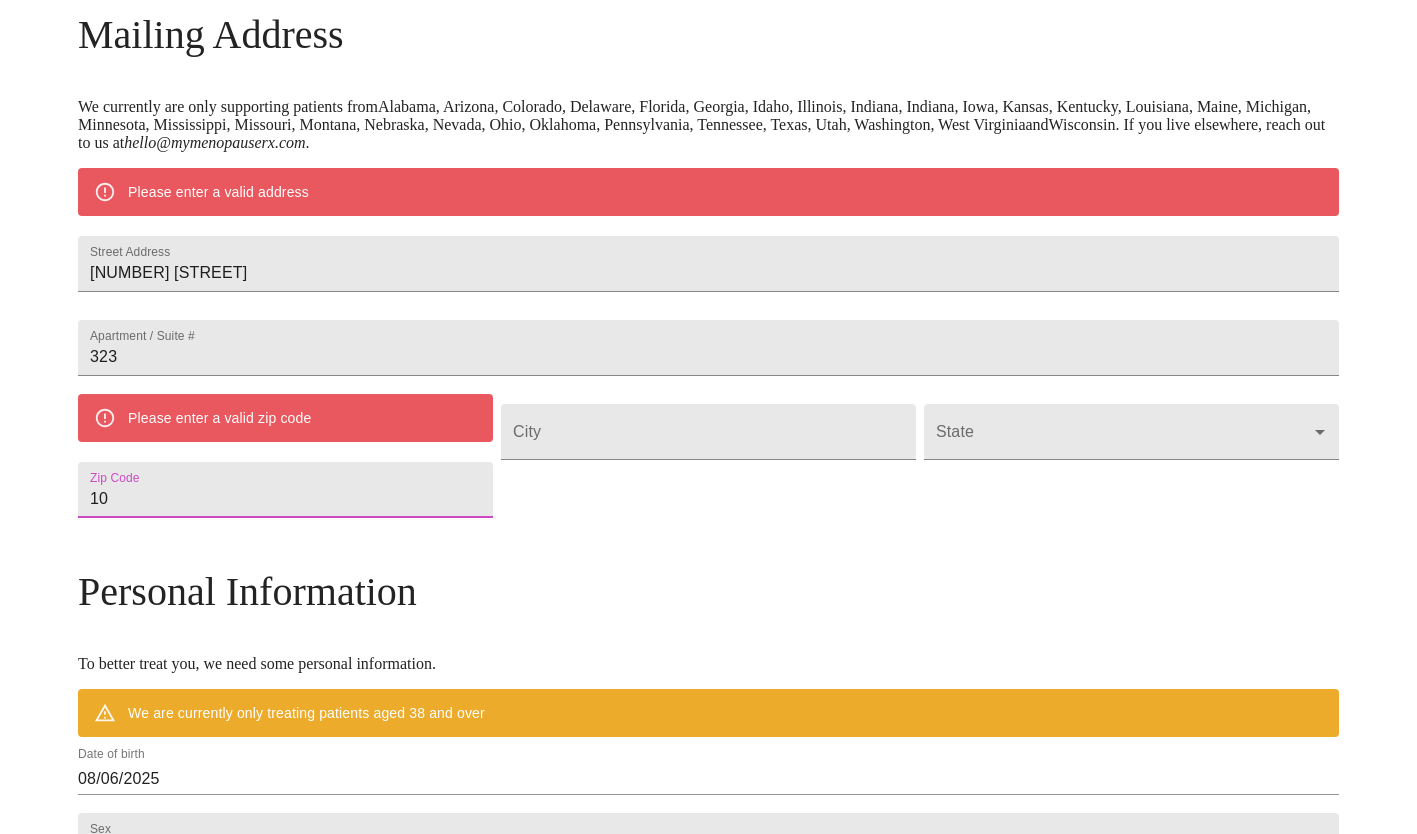 type on "1" 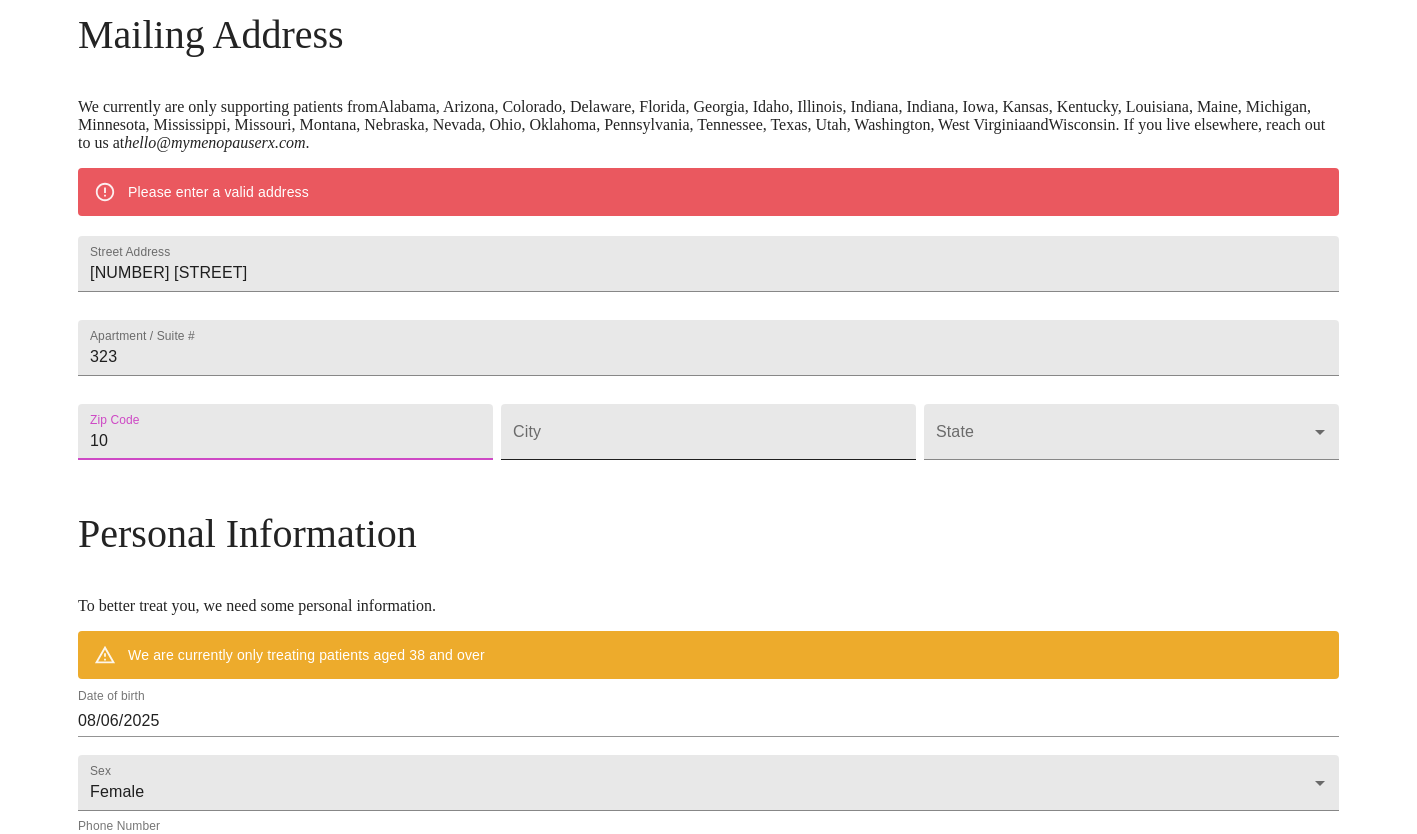 type on "[ZIP]" 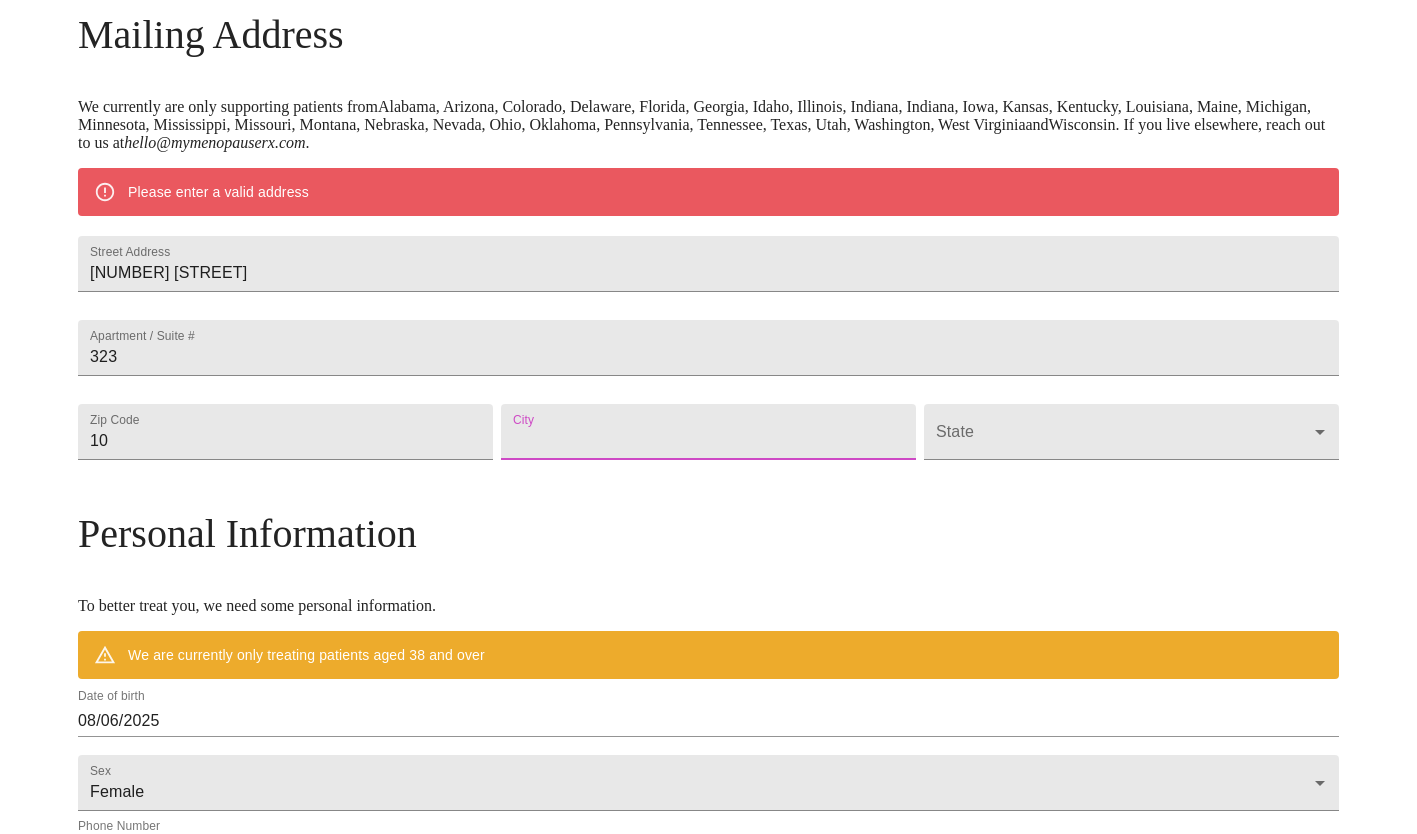 click on "Street Address" at bounding box center [708, 432] 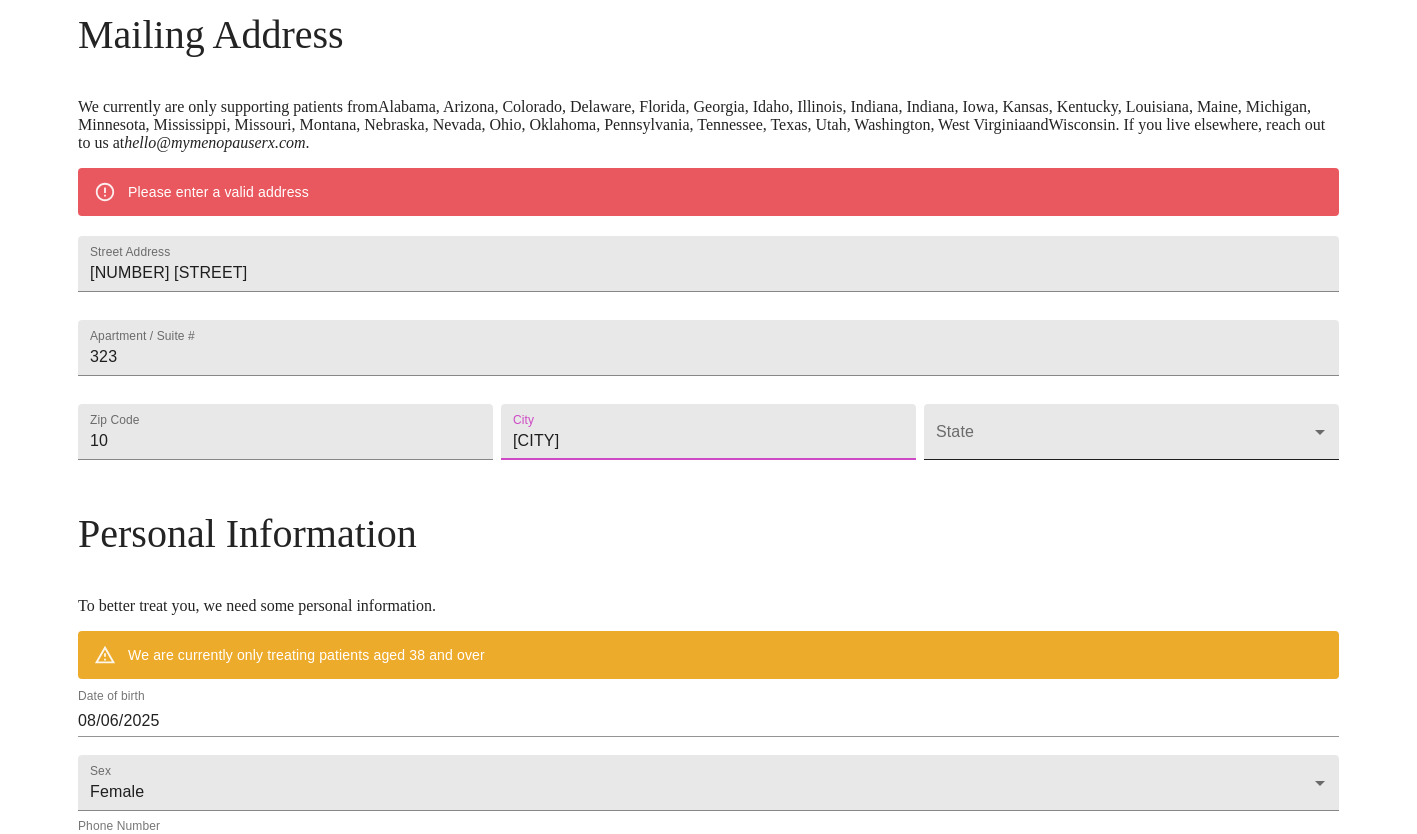 type on "[CITY]" 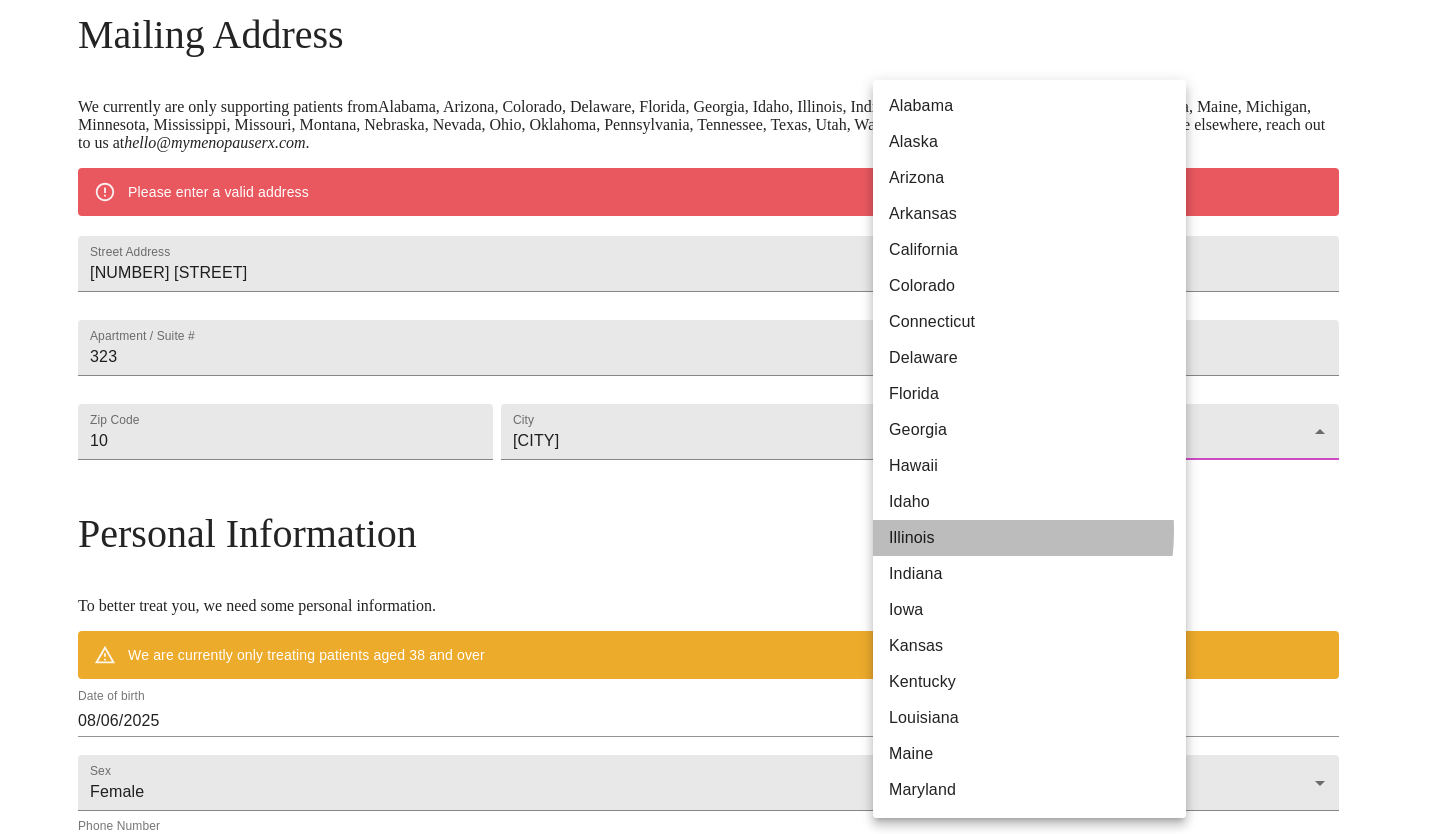 click on "Illinois" at bounding box center (1037, 538) 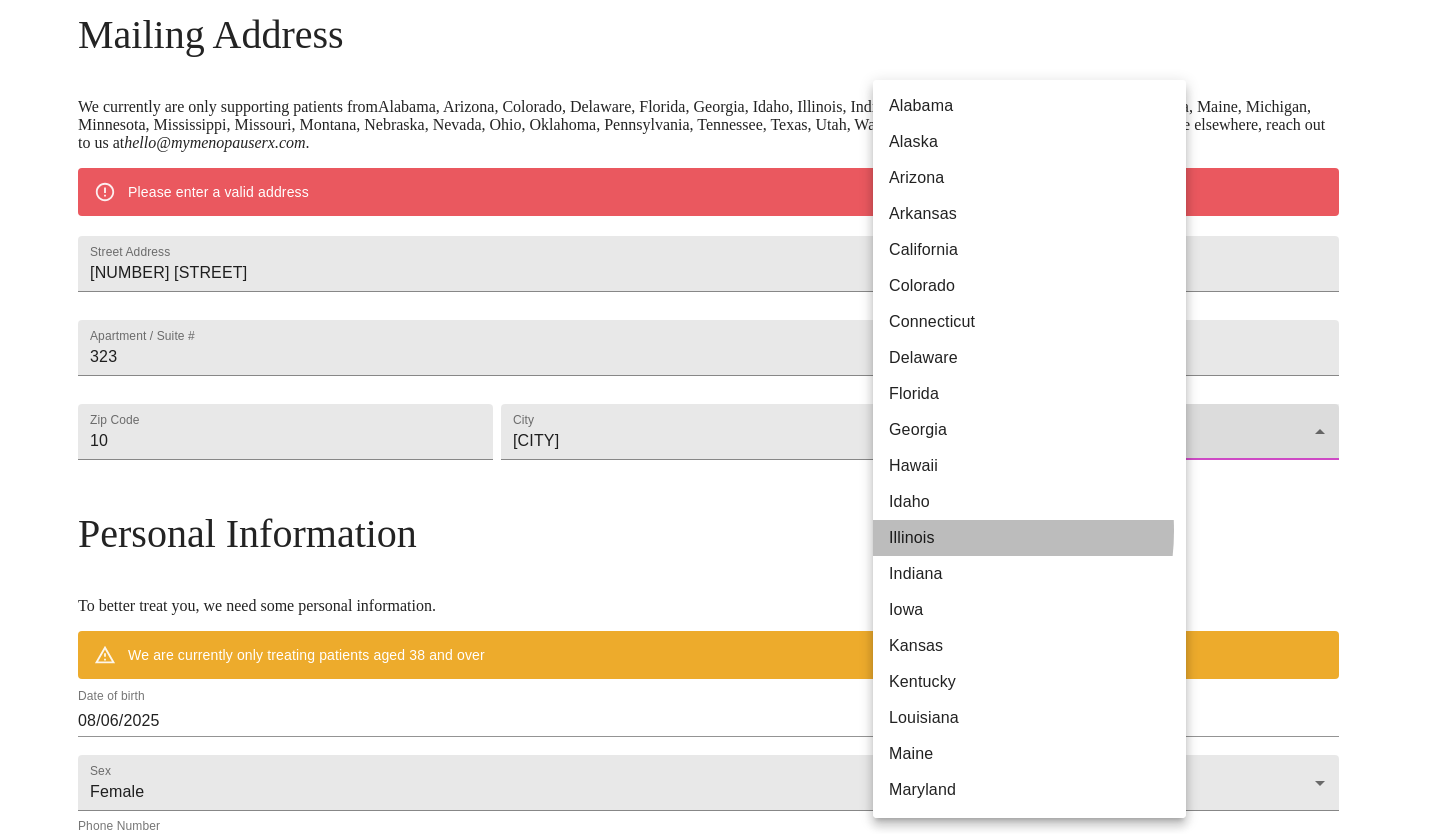 type on "Illinois" 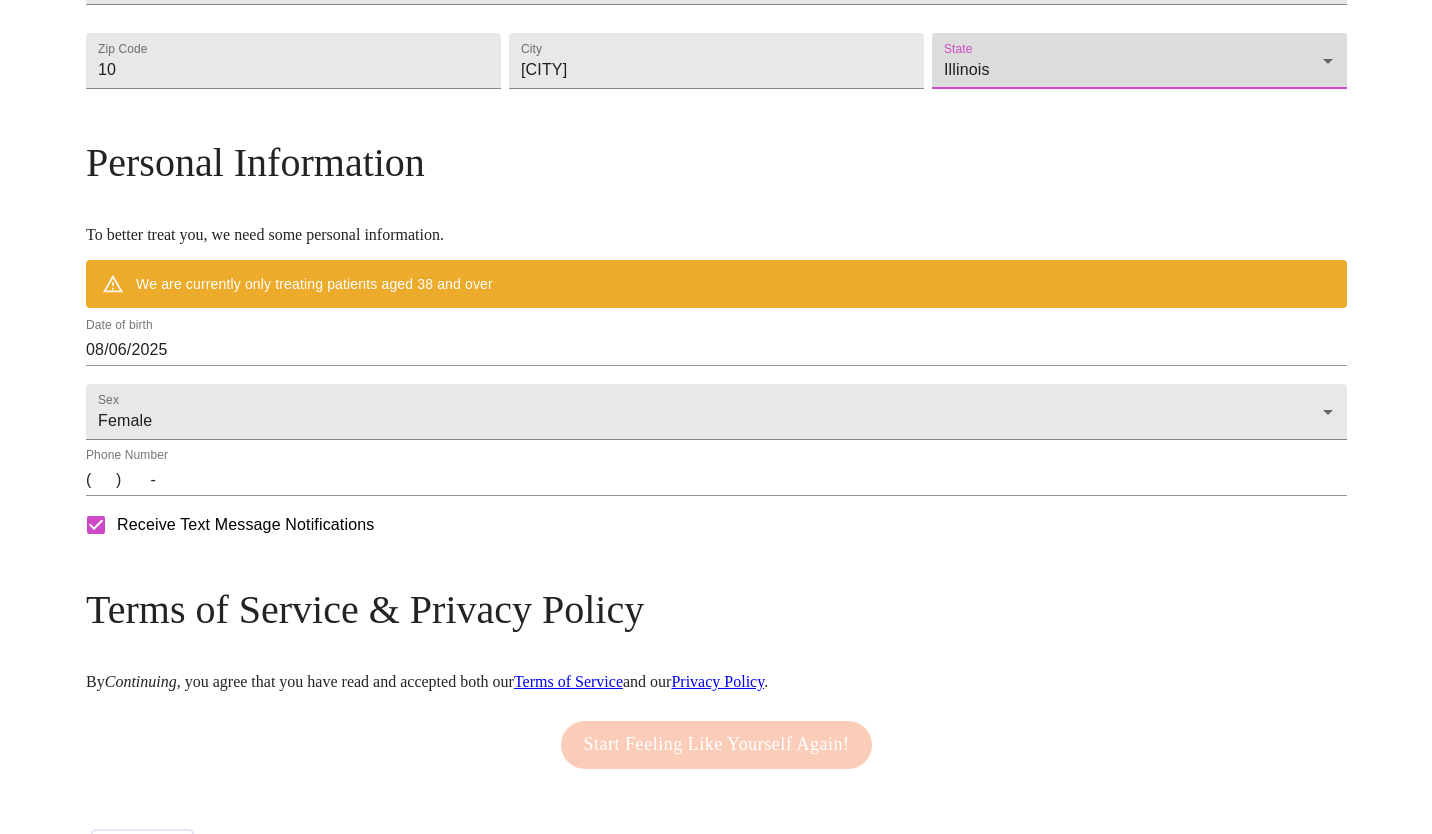 scroll, scrollTop: 761, scrollLeft: 0, axis: vertical 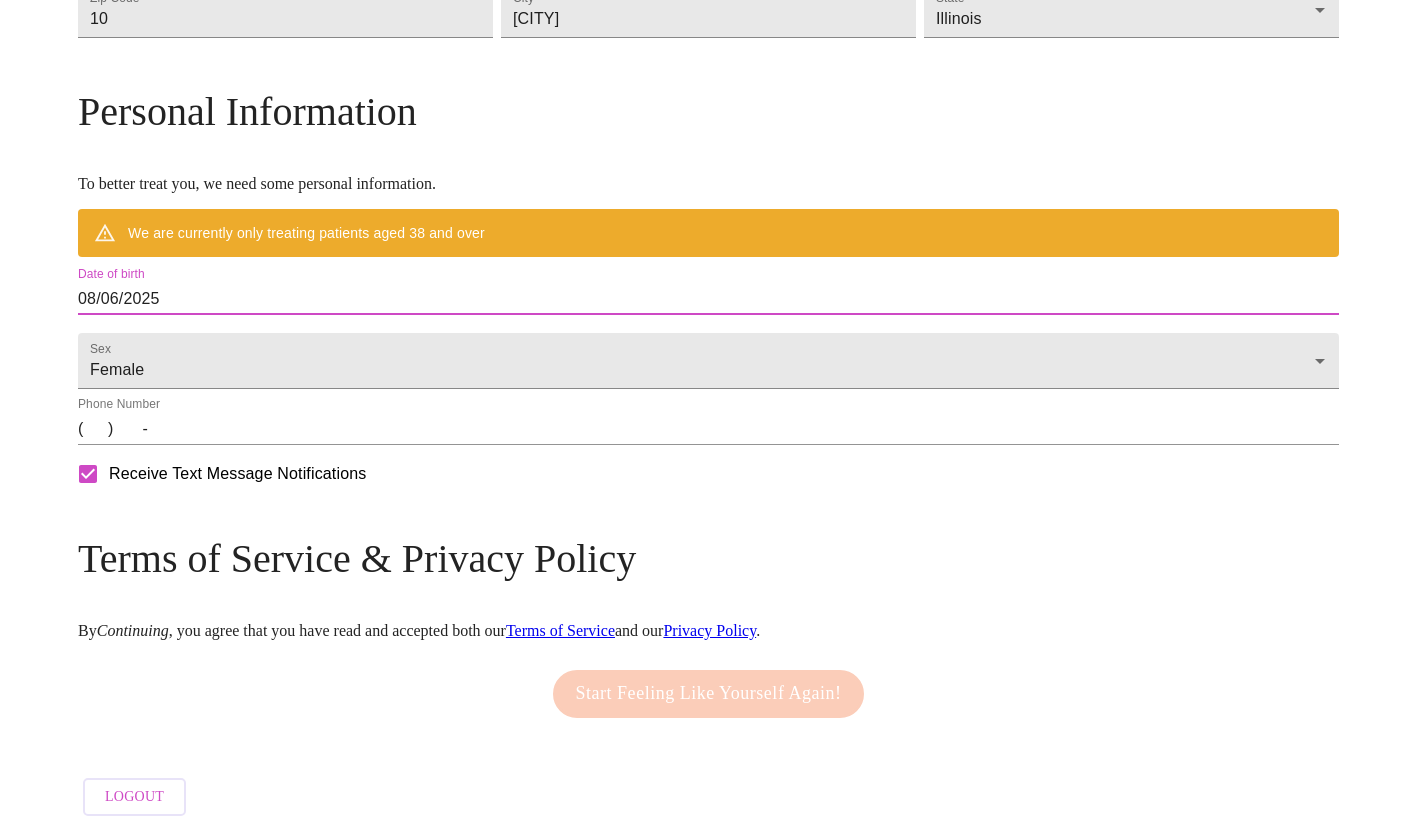 click on "08/06/2025" at bounding box center (708, 299) 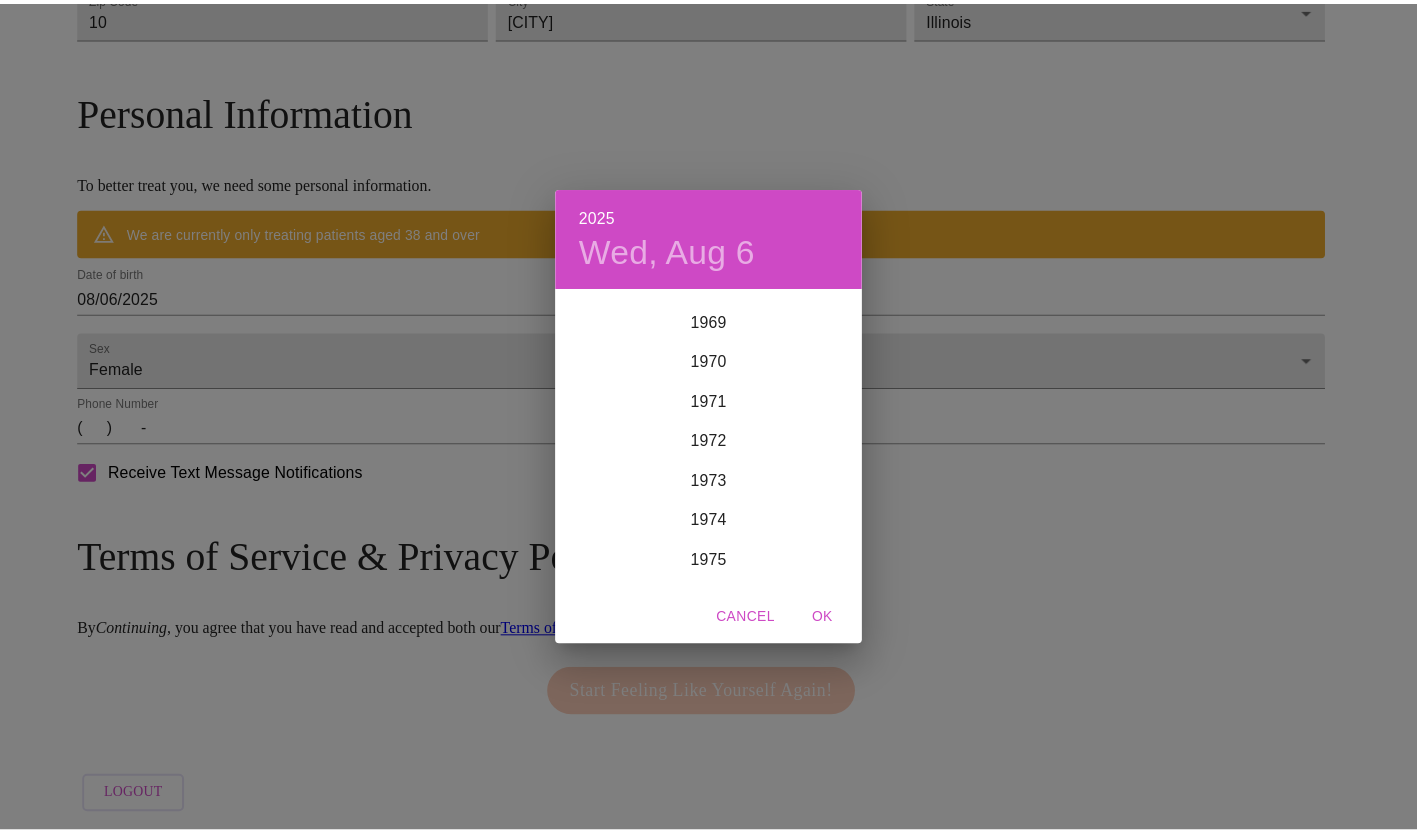 scroll, scrollTop: 2720, scrollLeft: 0, axis: vertical 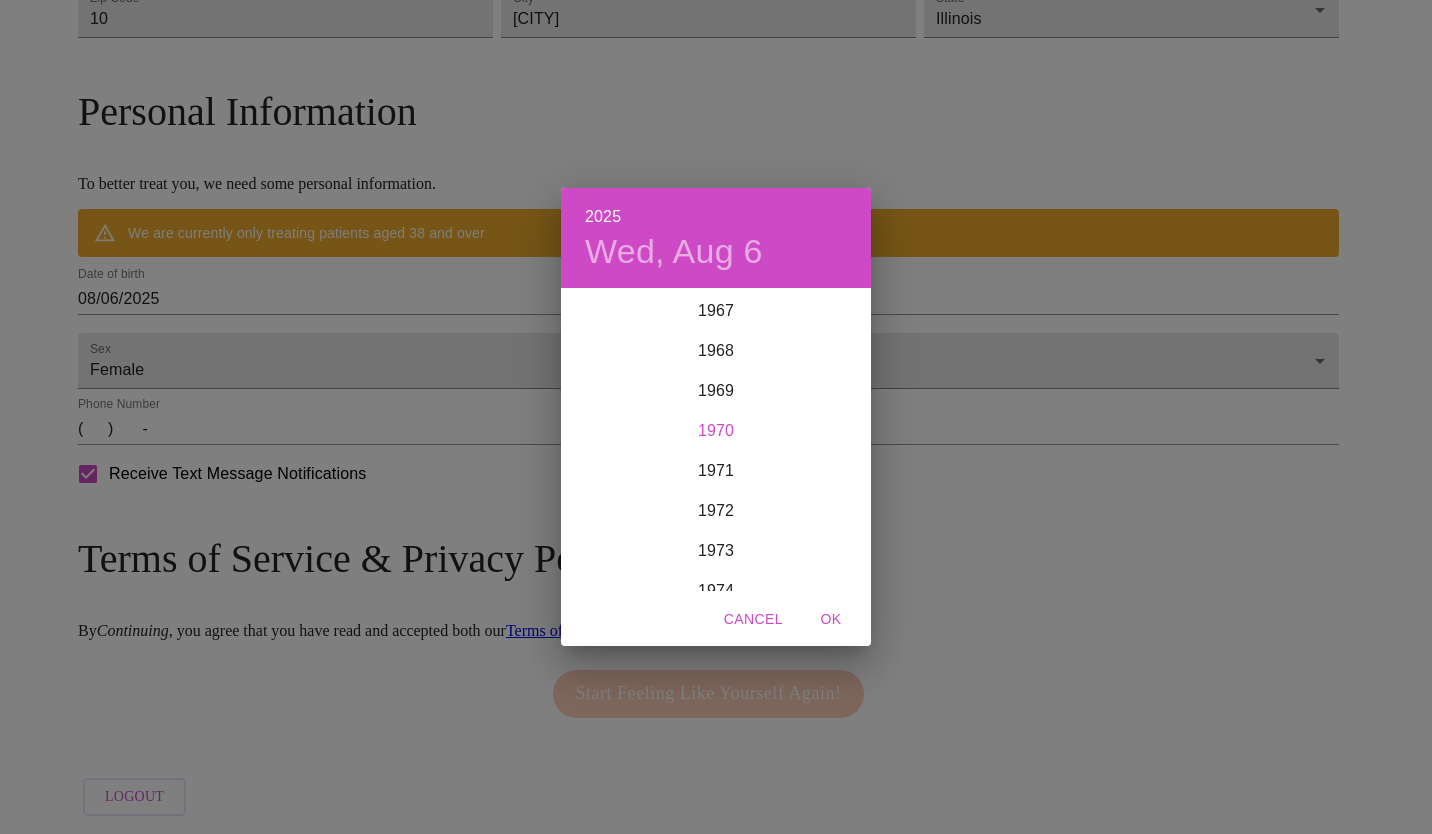 click on "1970" at bounding box center [716, 431] 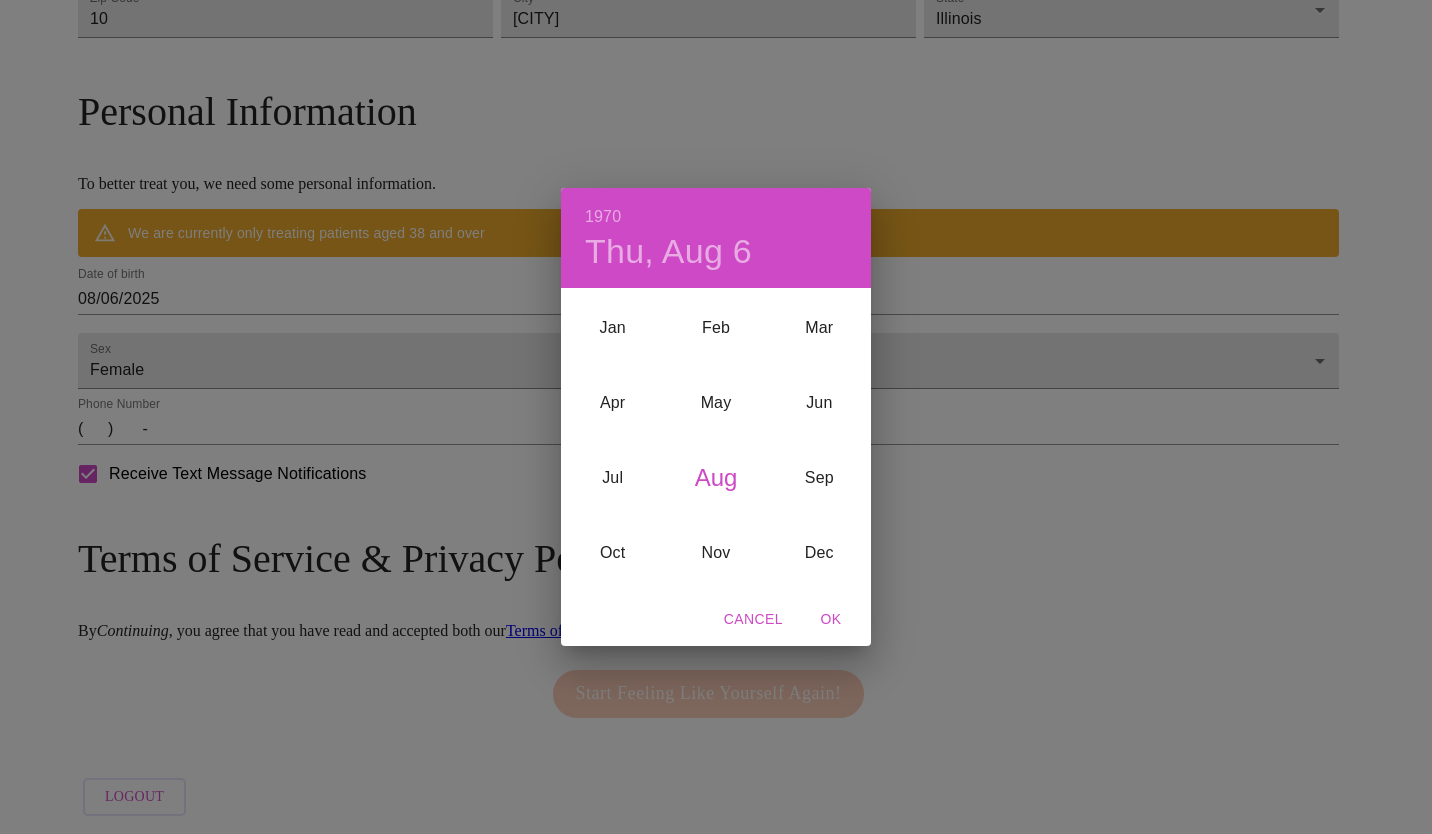 click on "Aug" at bounding box center [715, 478] 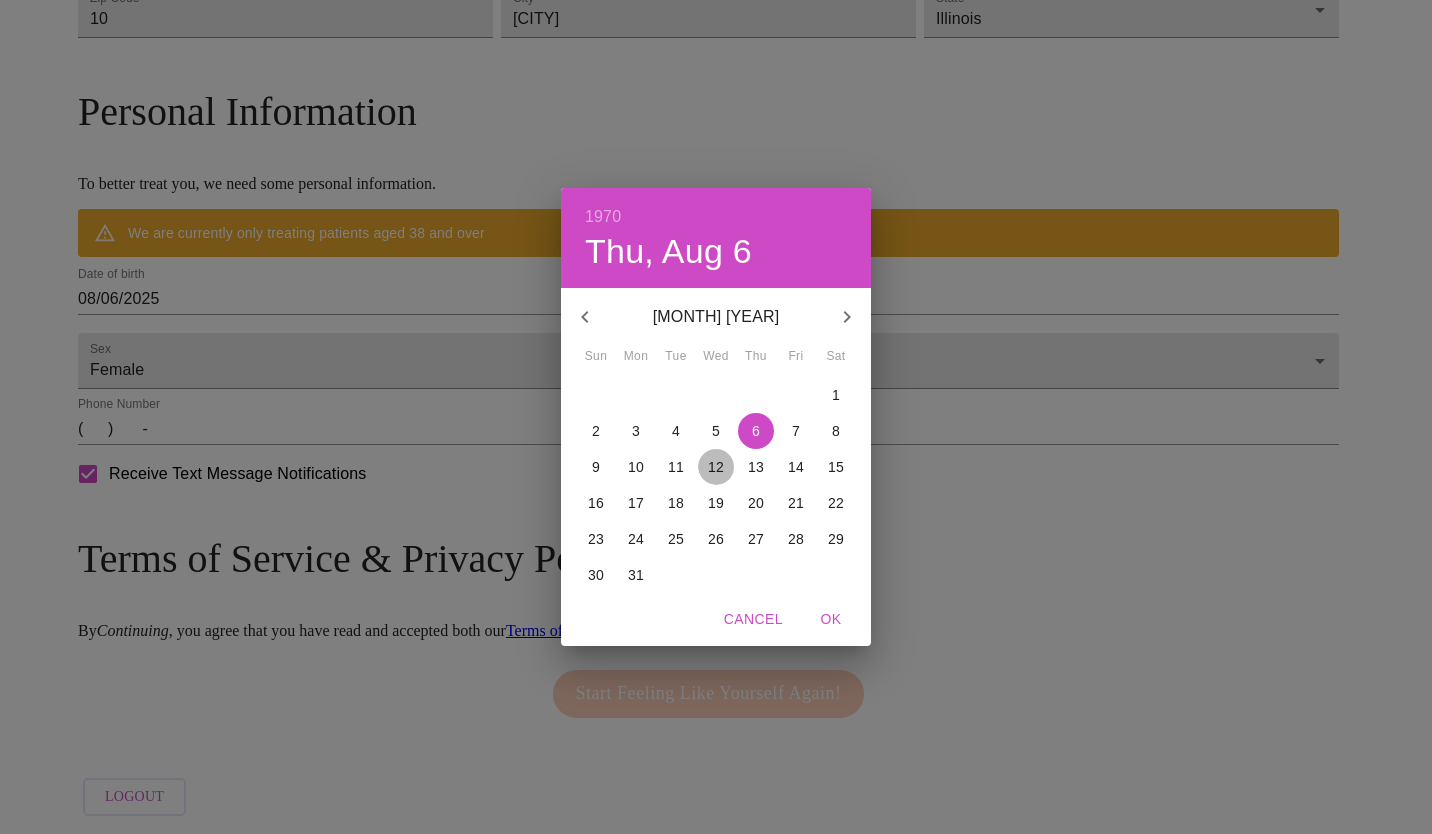 click on "12" at bounding box center (716, 467) 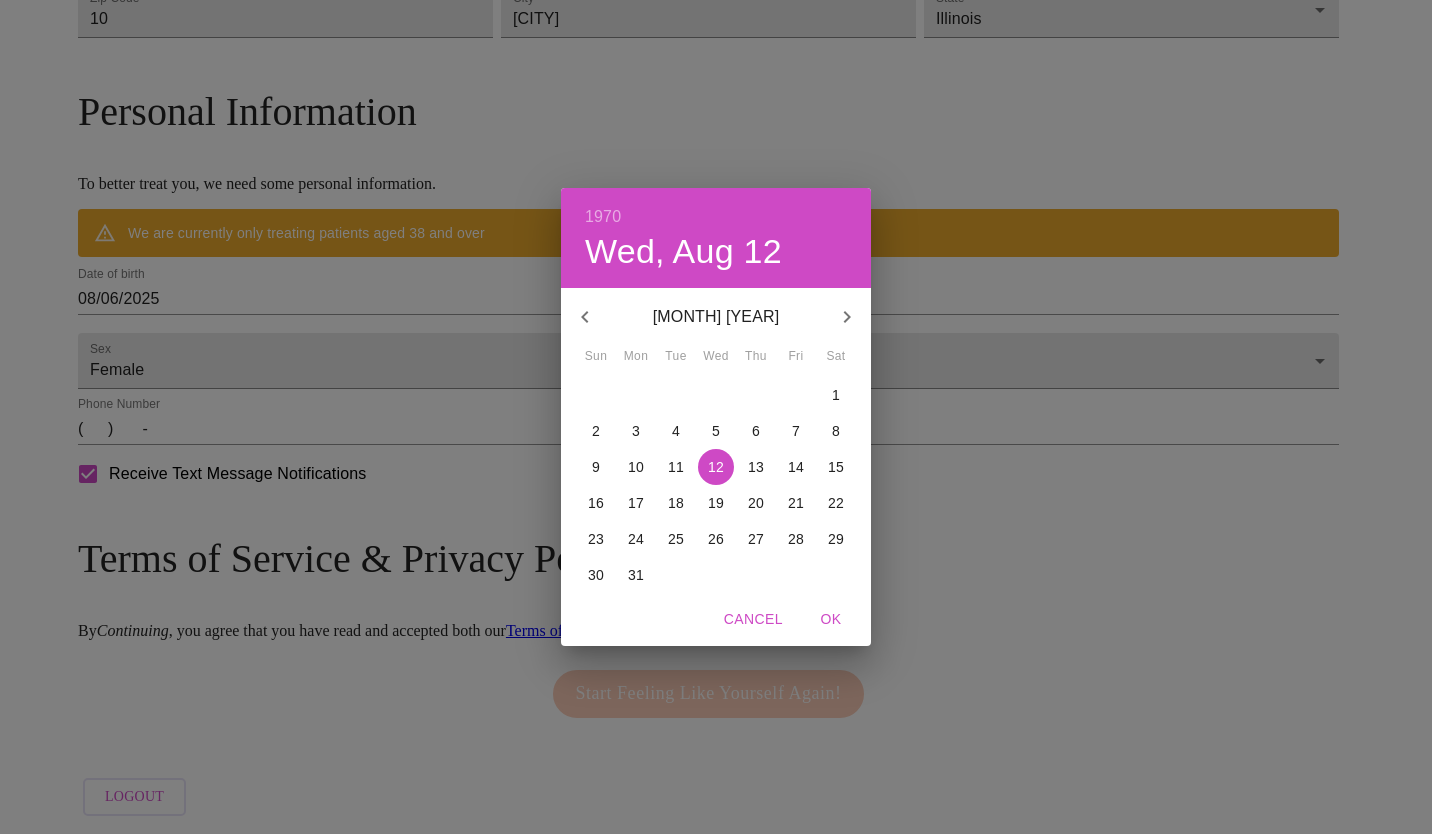 click on "[YEAR] Wed, Aug 12 August 1970 Sun Mon Tue Wed Thu Fri Sat 26 27 28 29 30 31 1 2 3 4 5 6 7 8 9 10 11 12 13 14 15 16 17 18 19 20 21 22 23 24 25 26 27 28 29 30 31 1 2 3 4 5 Cancel OK" at bounding box center (716, 417) 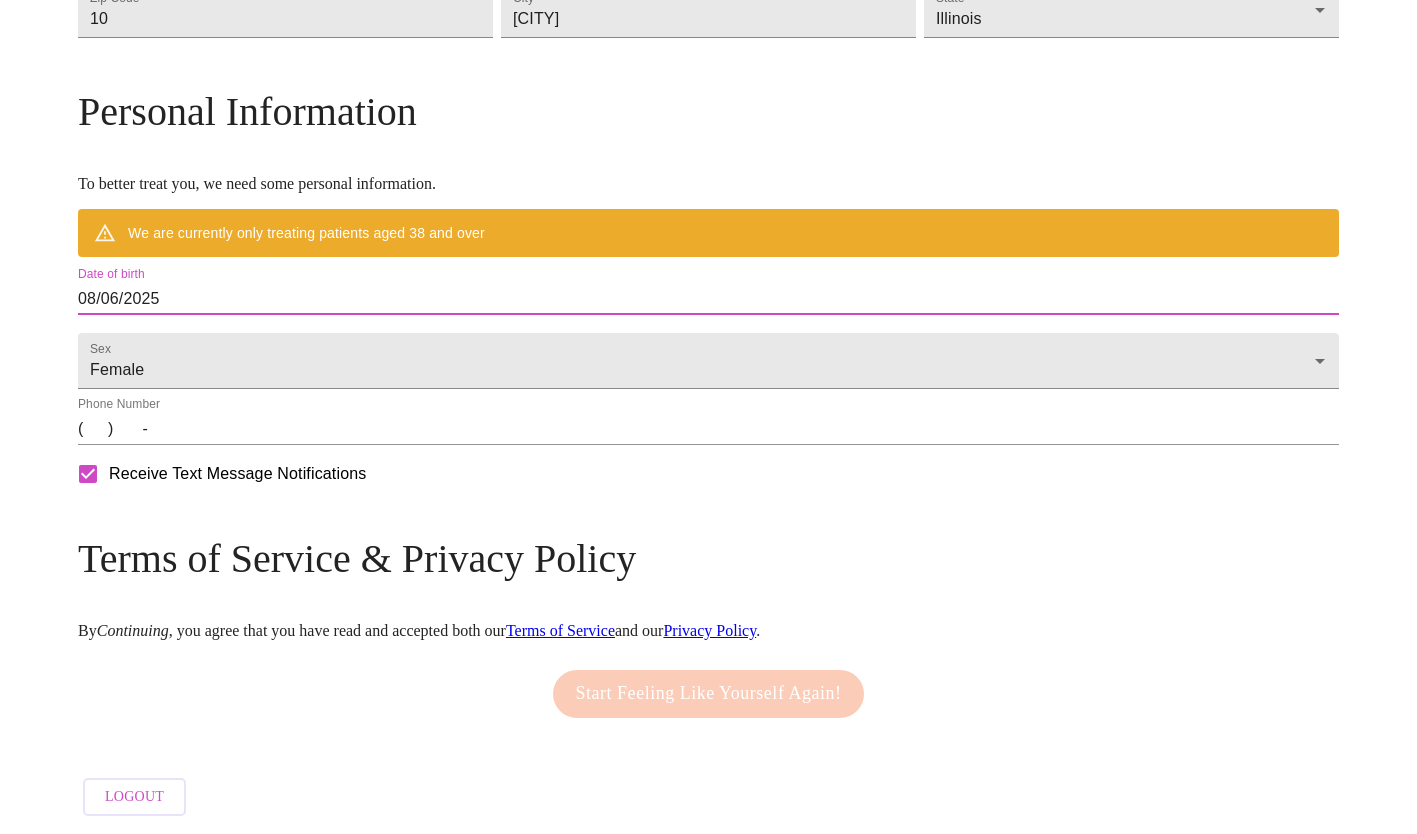 click on "(   )    -" at bounding box center [708, 429] 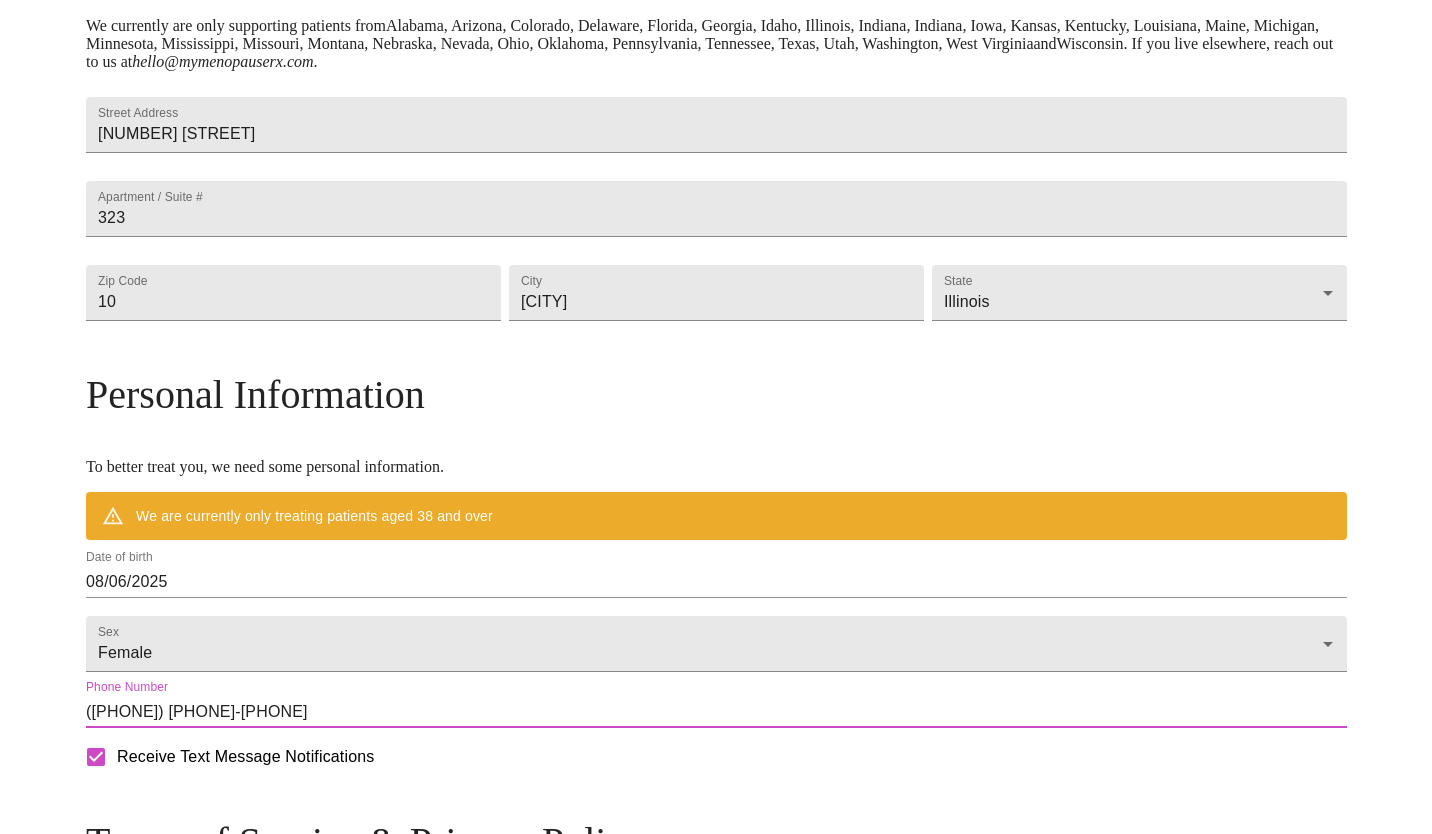 scroll, scrollTop: 700, scrollLeft: 0, axis: vertical 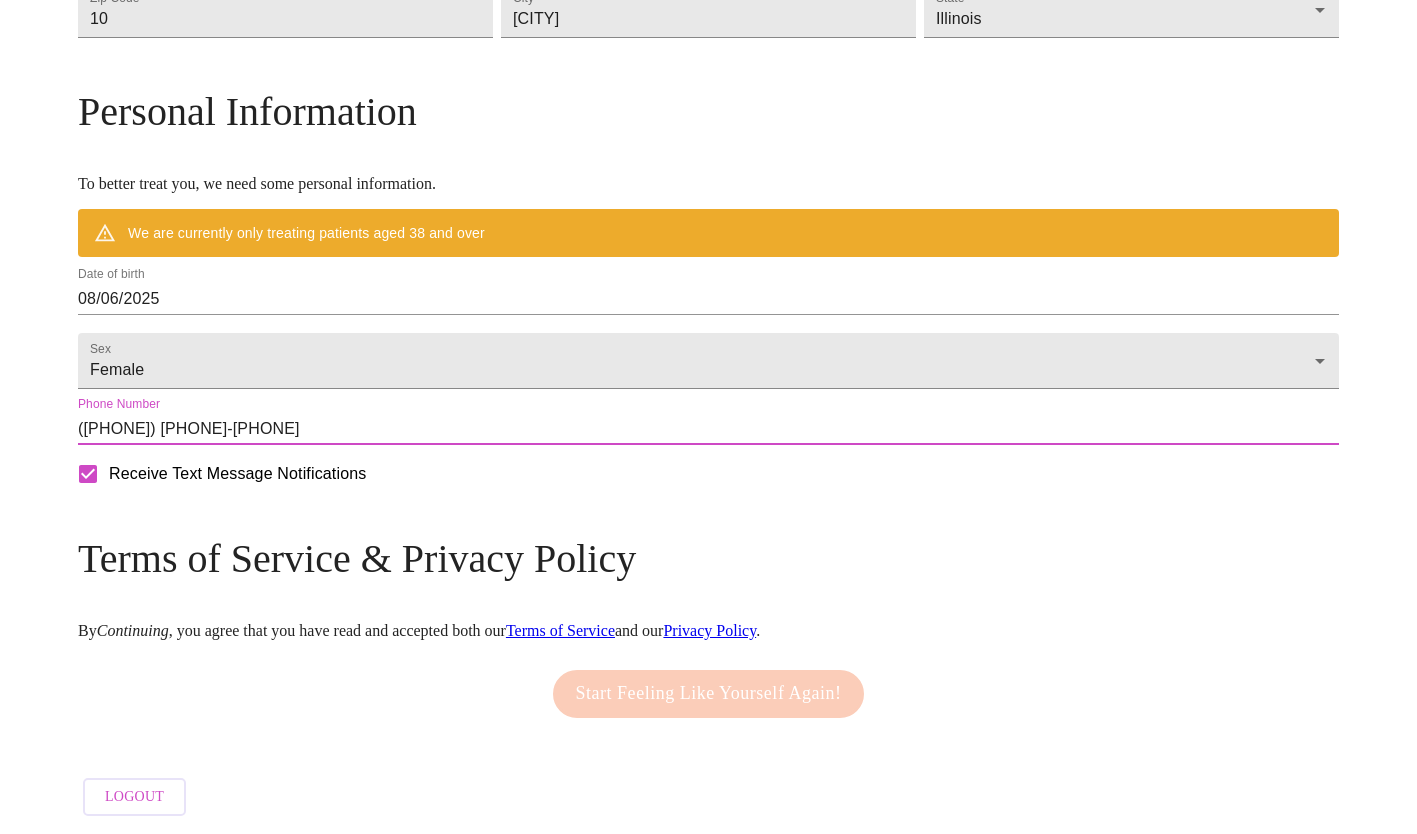 type on "([PHONE]) [PHONE]-[PHONE]" 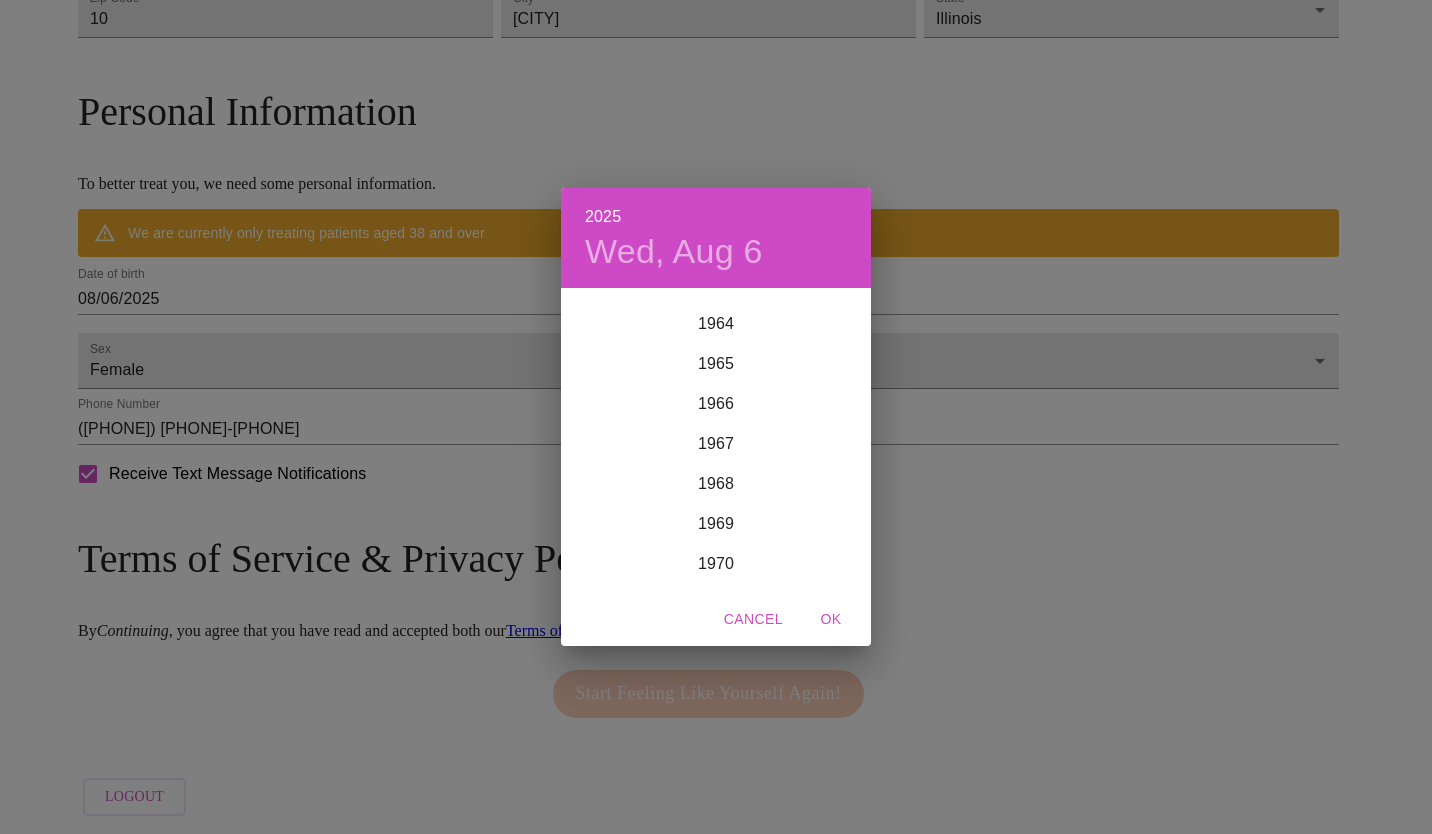 scroll, scrollTop: 2620, scrollLeft: 0, axis: vertical 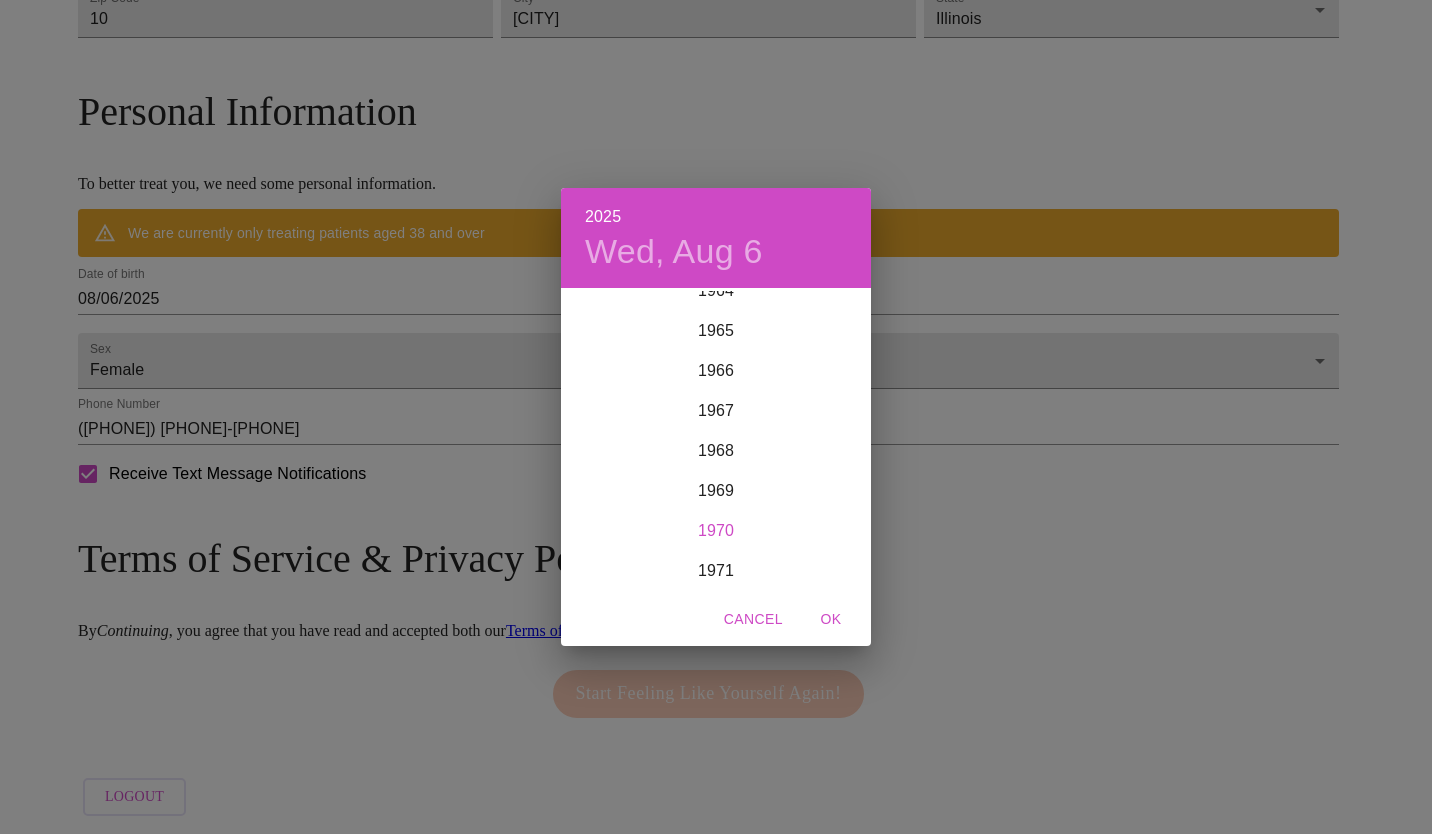 click on "1970" at bounding box center (716, 531) 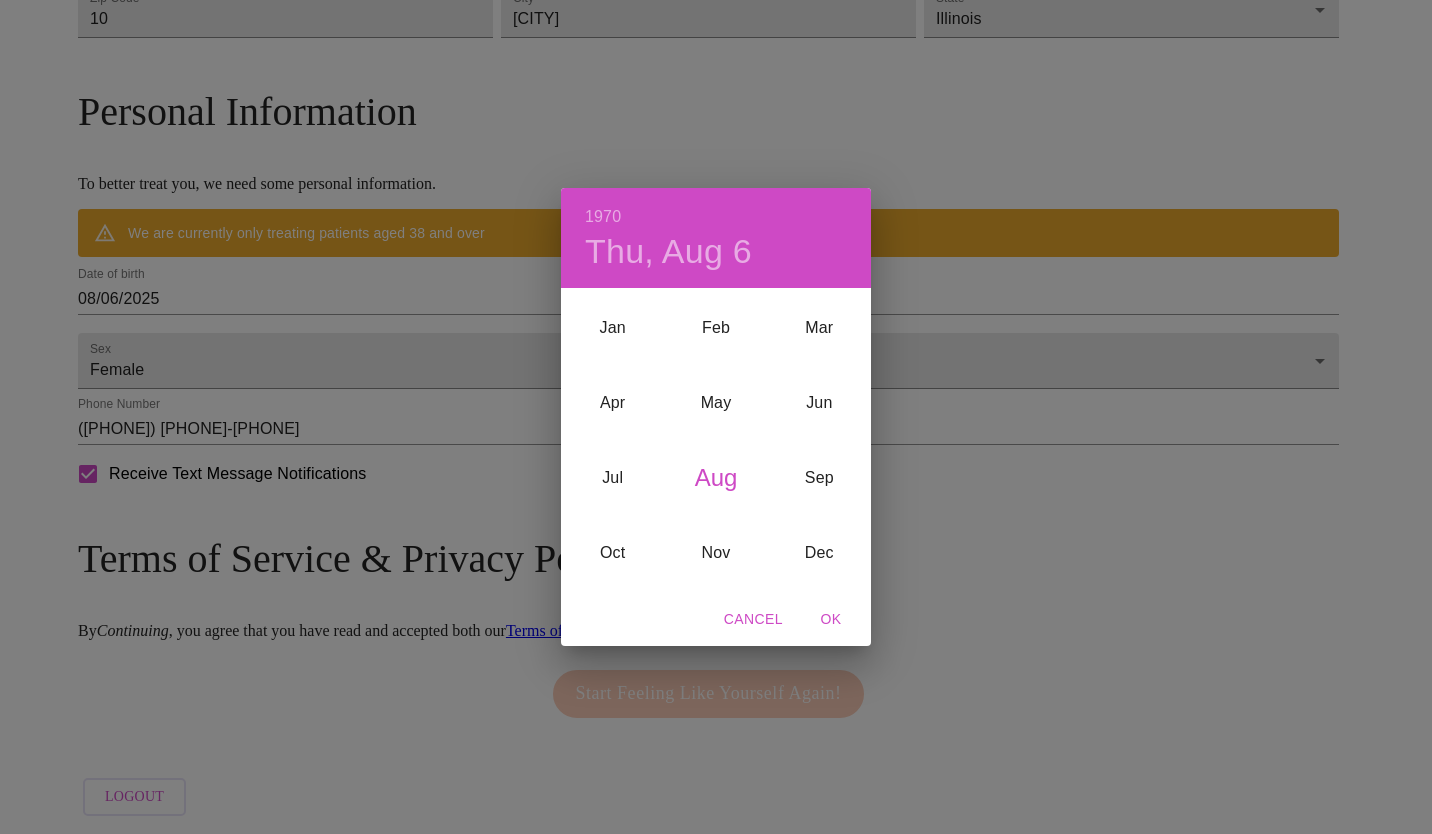click on "Aug" at bounding box center [715, 478] 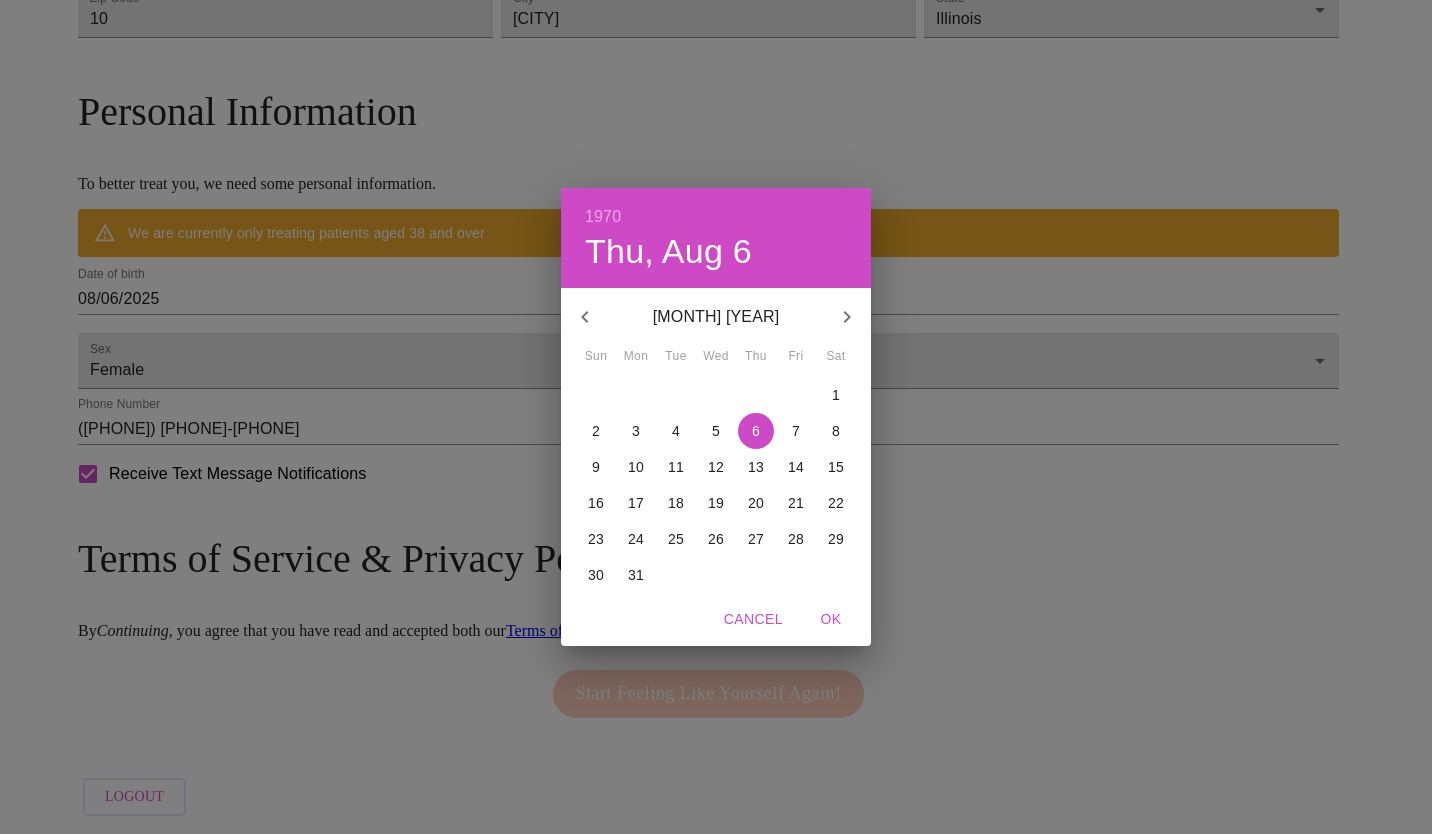 click on "12" at bounding box center [716, 467] 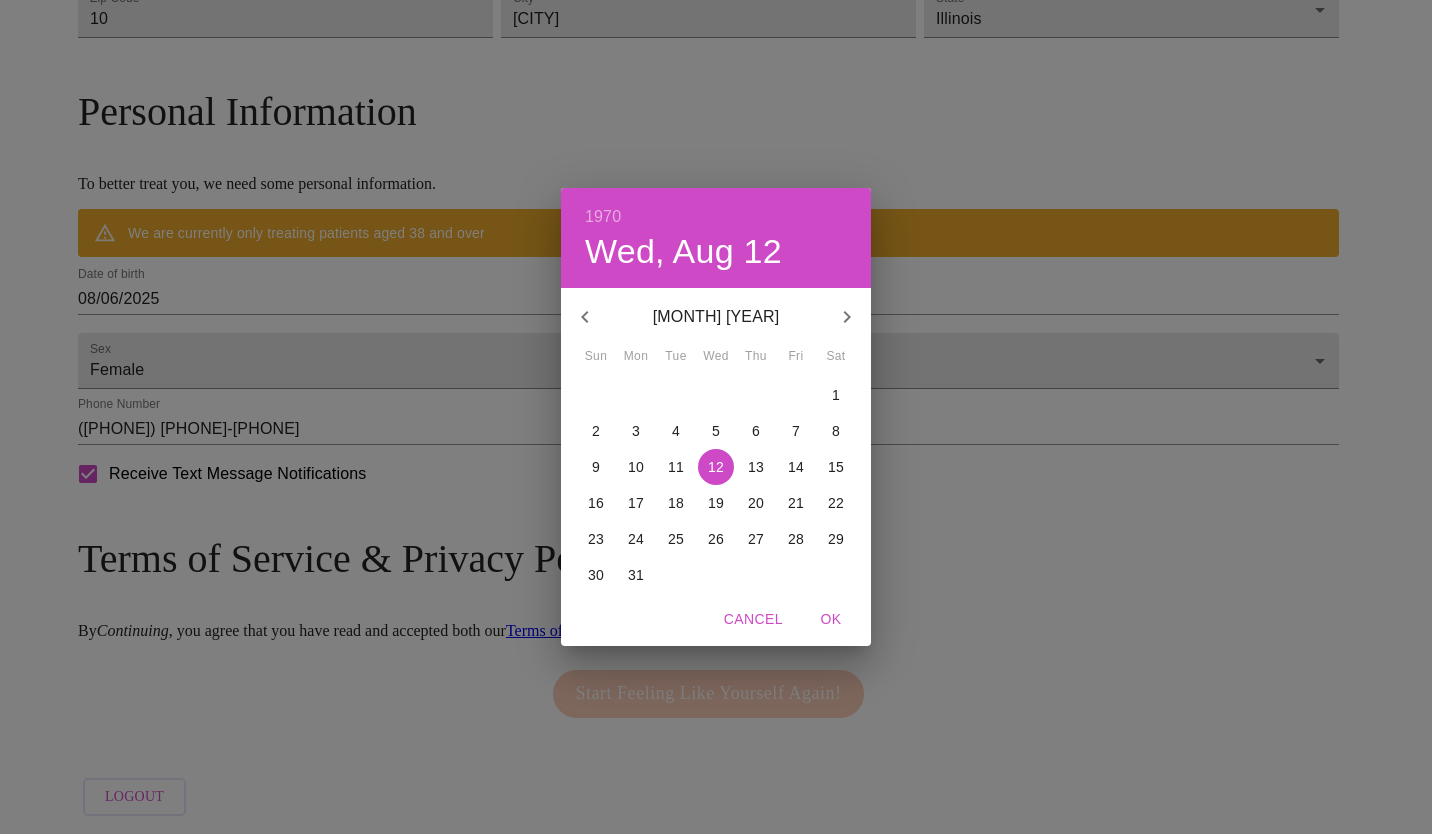 click on "[YEAR] Wed, Aug 12 August 1970 Sun Mon Tue Wed Thu Fri Sat 26 27 28 29 30 31 1 2 3 4 5 6 7 8 9 10 11 12 13 14 15 16 17 18 19 20 21 22 23 24 25 26 27 28 29 30 31 1 2 3 4 5 Cancel OK" at bounding box center (716, 417) 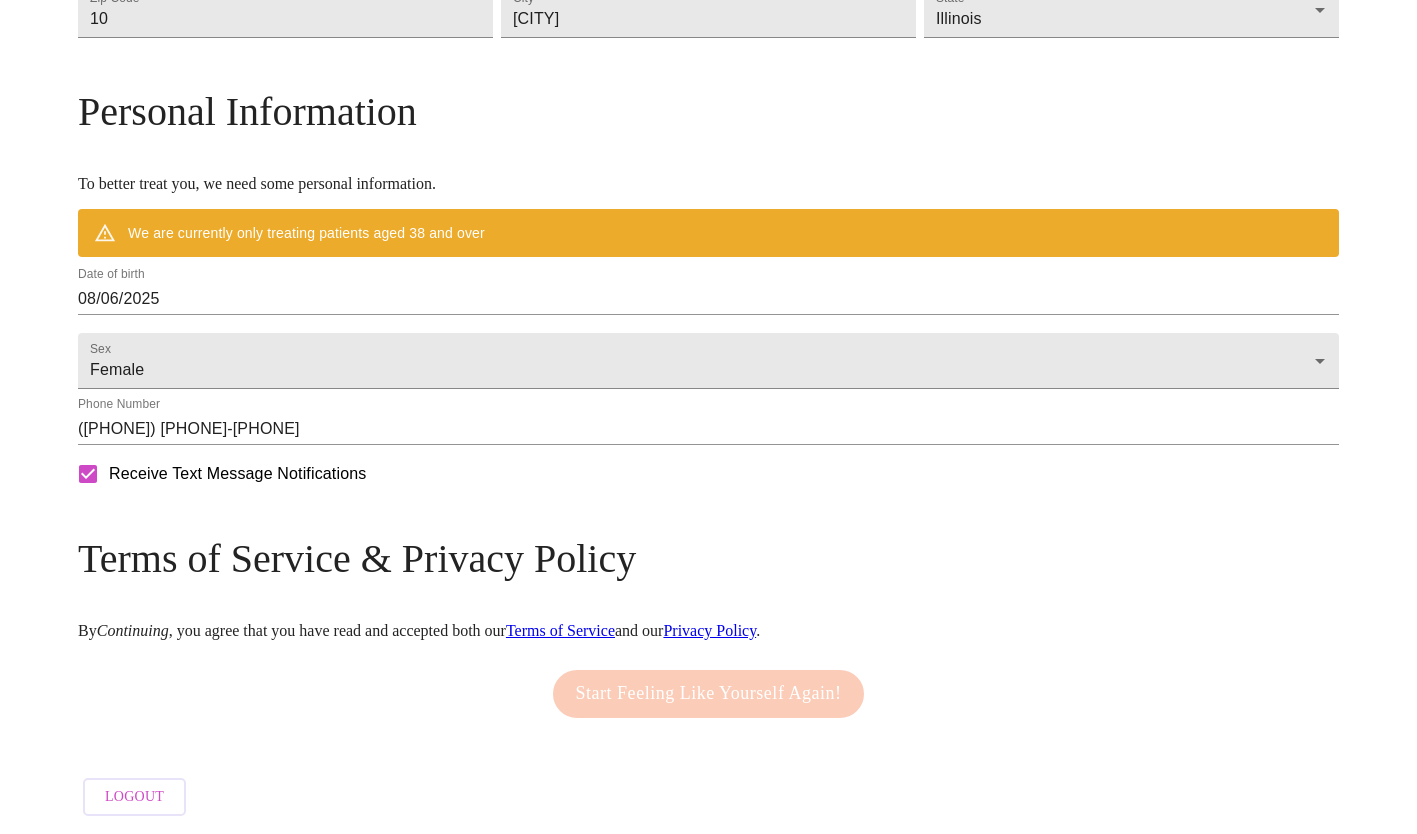 drag, startPoint x: 1293, startPoint y: 593, endPoint x: 303, endPoint y: 347, distance: 1020.1059 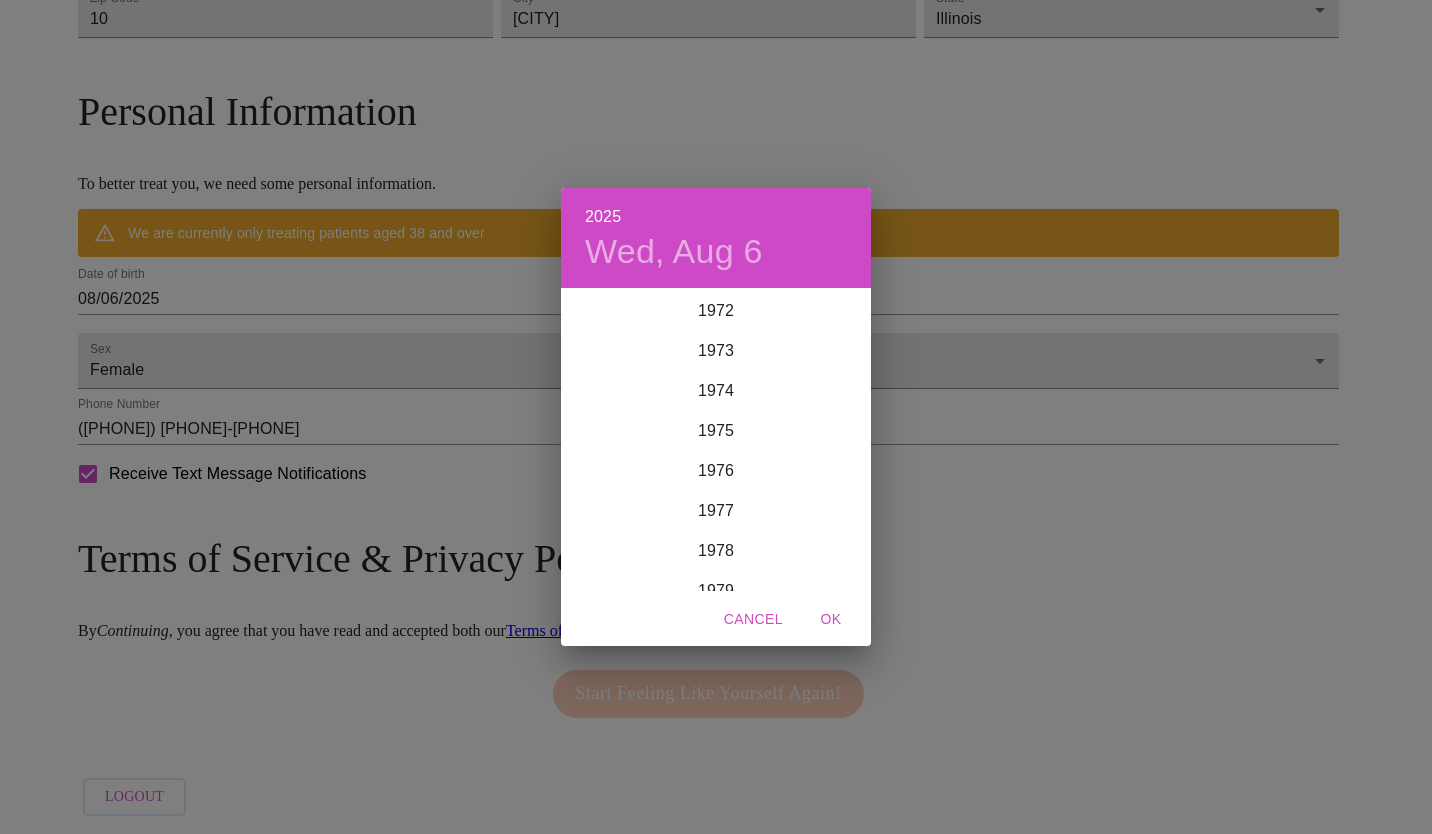 scroll, scrollTop: 2820, scrollLeft: 0, axis: vertical 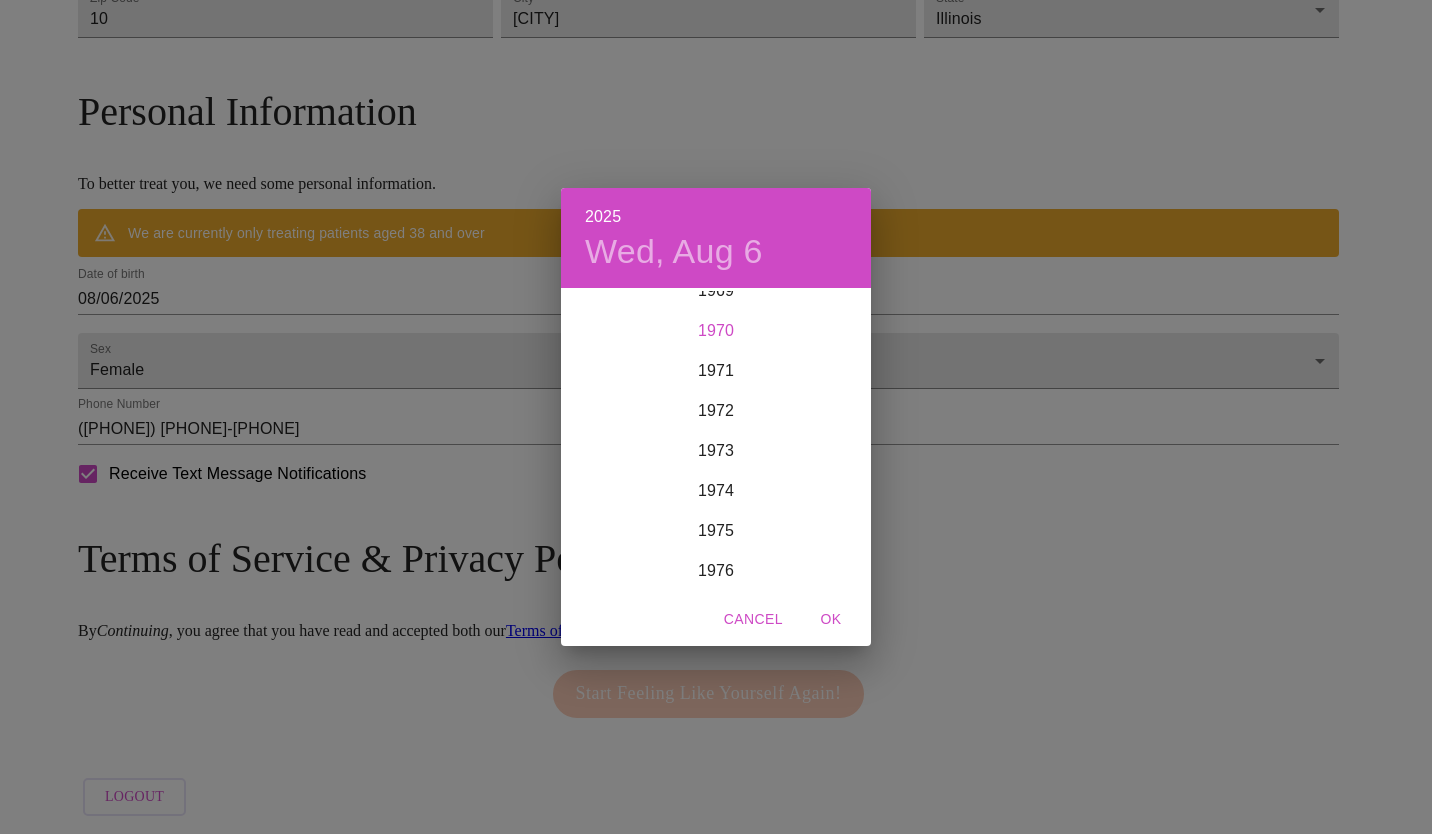 click on "1970" at bounding box center [716, 331] 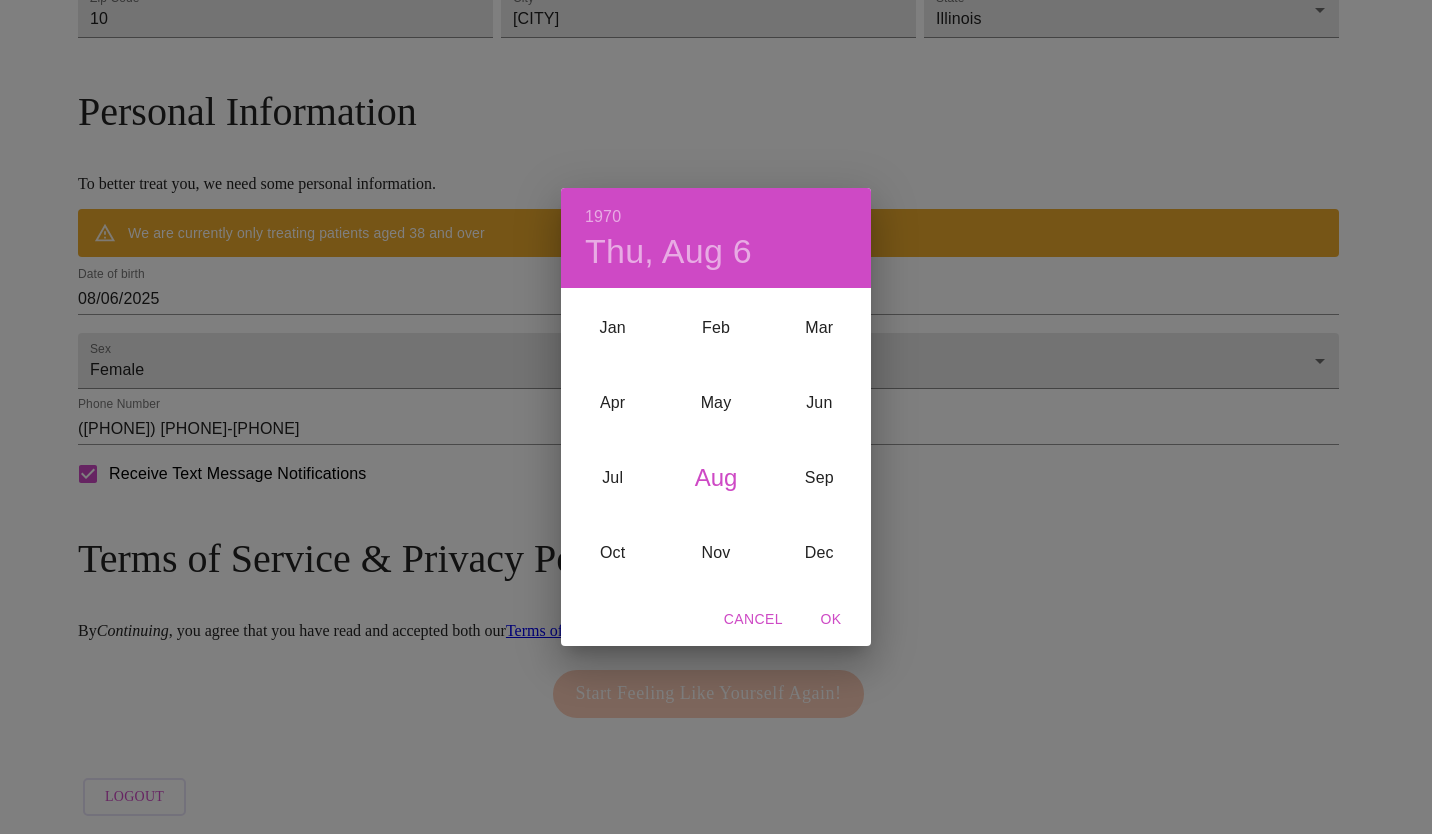 click on "[YEAR] Thu, Aug 6 Jan Feb Mar Apr May Jun Jul Aug Sep Oct Nov Dec Cancel OK" at bounding box center (716, 417) 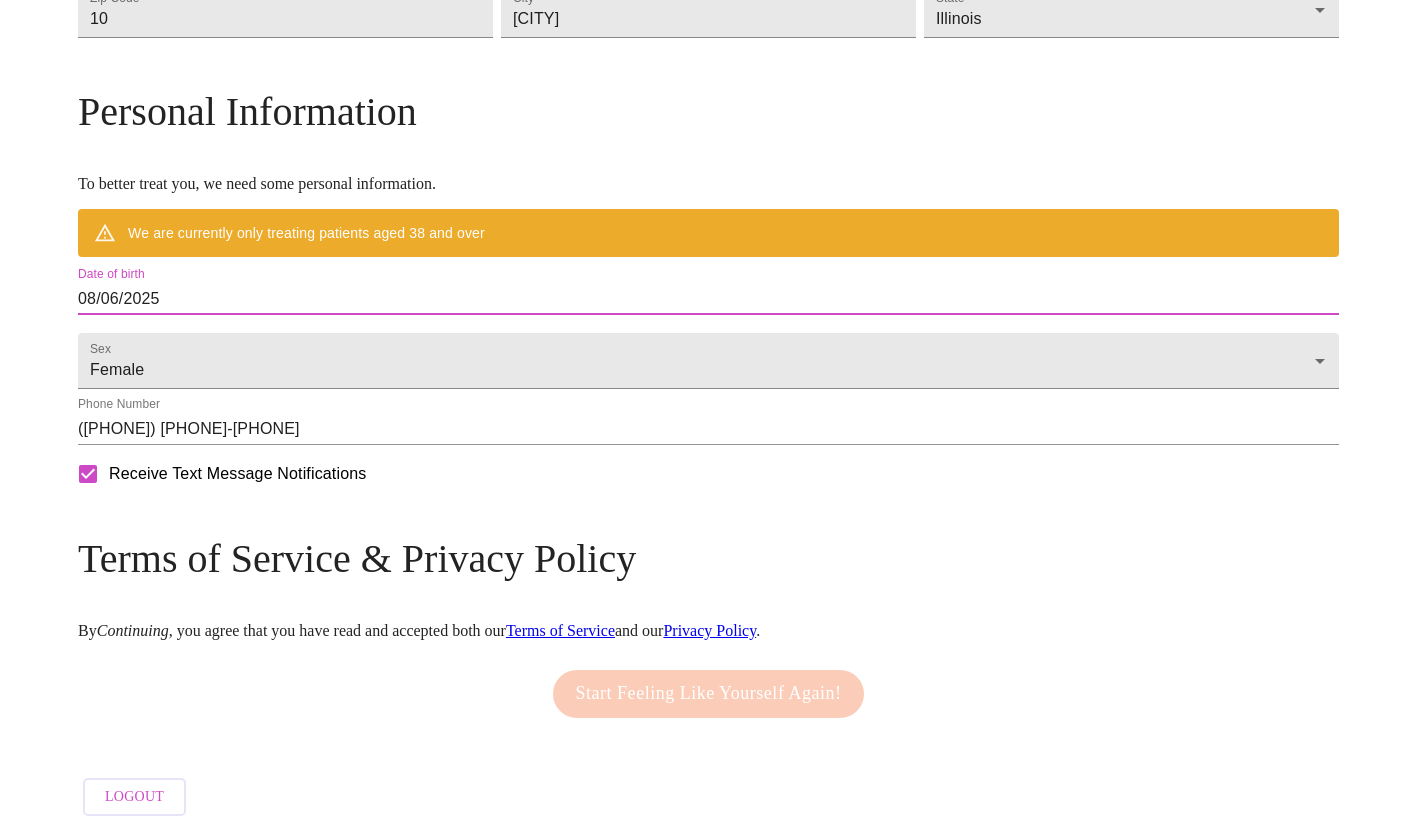 click on "08/06/2025" at bounding box center [708, 299] 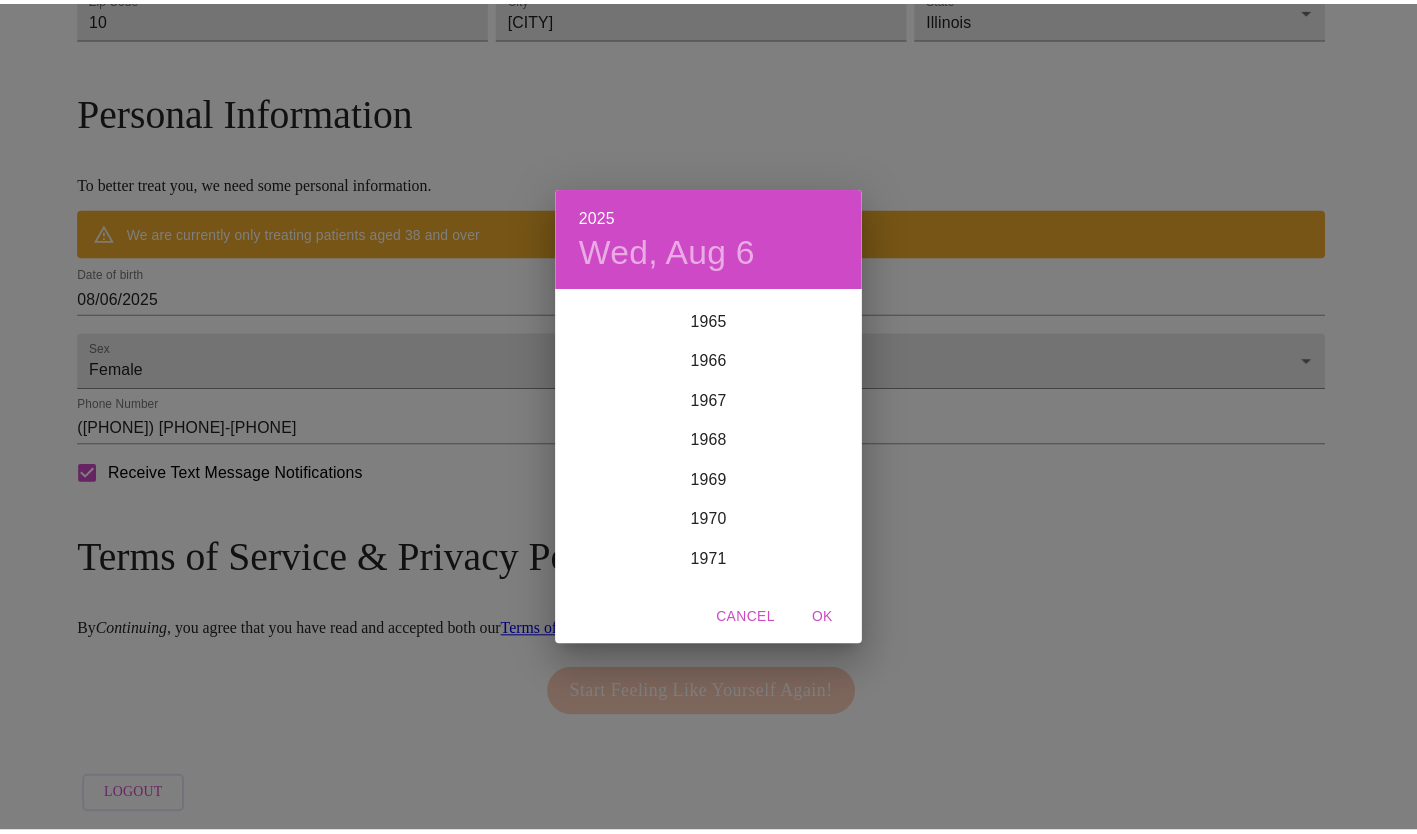 scroll, scrollTop: 2720, scrollLeft: 0, axis: vertical 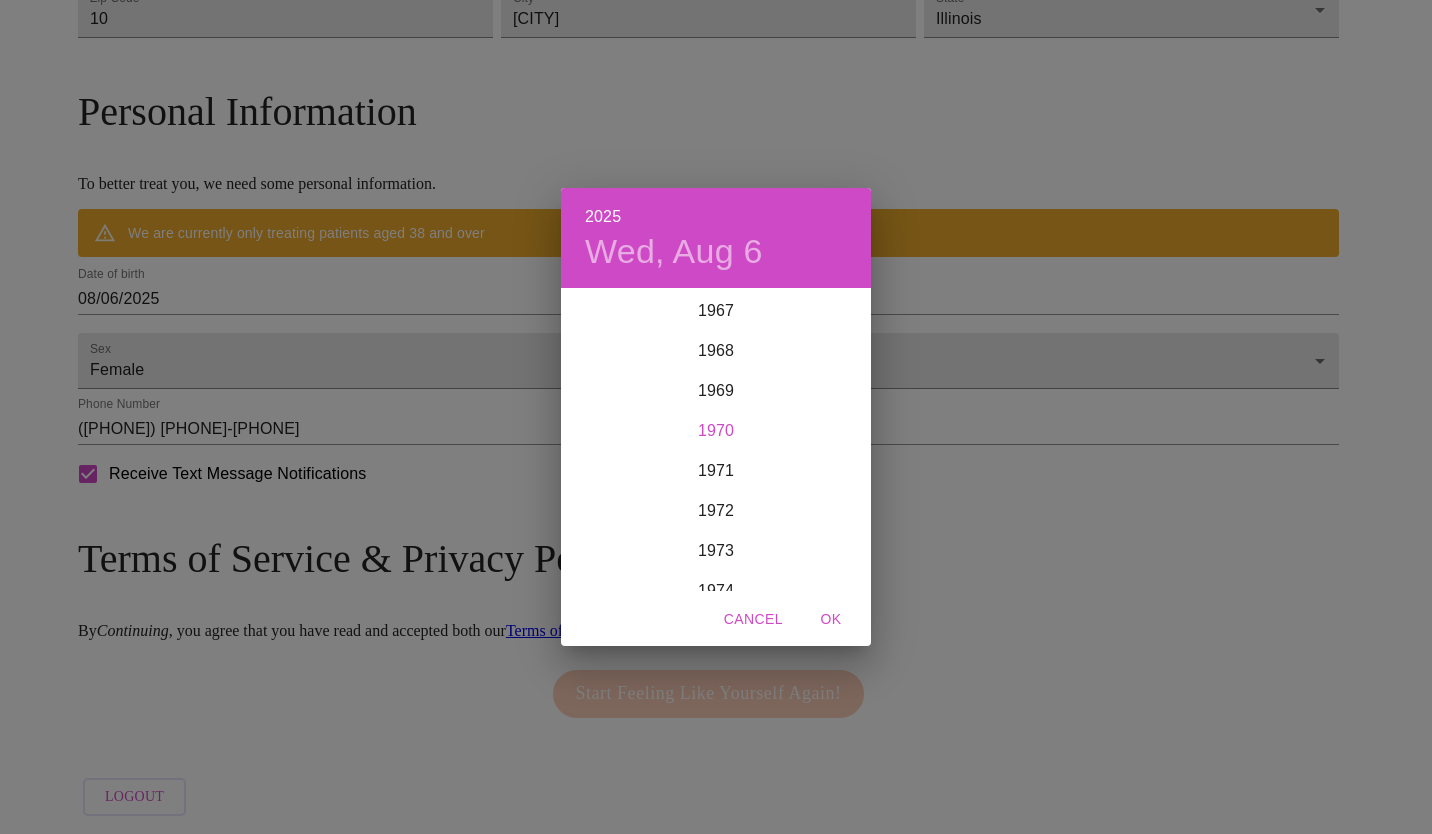 click on "1970" at bounding box center (716, 431) 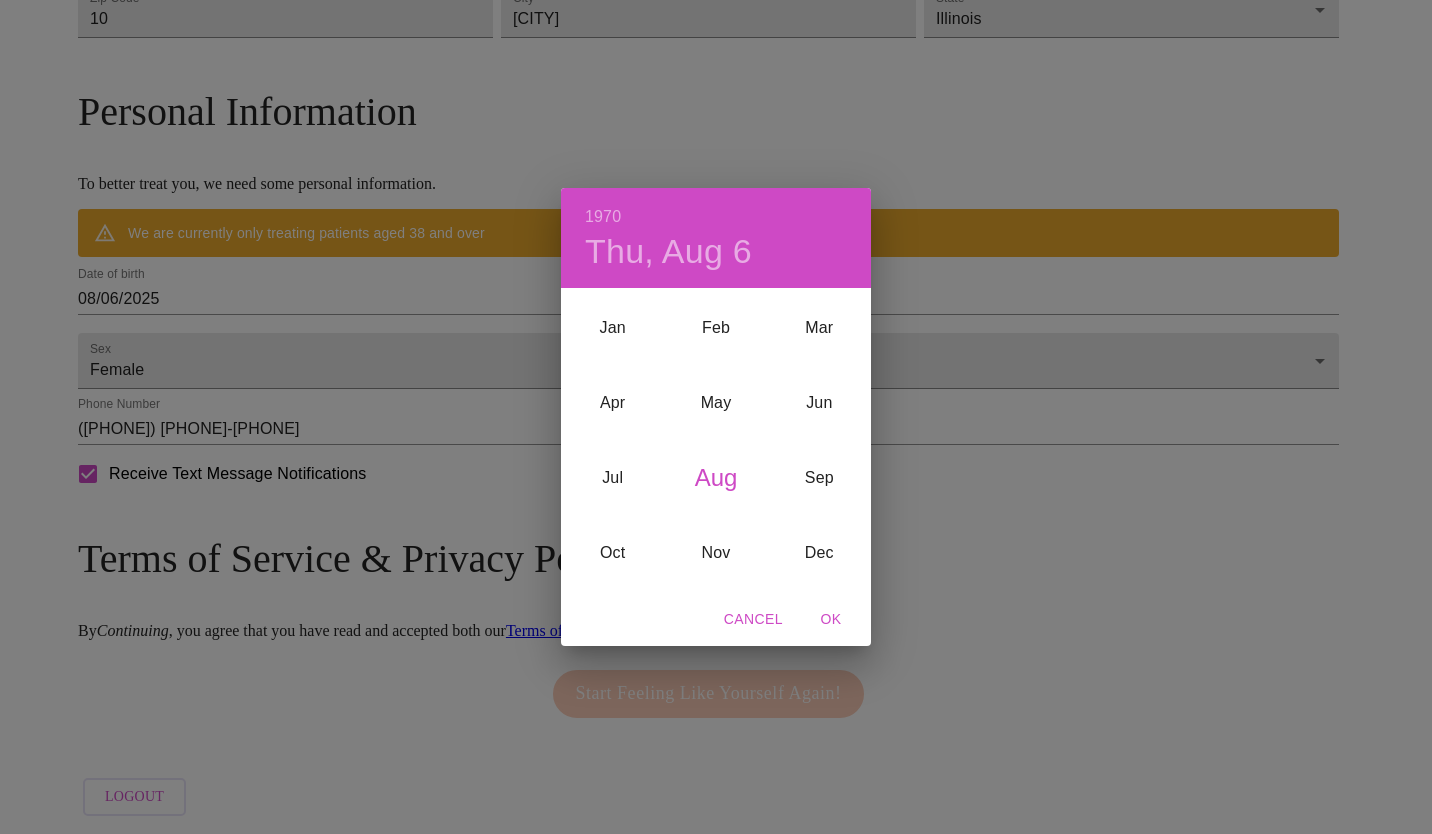 click on "Aug" at bounding box center (715, 478) 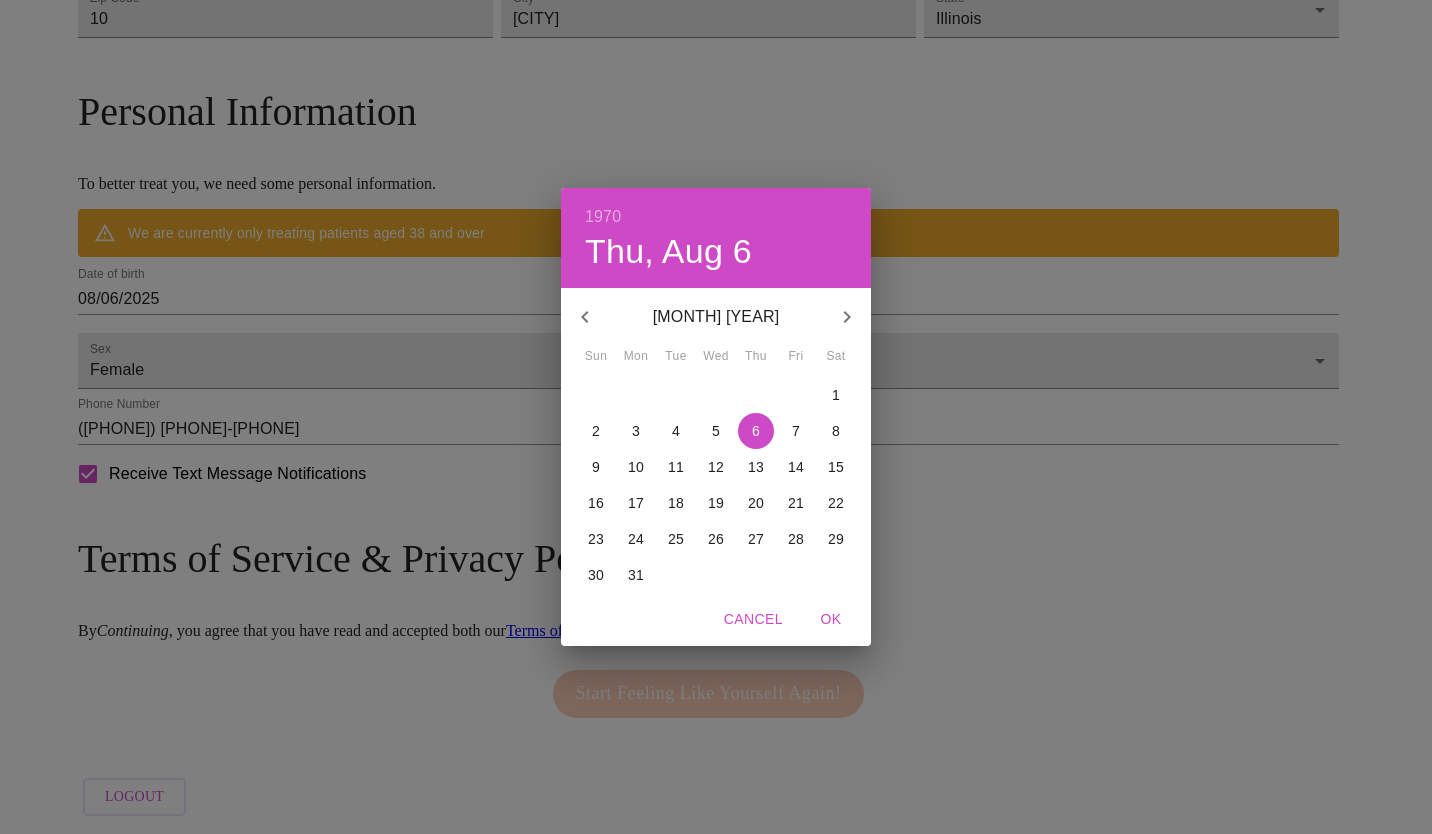 click on "12" at bounding box center (716, 467) 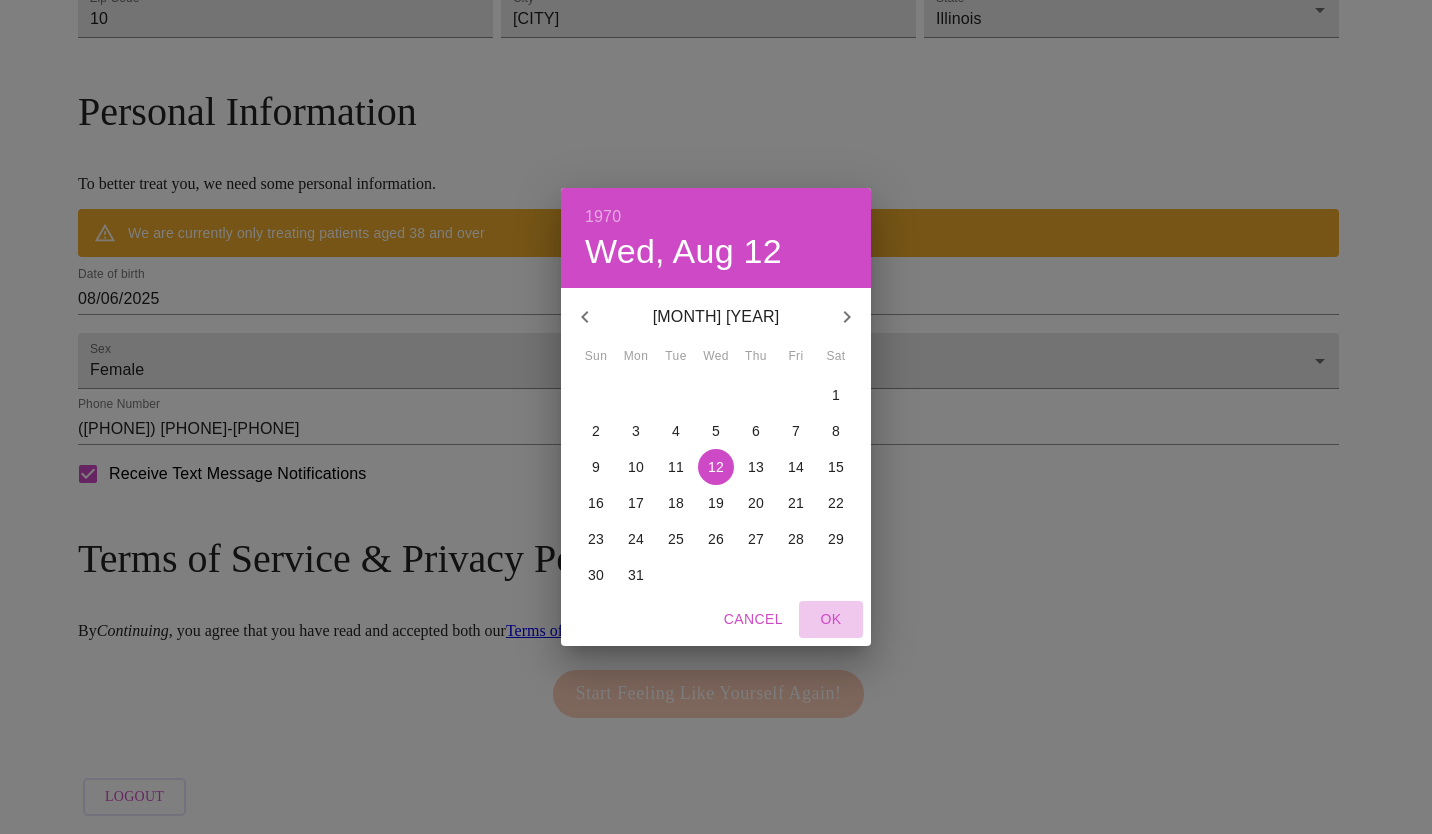 click on "OK" at bounding box center [831, 619] 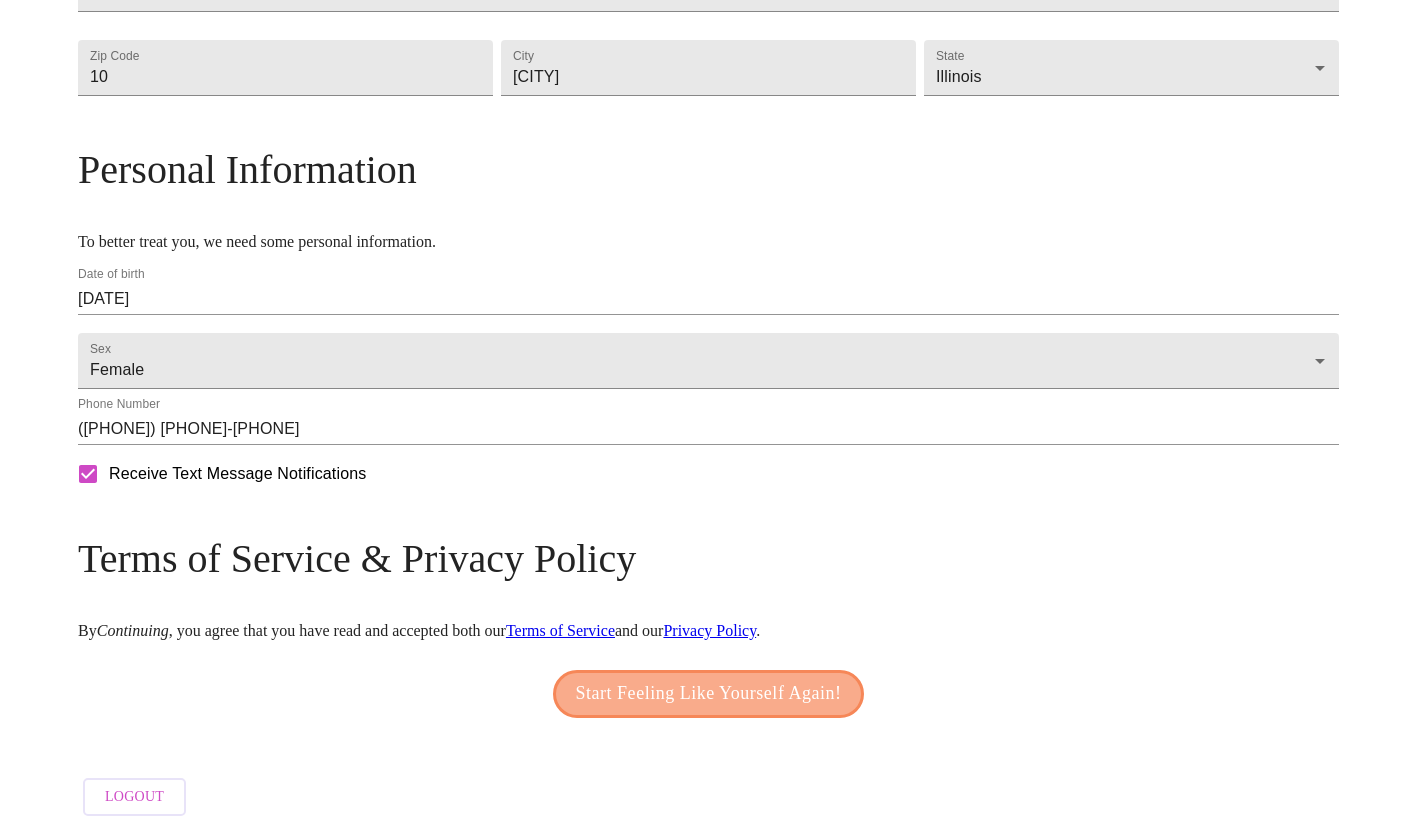 click on "Start Feeling Like Yourself Again!" at bounding box center (709, 694) 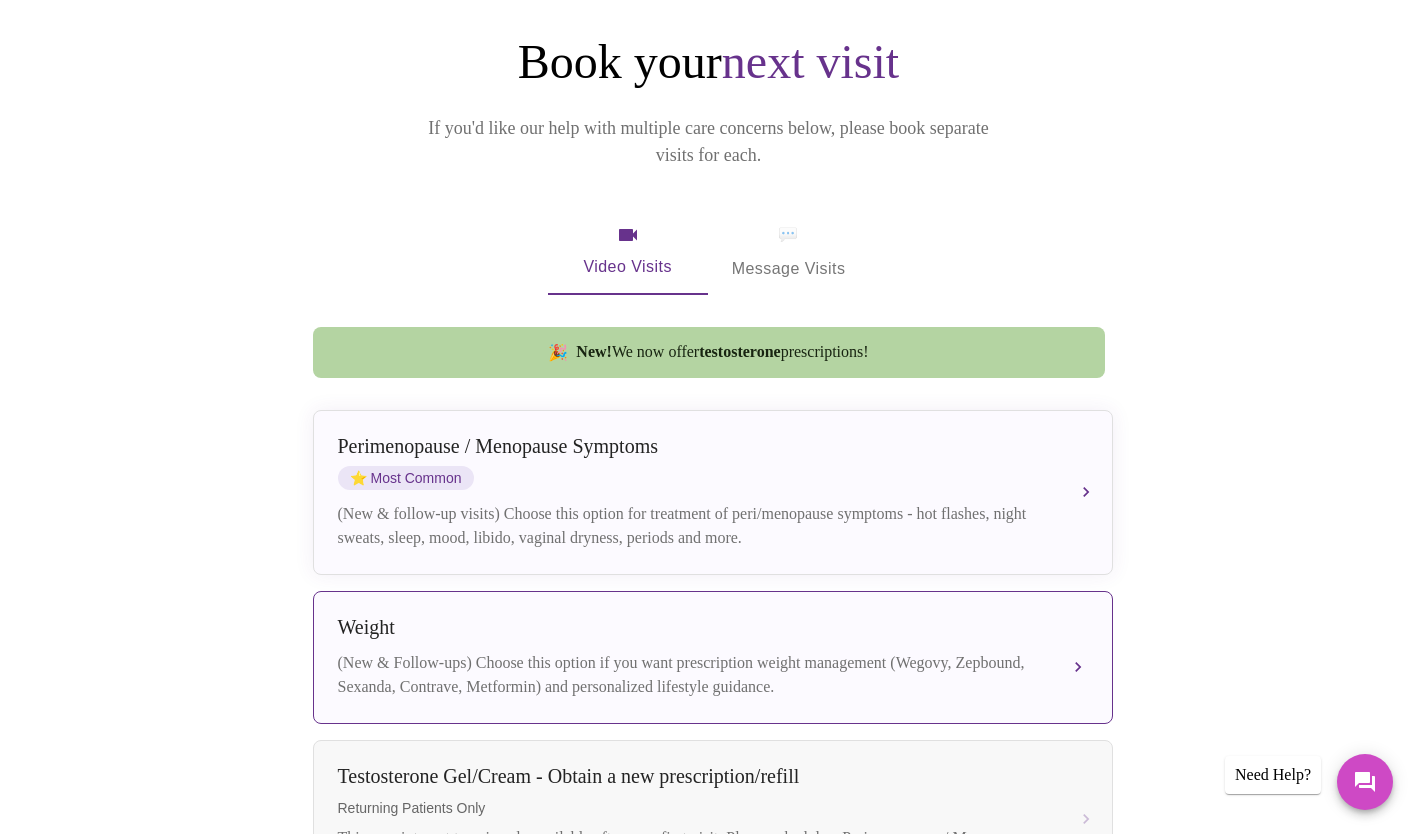 scroll, scrollTop: 300, scrollLeft: 0, axis: vertical 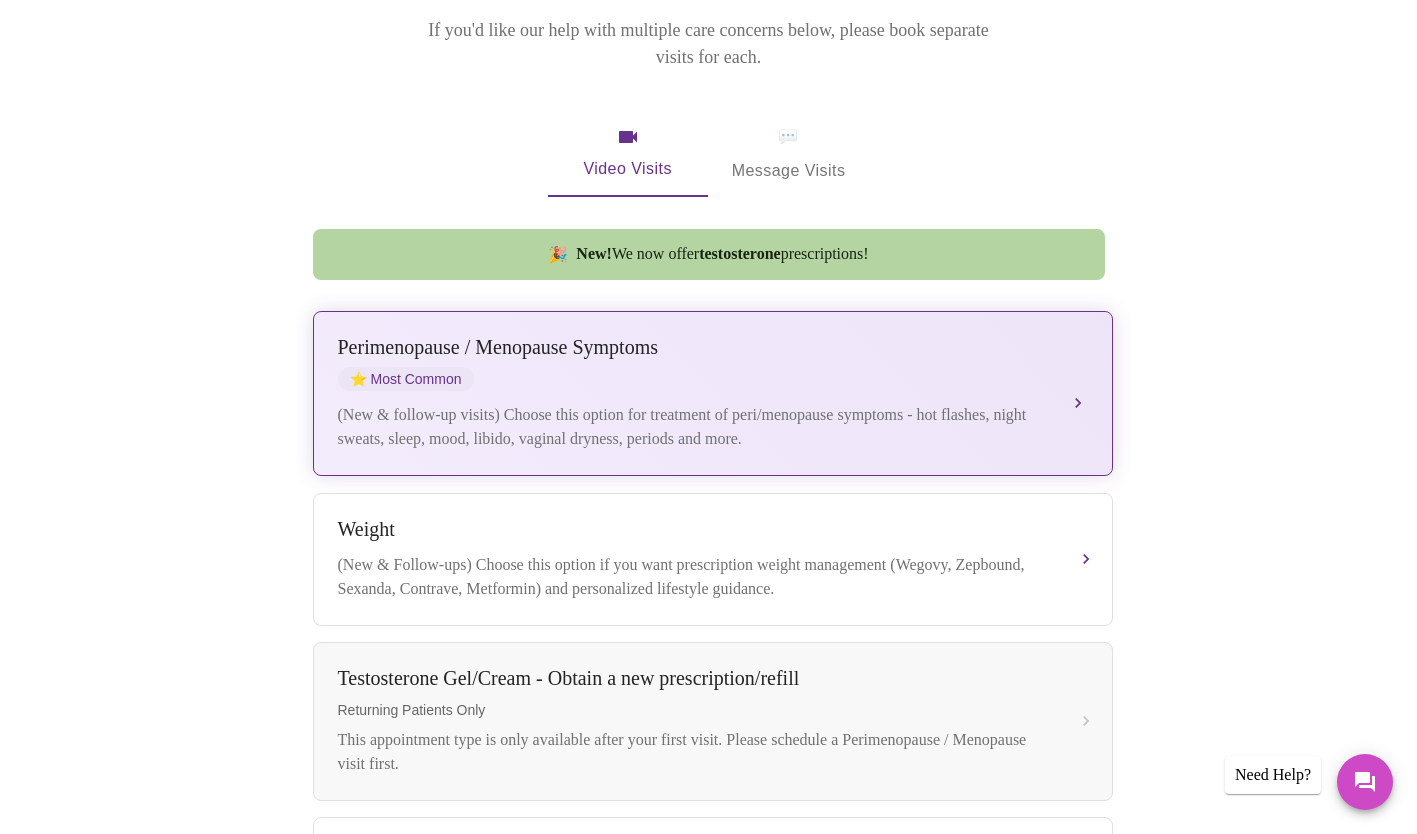 click on "(New & follow-up visits) Choose this option for treatment of peri/menopause symptoms - hot flashes, night sweats, sleep, mood, libido, vaginal dryness, periods and more." at bounding box center [693, 427] 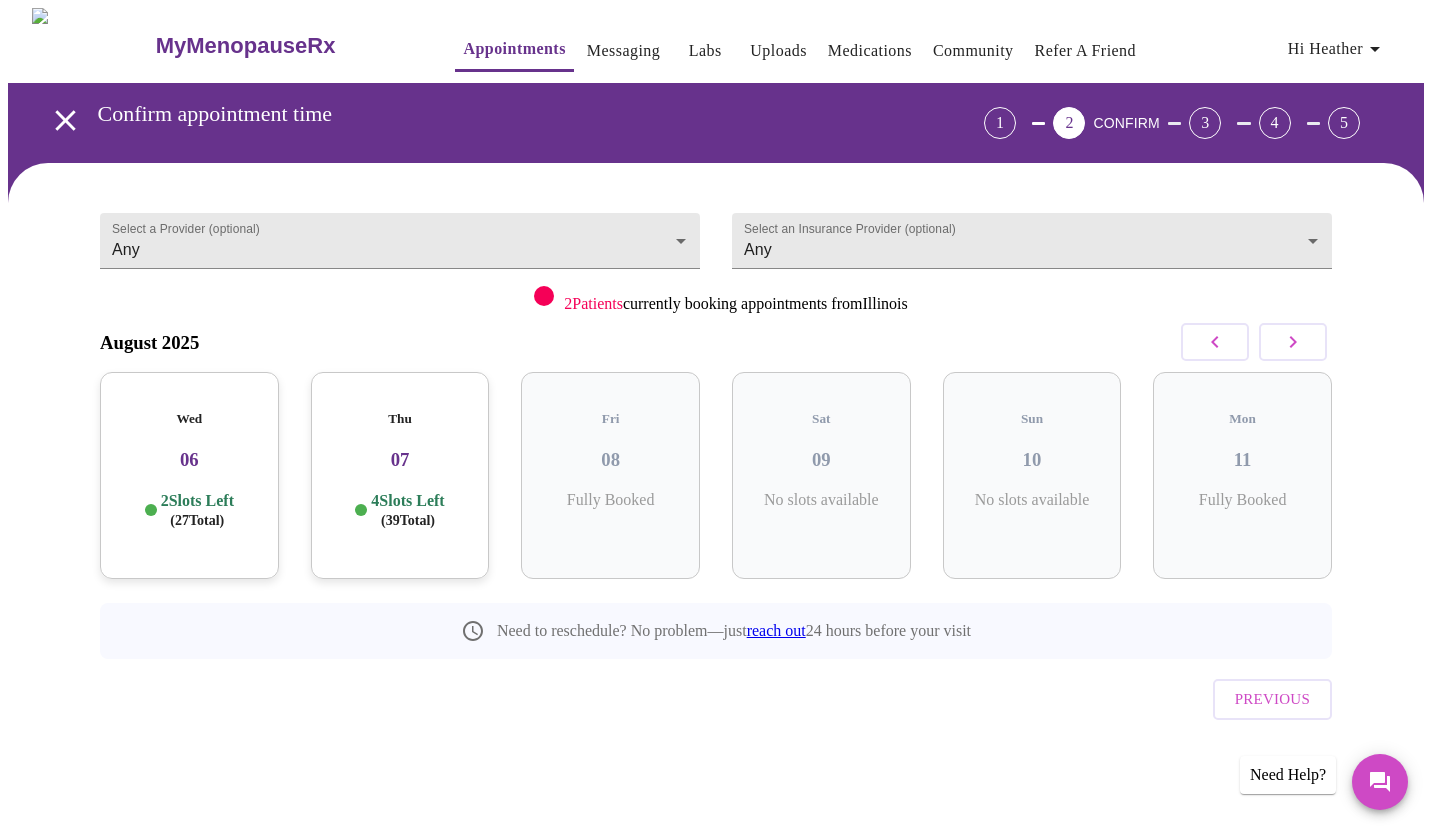 click on "06" at bounding box center (189, 460) 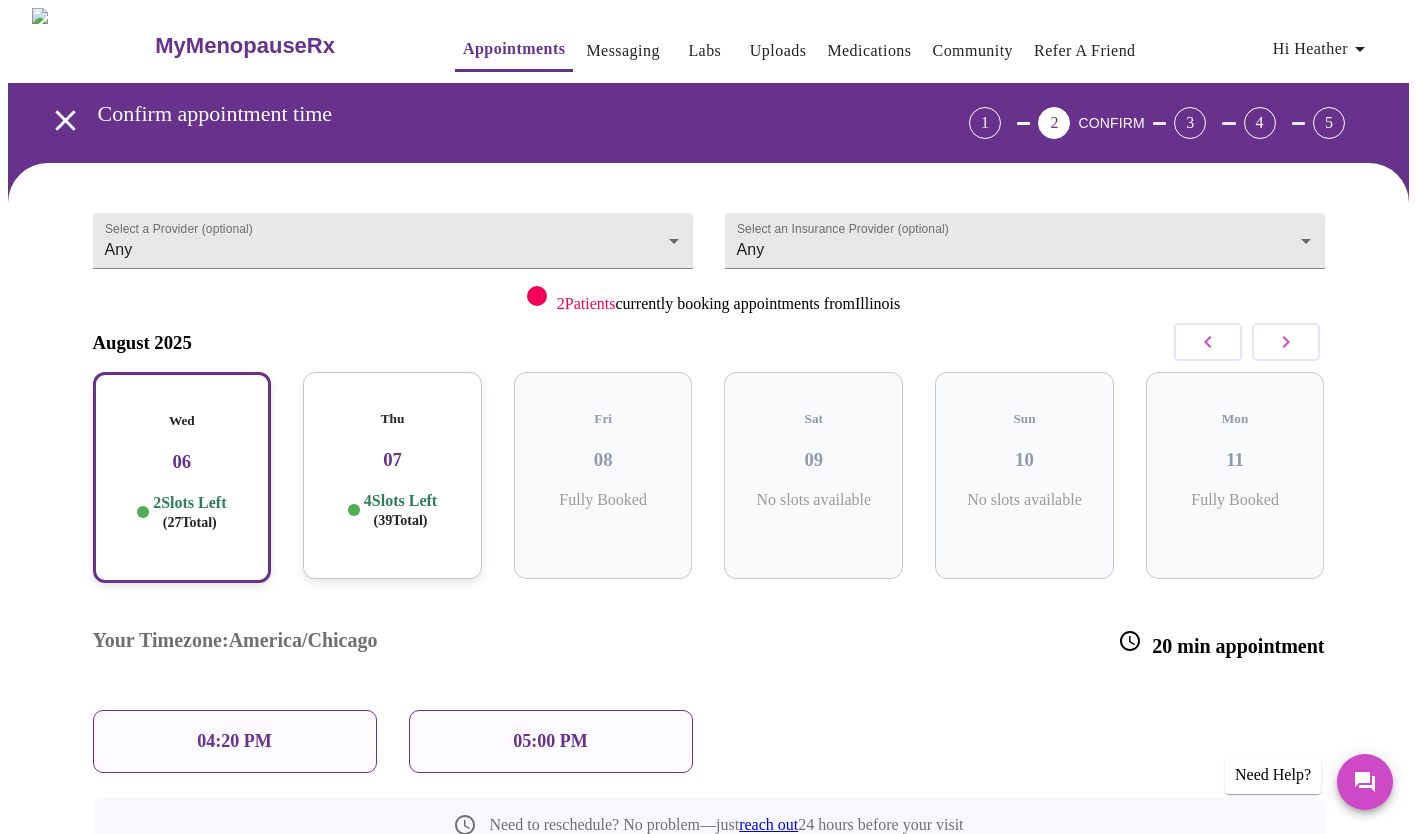 click on "04:20 PM" at bounding box center [235, 741] 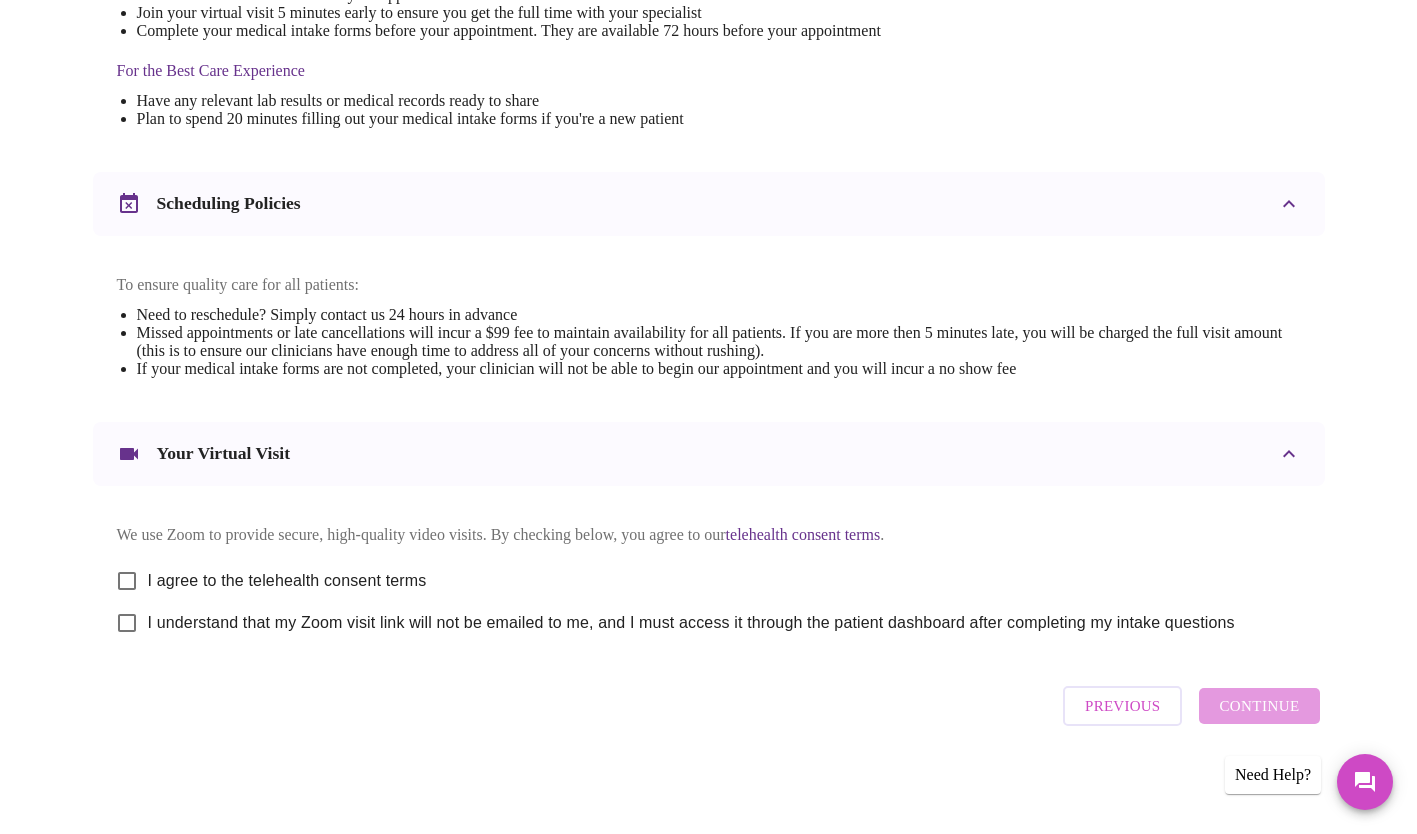 scroll, scrollTop: 615, scrollLeft: 0, axis: vertical 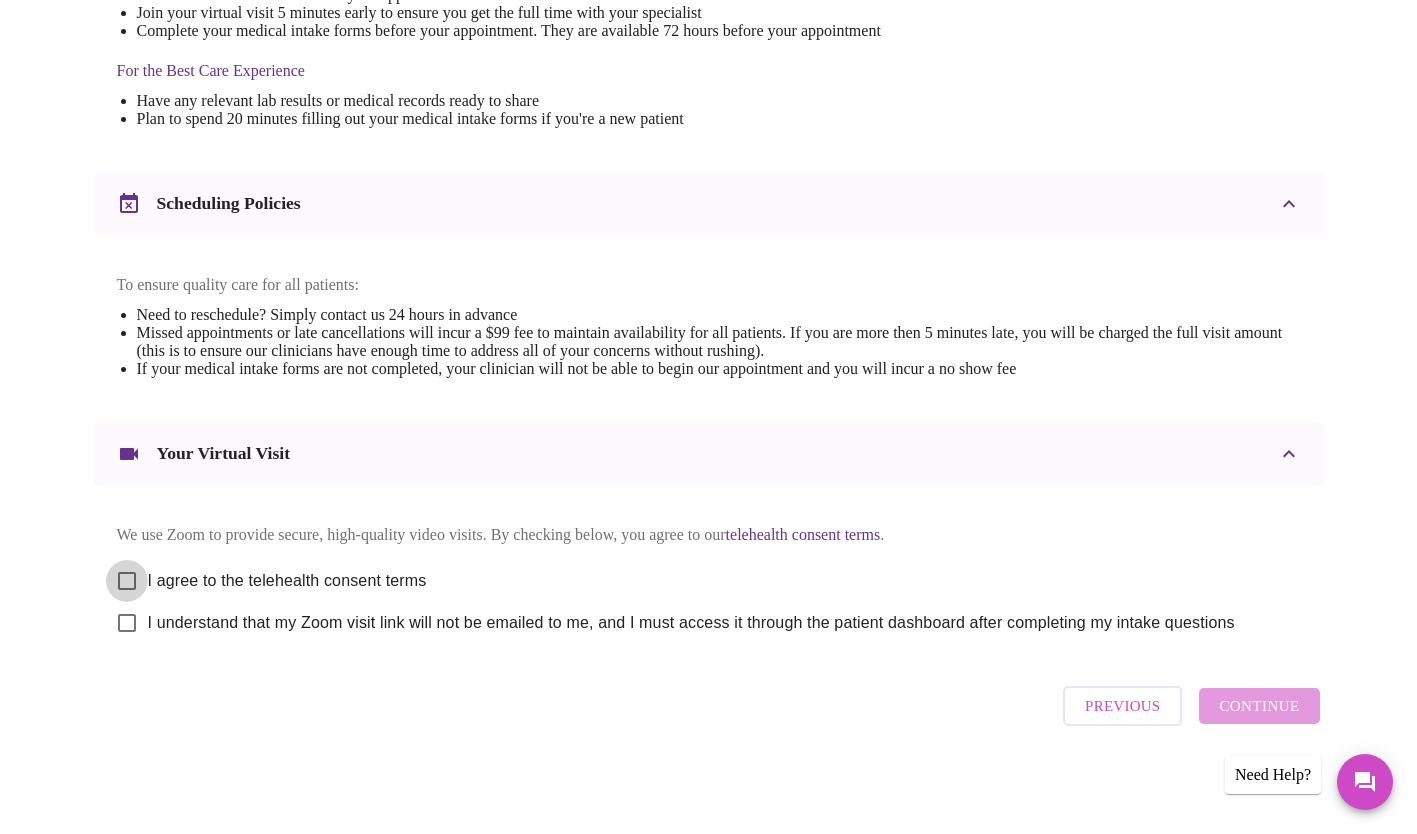 click on "I agree to the telehealth consent terms" at bounding box center [127, 581] 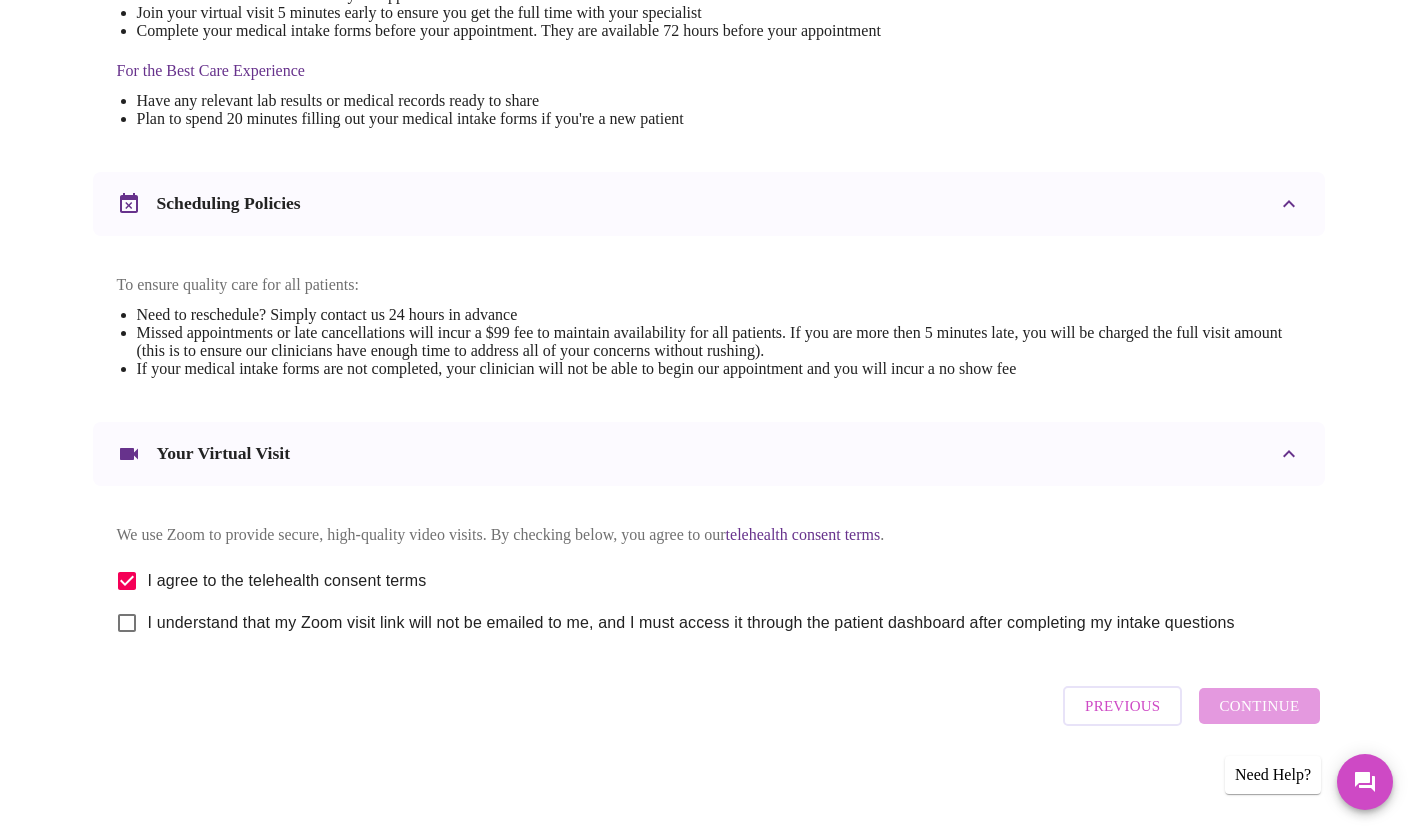 click on "I understand that my Zoom visit link will not be emailed to me, and I must access it through the patient dashboard after completing my intake questions" at bounding box center [127, 623] 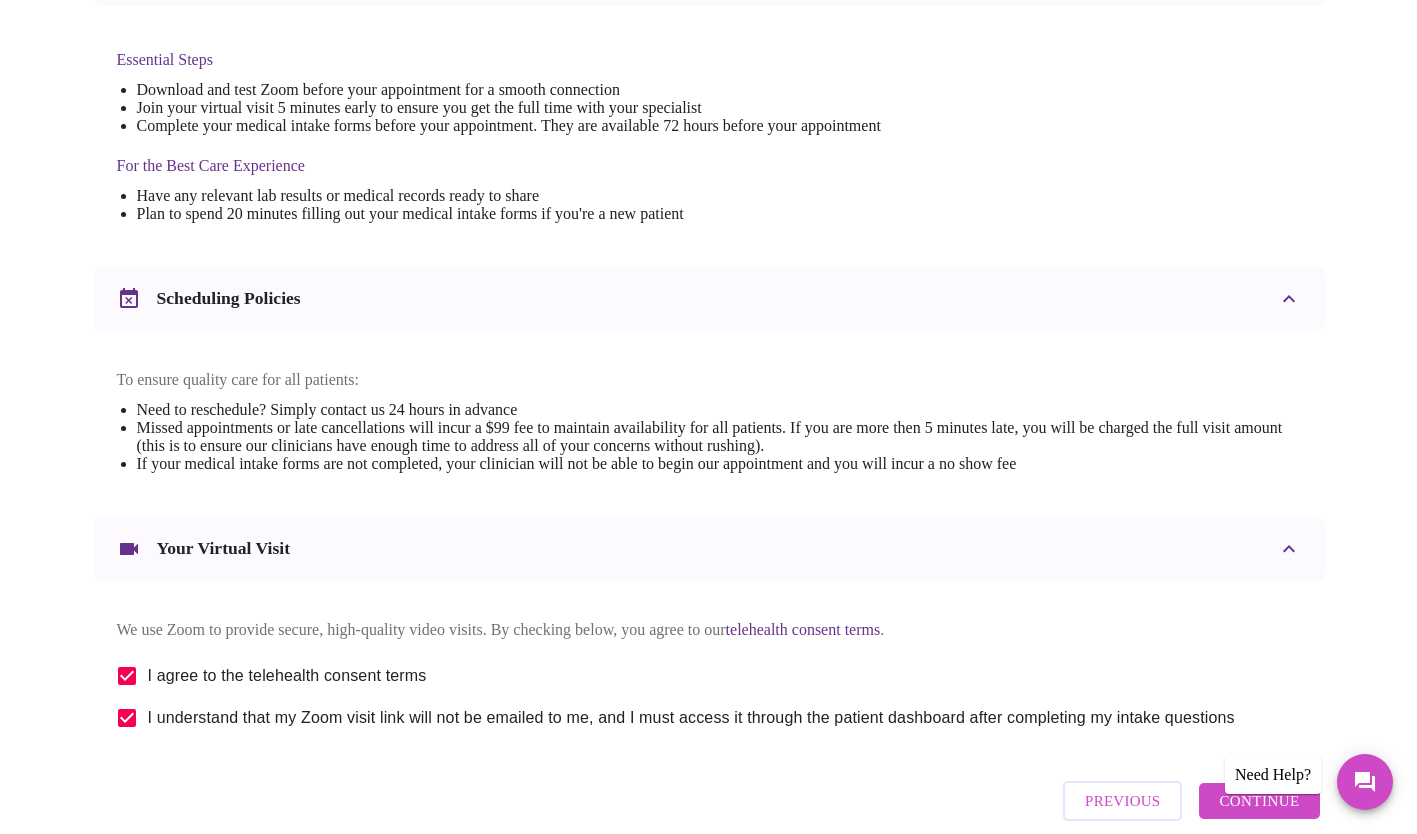 scroll, scrollTop: 615, scrollLeft: 0, axis: vertical 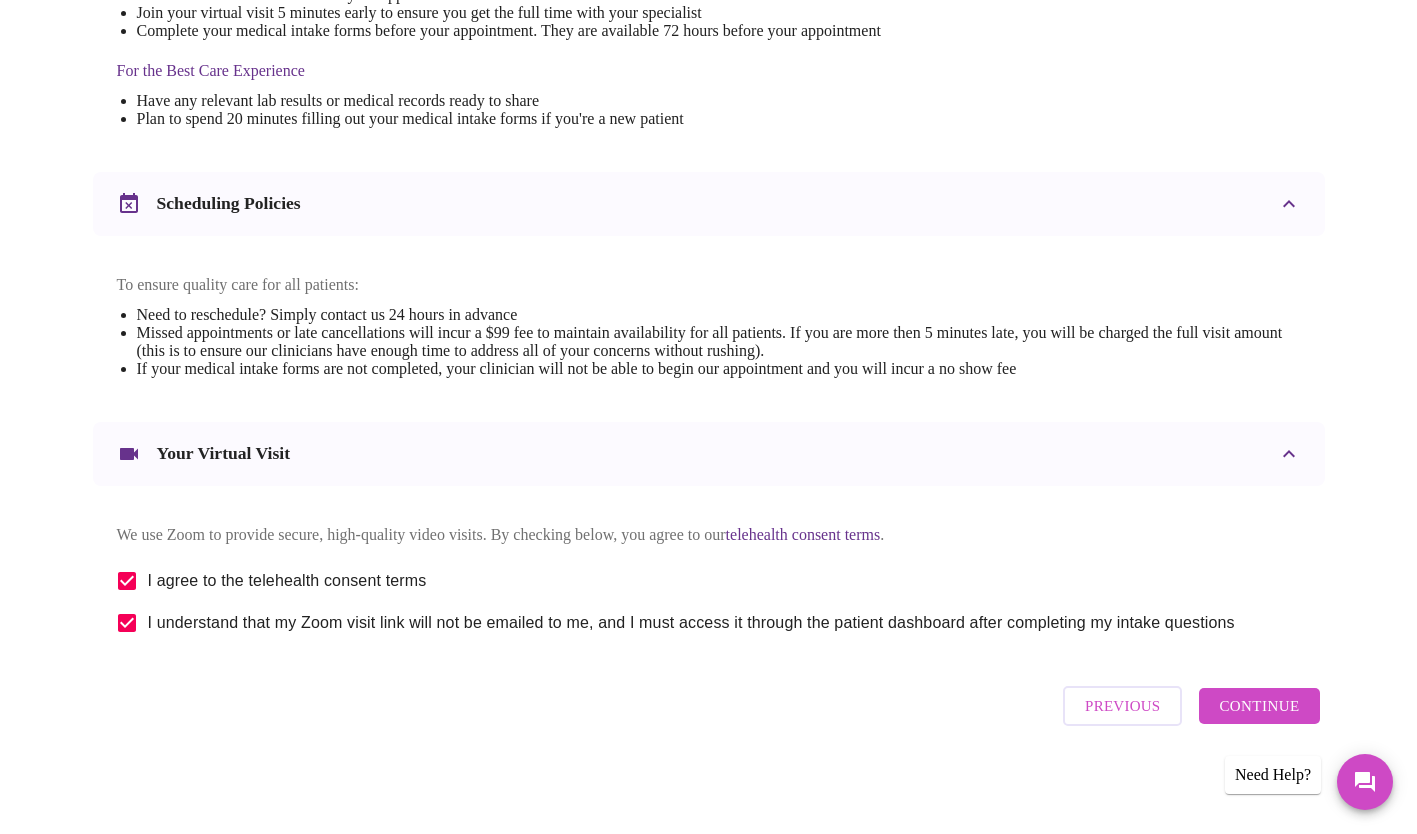 click on "Continue" at bounding box center [1259, 706] 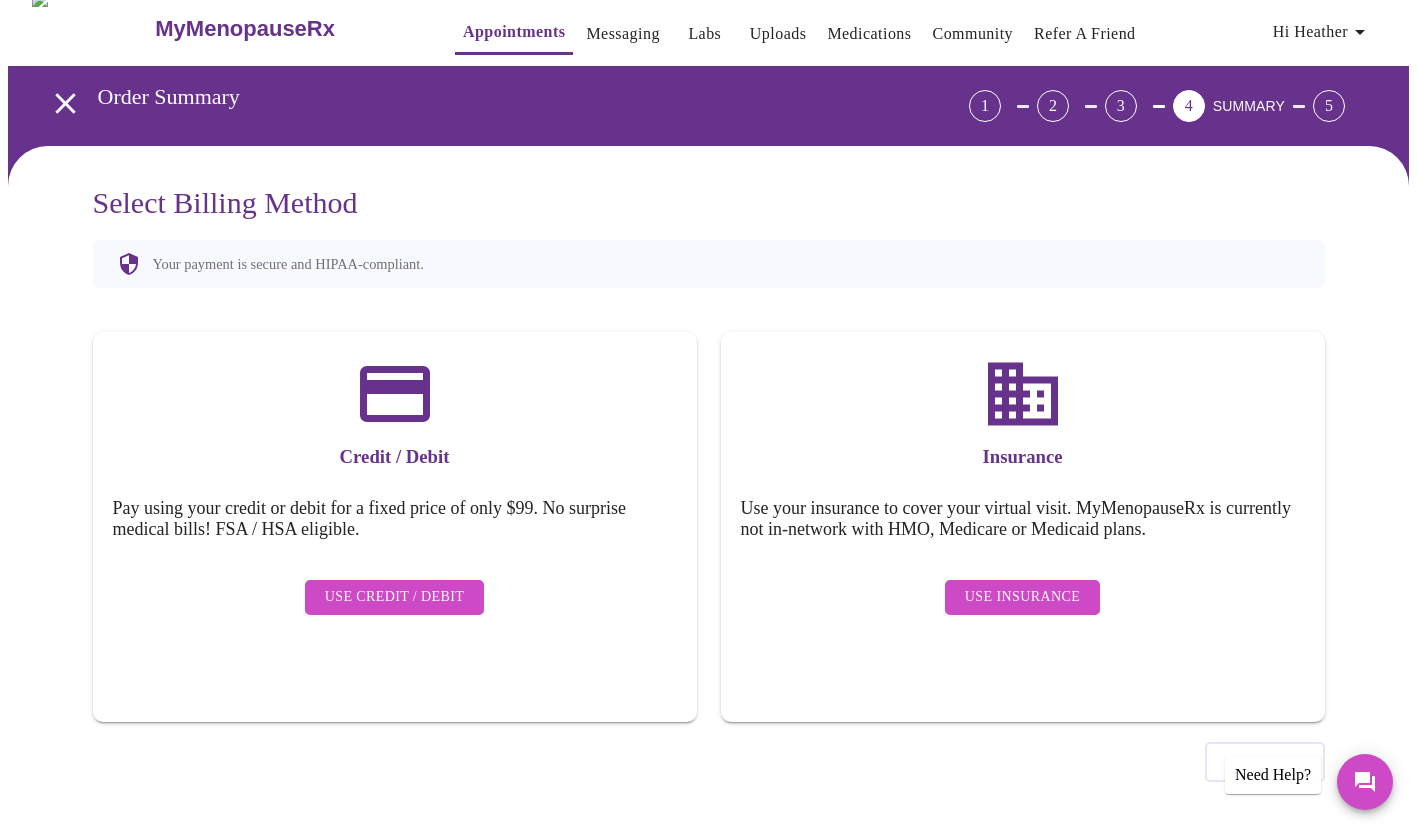 click on "Use Insurance" at bounding box center [1022, 597] 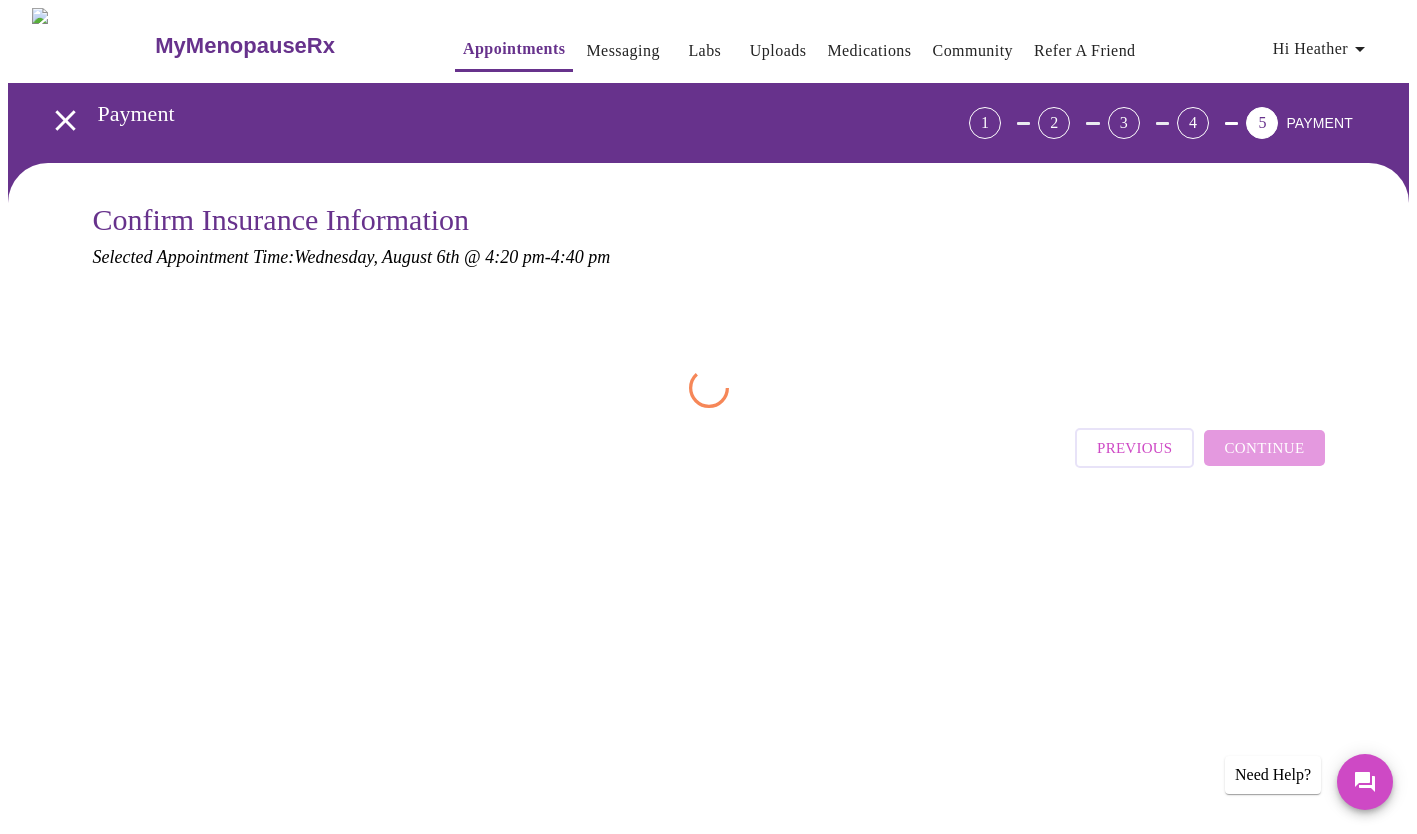 scroll, scrollTop: 0, scrollLeft: 0, axis: both 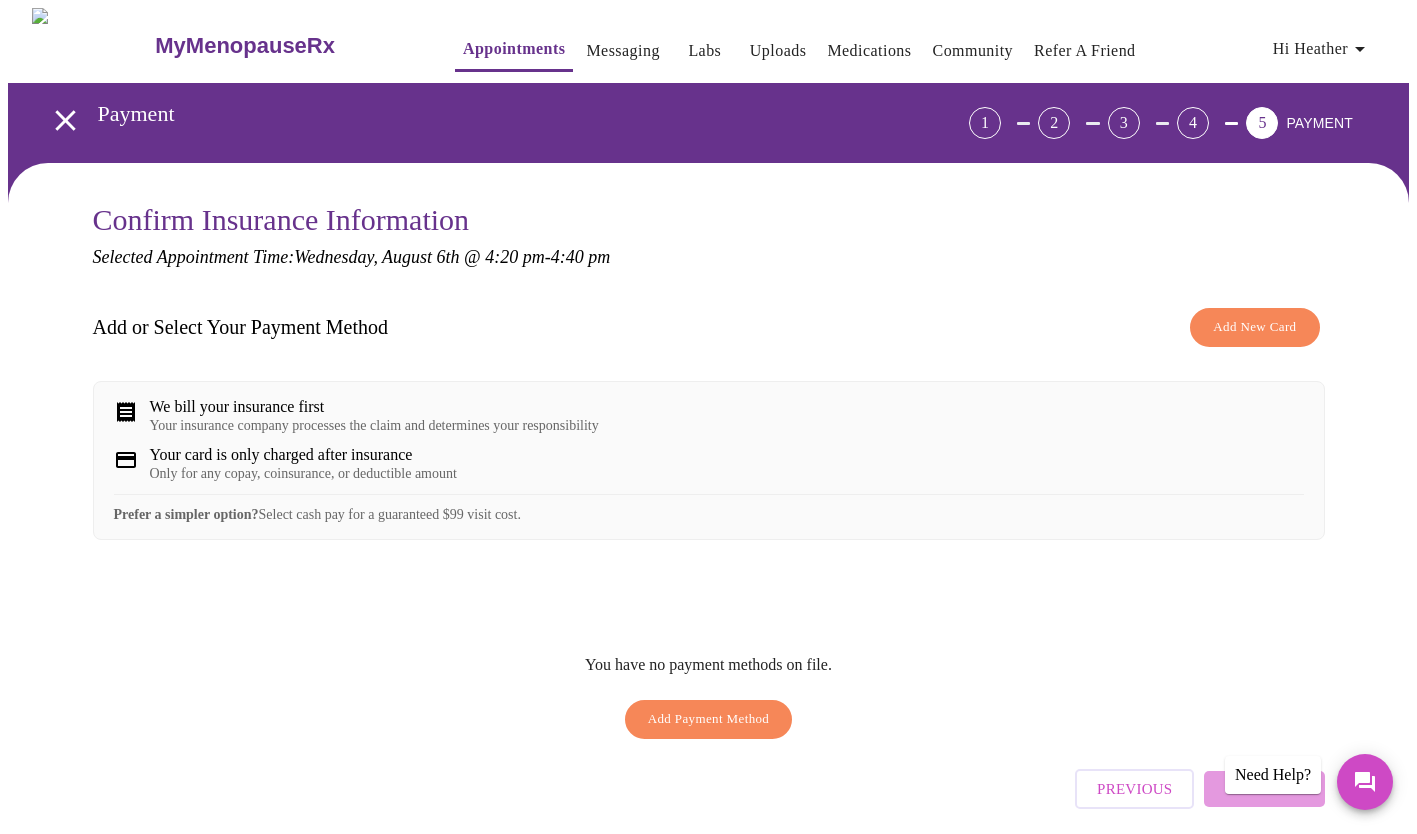 click on "Add New Card" at bounding box center (1254, 327) 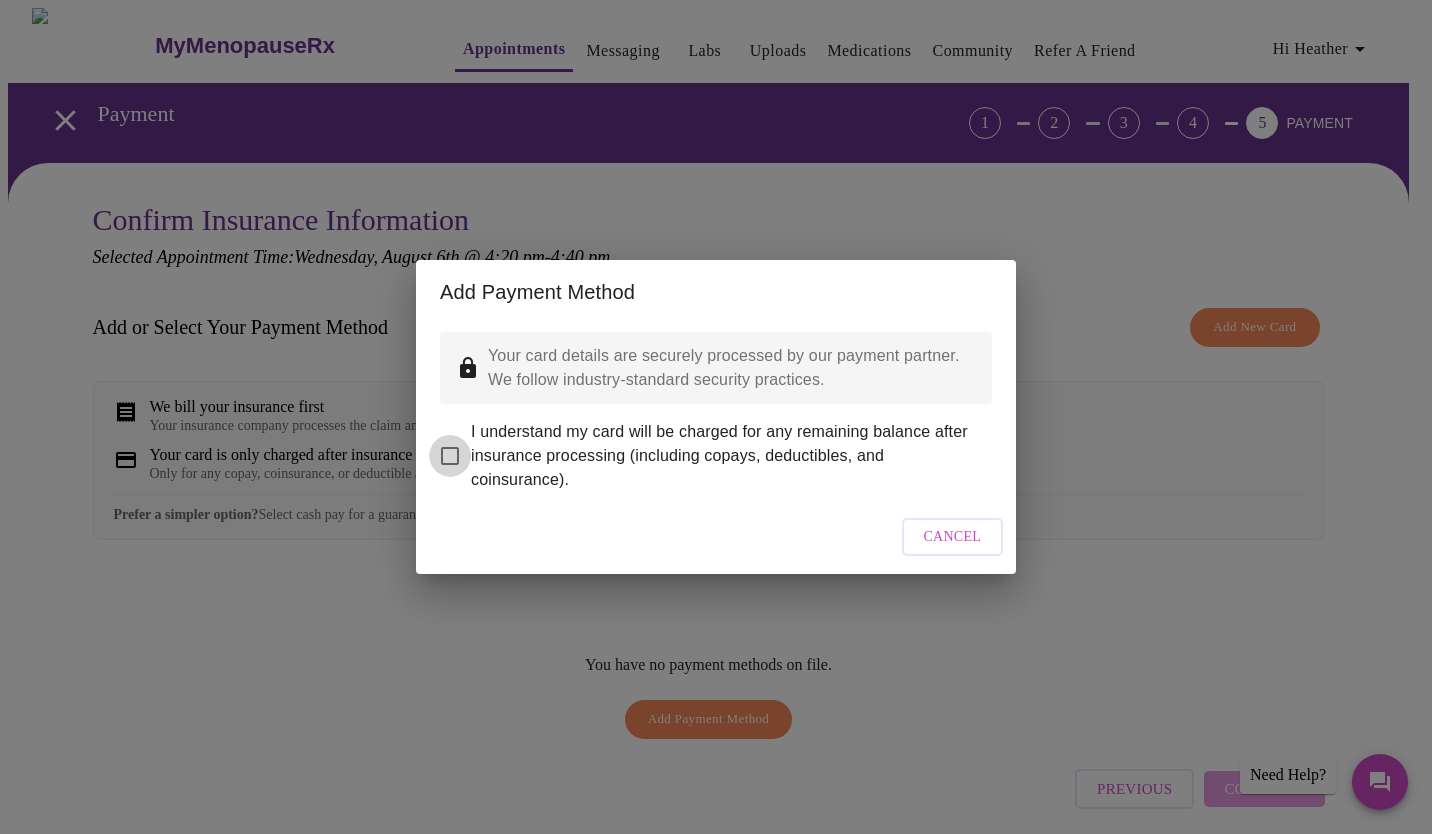 click on "I understand my card will be charged for any remaining balance after insurance processing (including copays, deductibles, and coinsurance)." at bounding box center [450, 456] 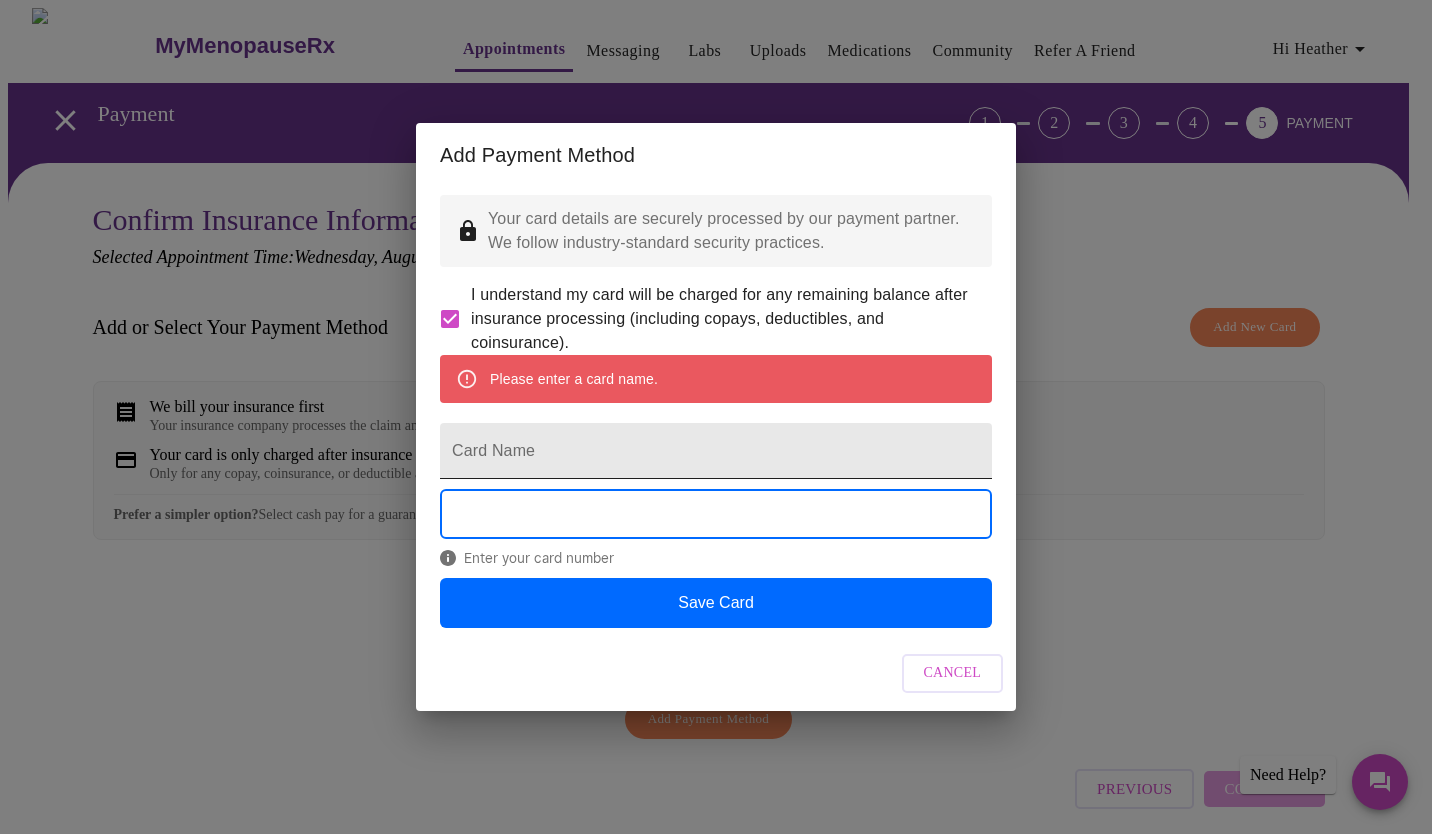 click on "Card Name" at bounding box center [716, 451] 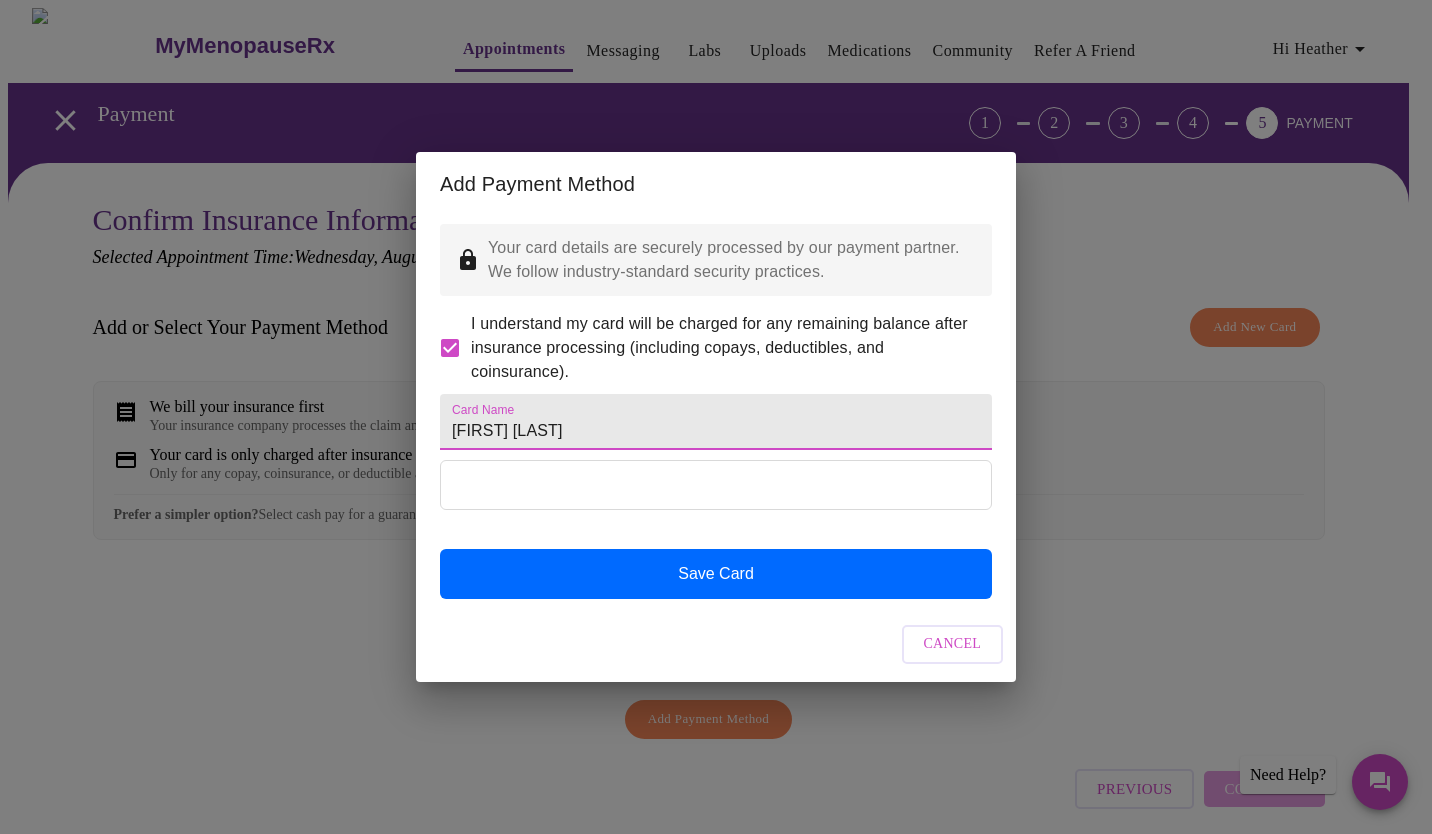 type on "[FIRST] [LAST]" 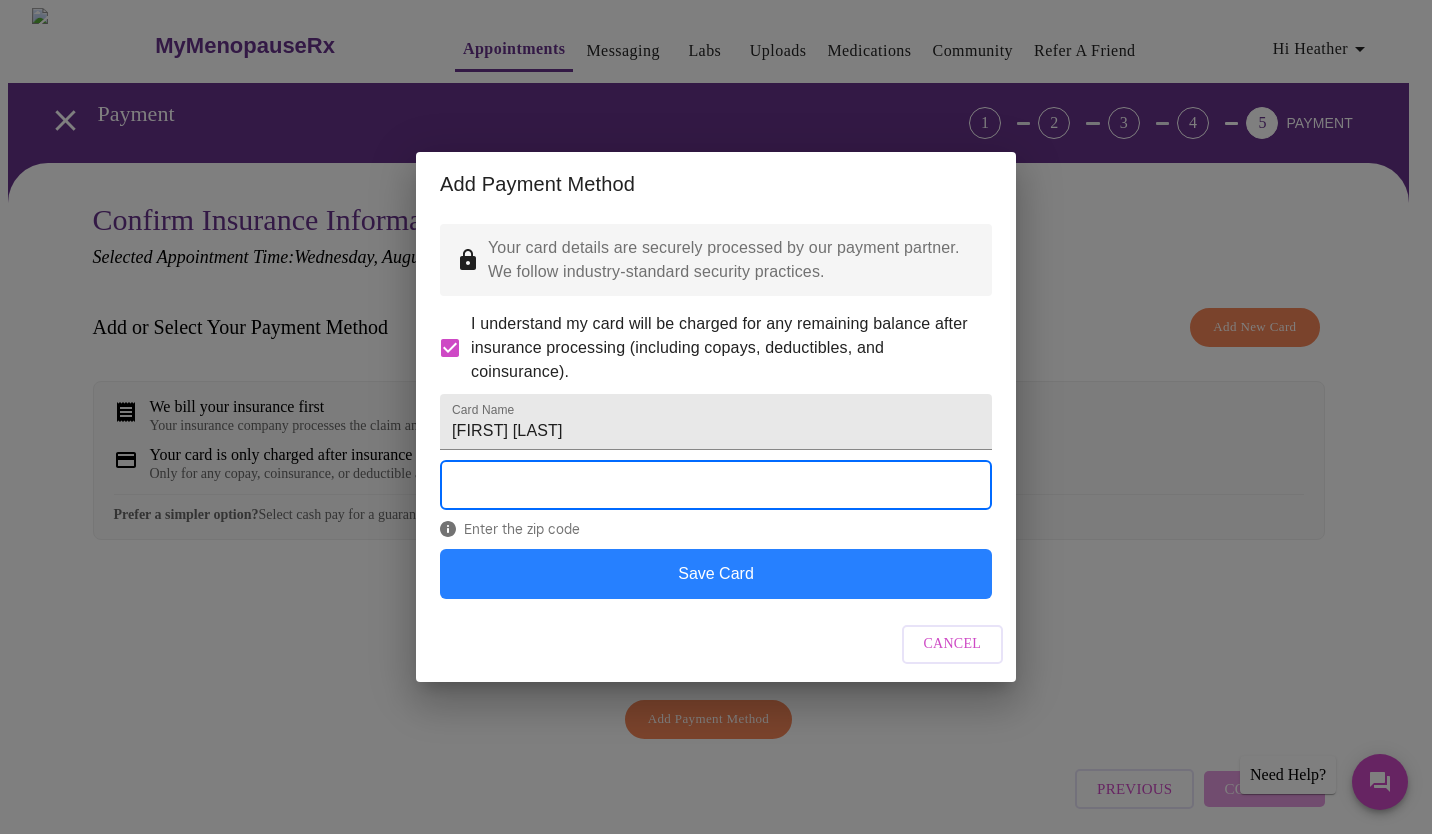 click on "Save Card" at bounding box center [716, 574] 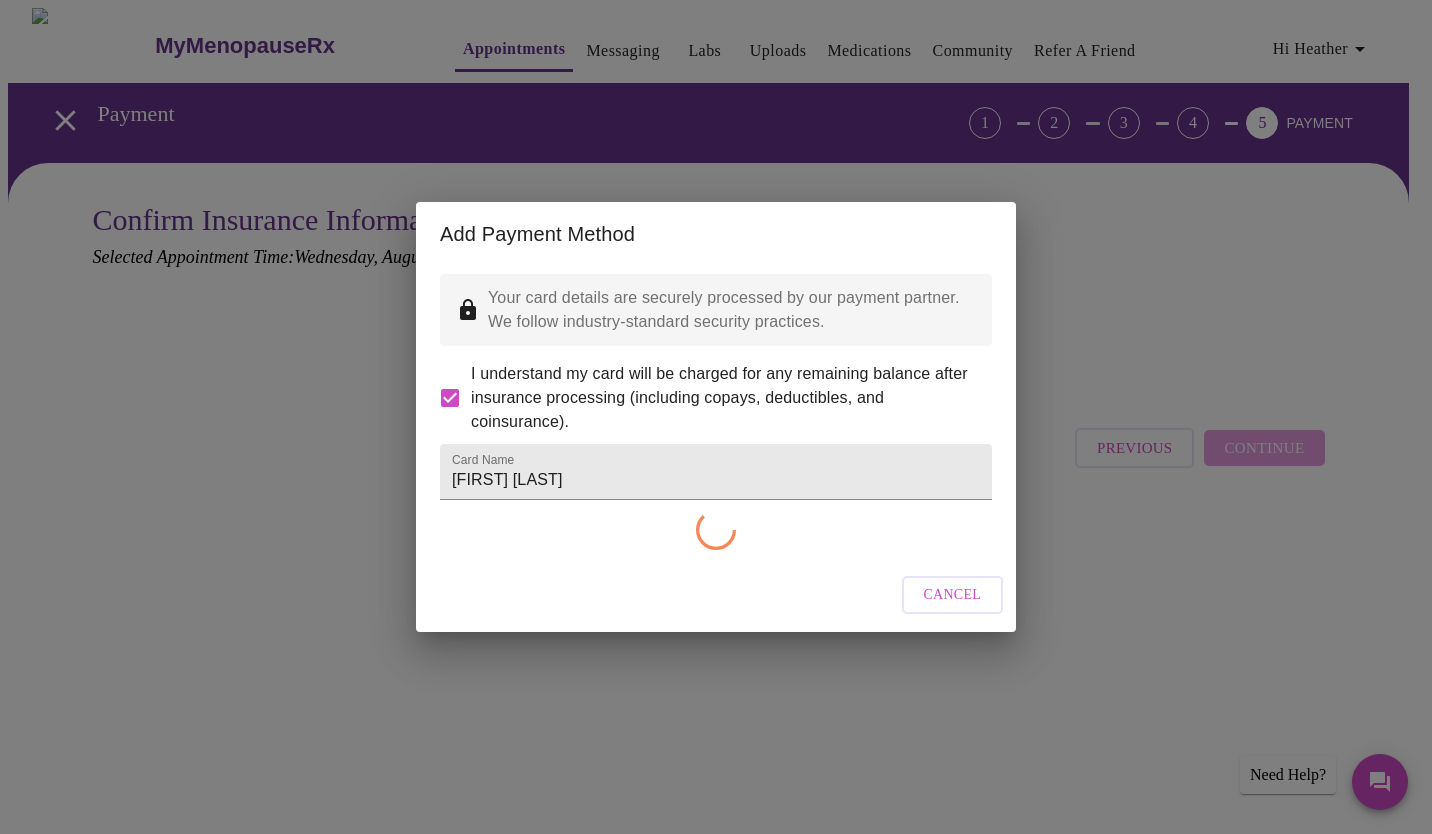 checkbox on "false" 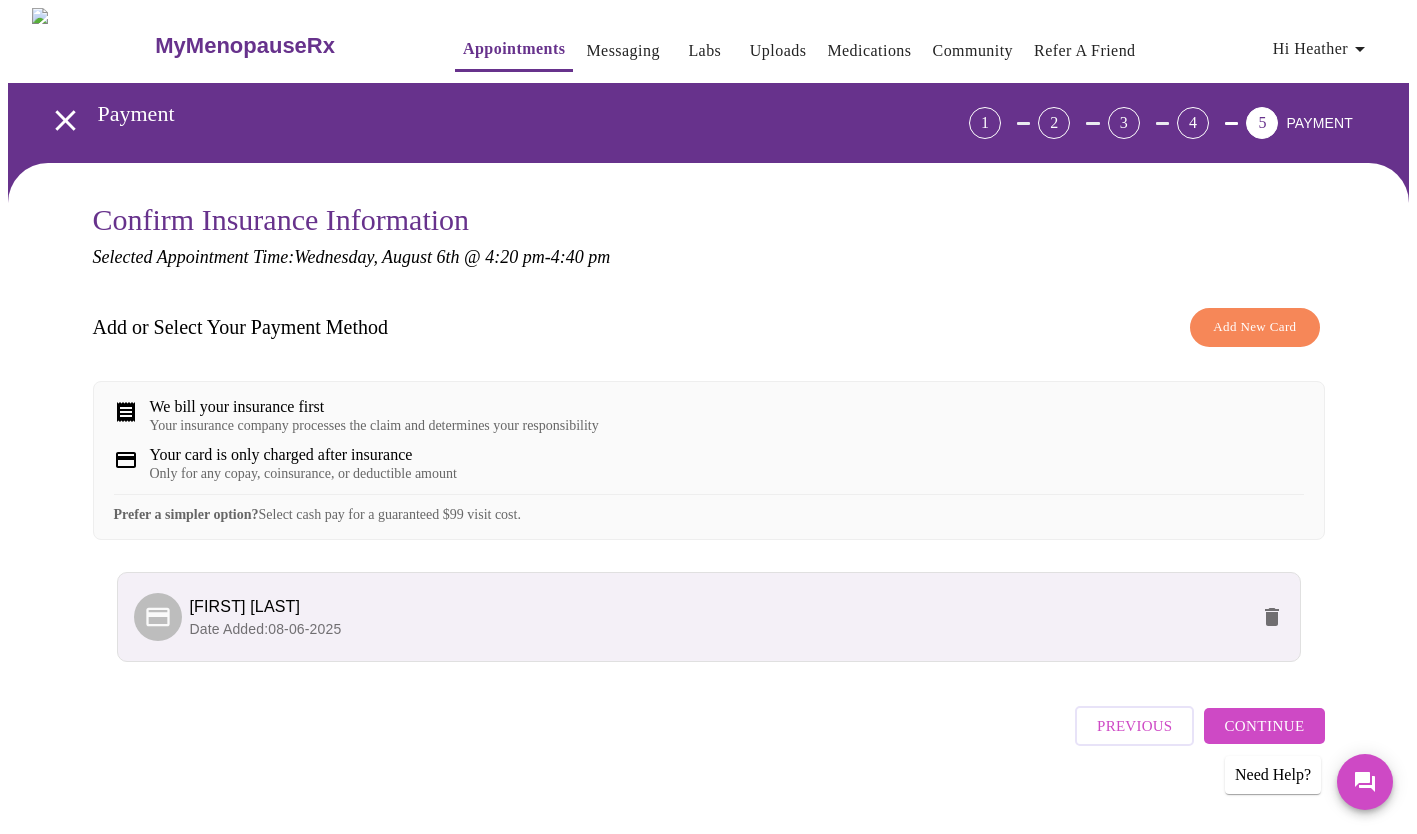 click on "We bill your insurance first" at bounding box center (374, 407) 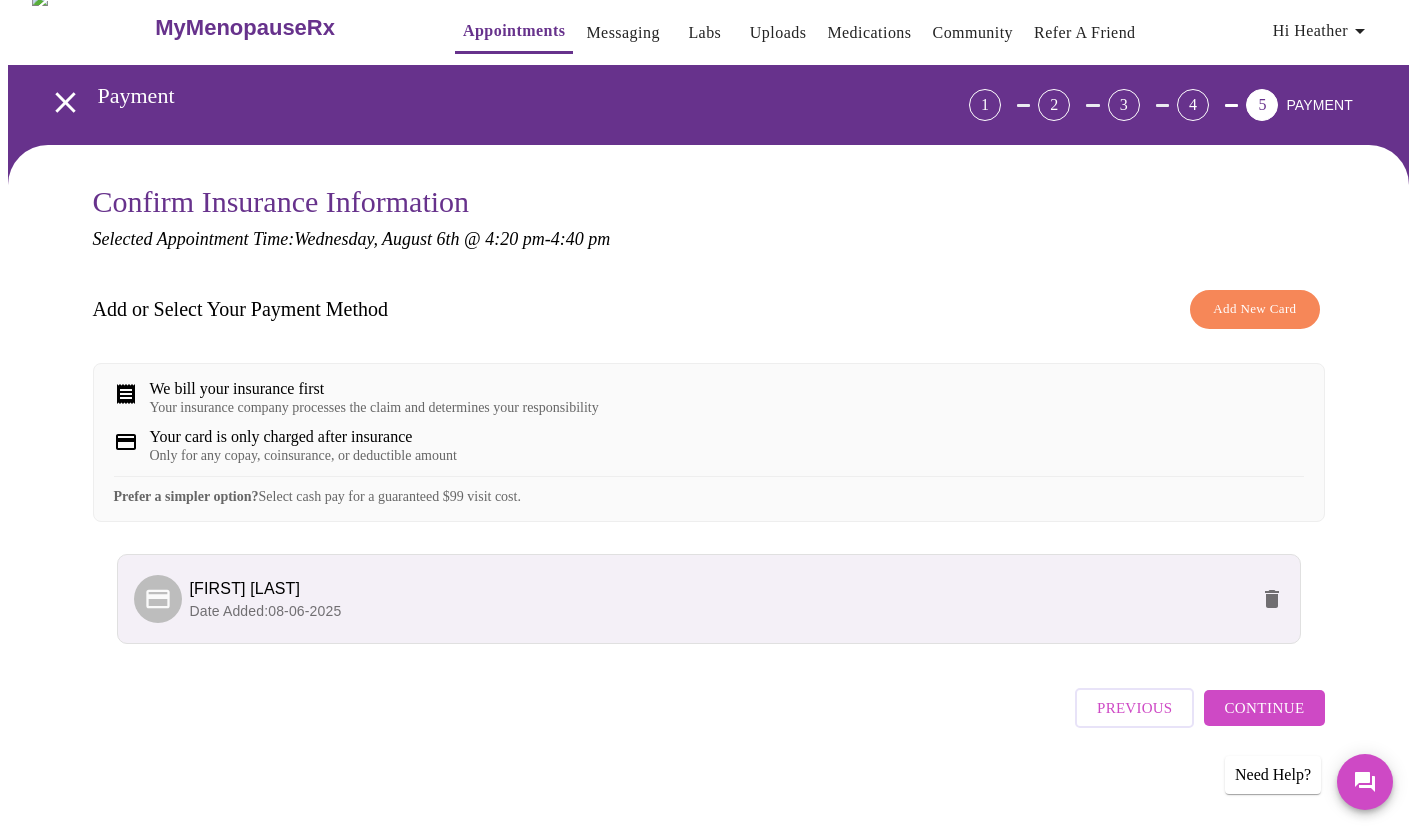 scroll, scrollTop: 34, scrollLeft: 0, axis: vertical 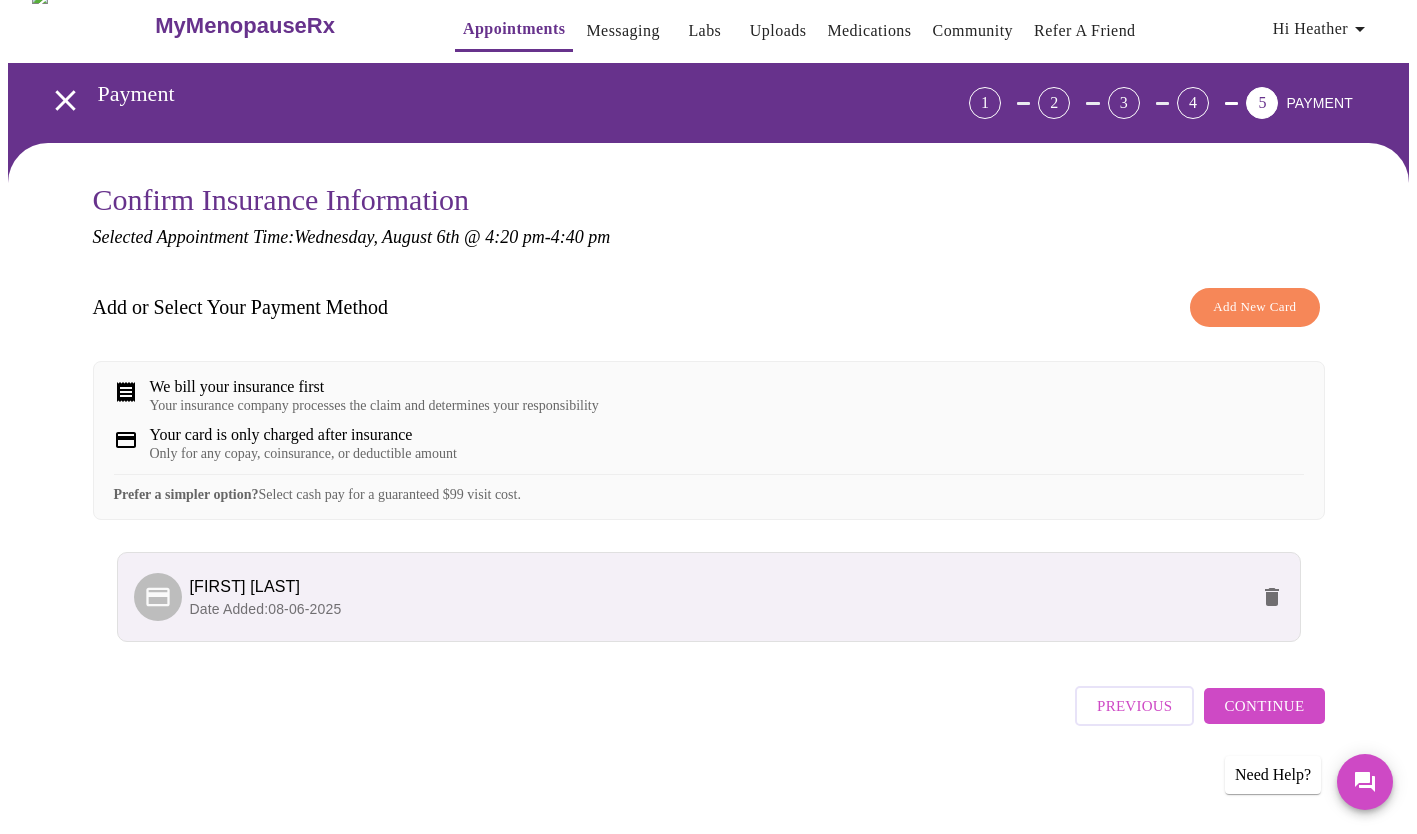 click on "Continue" at bounding box center (1264, 706) 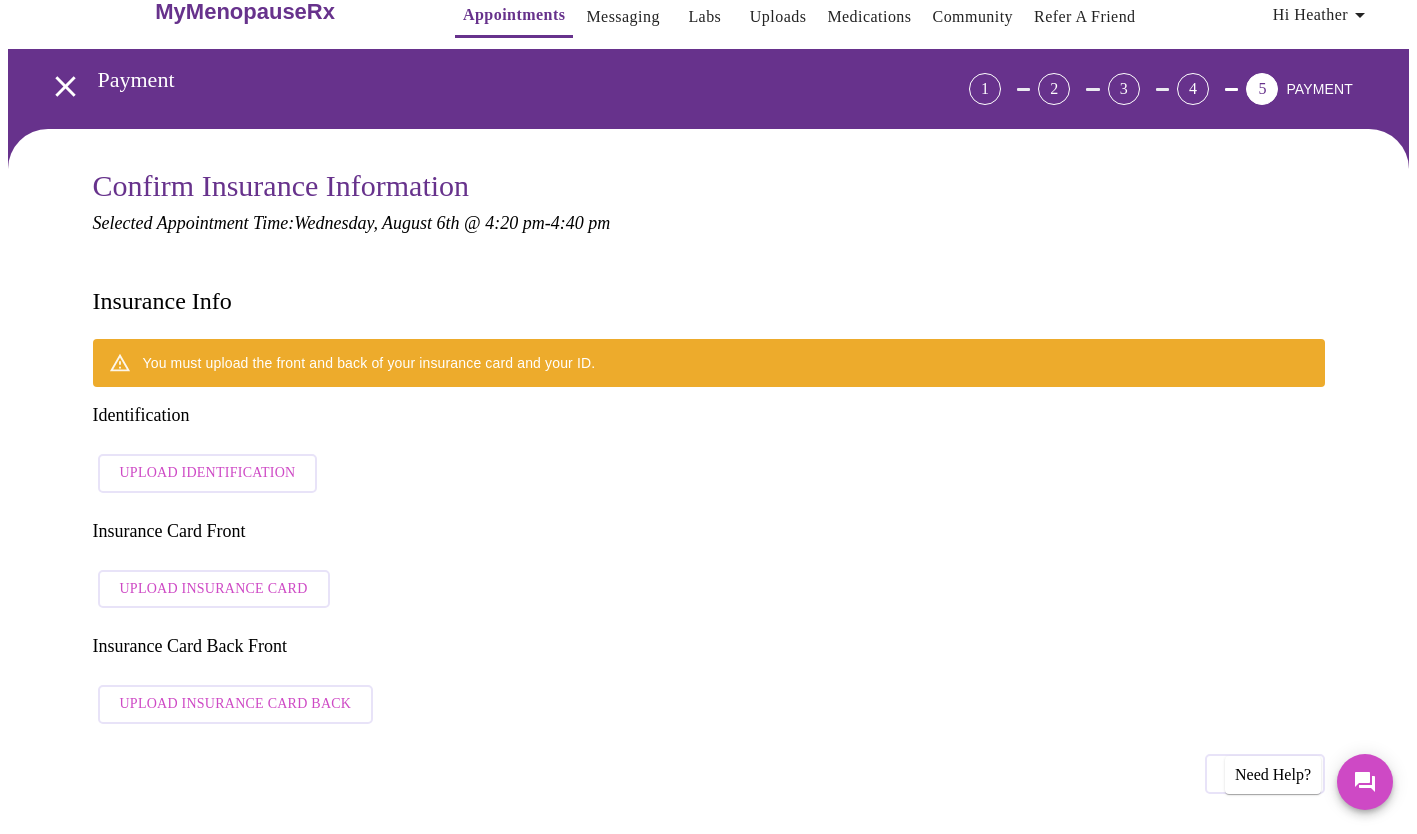 click on "Upload Identification" at bounding box center [208, 473] 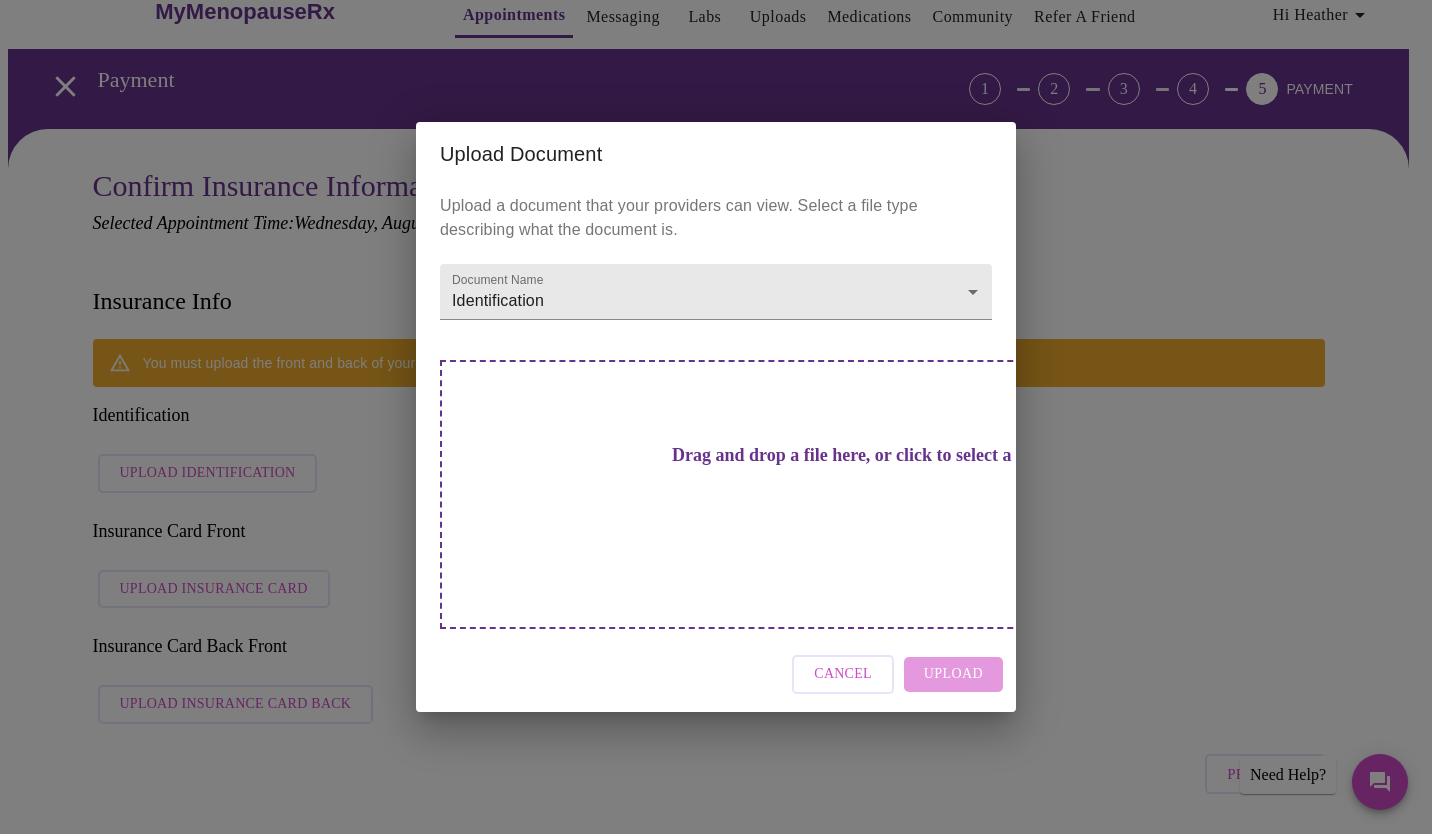 click on "Drag and drop a file here, or click to select a file" at bounding box center [856, 455] 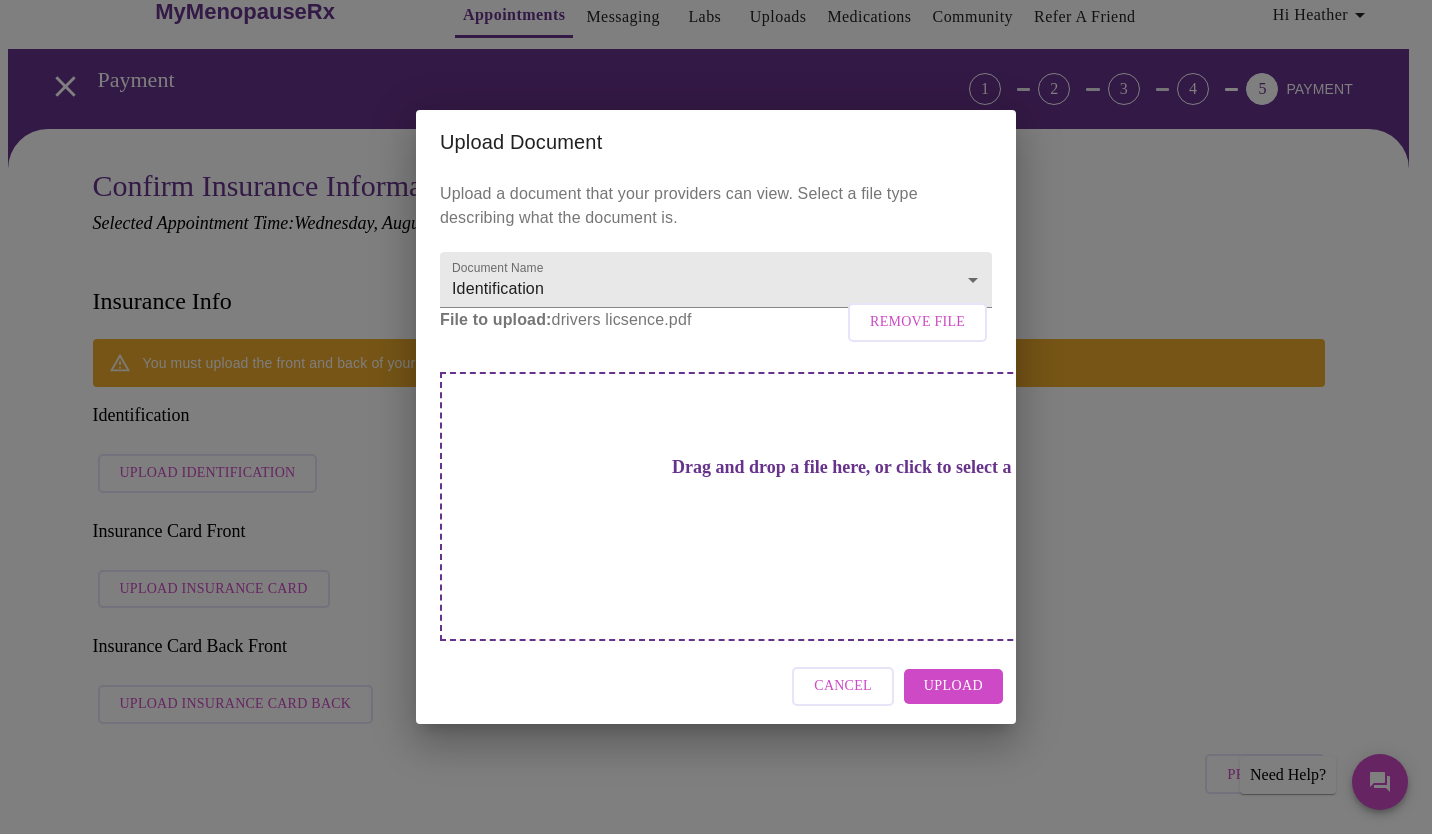 click on "Upload" at bounding box center [953, 686] 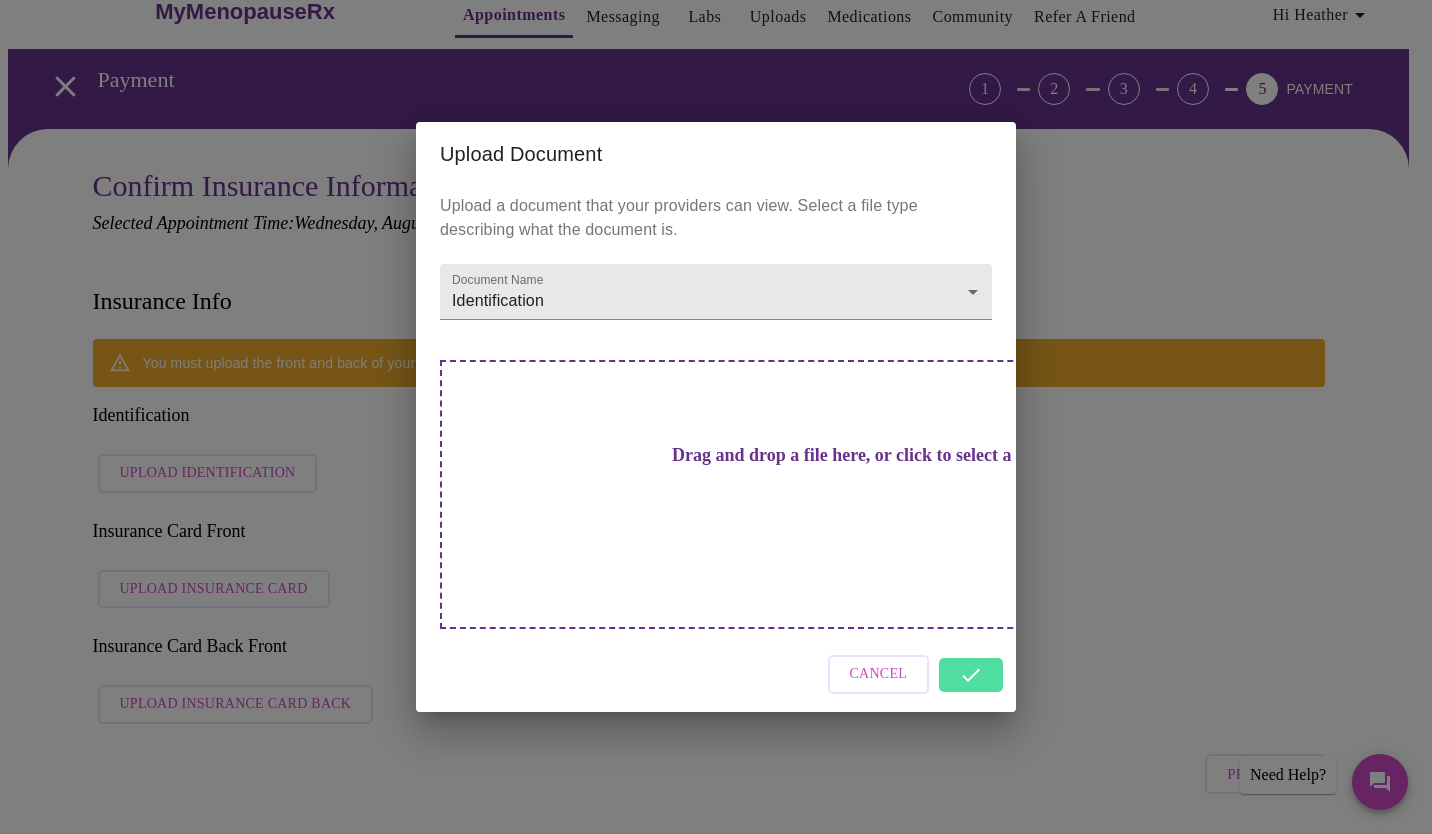 click on "Cancel" at bounding box center (716, 674) 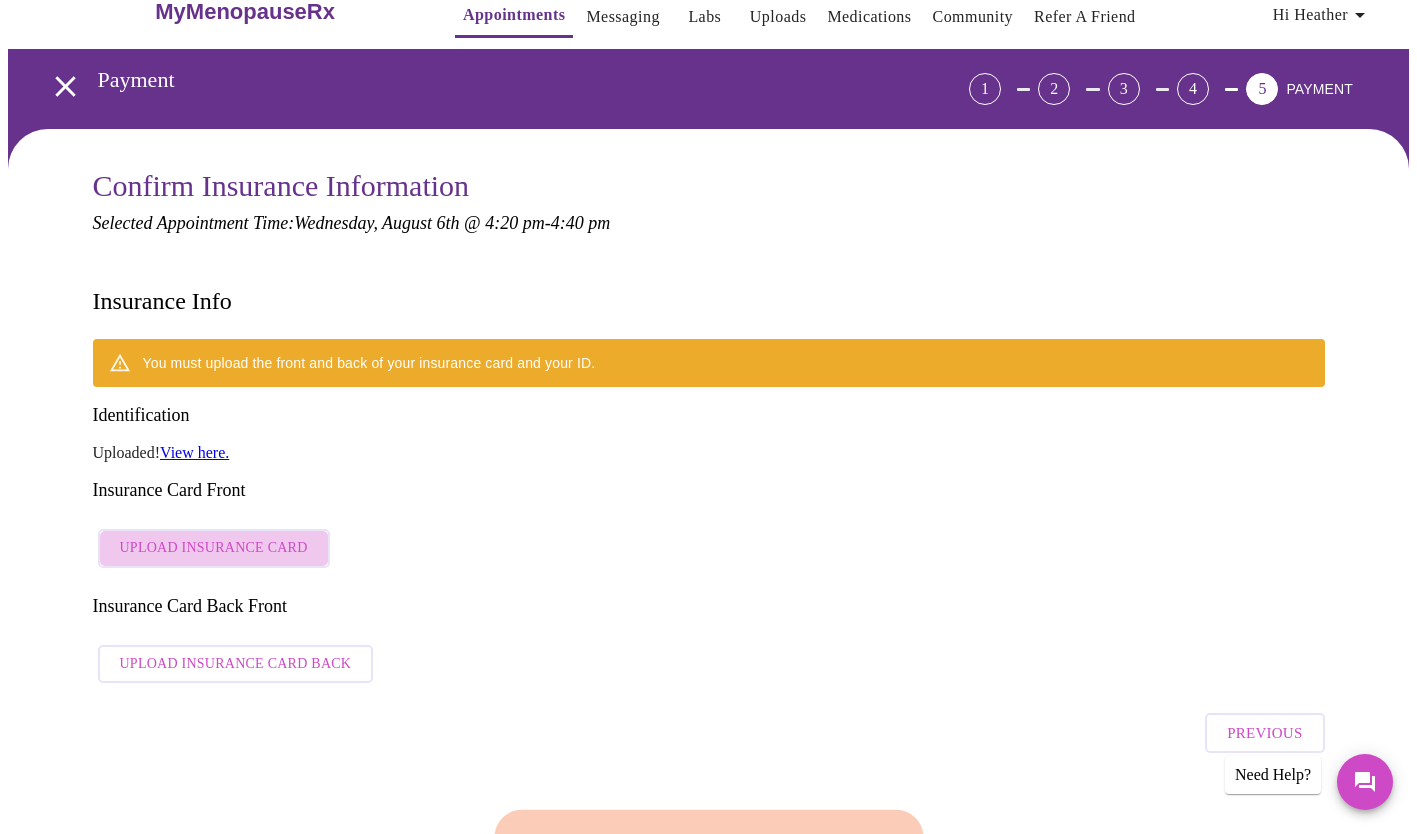 click on "Upload Insurance Card" at bounding box center [214, 548] 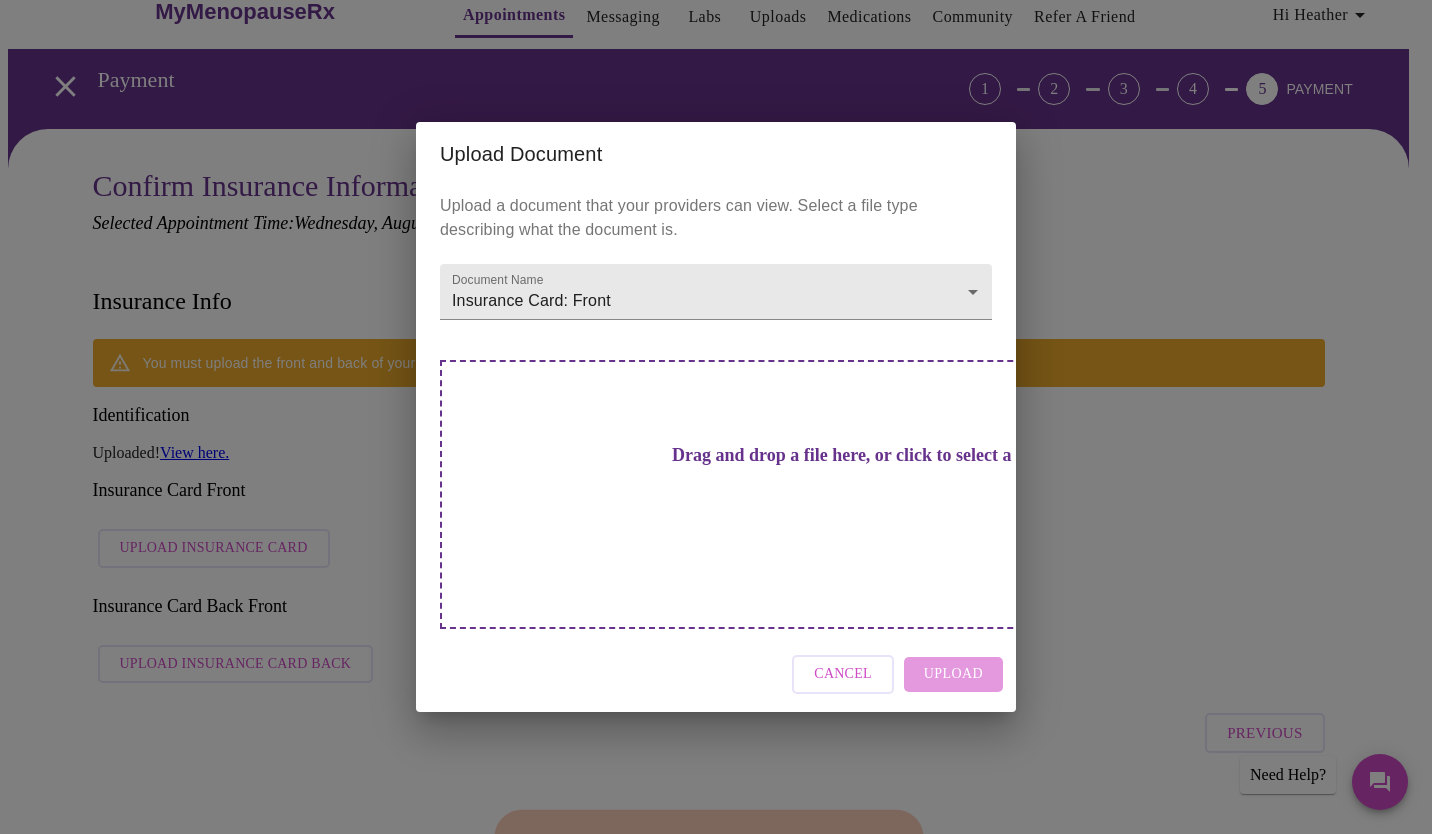 click on "Drag and drop a file here, or click to select a file" at bounding box center (856, 494) 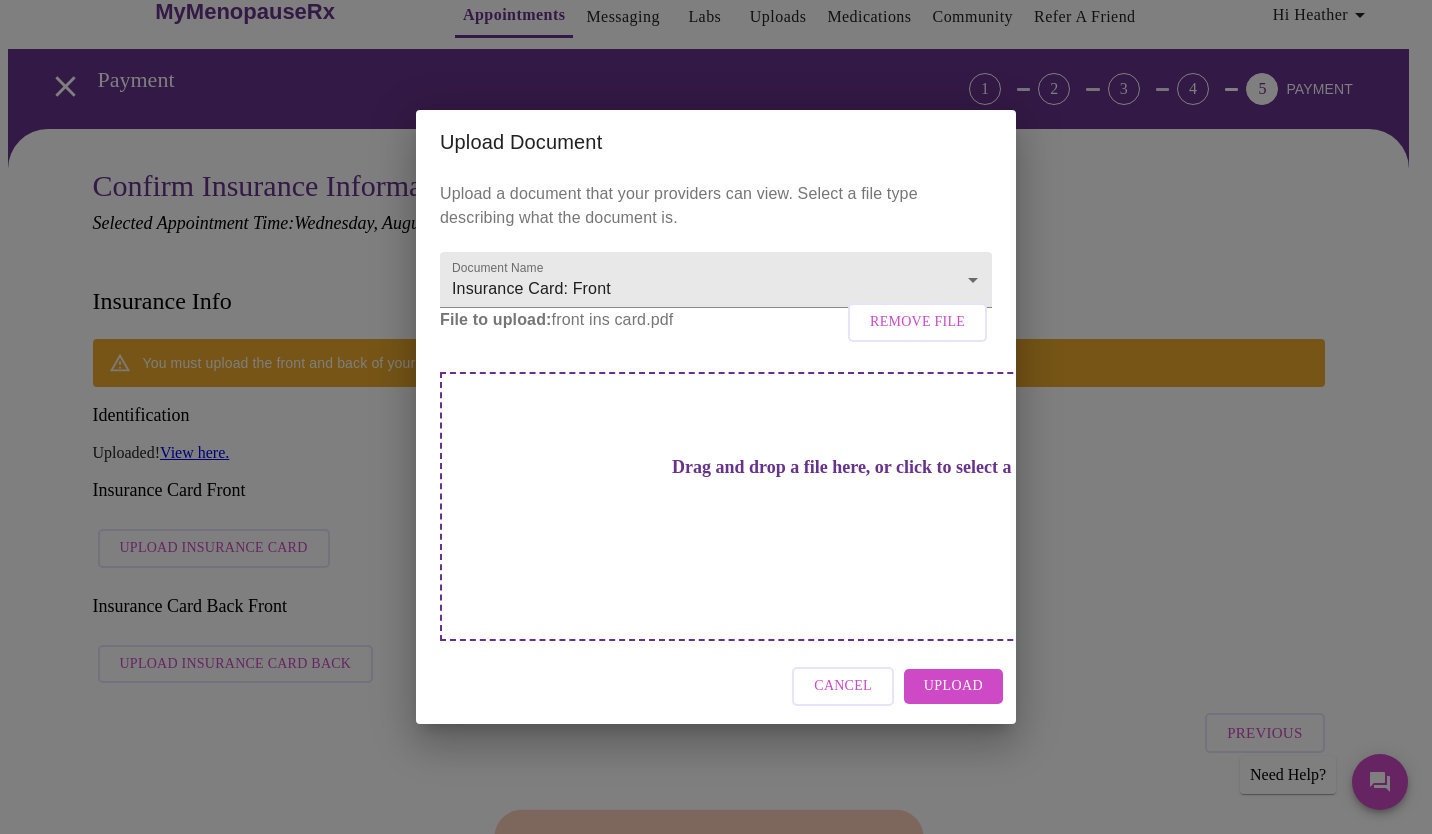 click on "Upload" at bounding box center [953, 686] 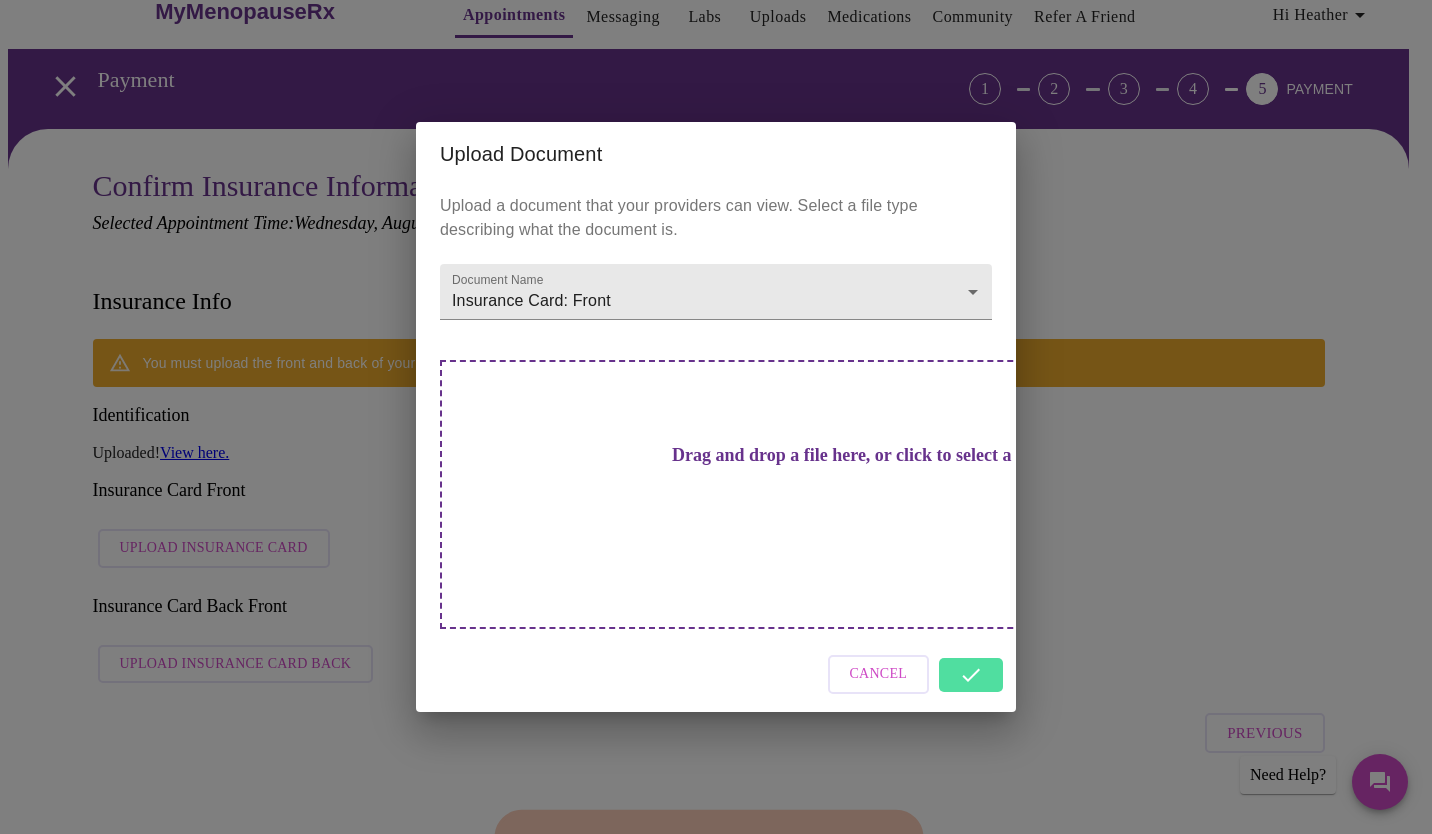 click on "Cancel" at bounding box center [716, 674] 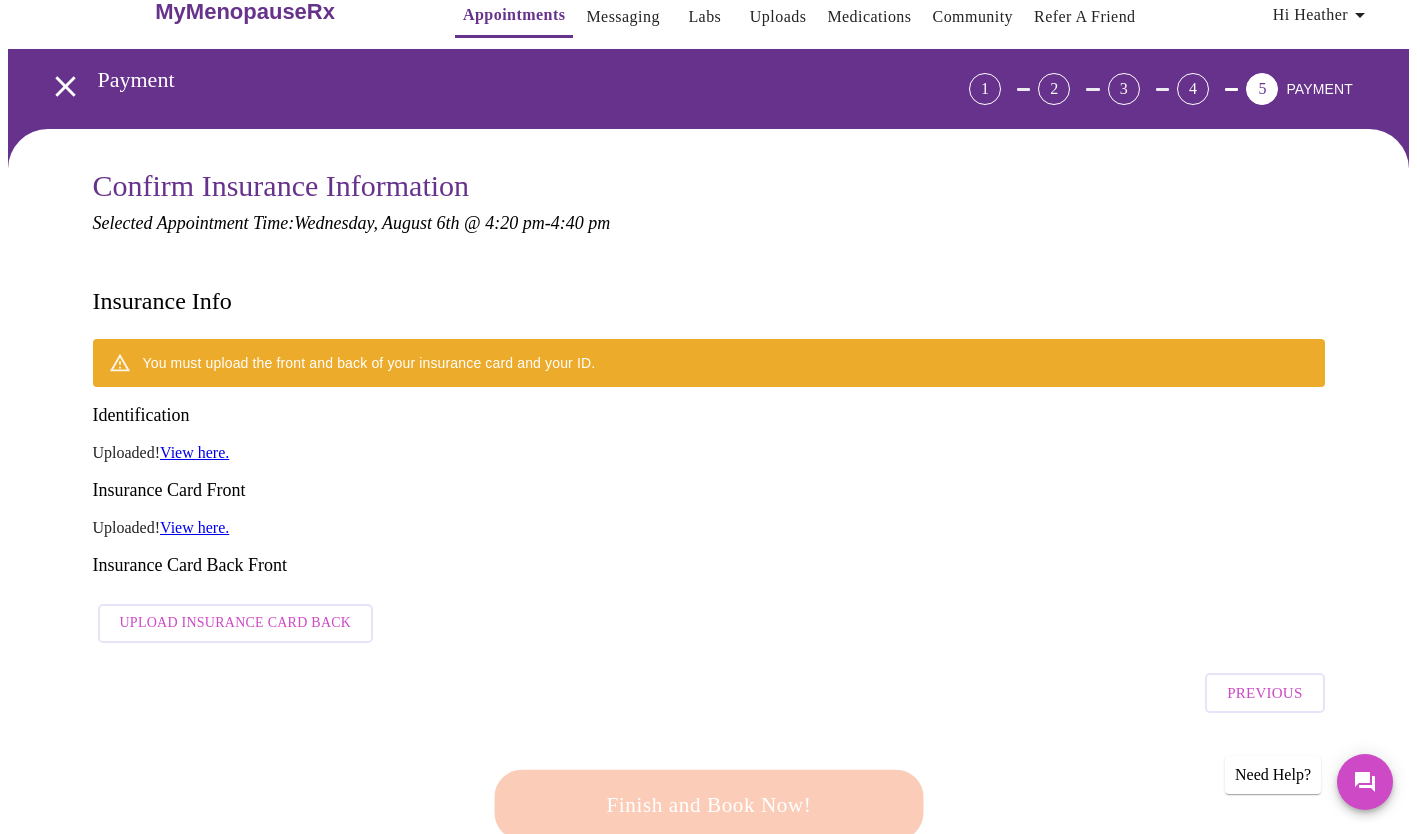 click on "Insurance Card Back Front" at bounding box center (709, 565) 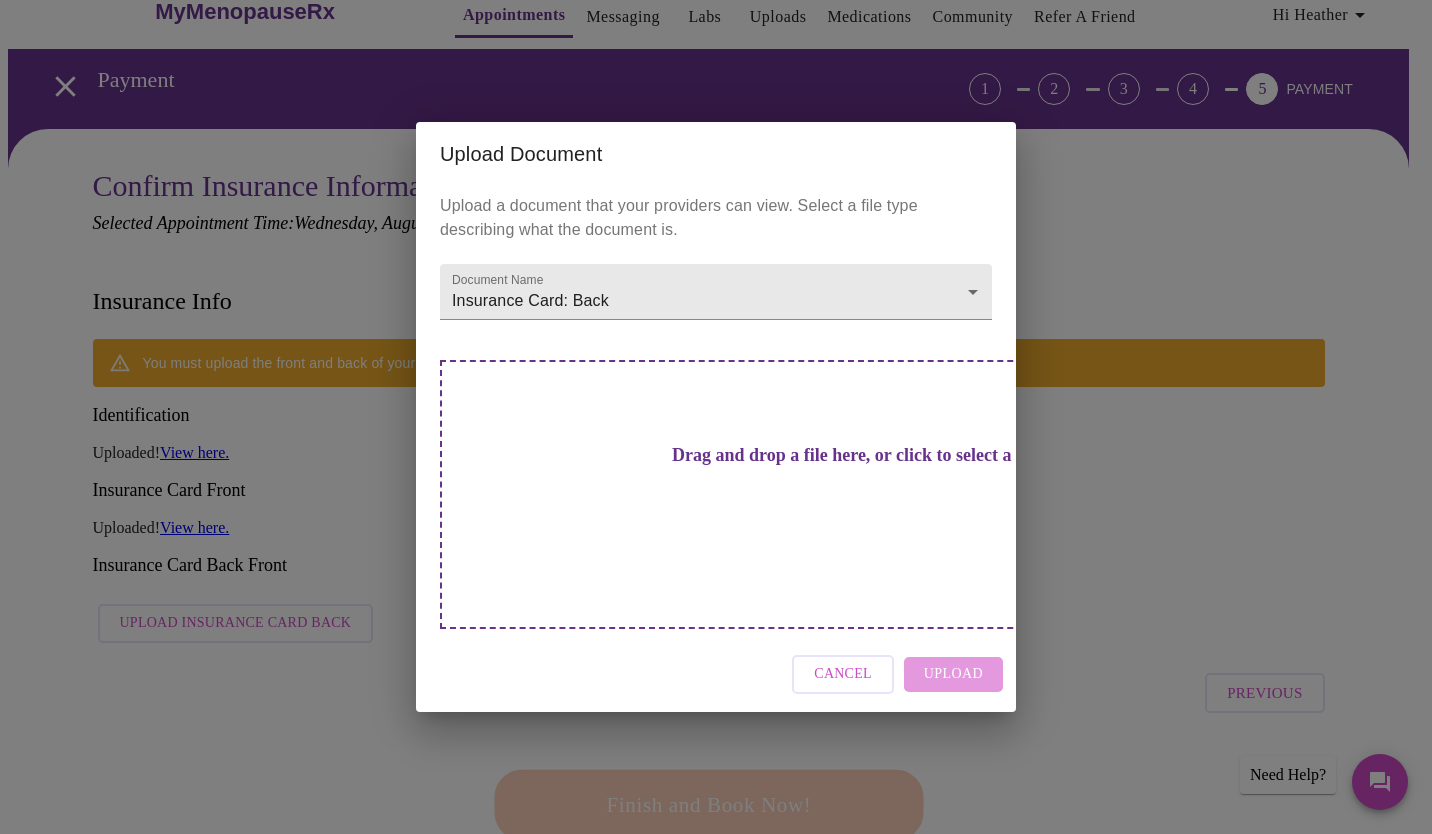 click on "Drag and drop a file here, or click to select a file" at bounding box center [856, 455] 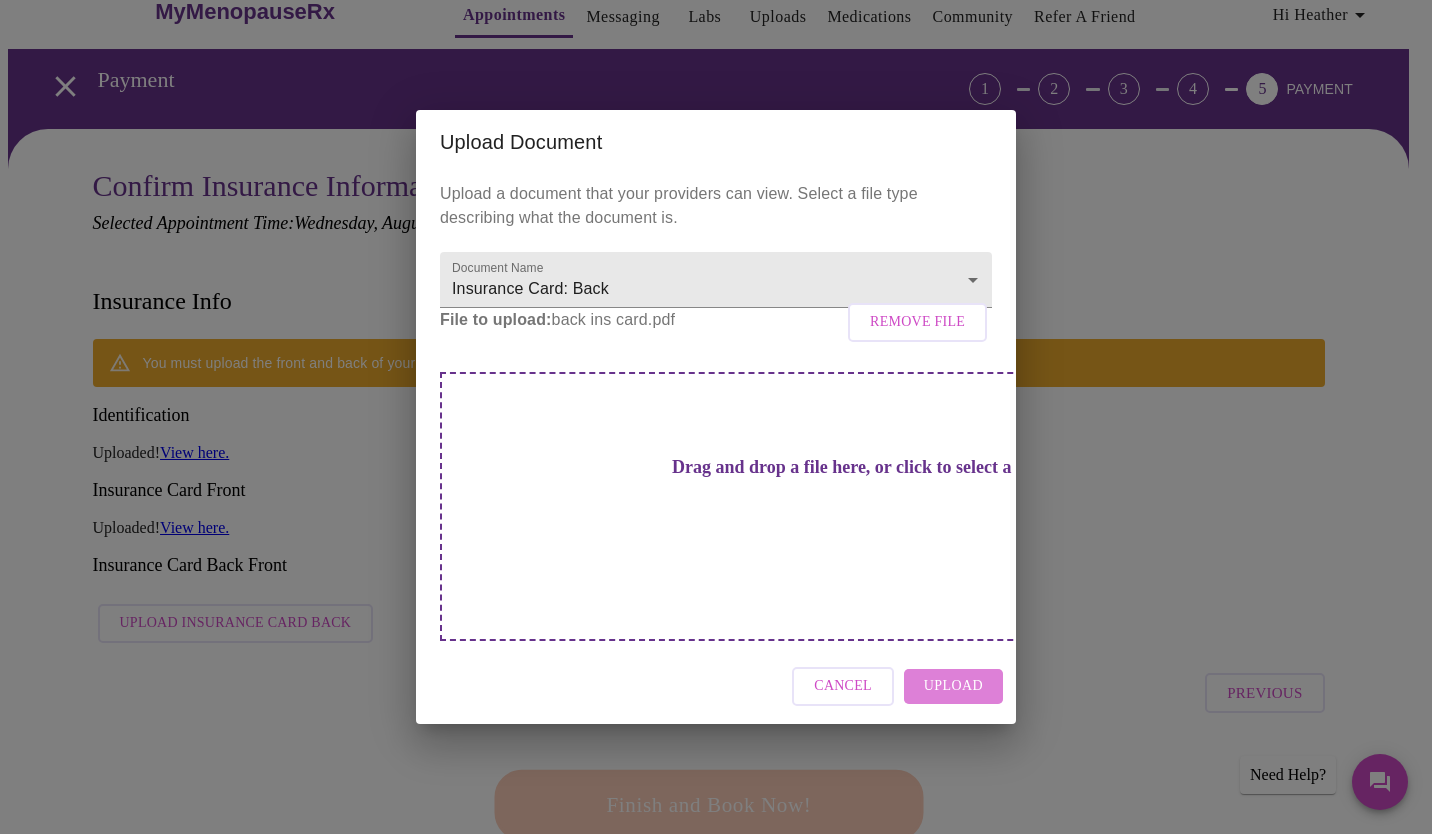 click on "Upload" at bounding box center [953, 686] 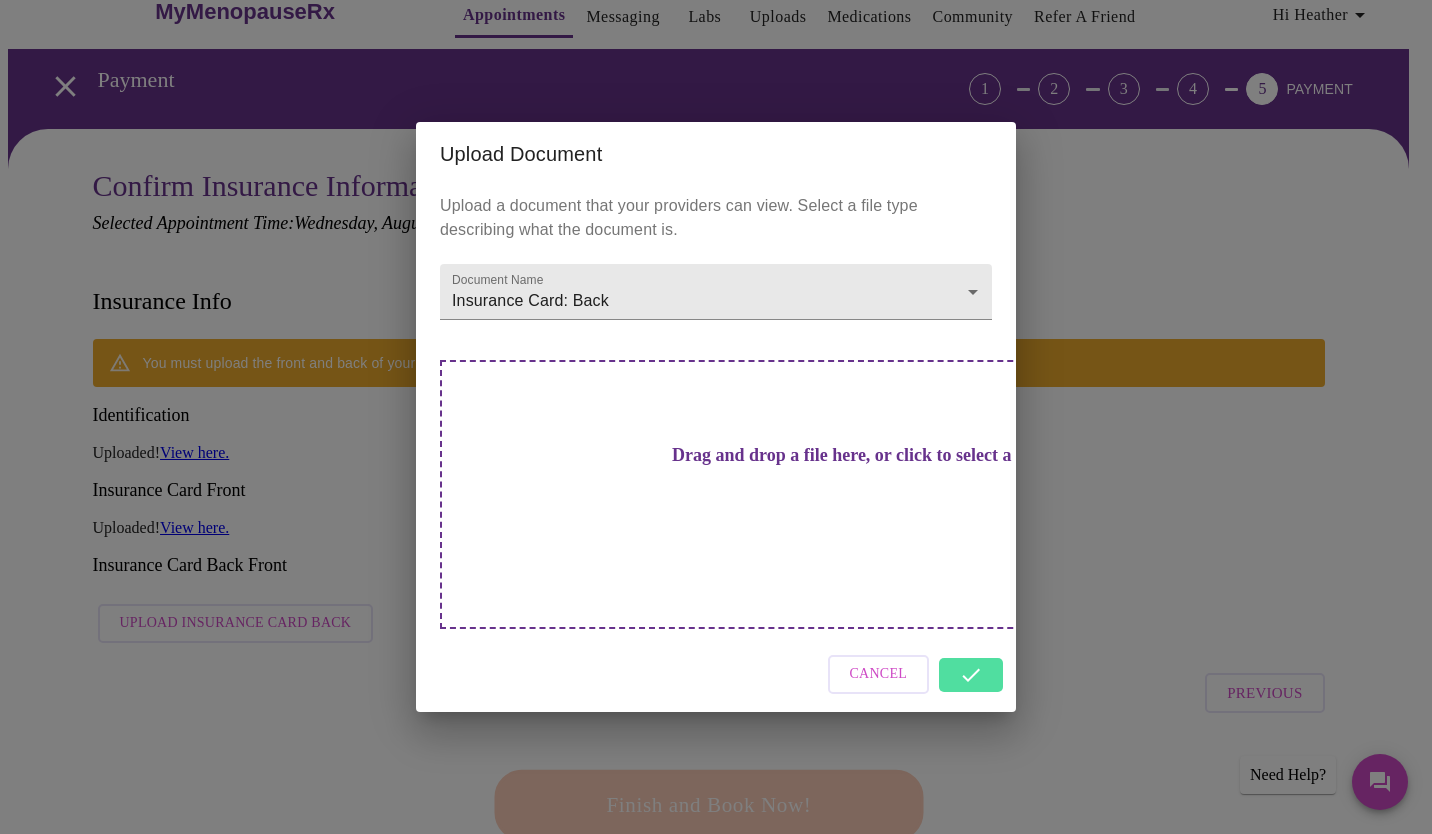 click on "Cancel" at bounding box center (716, 674) 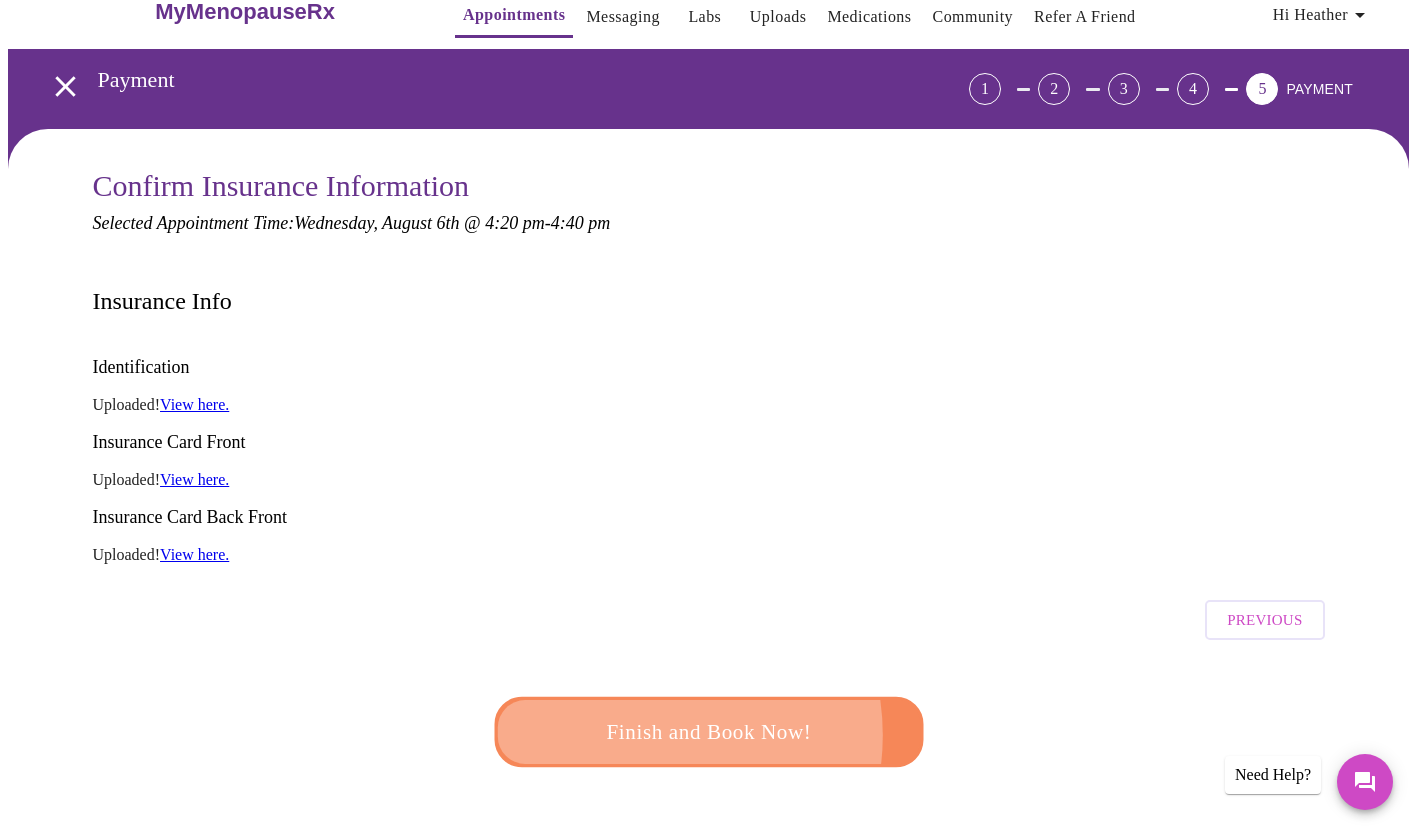 click on "Finish and Book Now!" at bounding box center (708, 732) 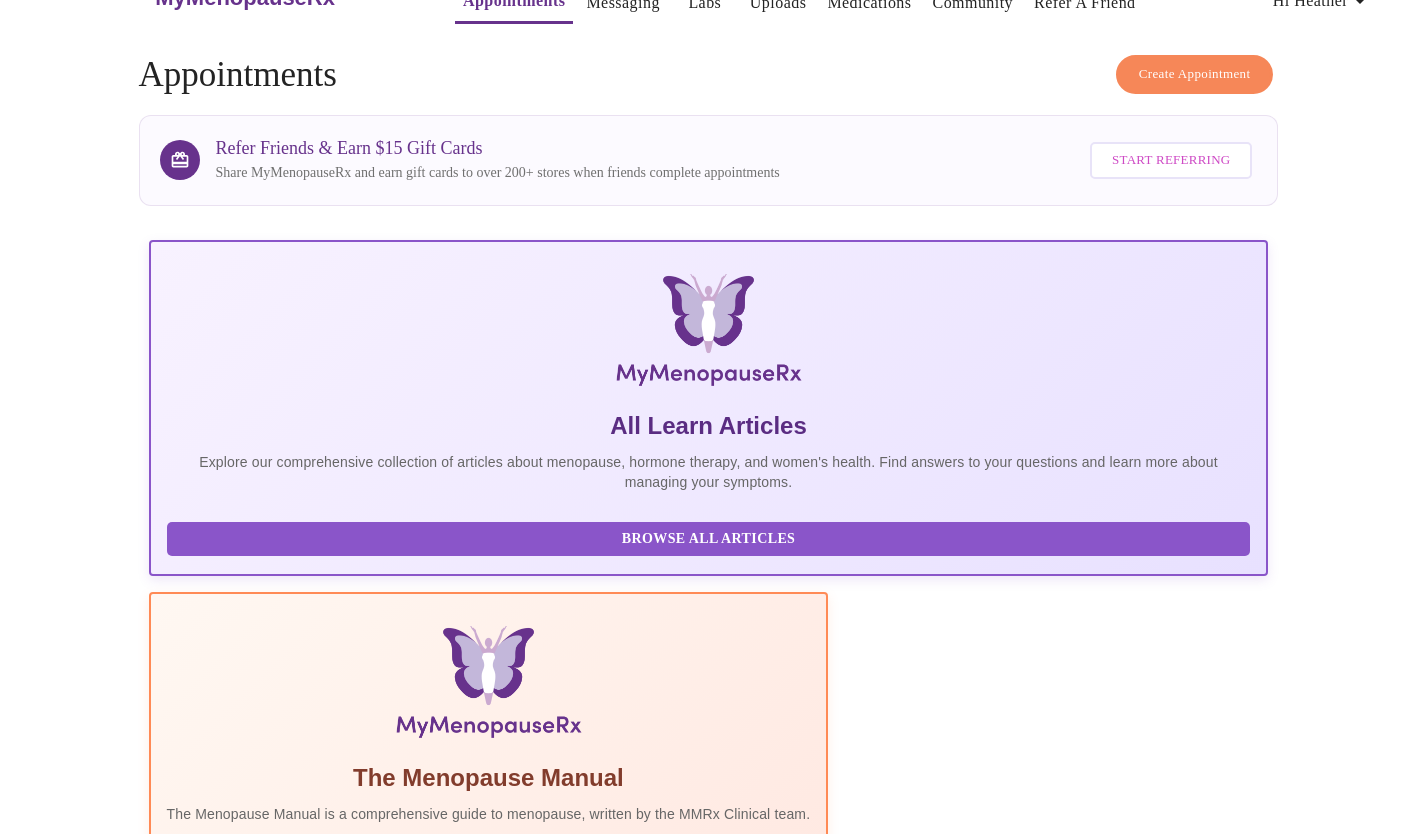 scroll, scrollTop: 0, scrollLeft: 0, axis: both 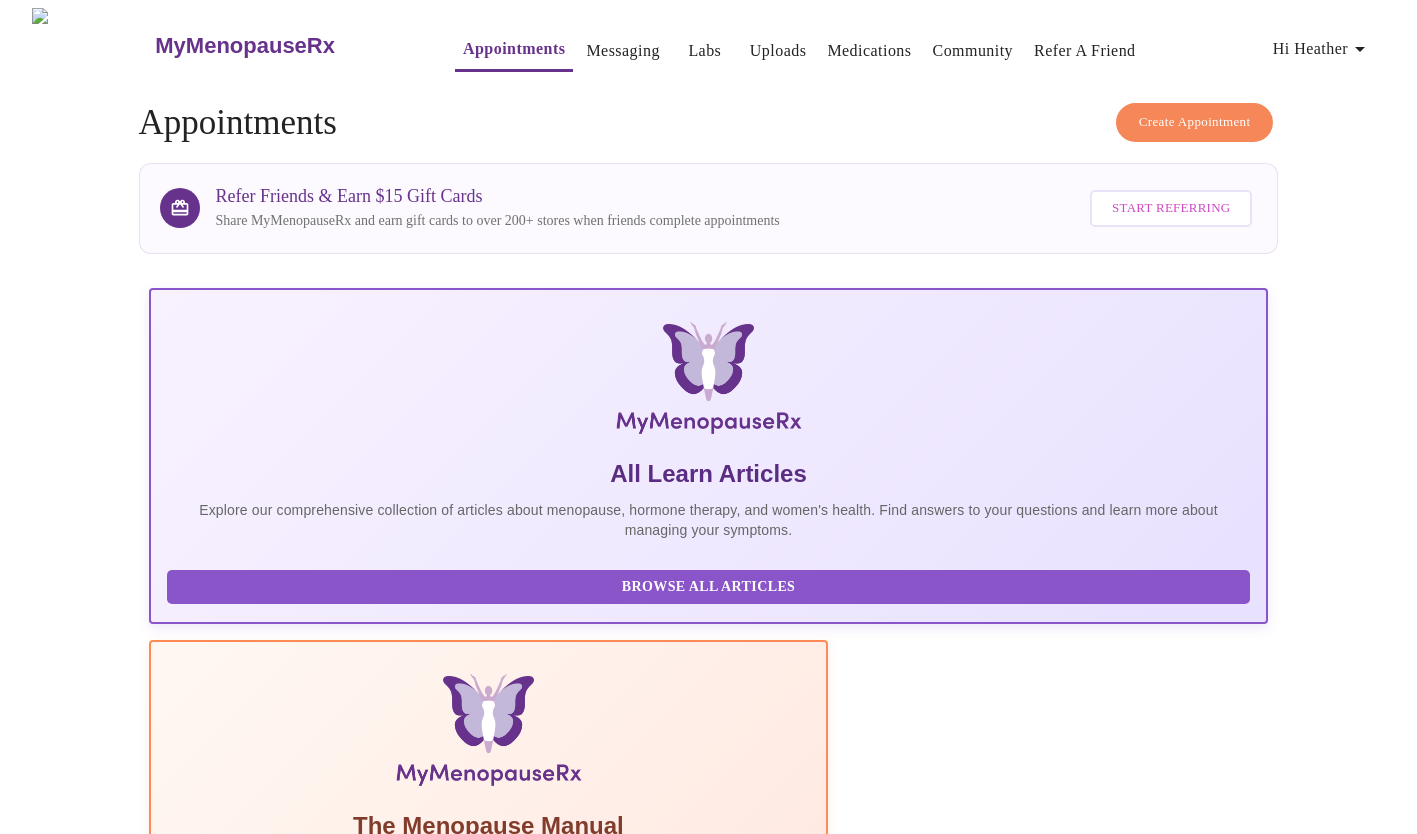 click on "Create Appointment" at bounding box center [1195, 122] 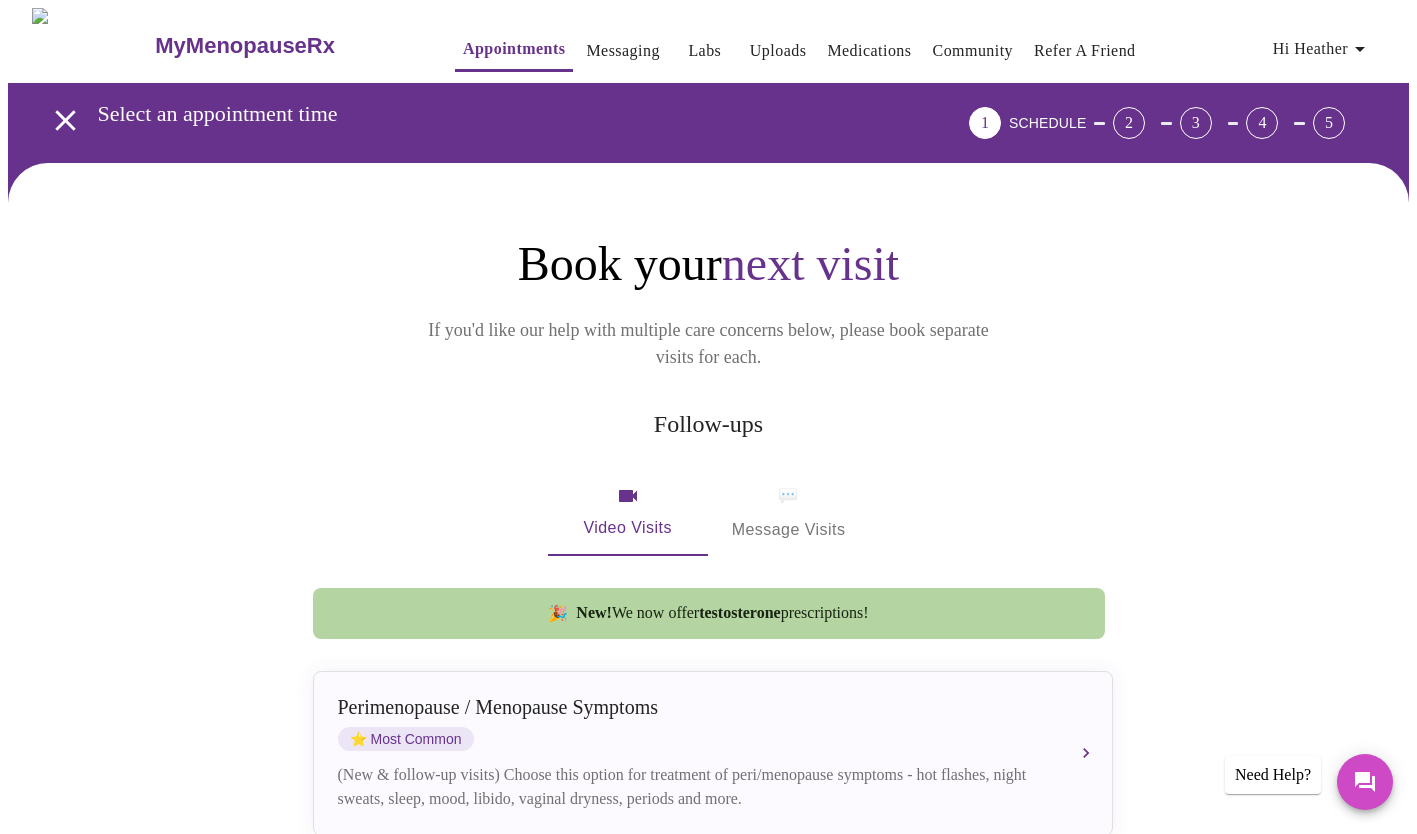 scroll, scrollTop: 300, scrollLeft: 0, axis: vertical 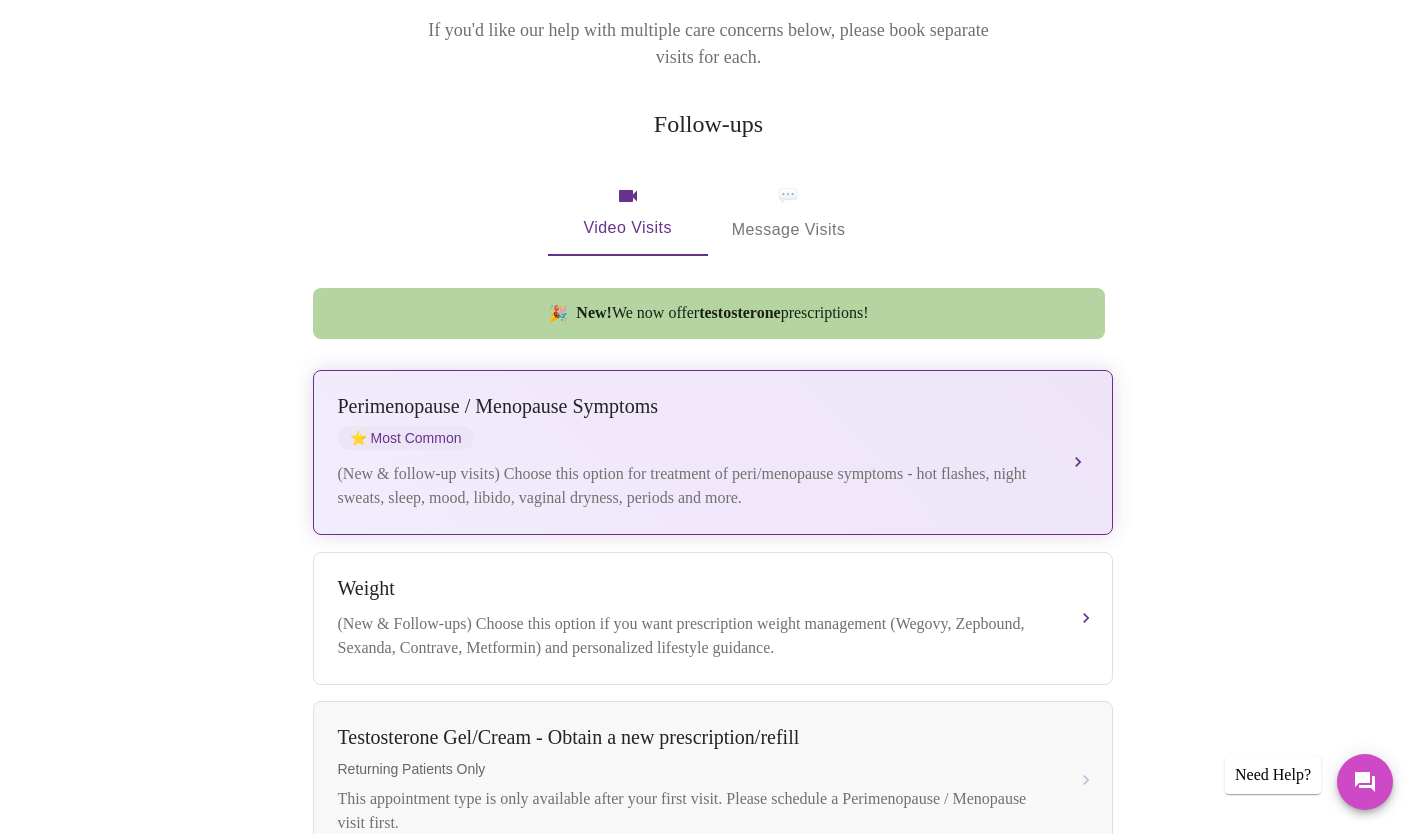 click on "Perimenopause / Menopause Symptoms  ⭐  Most Common" at bounding box center [693, 422] 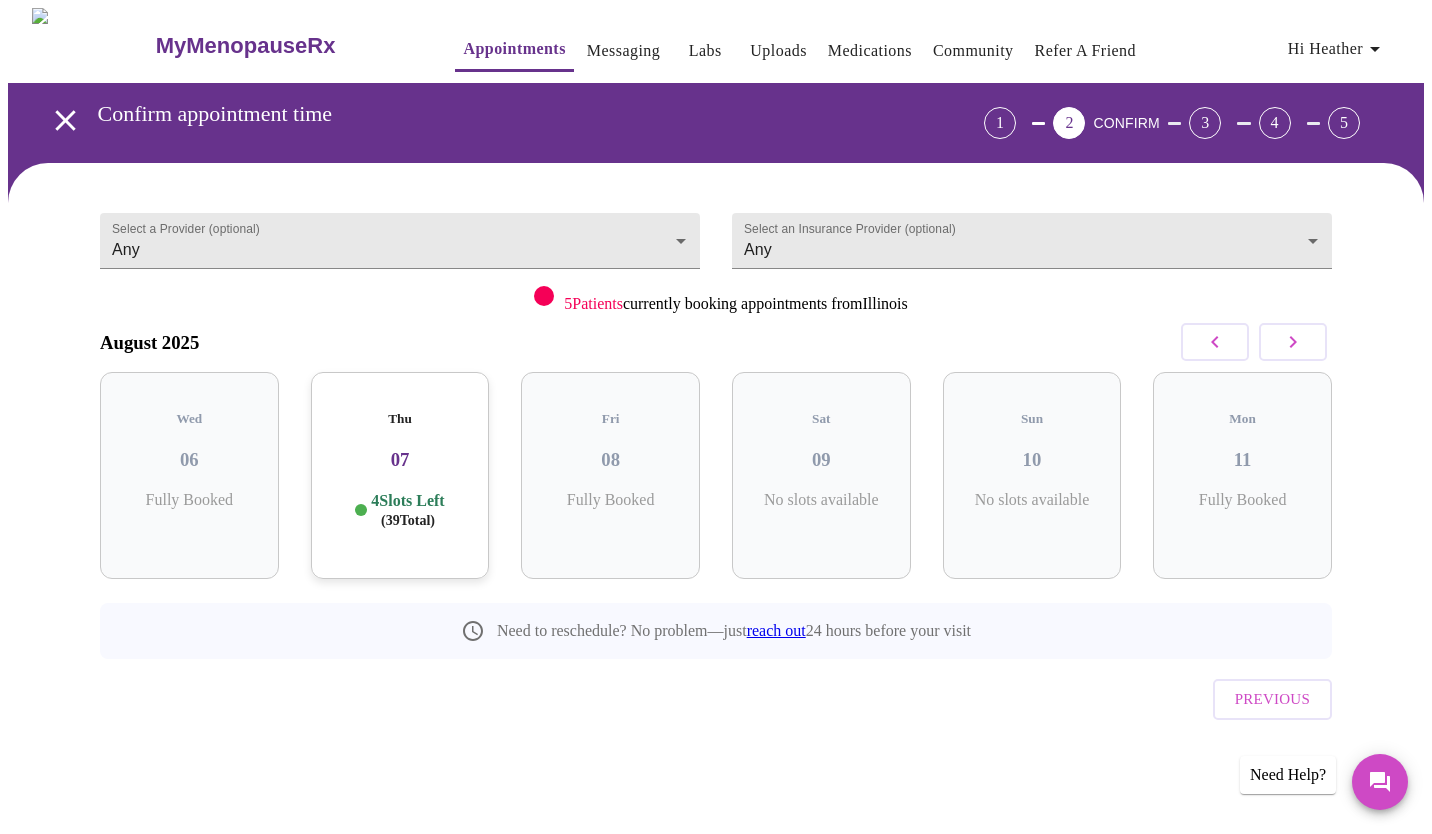 click on "Thu 07 4  Slots Left ( 39  Total)" at bounding box center [400, 475] 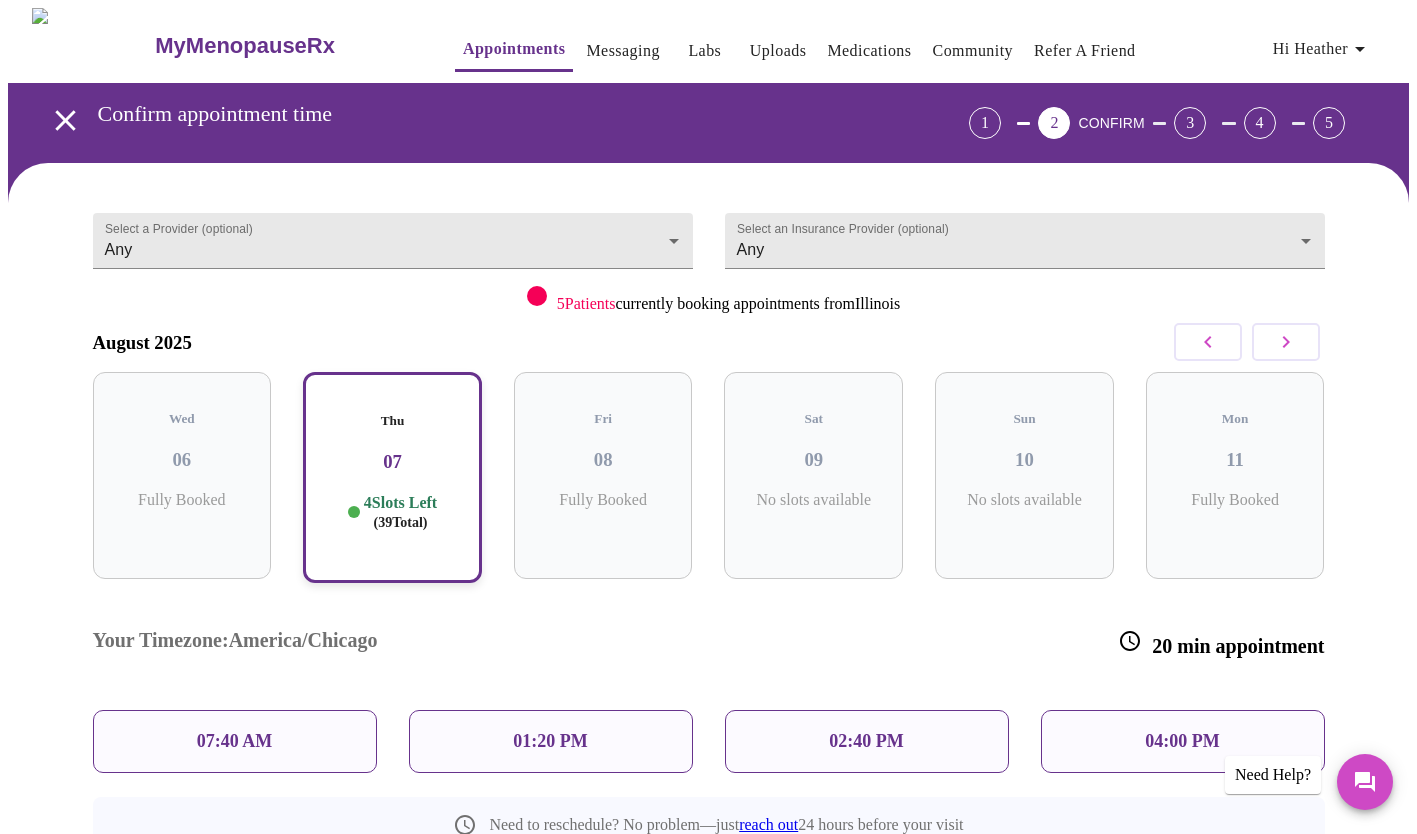 click on "07:40 AM" at bounding box center [235, 741] 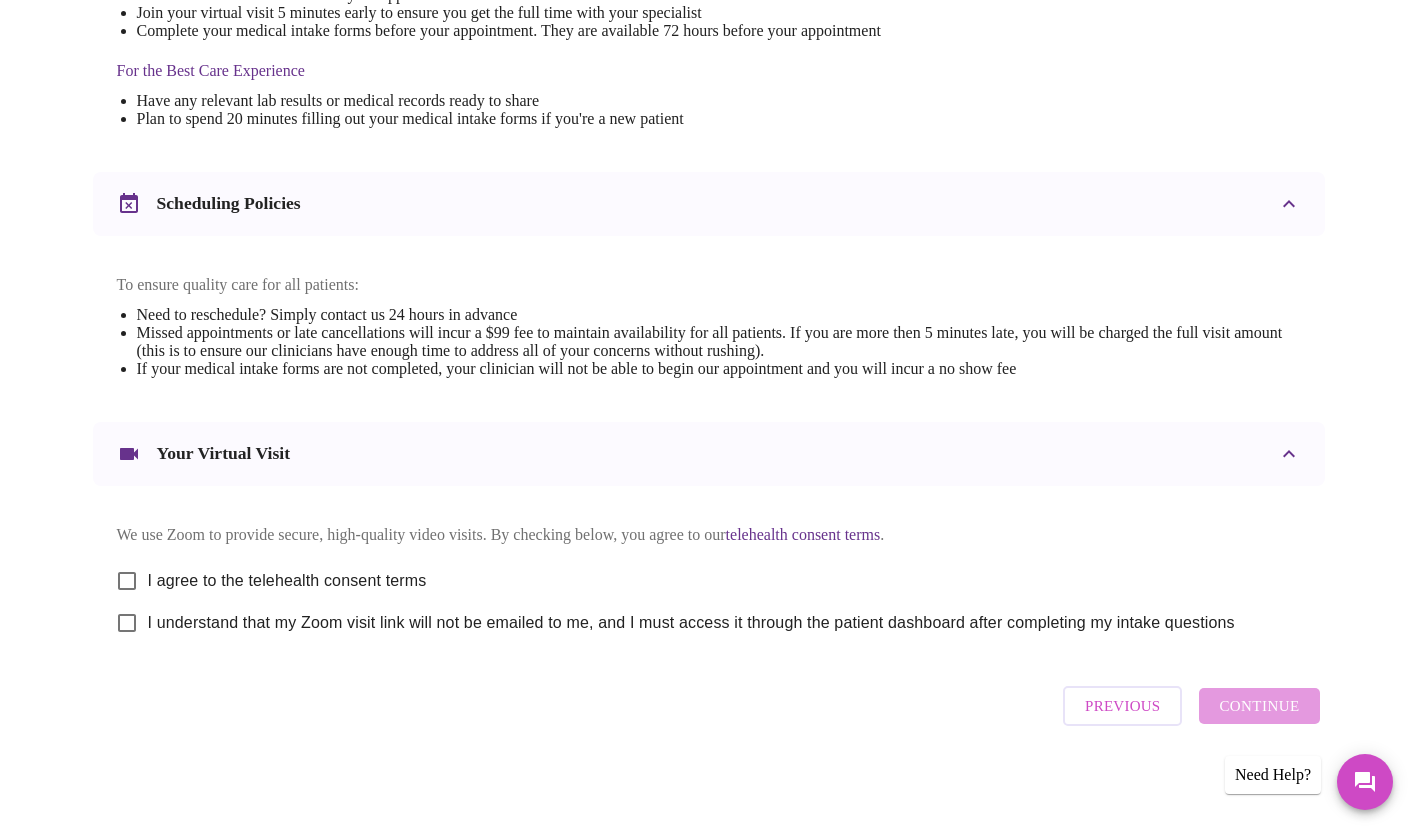 scroll, scrollTop: 615, scrollLeft: 0, axis: vertical 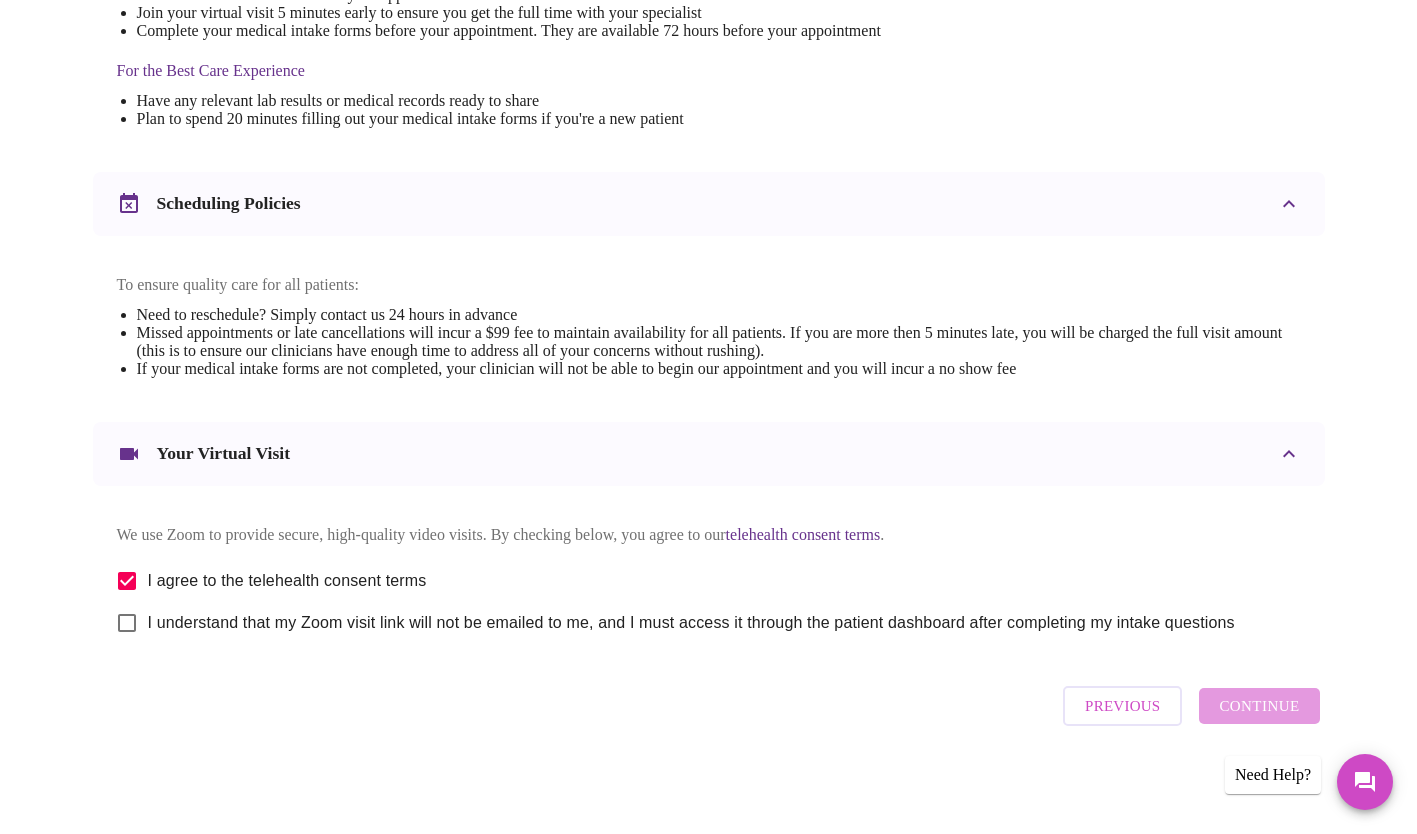 click on "I understand that my Zoom visit link will not be emailed to me, and I must access it through the patient dashboard after completing my intake questions" at bounding box center (127, 623) 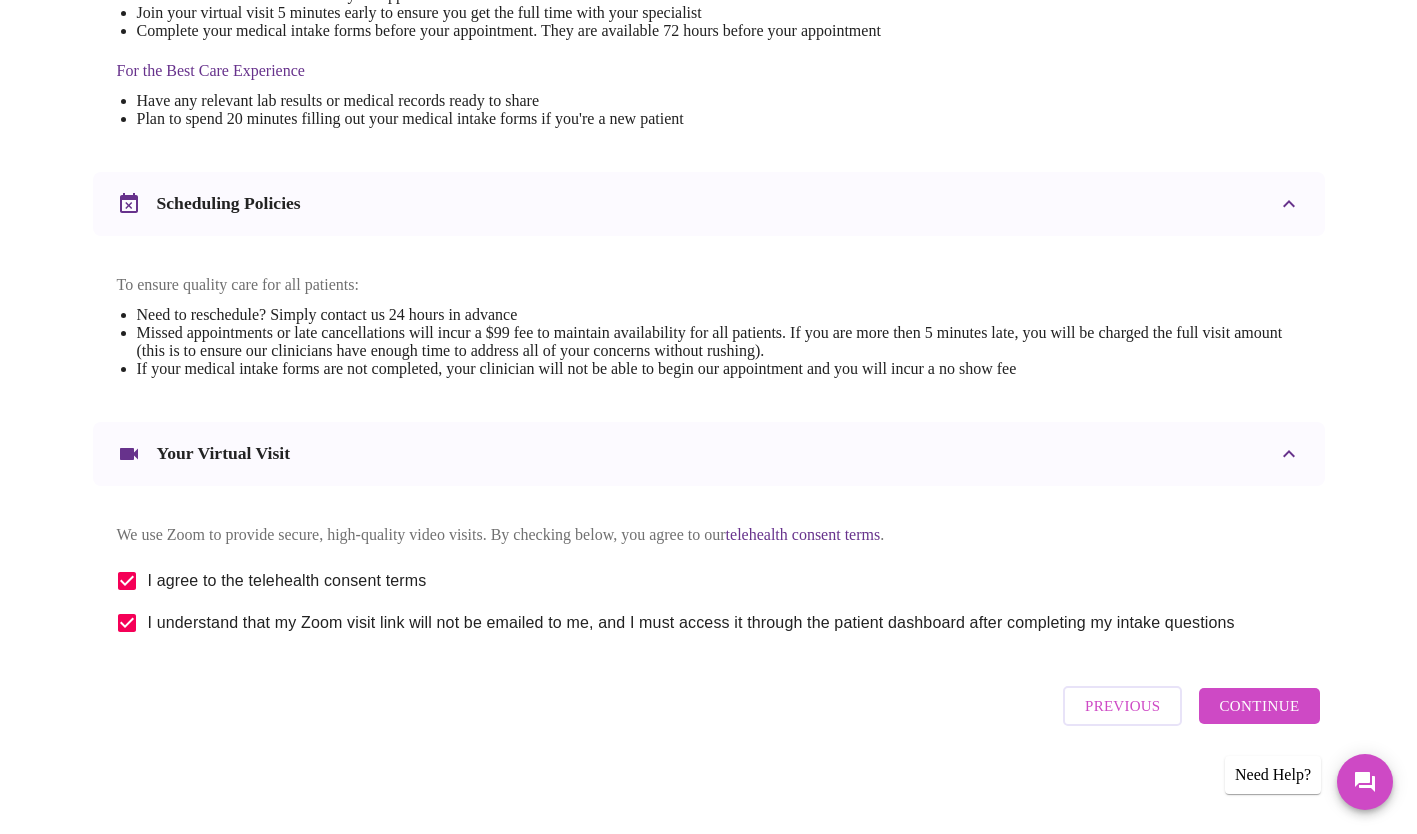 click on "Continue" at bounding box center [1259, 706] 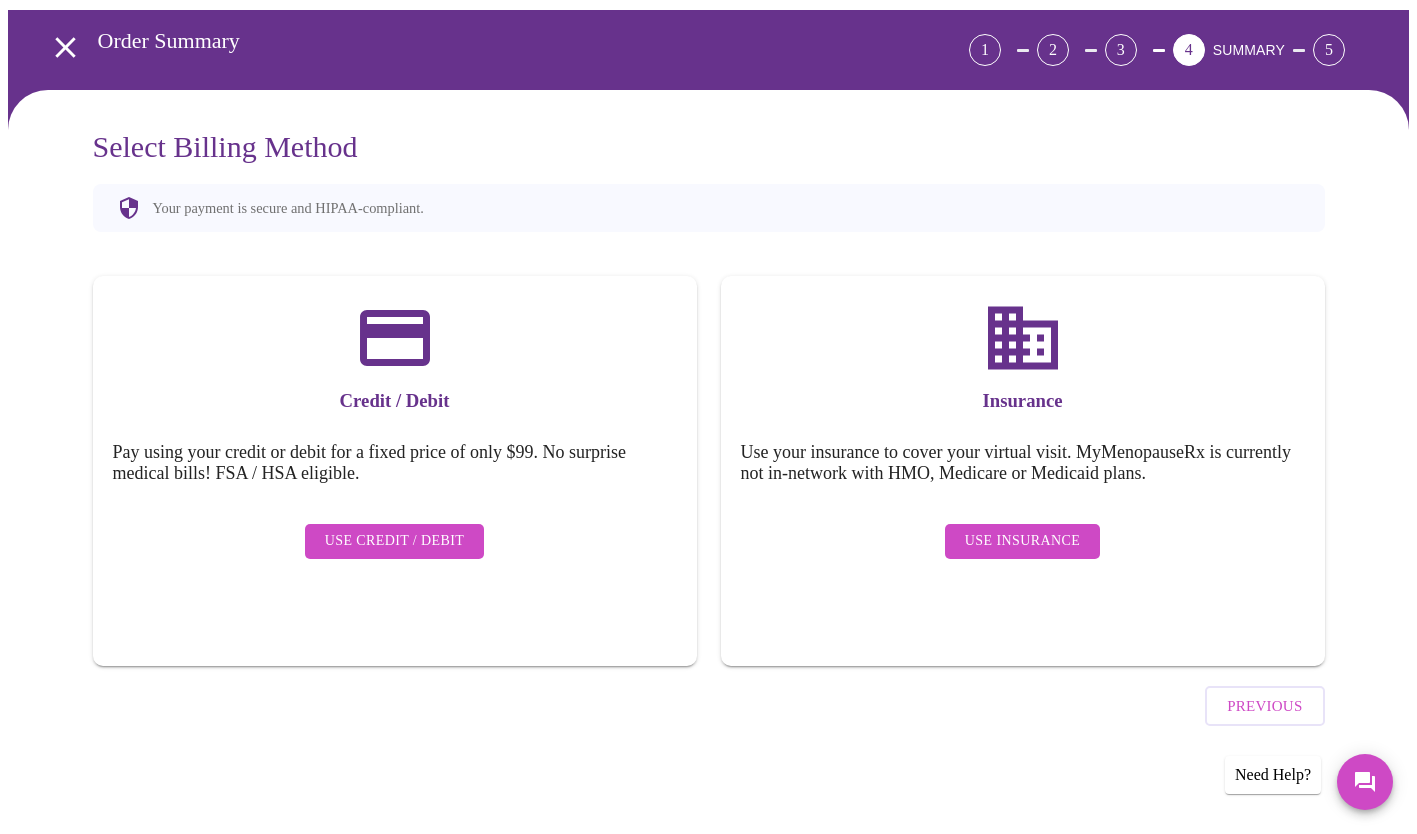 scroll, scrollTop: 17, scrollLeft: 0, axis: vertical 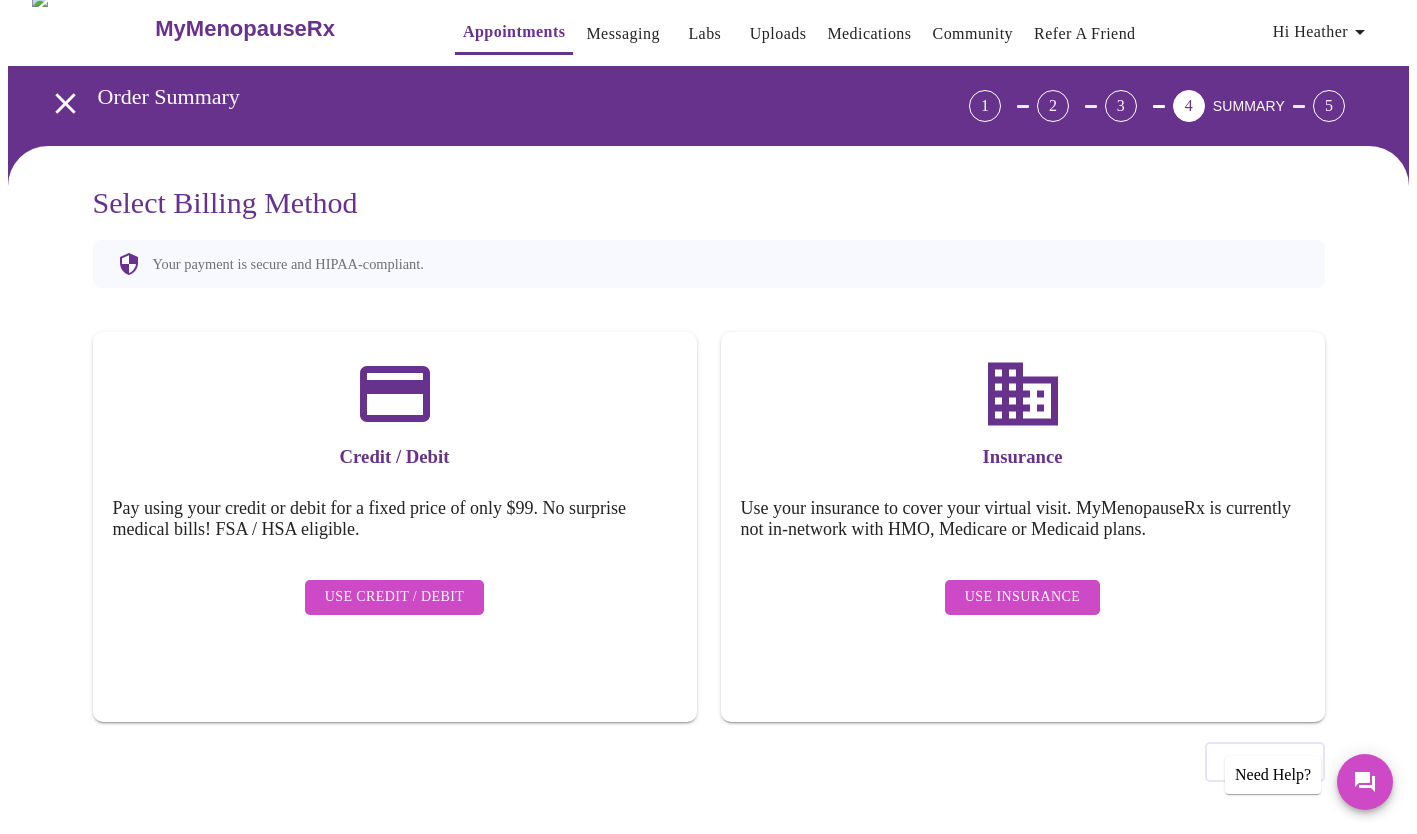 click on "Use Insurance" at bounding box center (1022, 597) 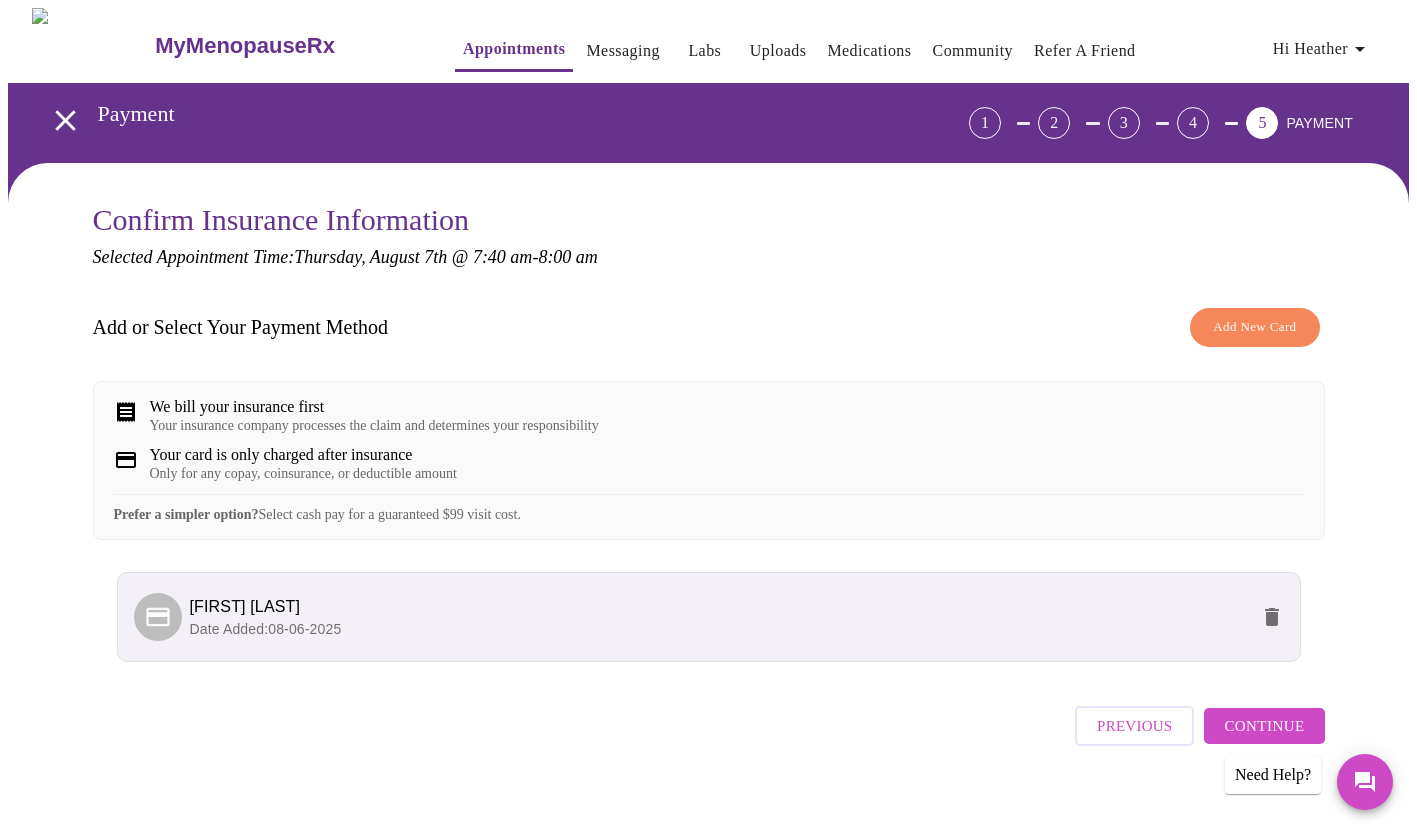 scroll, scrollTop: 34, scrollLeft: 0, axis: vertical 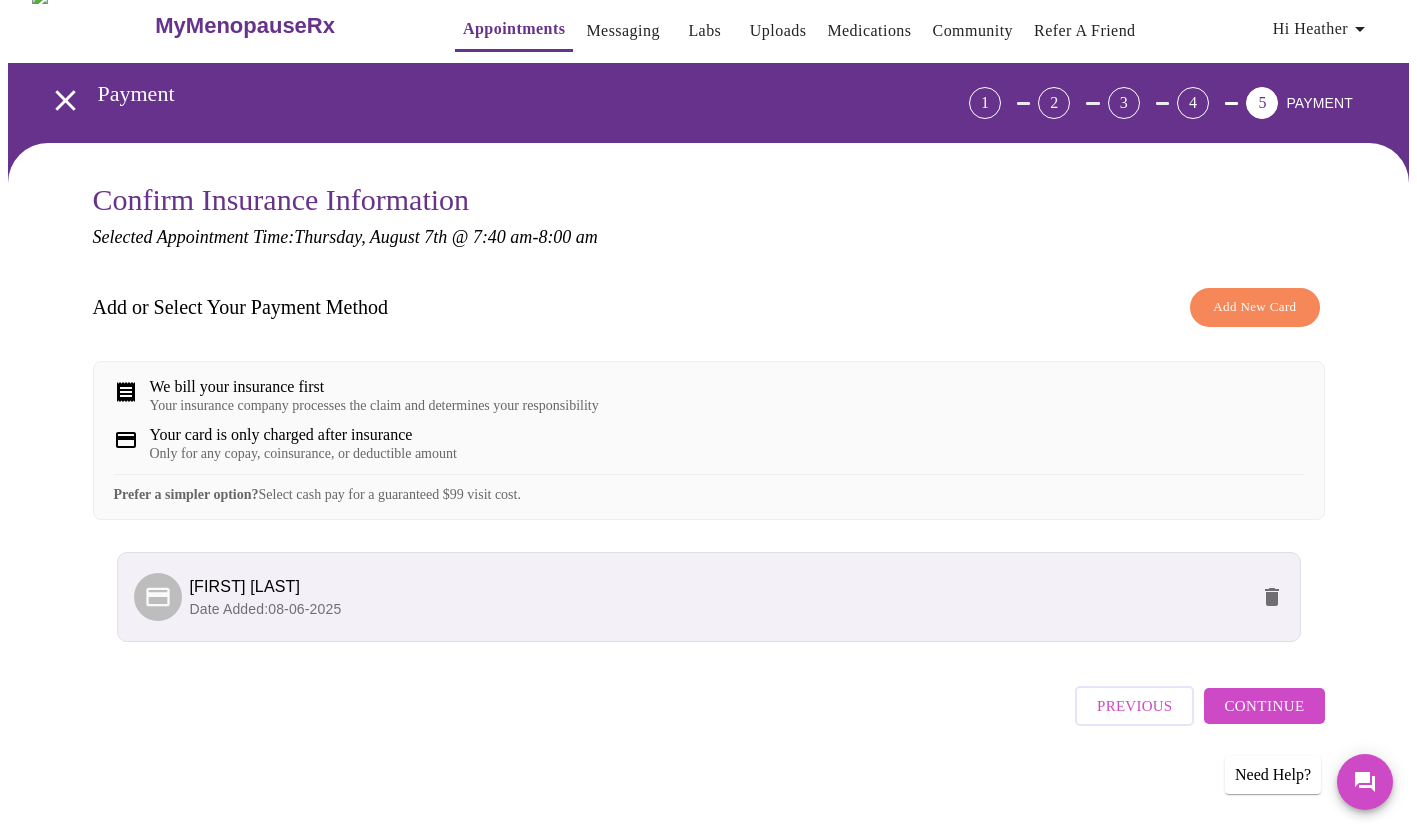 click on "Continue" at bounding box center (1264, 706) 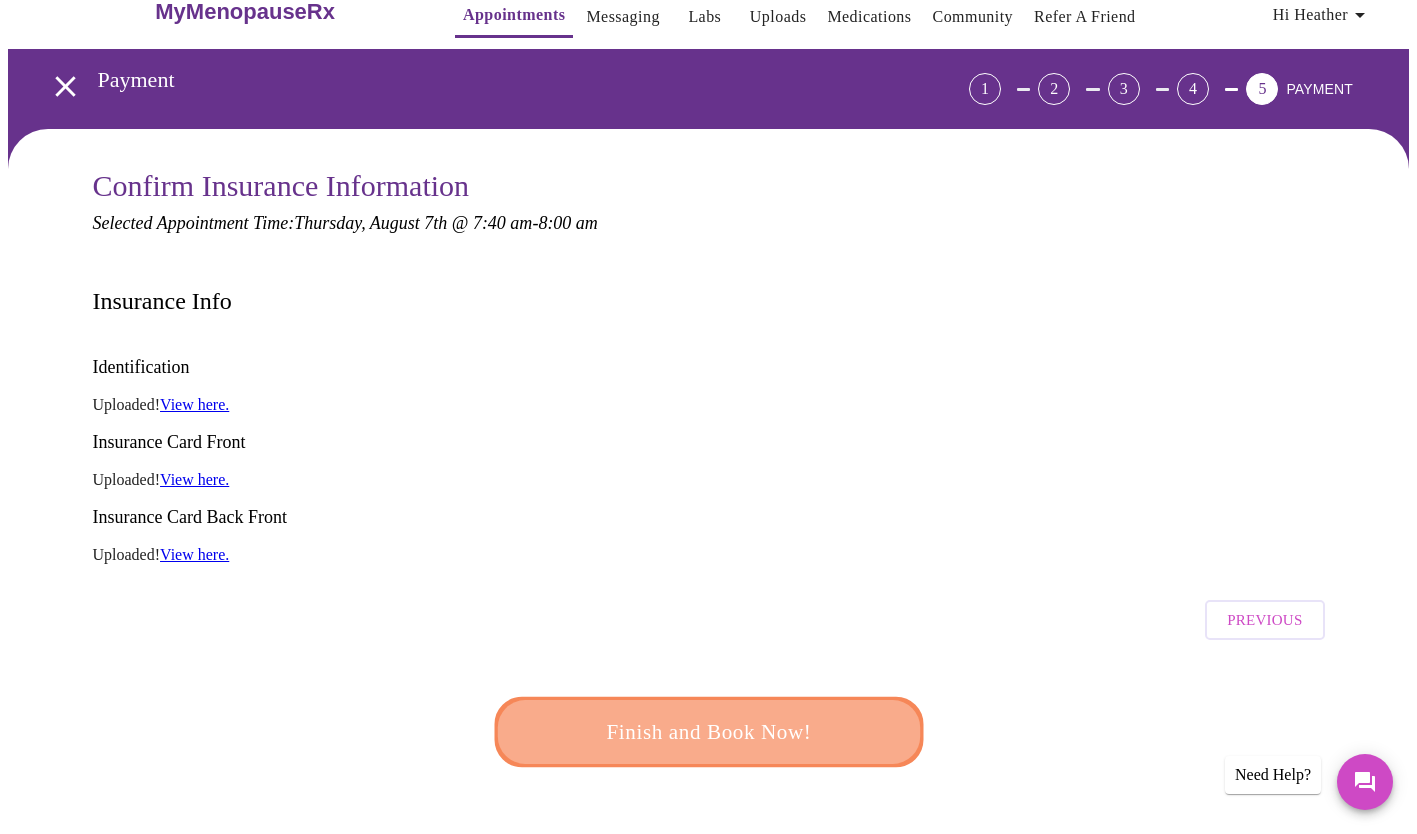 click on "Finish and Book Now!" at bounding box center [708, 732] 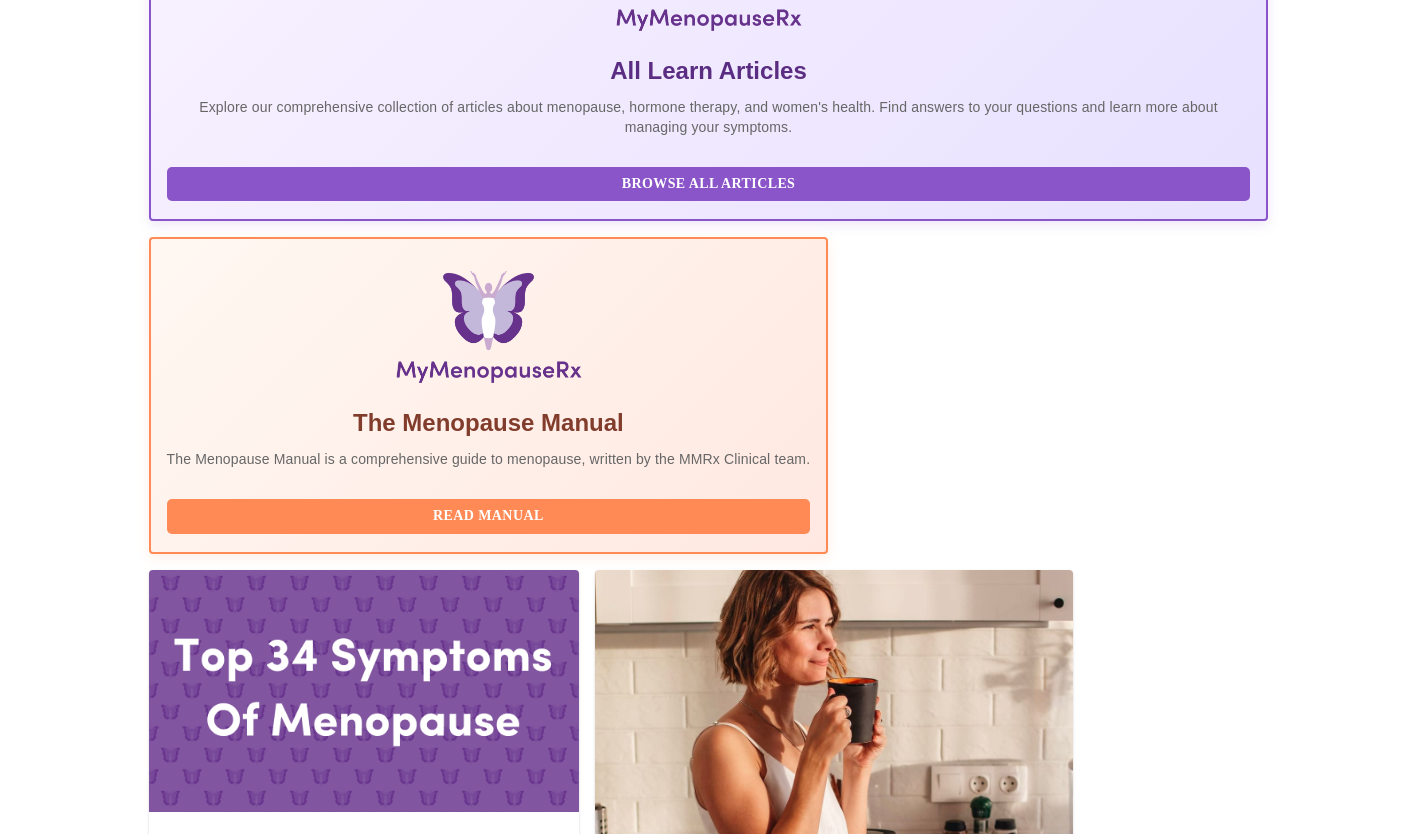 scroll, scrollTop: 404, scrollLeft: 0, axis: vertical 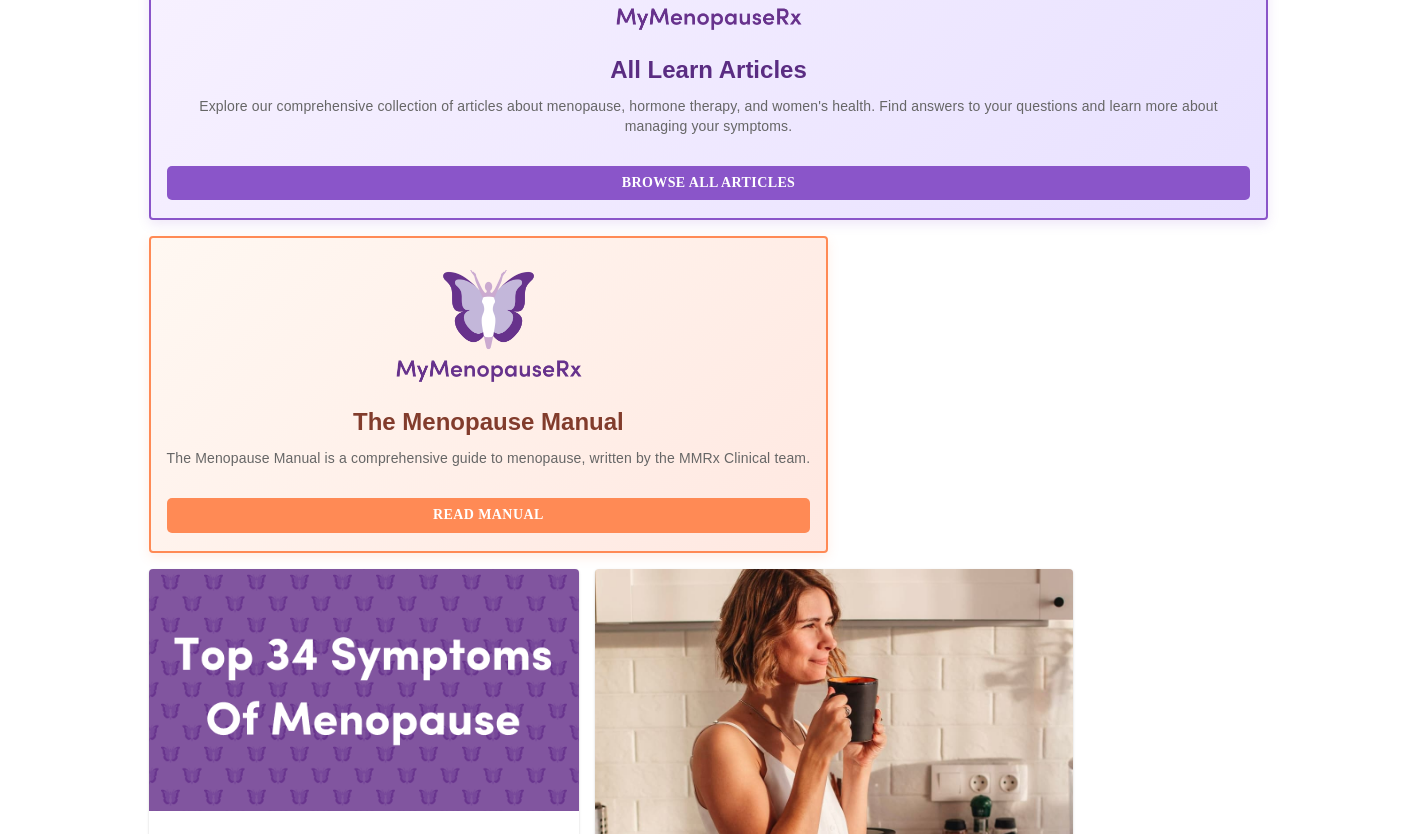 click on "Complete Pre-Assessment" at bounding box center (1133, 2147) 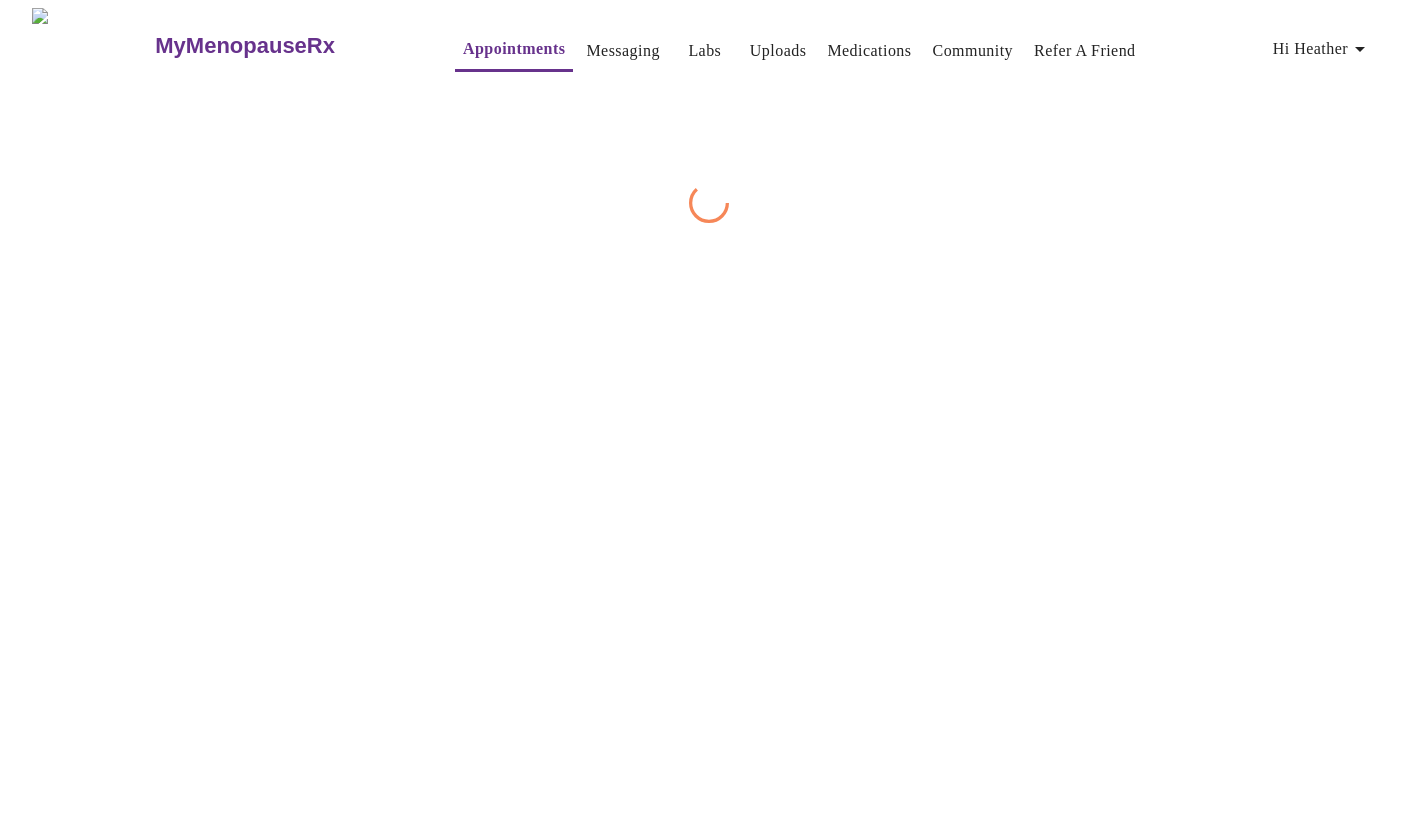 scroll, scrollTop: 0, scrollLeft: 0, axis: both 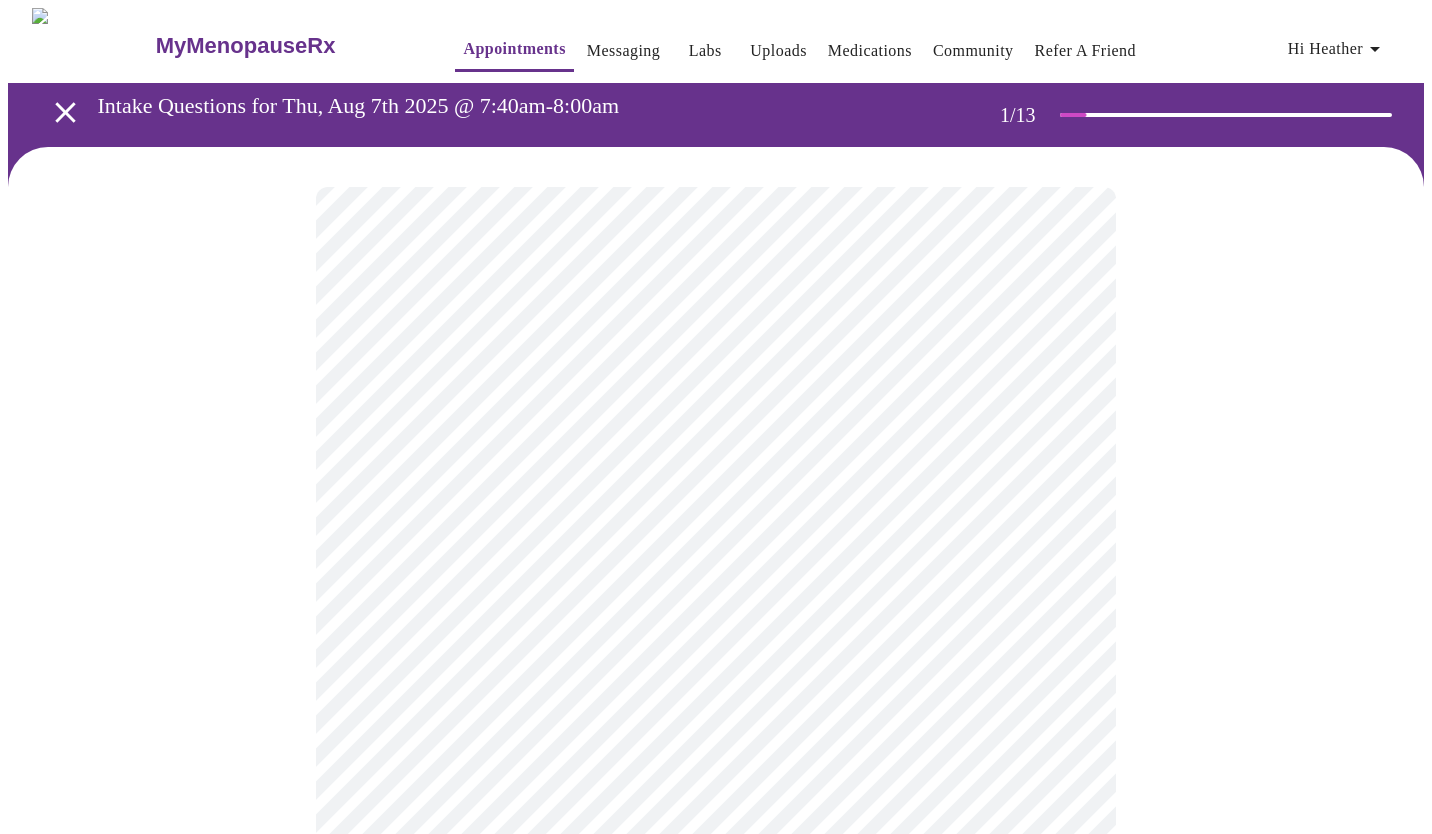 click on "MyMenopauseRx Appointments Messaging Labs Uploads Medications Community Refer a Friend Hi [FIRST]   Intake Questions for Thu, Aug 7th 2025 @ 7:40am-8:00am 1  /  13 Settings Billing Invoices Log out" at bounding box center [716, 927] 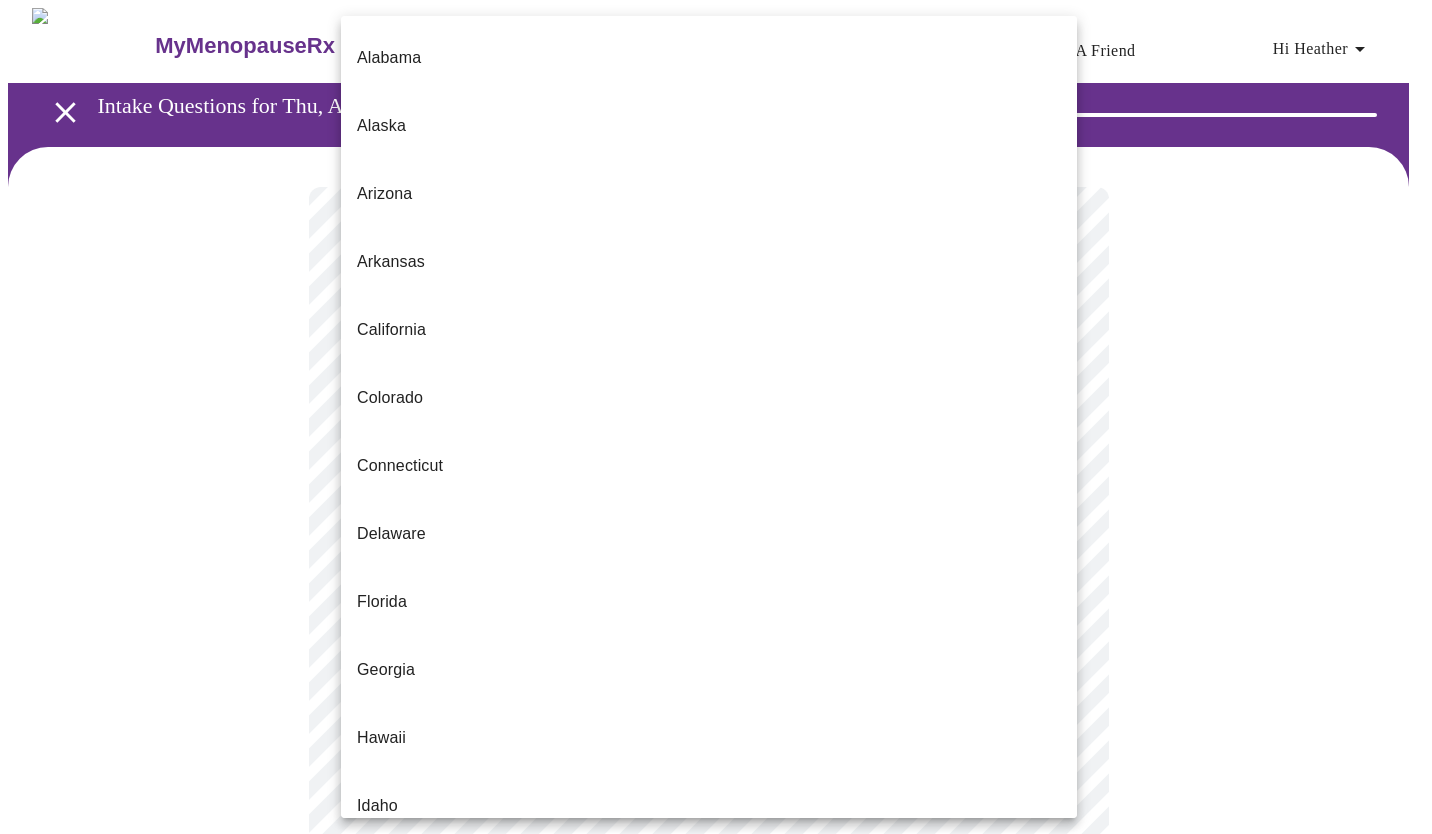 click on "Illinois" at bounding box center [709, 874] 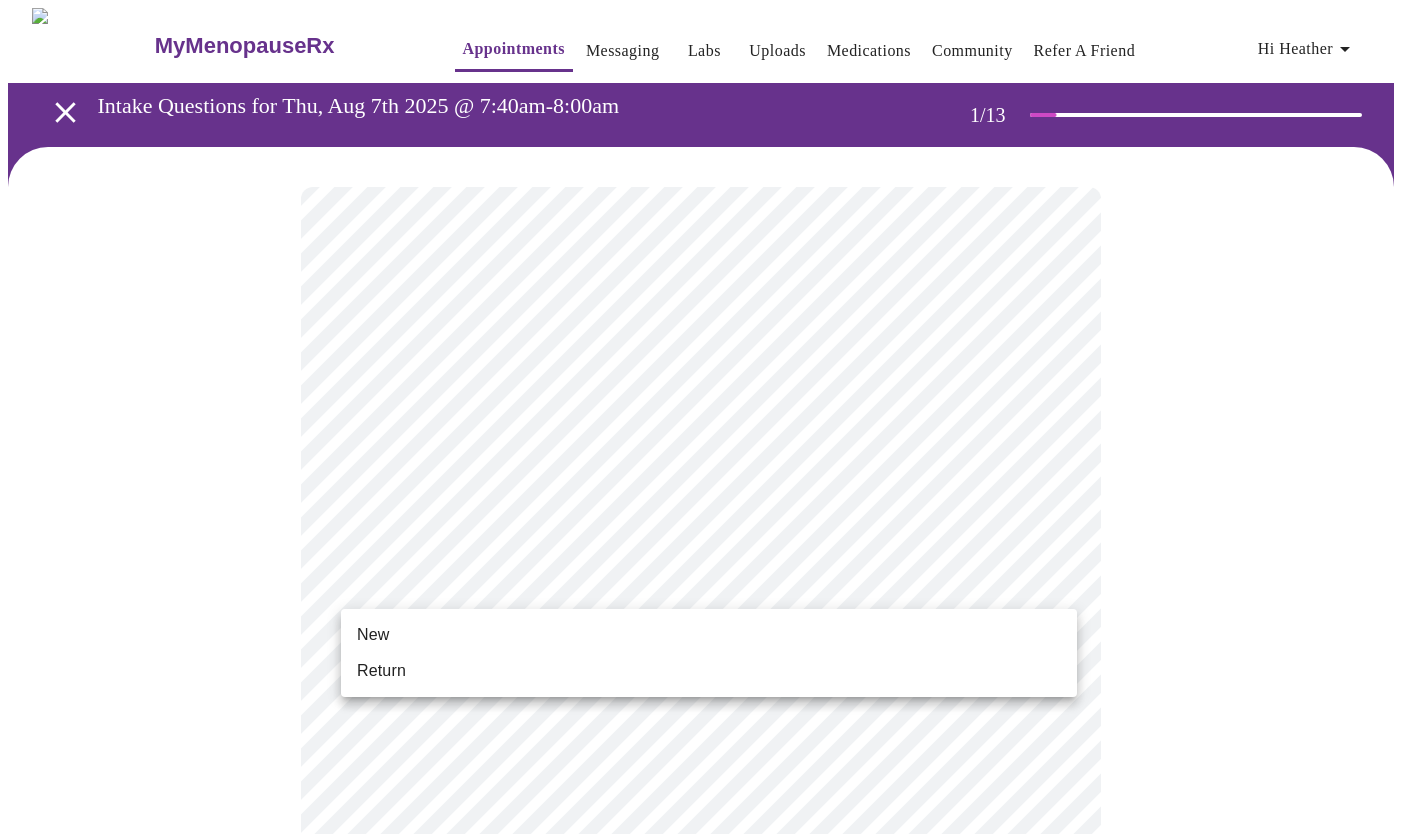 click on "MyMenopauseRx Appointments Messaging Labs Uploads Medications Community Refer a Friend Hi [FIRST]   Intake Questions for Thu, Aug 7th 2025 @ 7:40am-8:00am 1  /  13 Settings Billing Invoices Log out New Return" at bounding box center (708, 921) 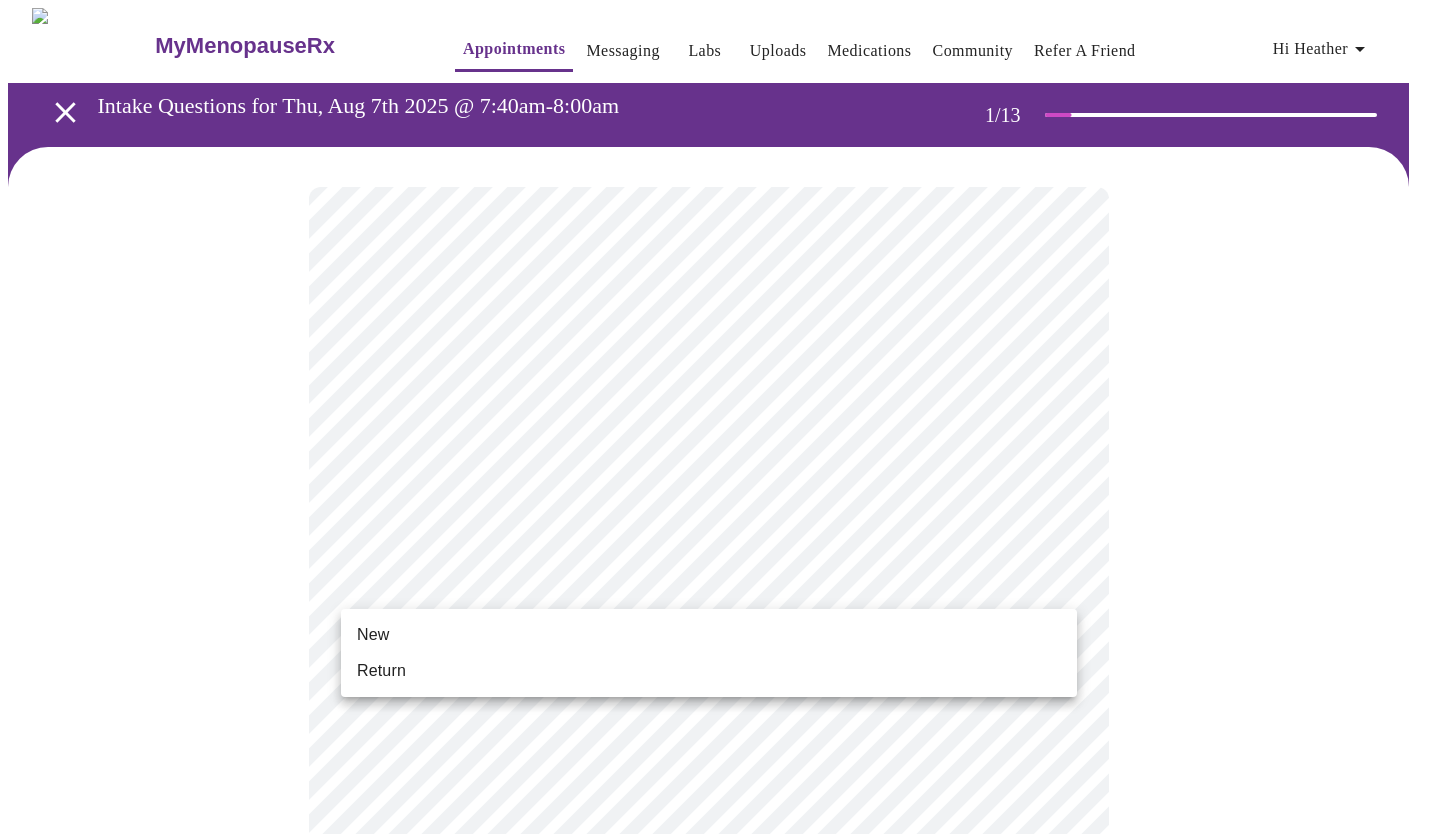 click on "New" at bounding box center [709, 635] 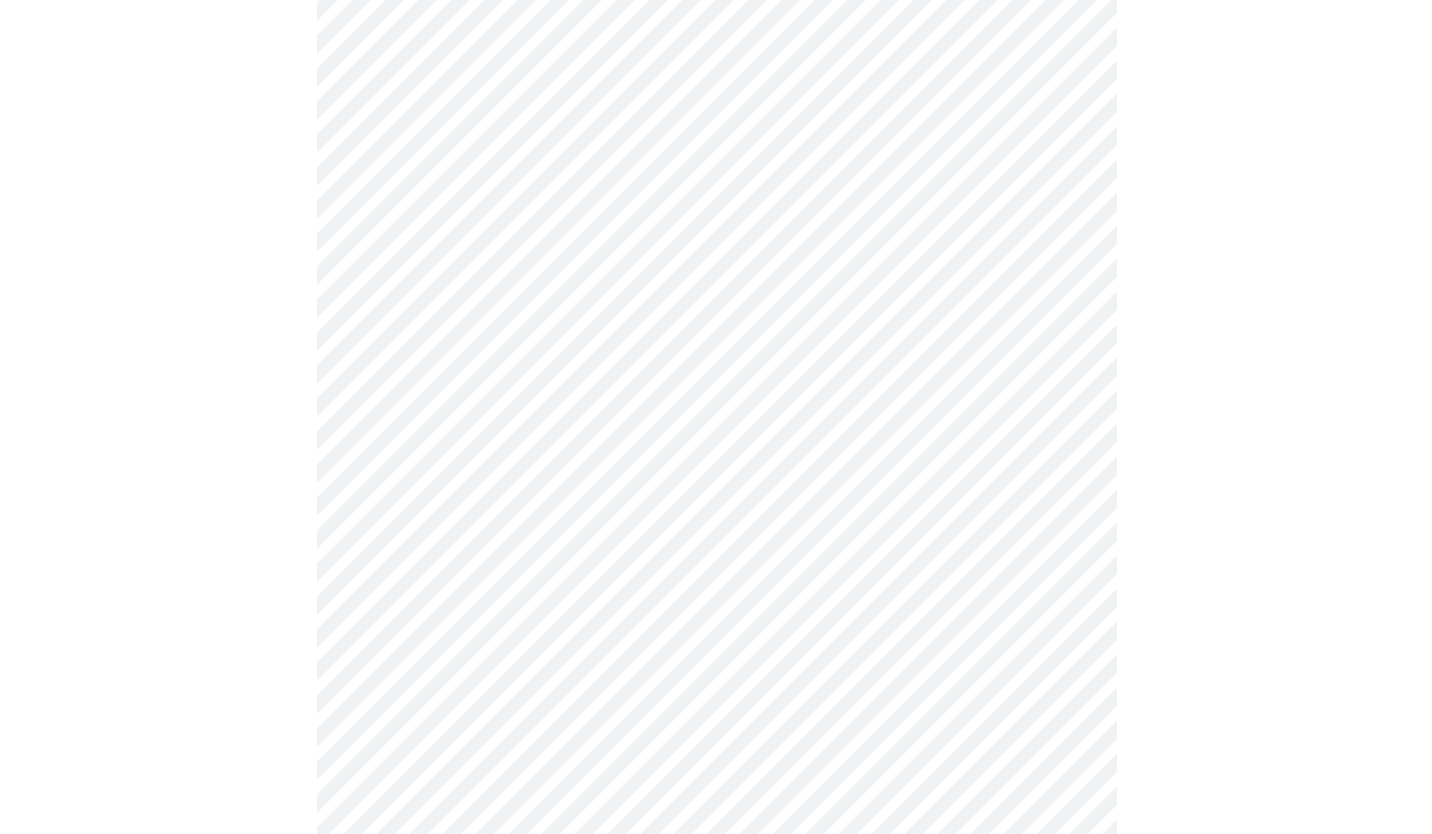 scroll, scrollTop: 965, scrollLeft: 0, axis: vertical 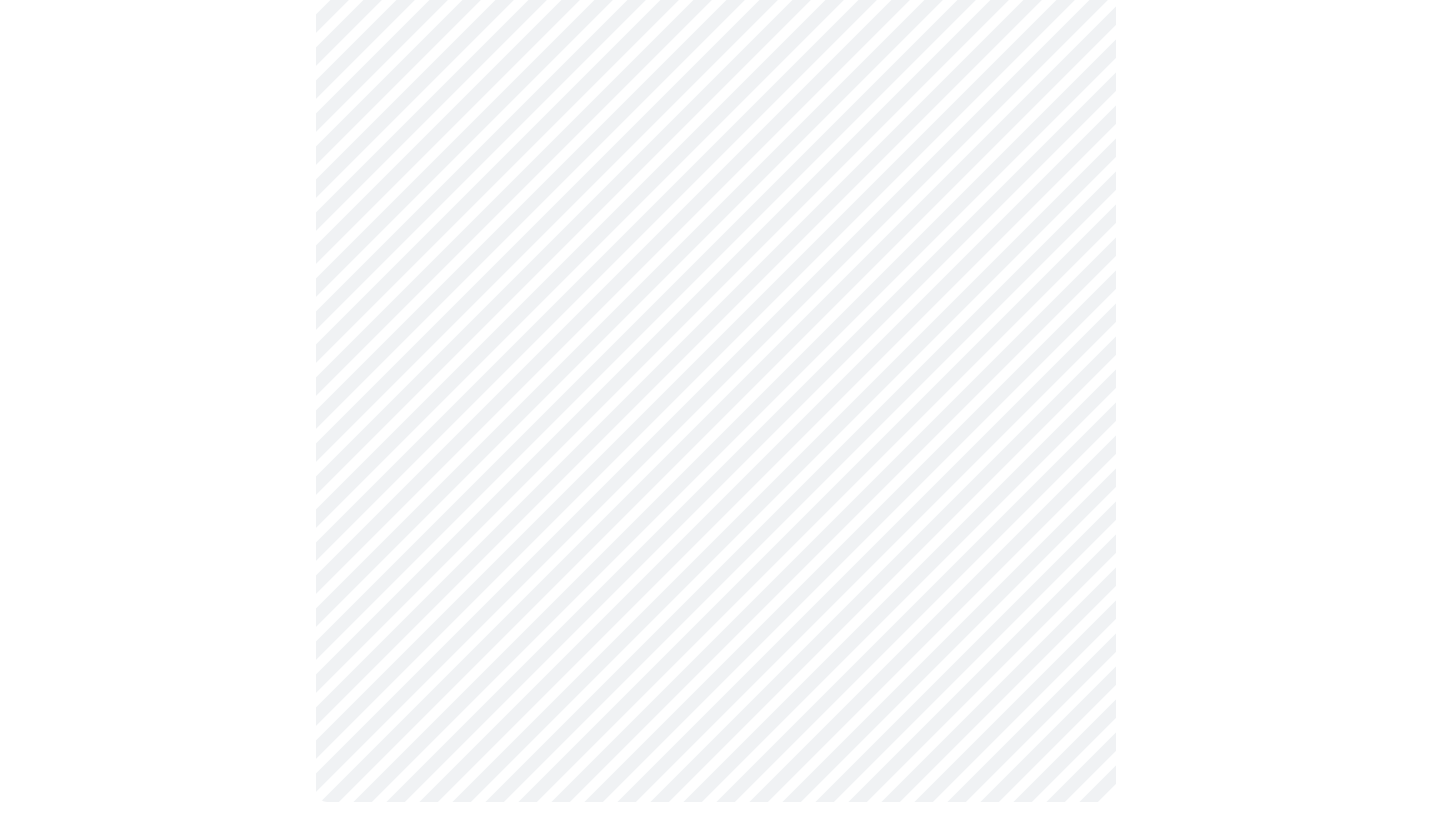 click on "MyMenopauseRx Appointments Messaging Labs Uploads Medications Community Refer a Friend Hi [FIRST]   Intake Questions for Thu, Aug 7th 2025 @ 7:40am-8:00am 1  /  13 Settings Billing Invoices Log out" at bounding box center [716, -58] 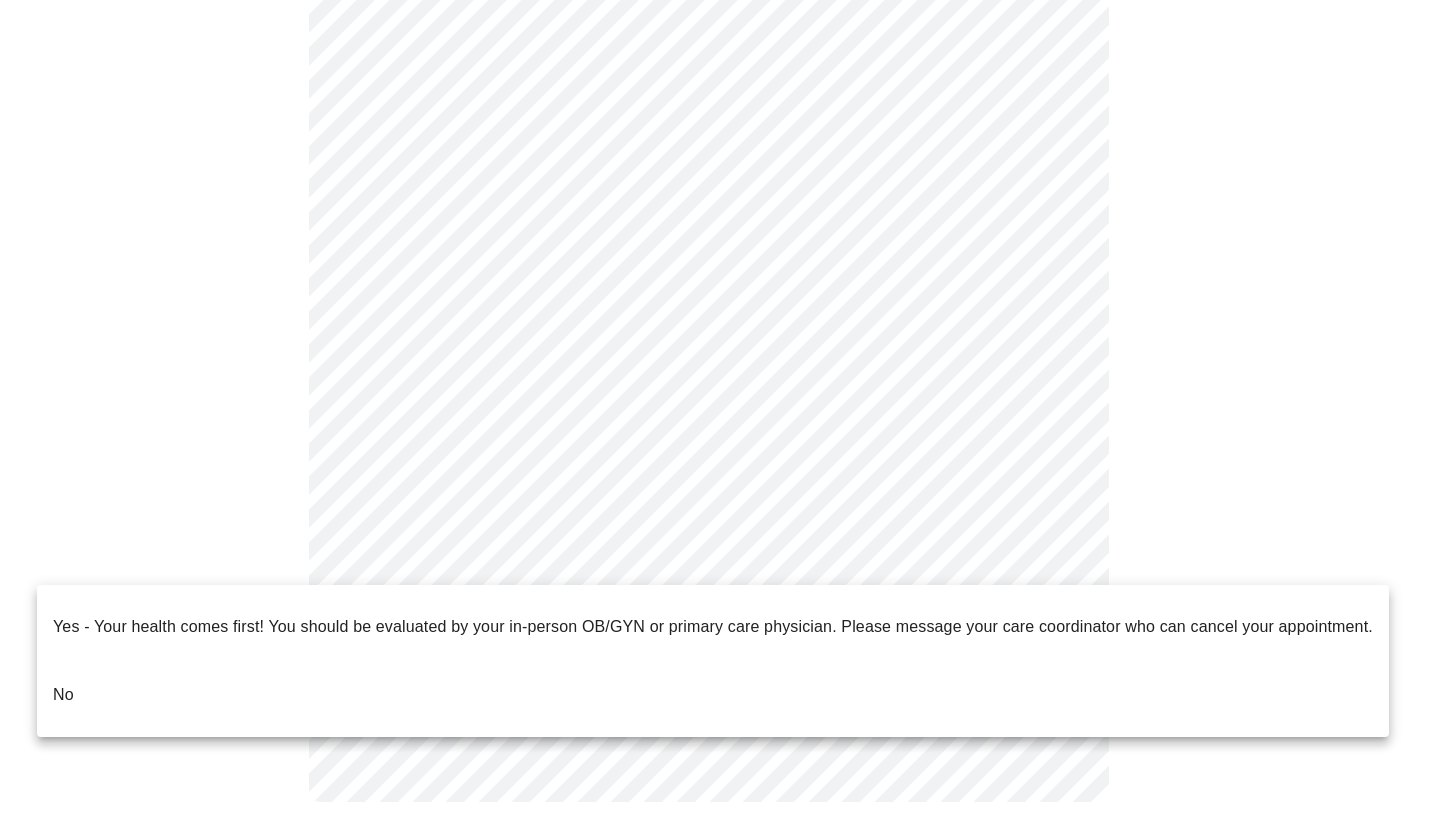 click on "No" at bounding box center (713, 695) 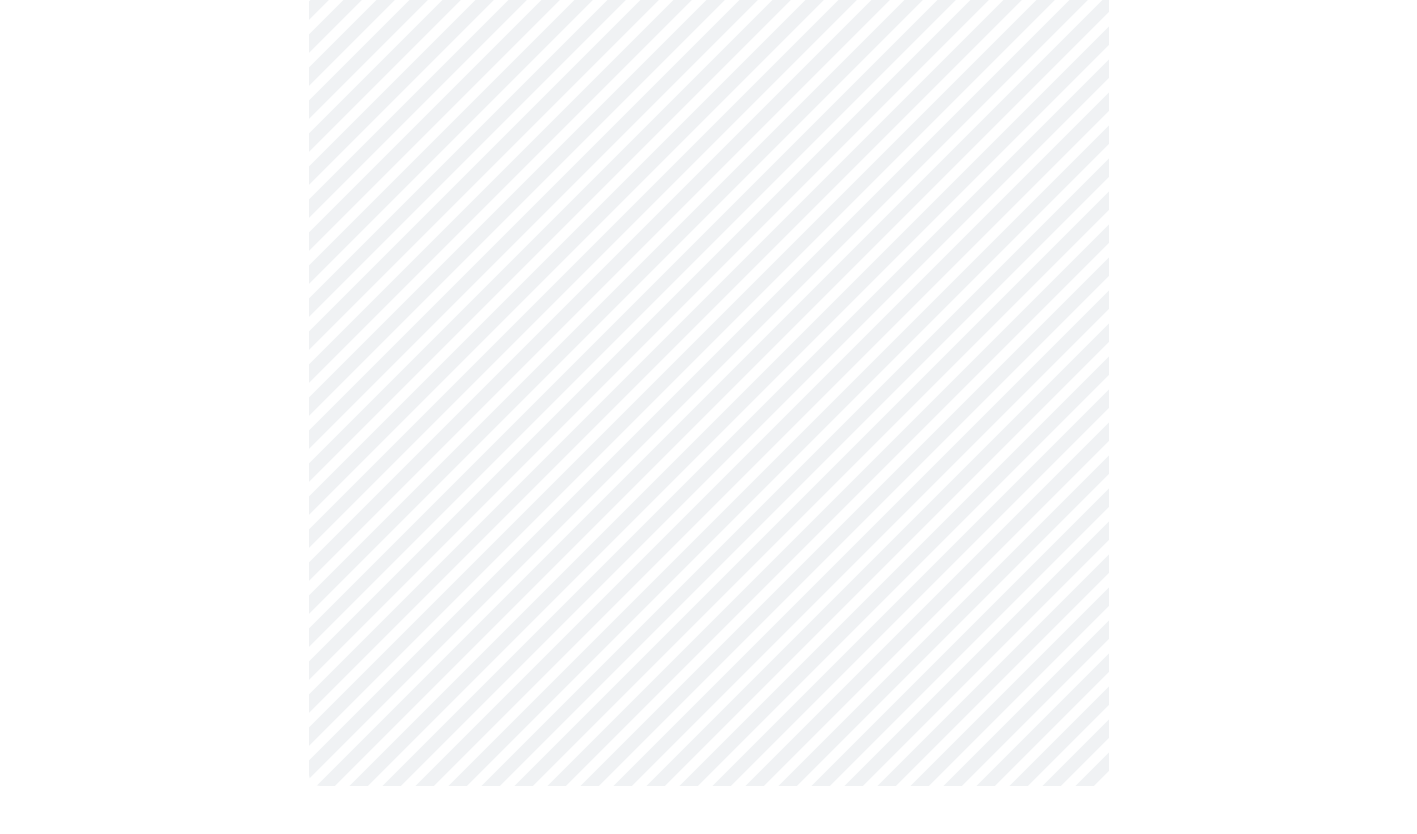 scroll, scrollTop: 0, scrollLeft: 0, axis: both 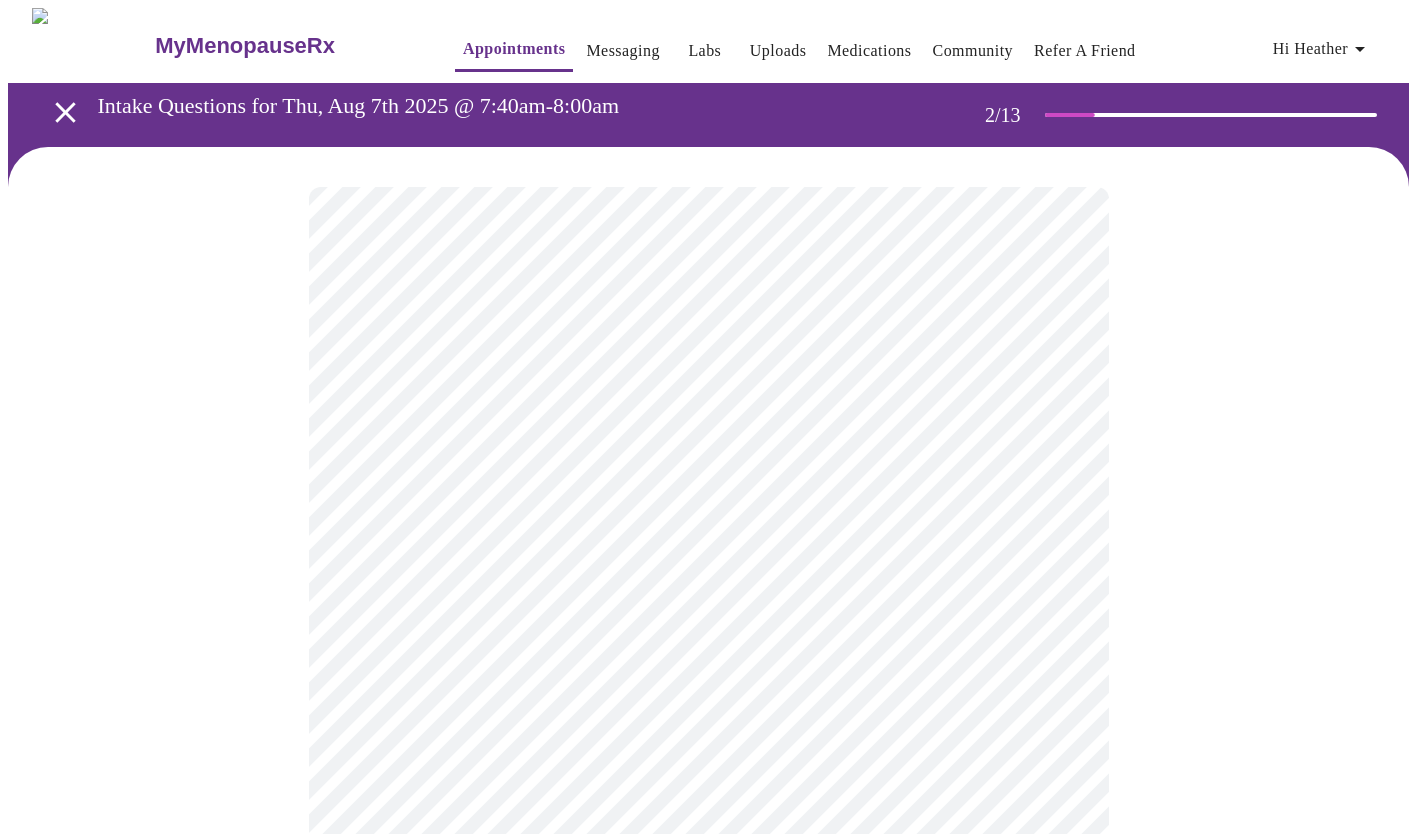 click on "MyMenopauseRx Appointments Messaging Labs Uploads Medications Community Refer a Friend Hi [FIRST]   Intake Questions for Thu, Aug 7th 2025 @ 7:40am-8:00am 2  /  13 Settings Billing Invoices Log out" at bounding box center (708, 609) 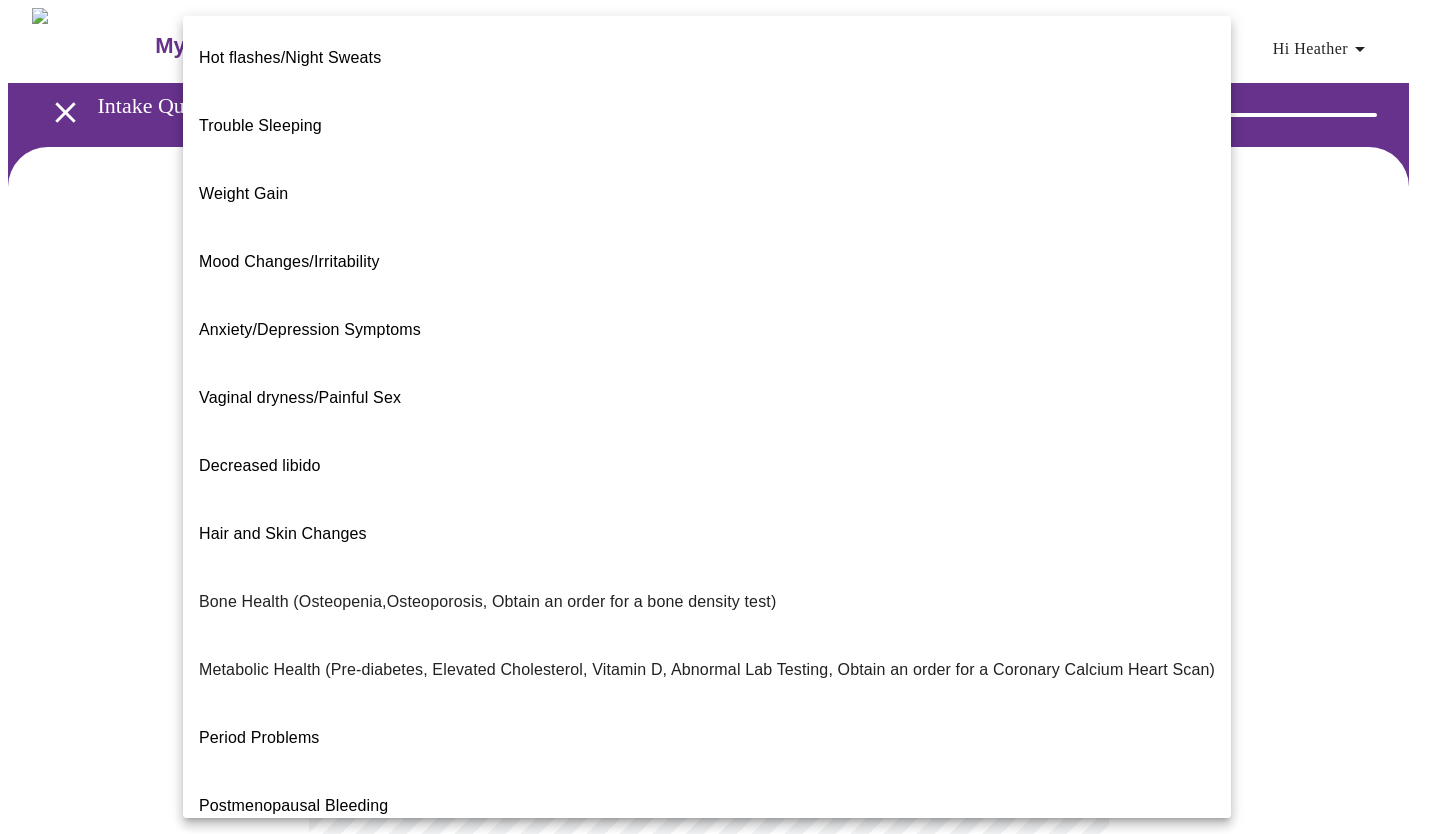 click on "Hot flashes/Night Sweats" at bounding box center (290, 58) 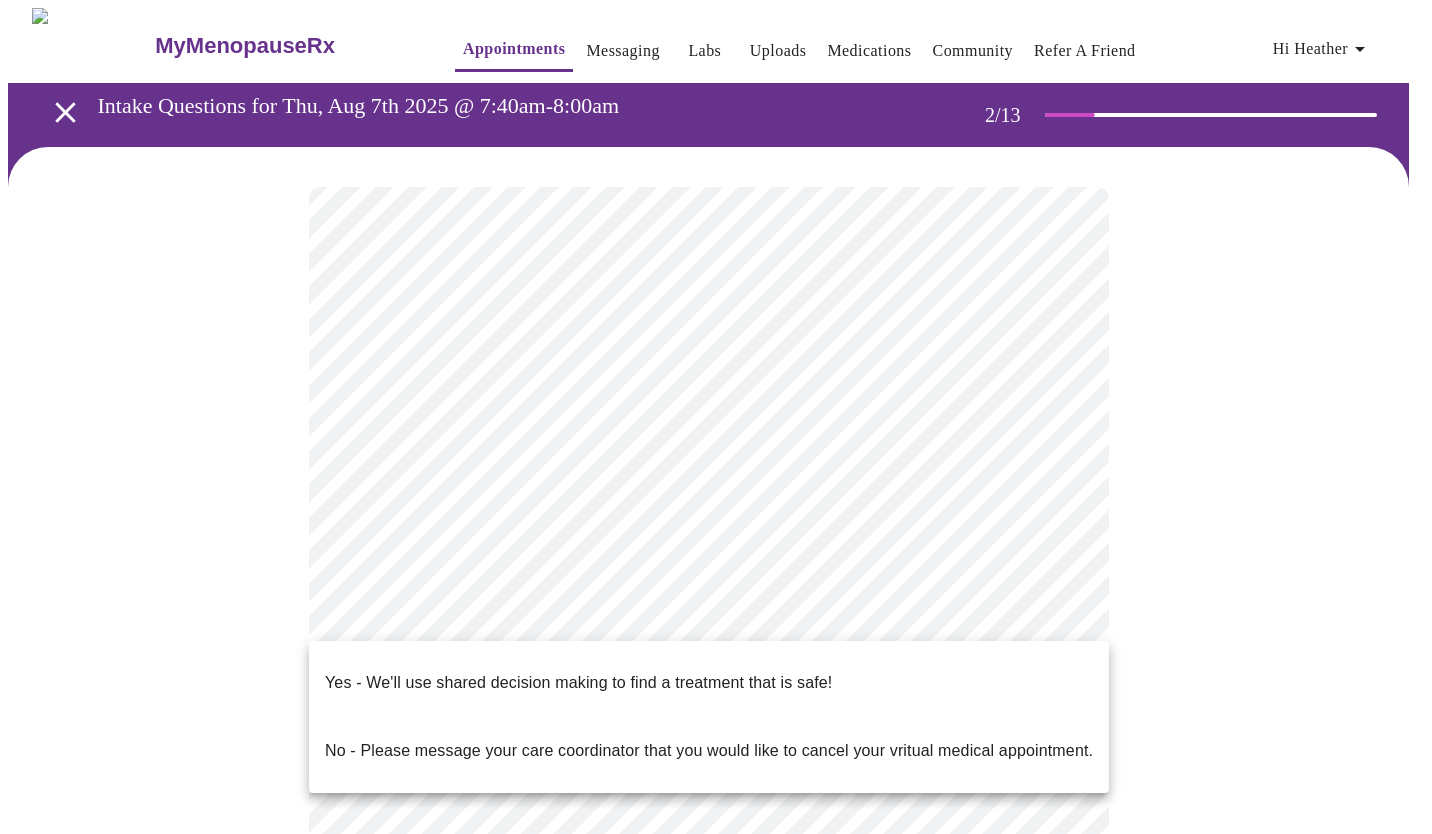 click on "MyMenopauseRx Appointments Messaging Labs Uploads Medications Community Refer a Friend Hi [FIRST]   Intake Questions for Thu, Aug 7th 2025 @ 7:40am-8:00am 2  /  13 Settings Billing Invoices Log out Yes - We'll use shared decision making to find a treatment that is safe!
No - Please message your care coordinator that you would like to cancel your vritual medical appointment." at bounding box center [716, 603] 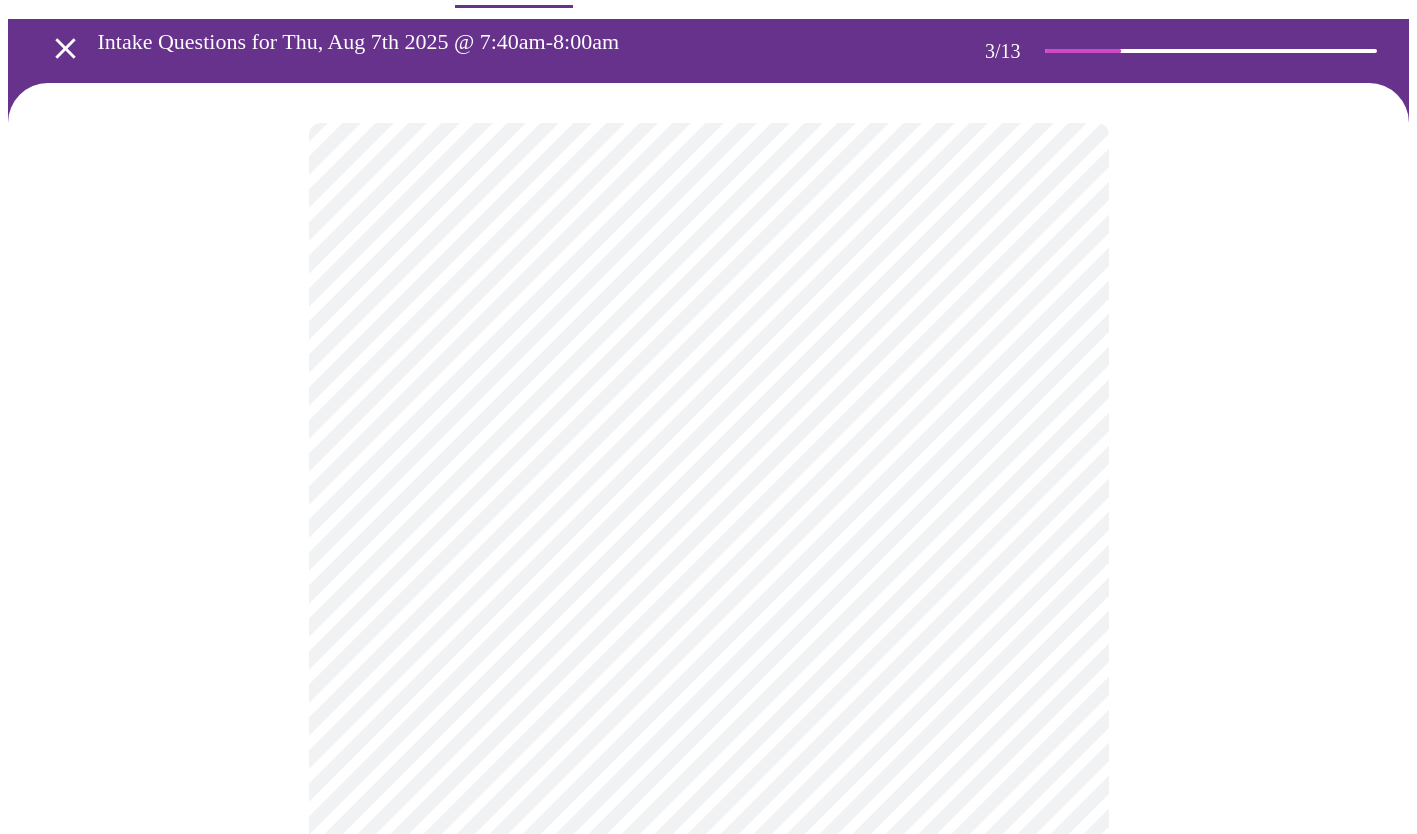 scroll, scrollTop: 100, scrollLeft: 0, axis: vertical 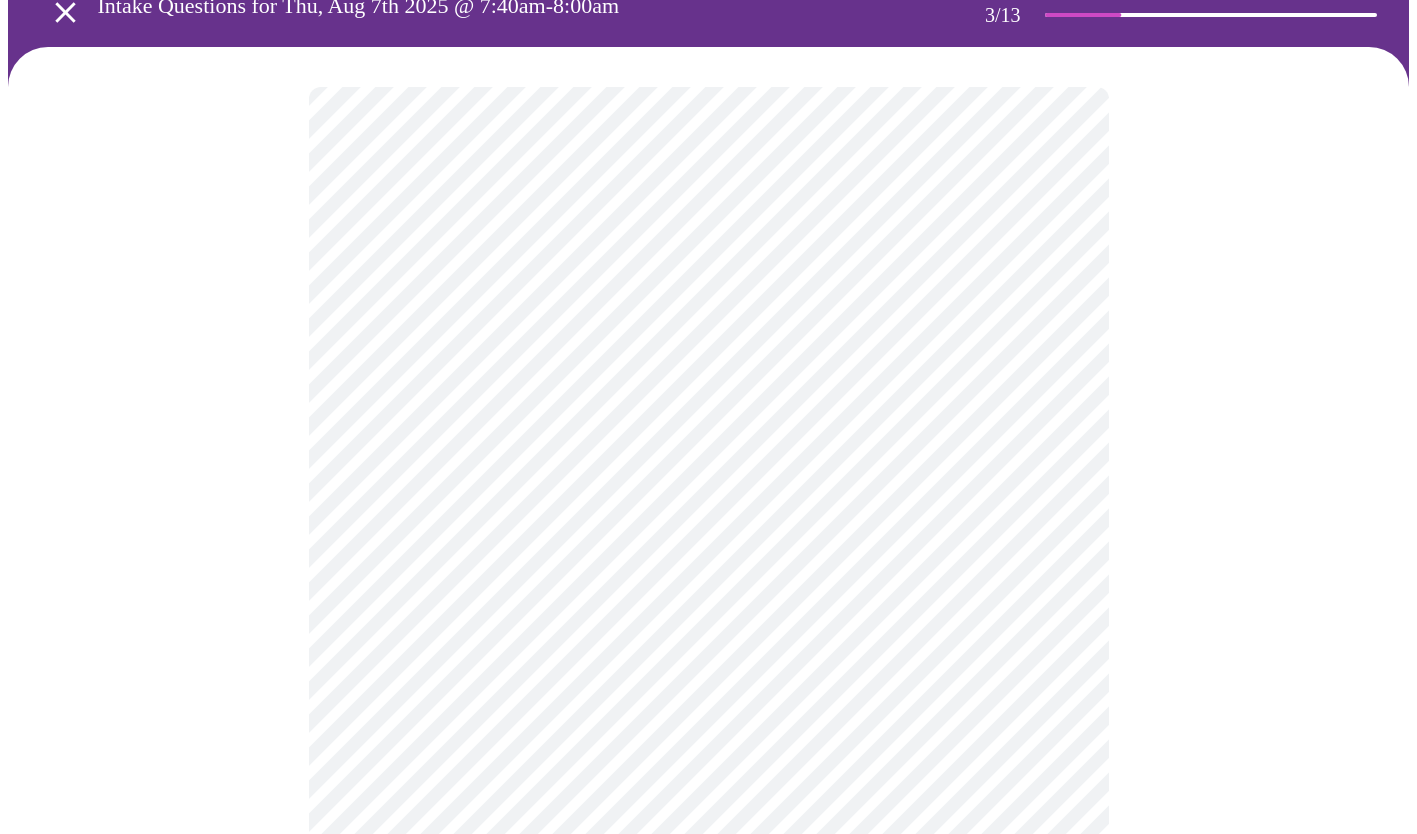 click on "MyMenopauseRx Appointments Messaging Labs Uploads Medications Community Refer a Friend Hi [FIRST]   Intake Questions for Thu, Aug 7th 2025 @ 7:40am-8:00am 3  /  13 Settings Billing Invoices Log out" at bounding box center [708, 1259] 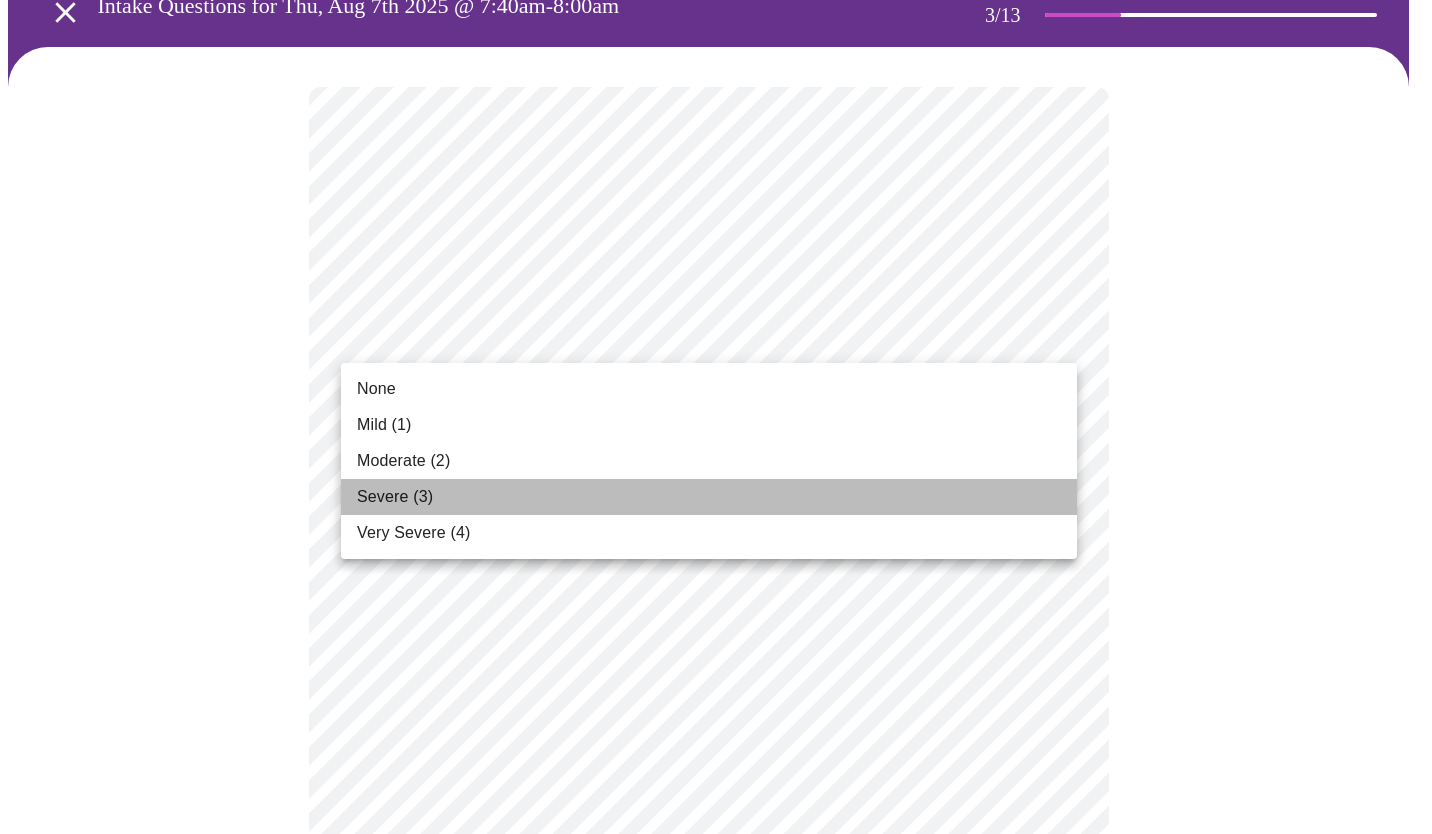 click on "Severe (3)" at bounding box center (709, 497) 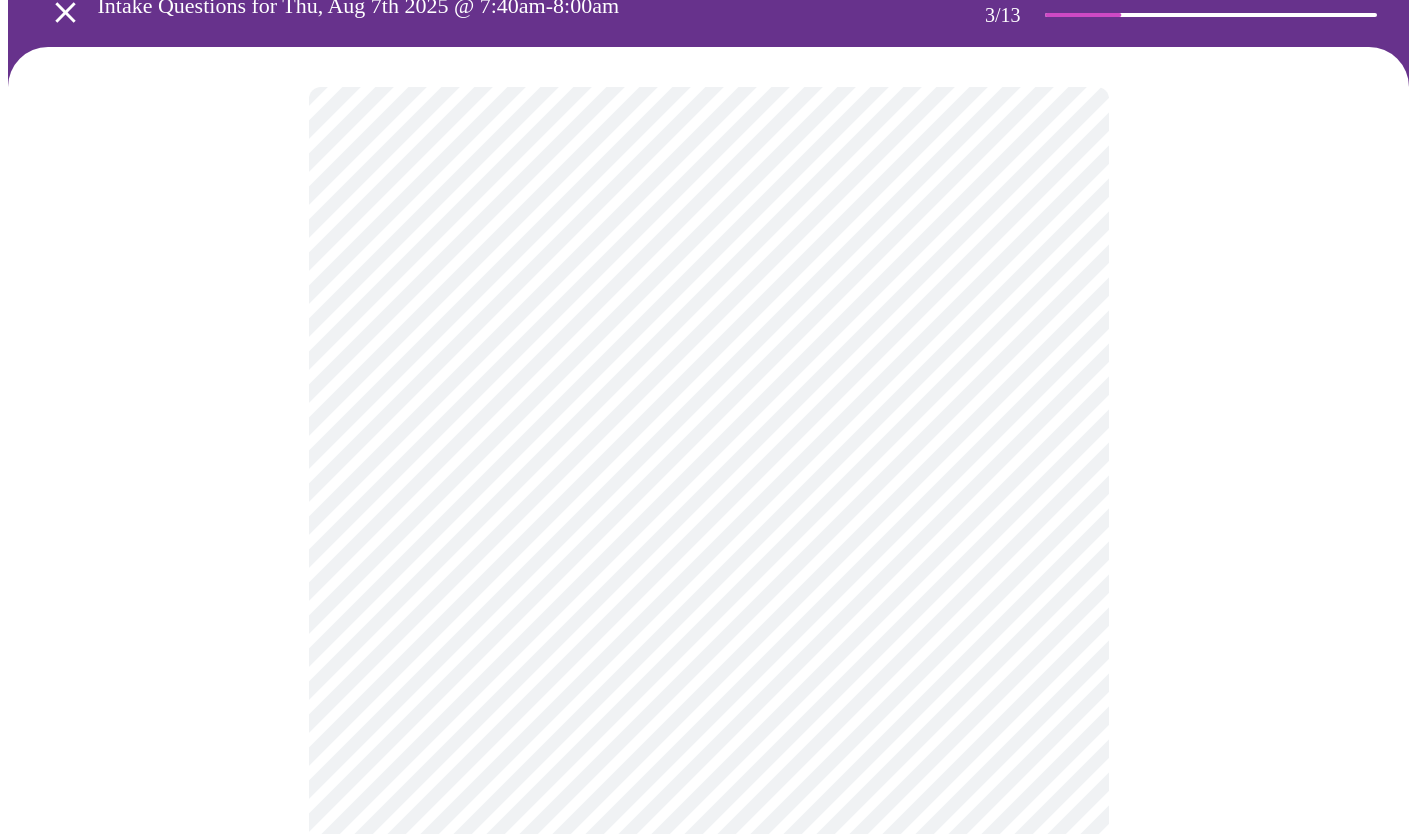 click on "MyMenopauseRx Appointments Messaging Labs Uploads Medications Community Refer a Friend Hi [FIRST]   Intake Questions for Thu, Aug 7th 2025 @ 7:40am-8:00am 3  /  13 Settings Billing Invoices Log out" at bounding box center (708, 1224) 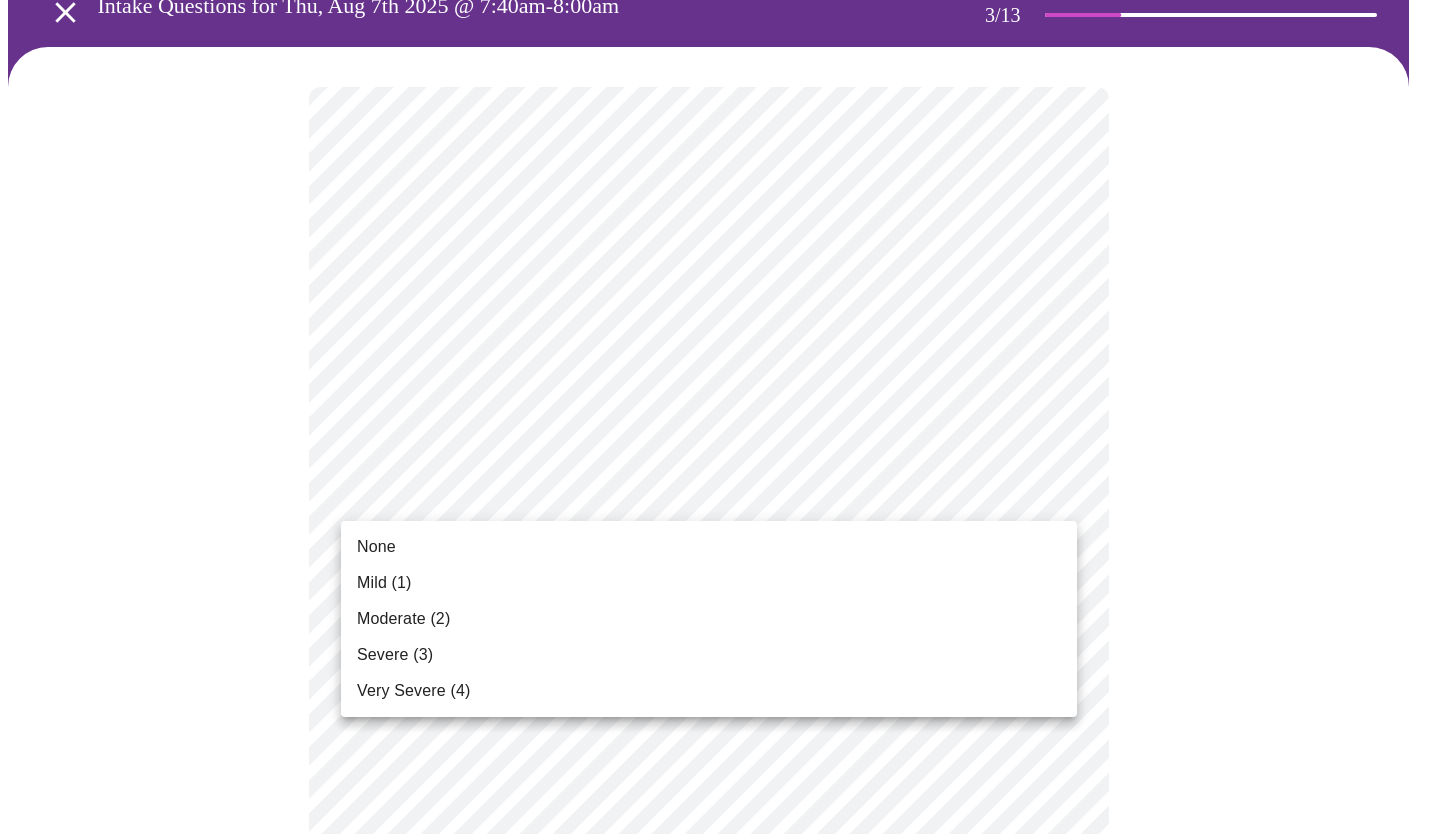 click on "None" at bounding box center (709, 547) 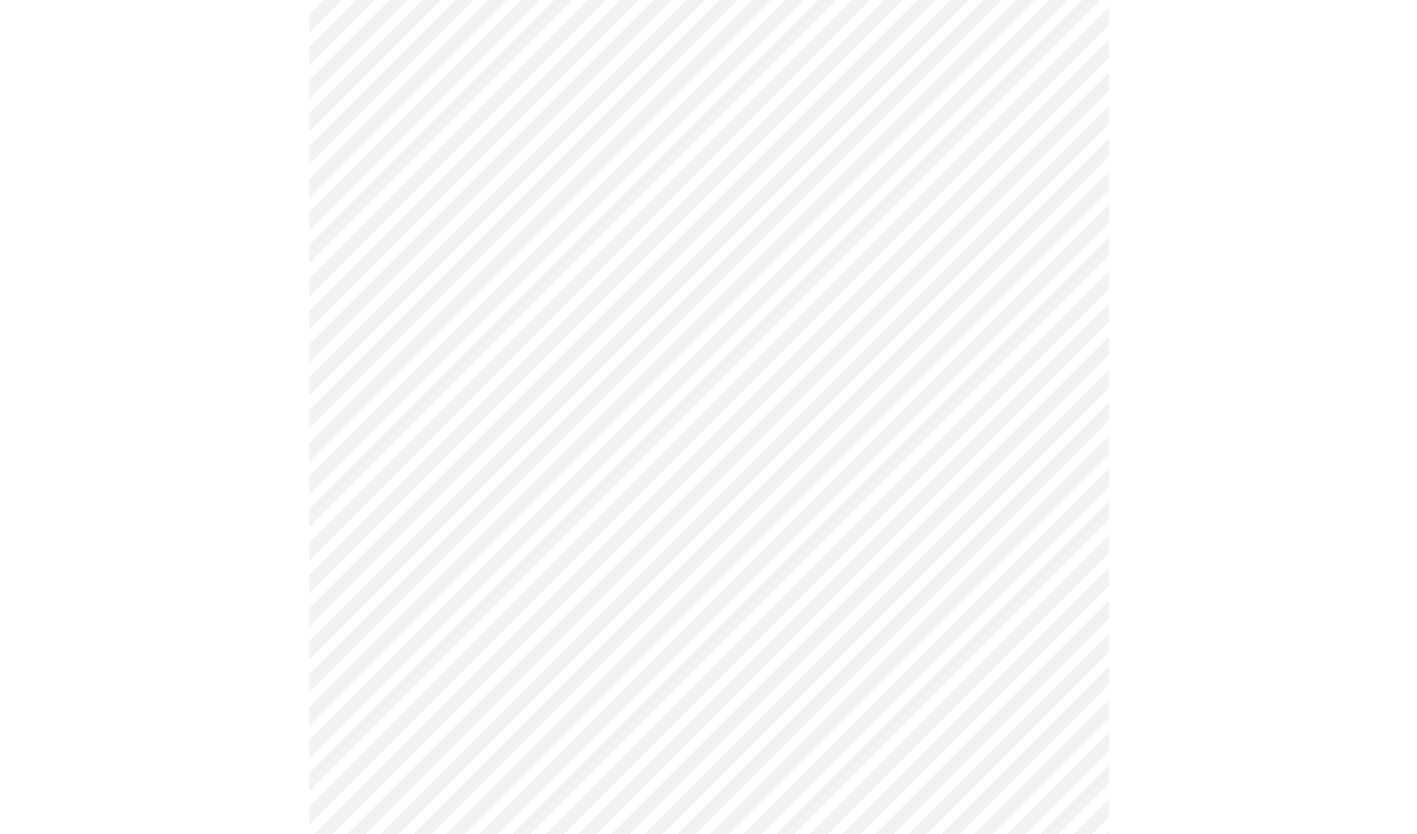 scroll, scrollTop: 400, scrollLeft: 0, axis: vertical 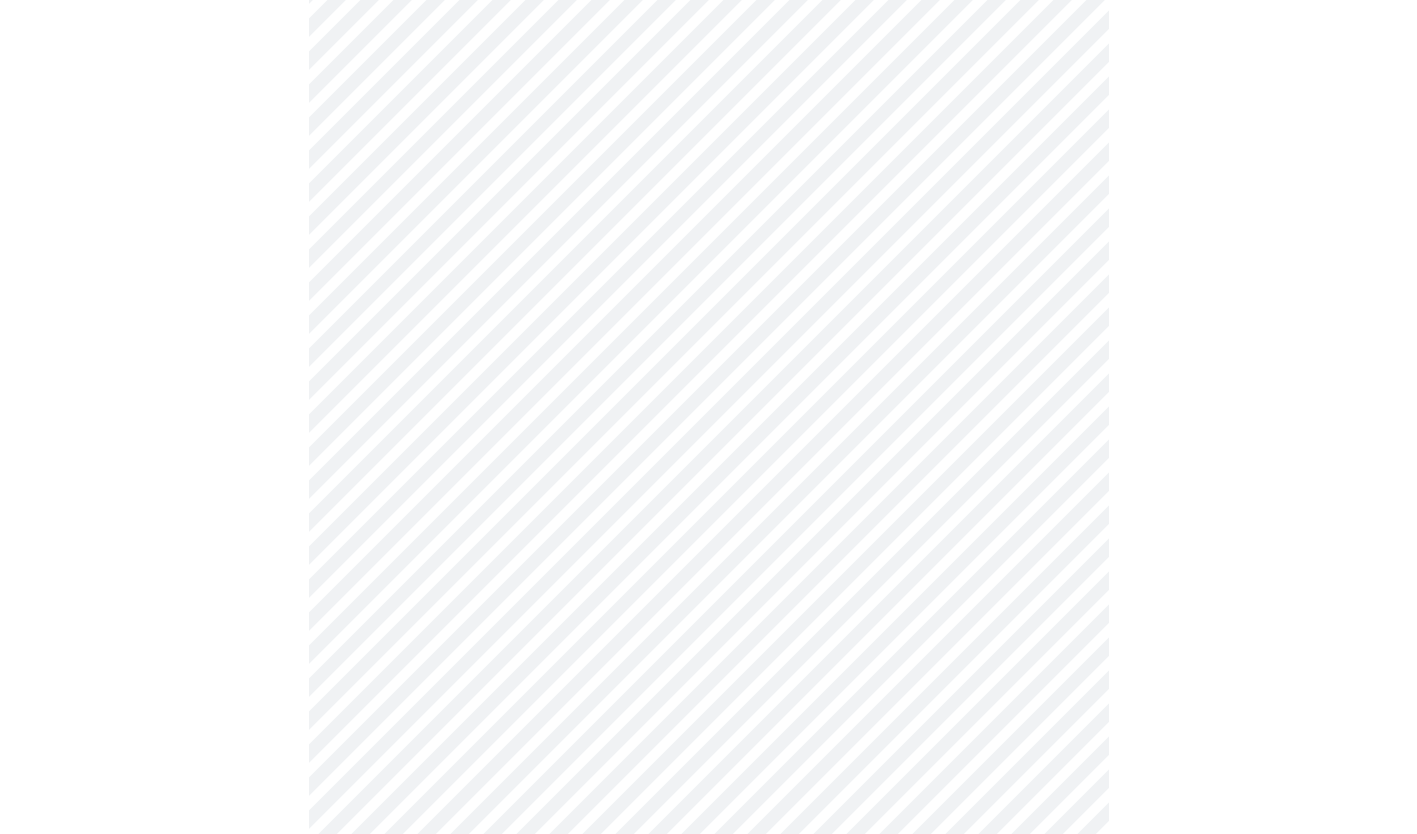click on "MyMenopauseRx Appointments Messaging Labs Uploads Medications Community Refer a Friend Hi [FIRST]   Intake Questions for Thu, Aug 7th 2025 @ 7:40am-8:00am 3  /  13 Settings Billing Invoices Log out" at bounding box center [708, 910] 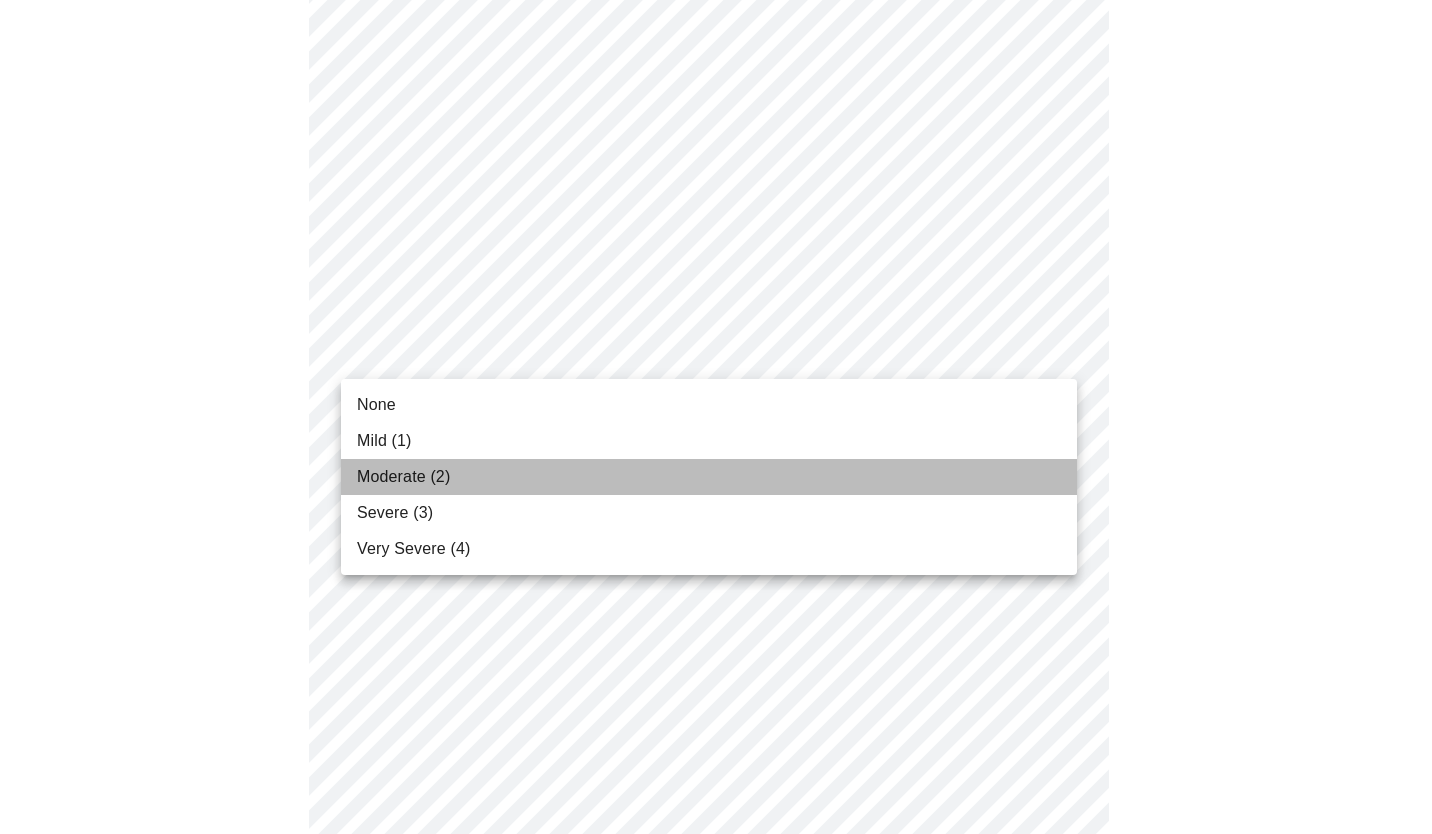 click on "Moderate (2)" at bounding box center [709, 477] 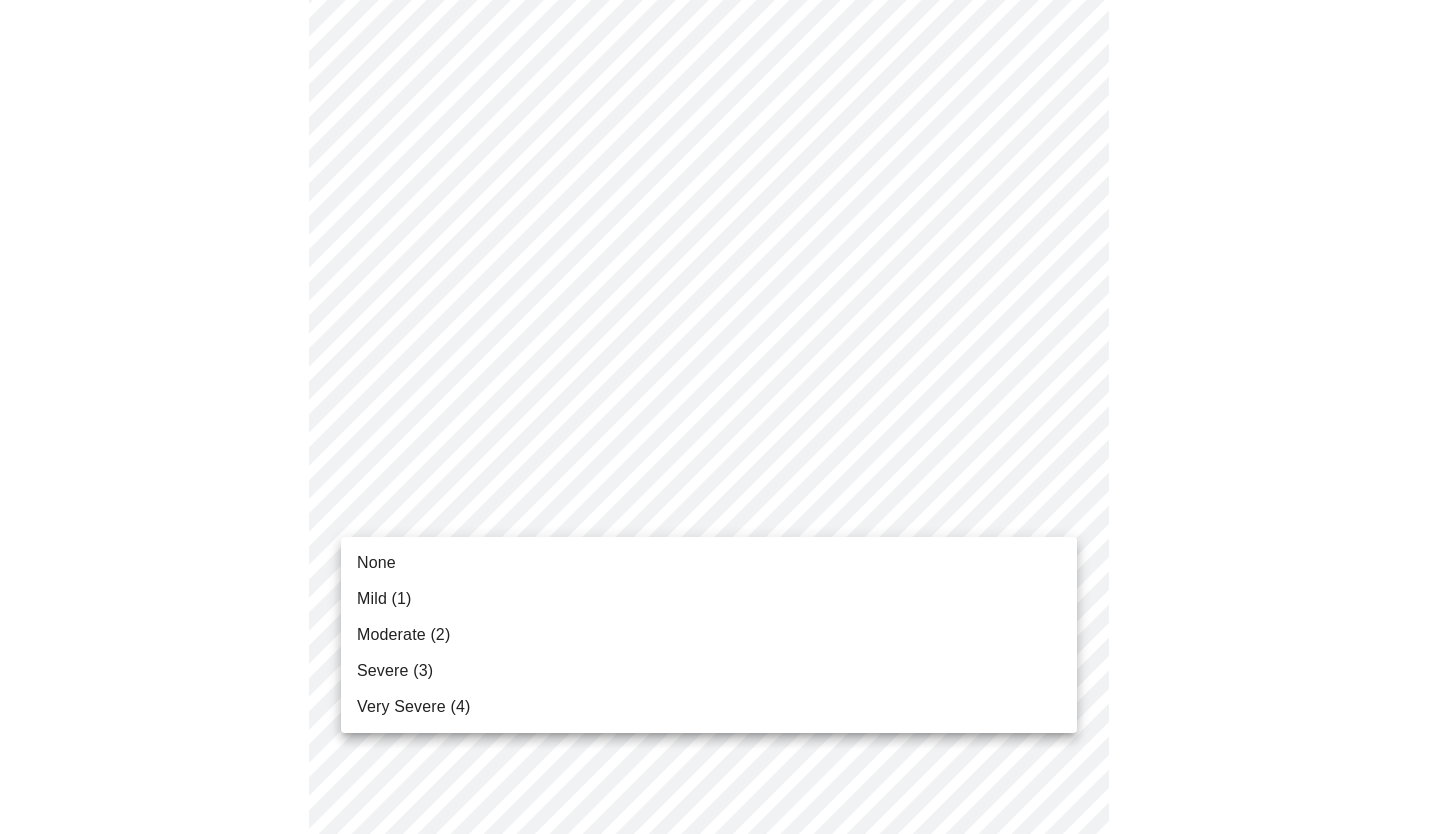 click on "MyMenopauseRx Appointments Messaging Labs Uploads Medications Community Refer a Friend Hi [FIRST]   Intake Questions for Thu, Aug 7th 2025 @ 7:40am-8:00am 3  /  13 Settings Billing Invoices Log out None Mild (1) Moderate (2) Severe (3) Very Severe (4)" at bounding box center (716, 896) 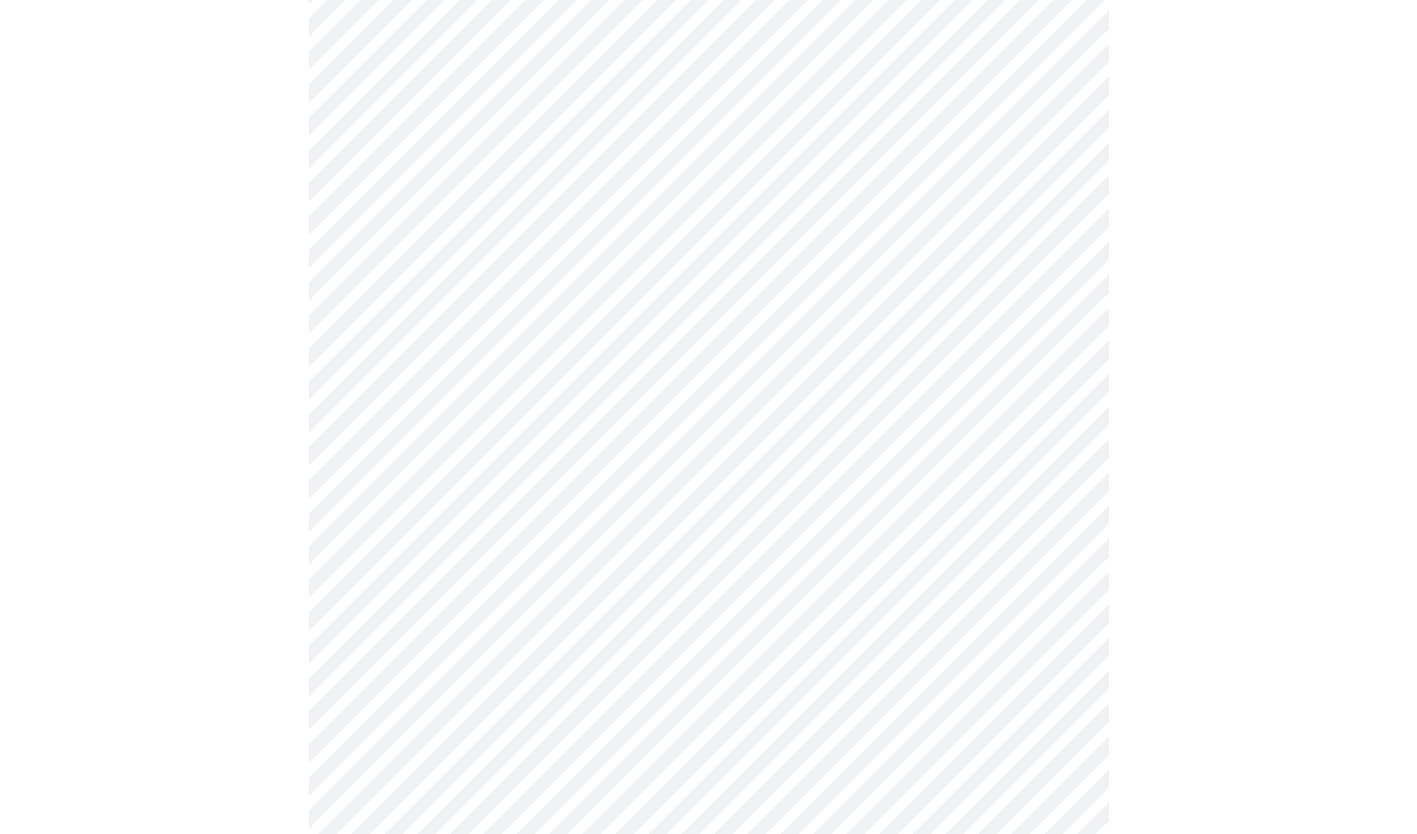 click on "MyMenopauseRx Appointments Messaging Labs Uploads Medications Community Refer a Friend Hi [FIRST]   Intake Questions for Thu, Aug 7th 2025 @ 7:40am-8:00am 3  /  13 Settings Billing Invoices Log out" at bounding box center [708, 882] 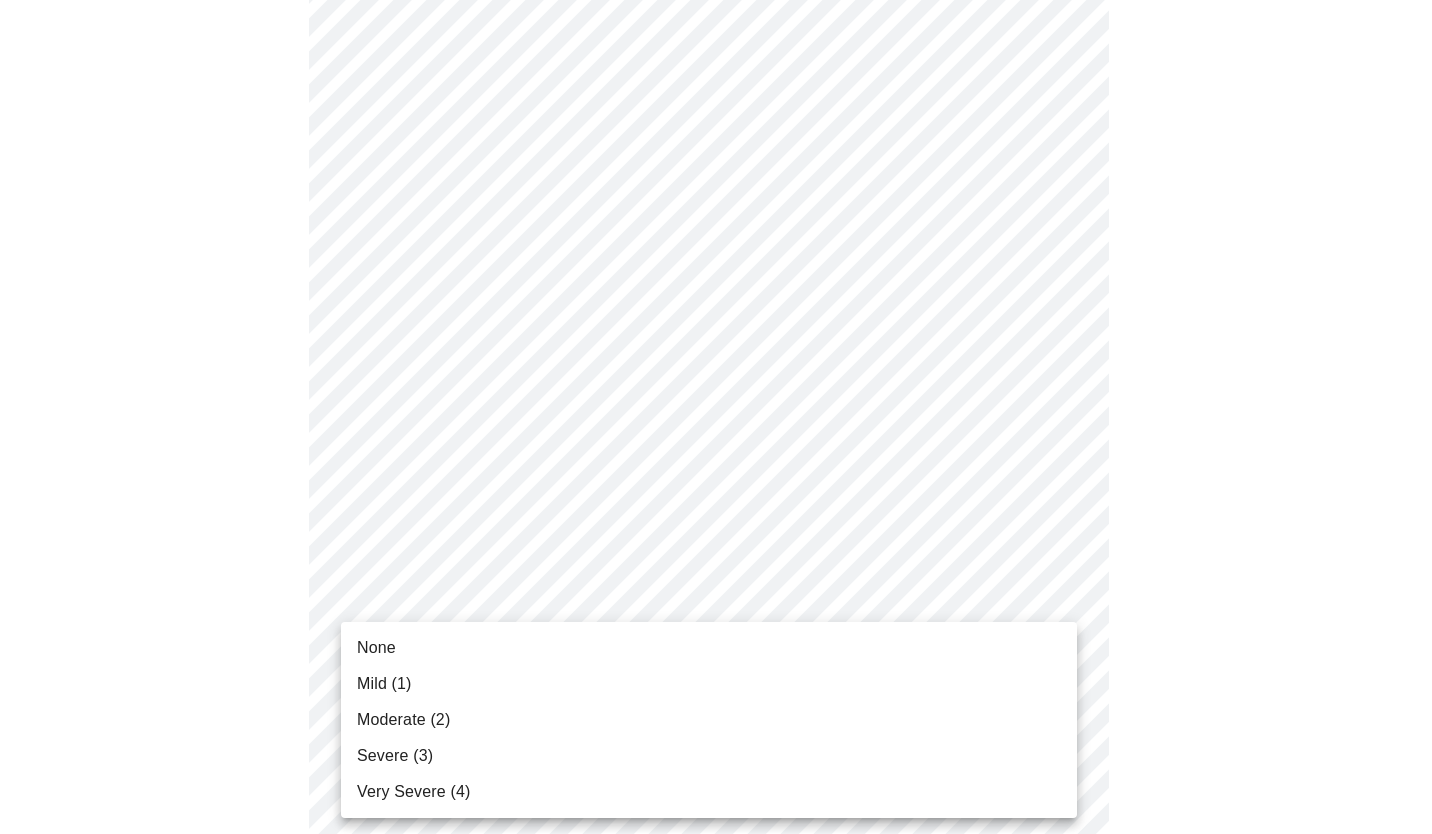 click on "Moderate (2)" at bounding box center (709, 720) 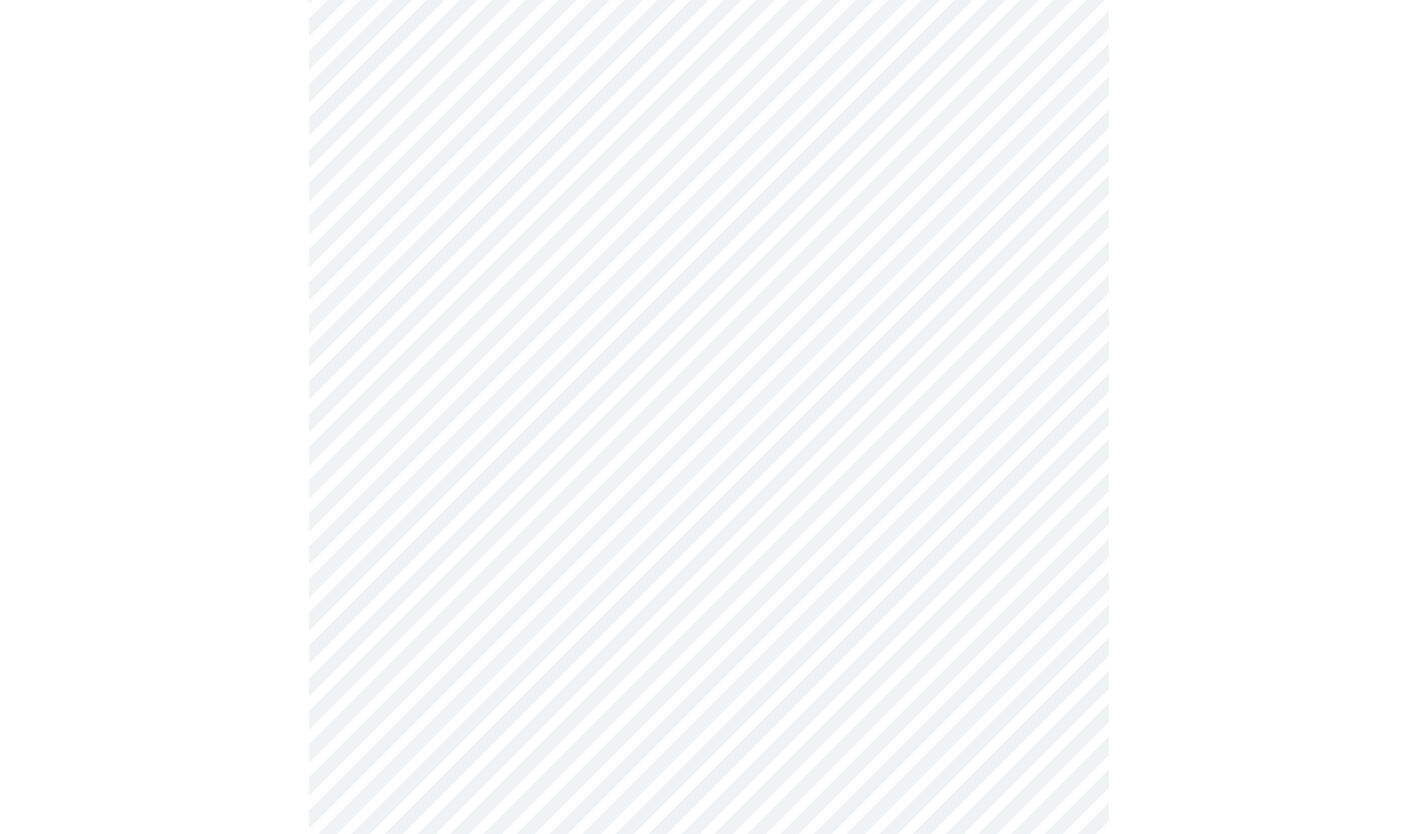 click on "MyMenopauseRx Appointments Messaging Labs Uploads Medications Community Refer a Friend Hi [FIRST]   Intake Questions for Thu, Aug 7th 2025 @ 7:40am-8:00am 3  /  13 Settings Billing Invoices Log out" at bounding box center (708, 868) 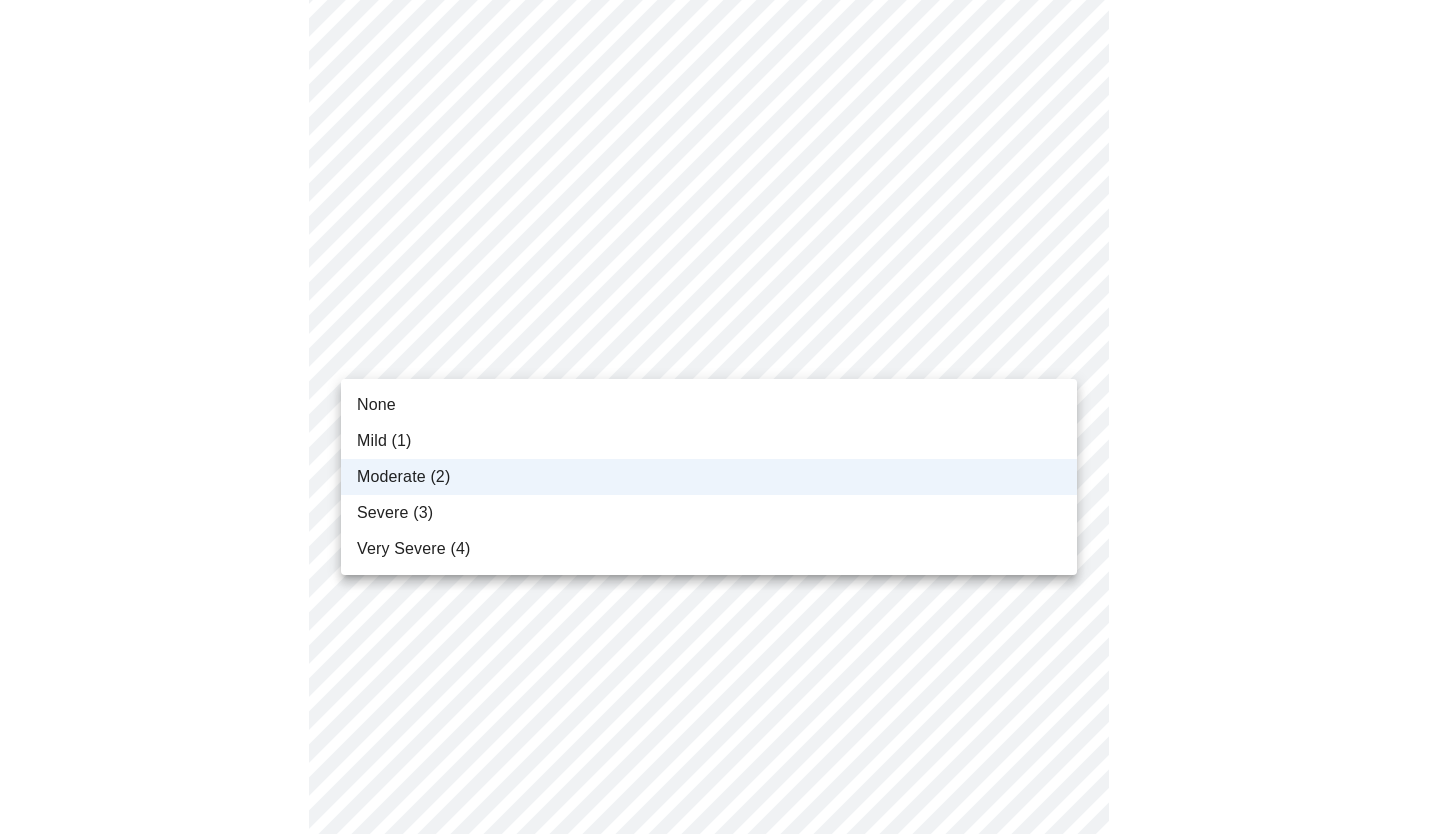 click on "Severe (3)" at bounding box center (709, 513) 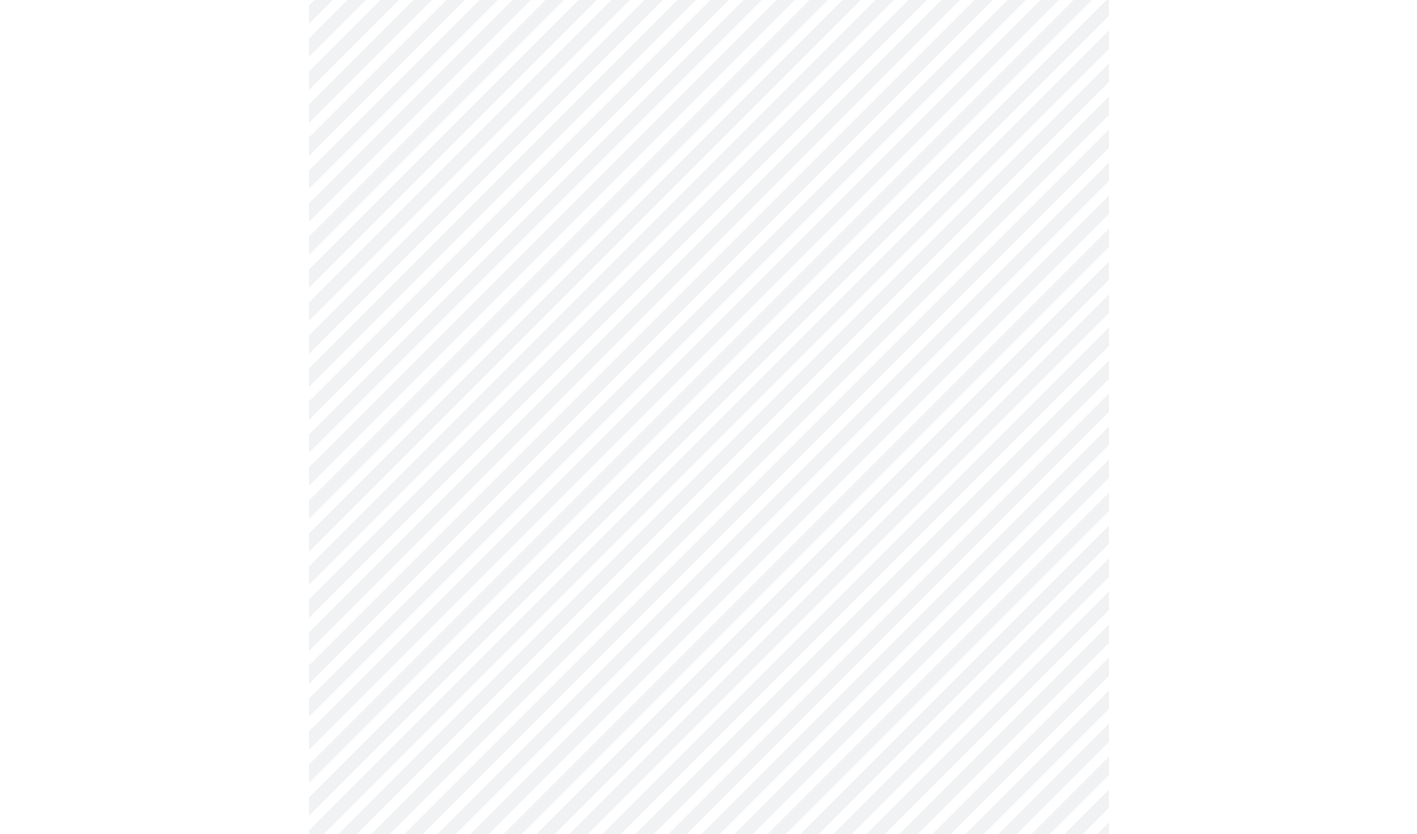 scroll, scrollTop: 700, scrollLeft: 0, axis: vertical 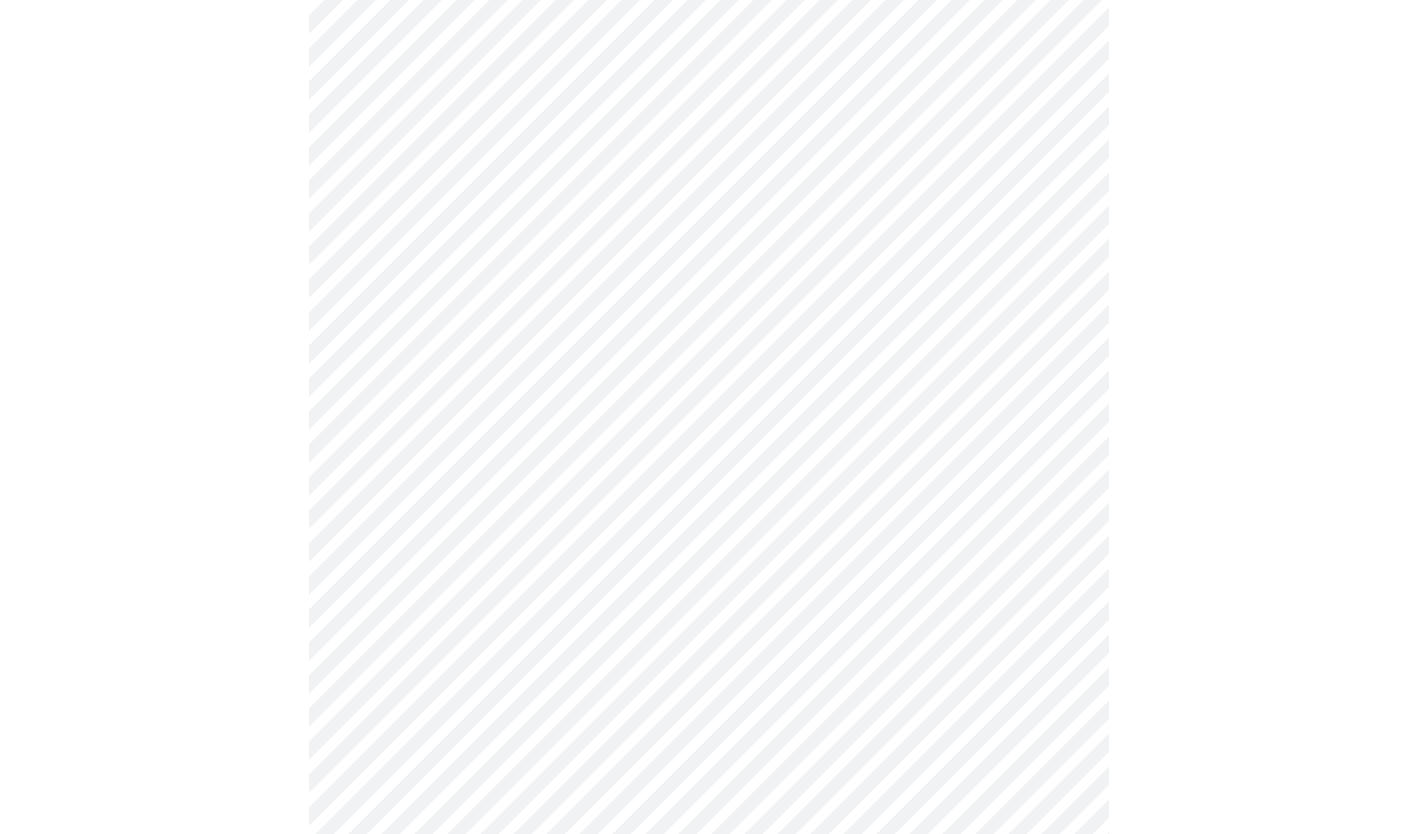 click on "MyMenopauseRx Appointments Messaging Labs Uploads Medications Community Refer a Friend Hi [FIRST]   Intake Questions for Thu, Aug 7th 2025 @ 7:40am-8:00am 3  /  13 Settings Billing Invoices Log out" at bounding box center (708, 568) 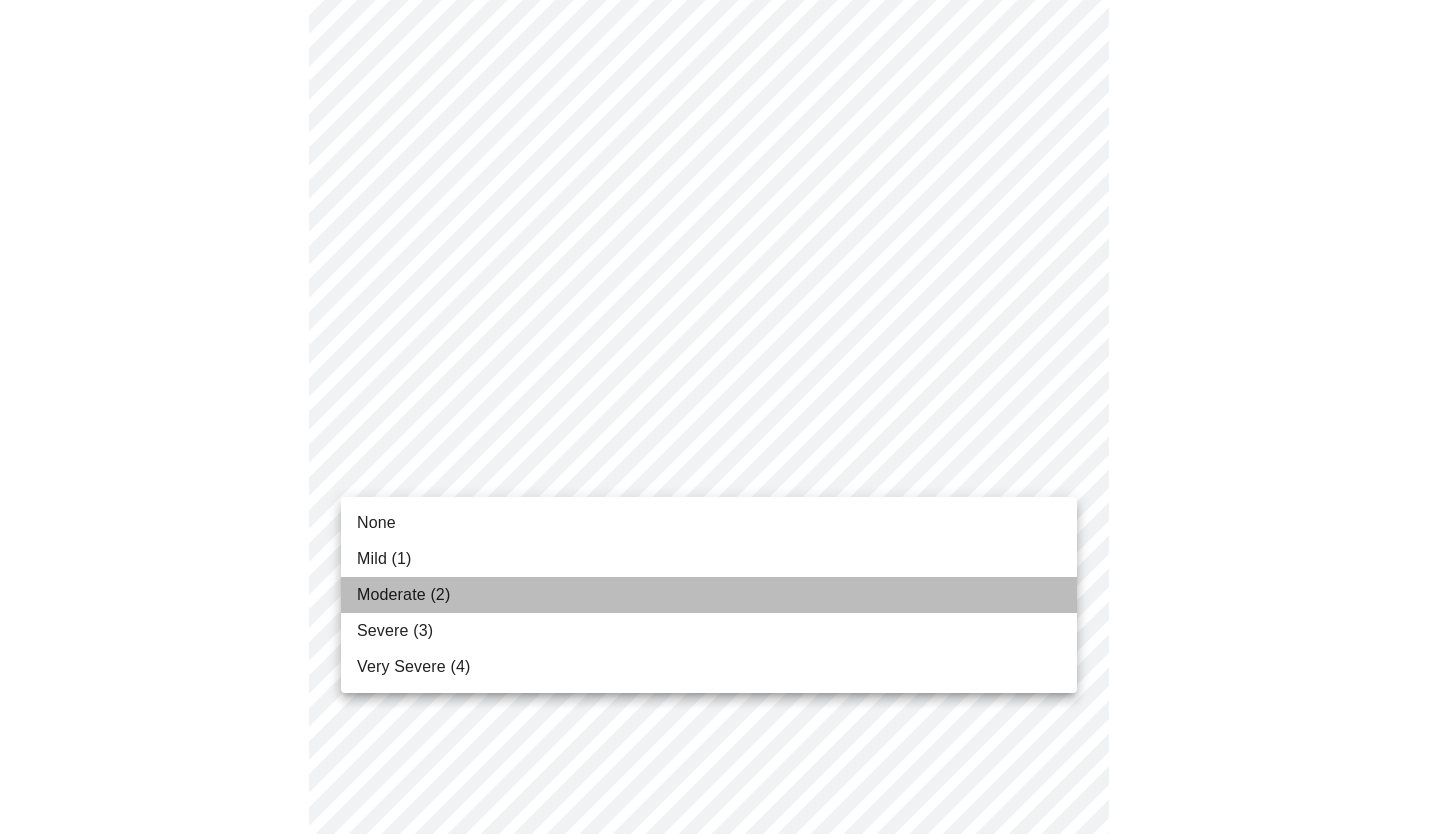 click on "Moderate (2)" at bounding box center [709, 595] 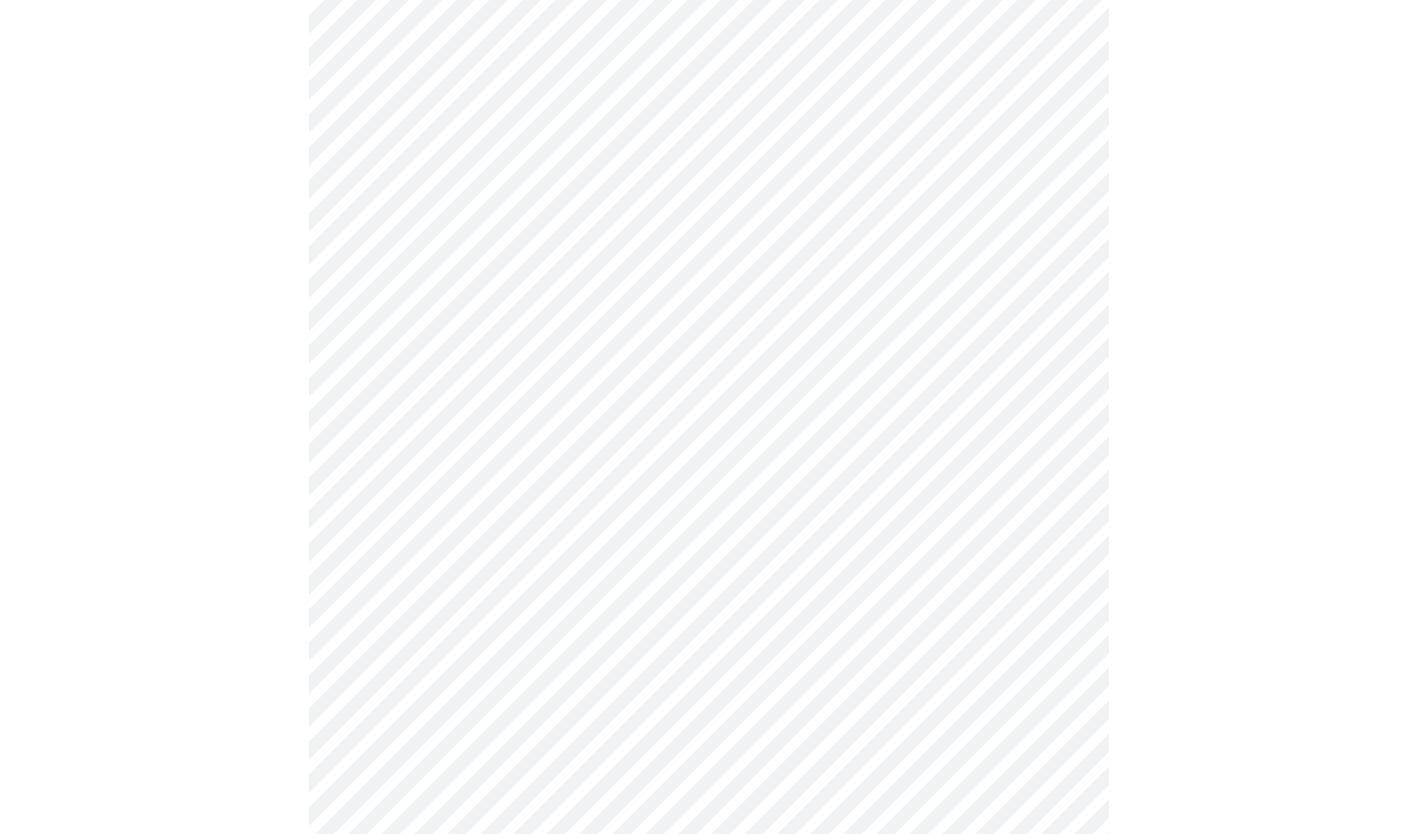 scroll, scrollTop: 800, scrollLeft: 0, axis: vertical 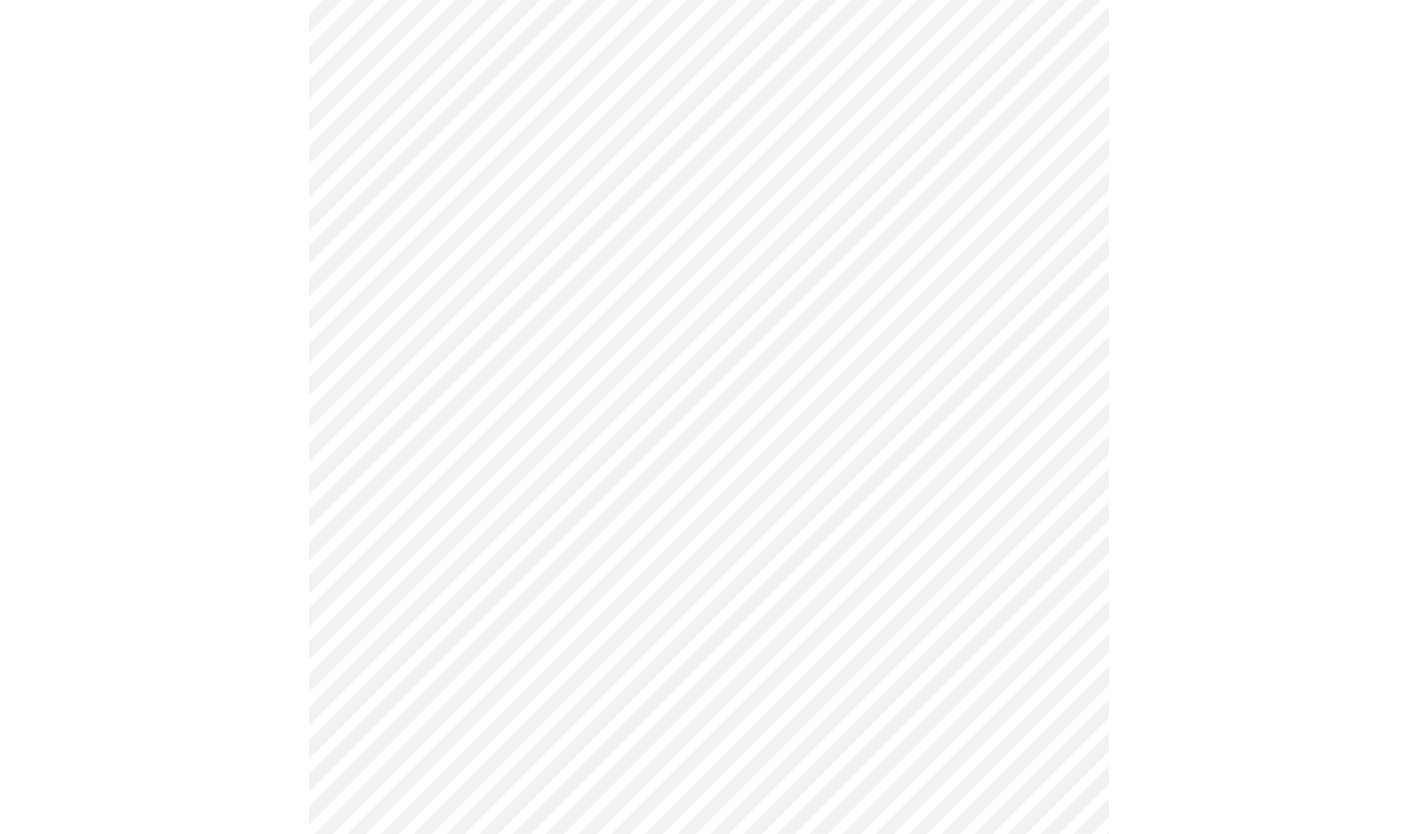 click on "MyMenopauseRx Appointments Messaging Labs Uploads Medications Community Refer a Friend Hi [FIRST]   Intake Questions for Thu, Aug 7th 2025 @ 7:40am-8:00am 3  /  13 Settings Billing Invoices Log out" at bounding box center [708, 454] 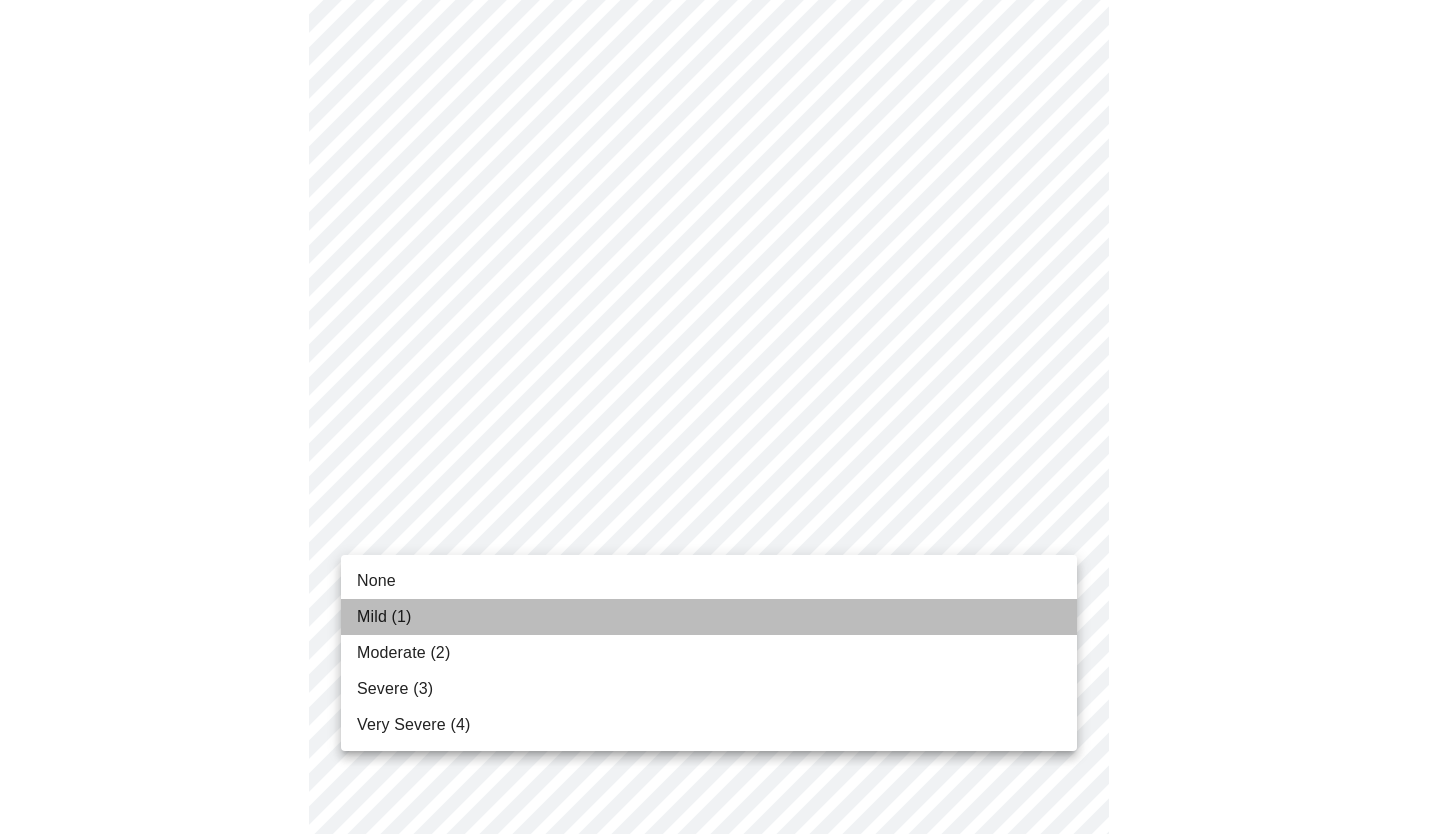 click on "Mild (1)" at bounding box center [709, 617] 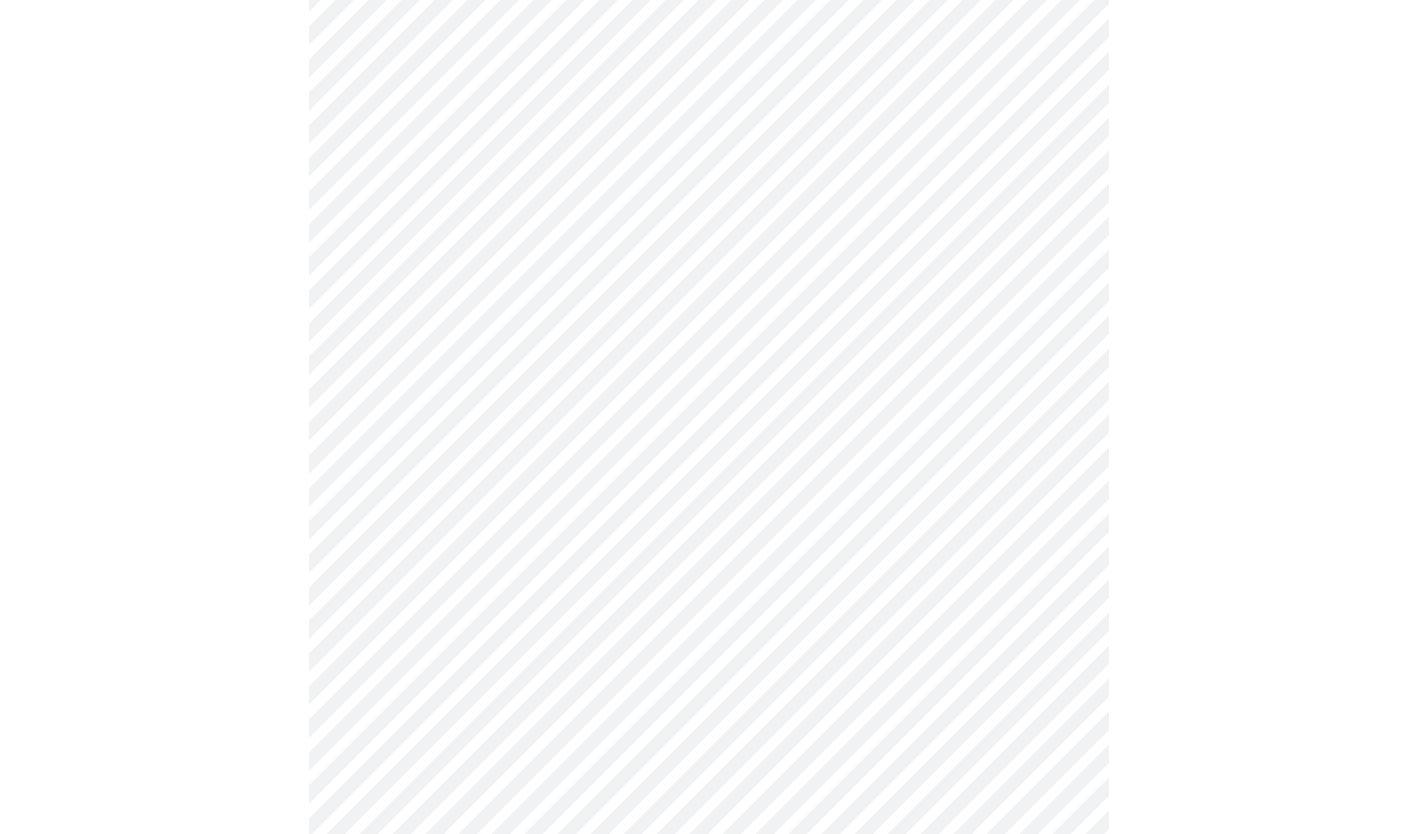 scroll, scrollTop: 1000, scrollLeft: 0, axis: vertical 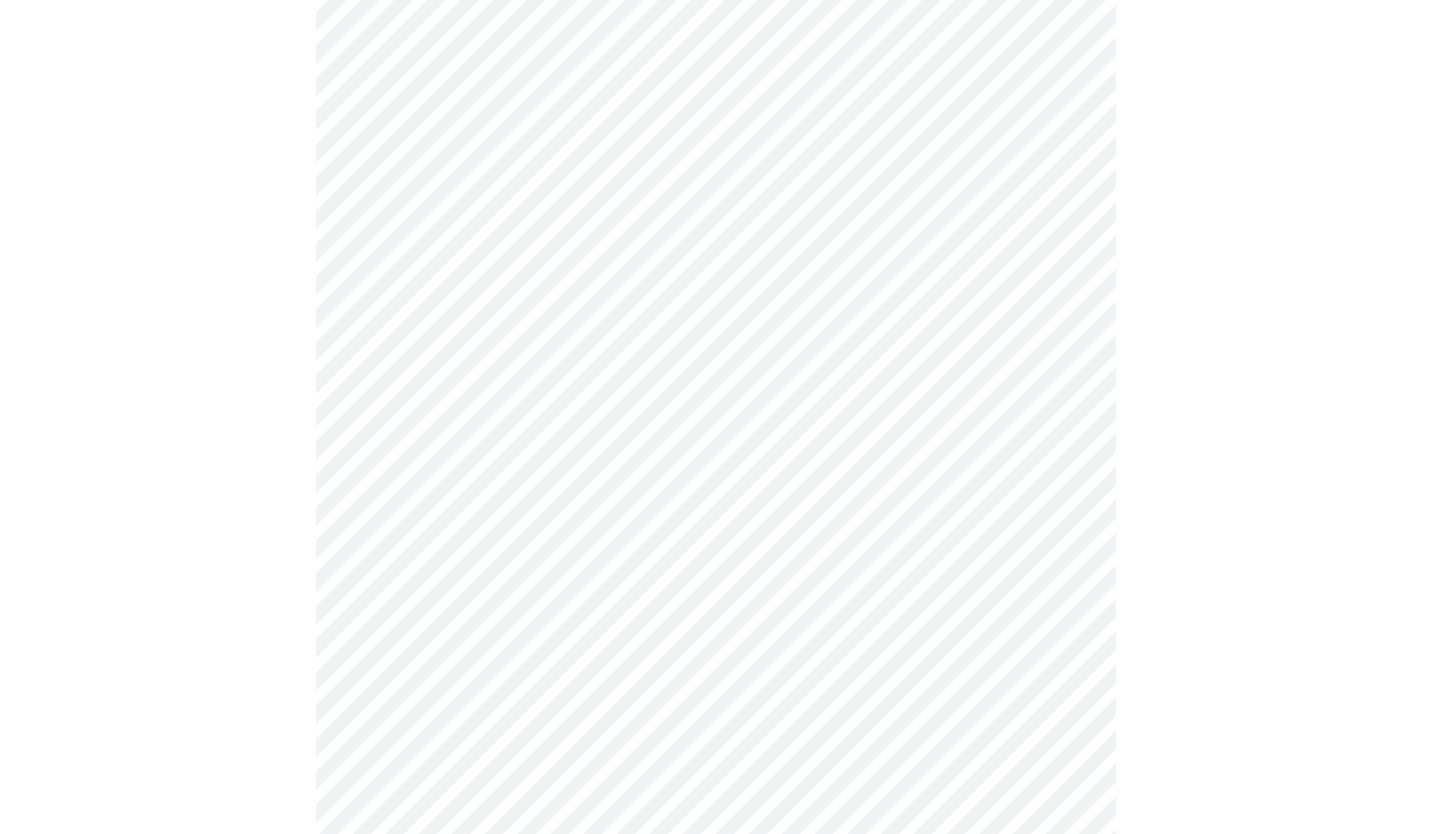click on "MyMenopauseRx Appointments Messaging Labs Uploads Medications Community Refer a Friend Hi [FIRST]   Intake Questions for Thu, Aug 7th 2025 @ 7:40am-8:00am 3  /  13 Settings Billing Invoices Log out" at bounding box center [716, 240] 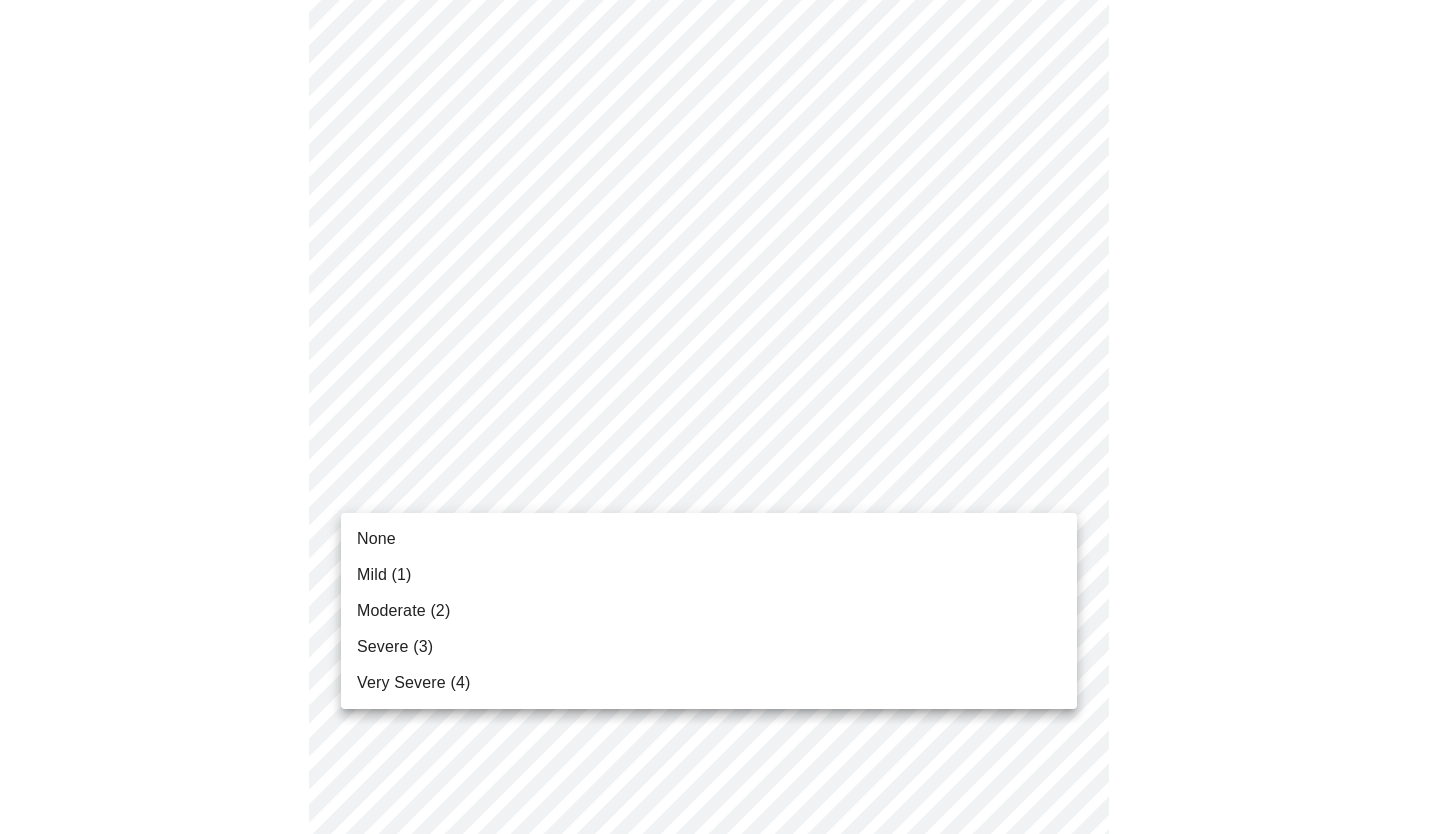 click on "Severe (3)" at bounding box center (709, 647) 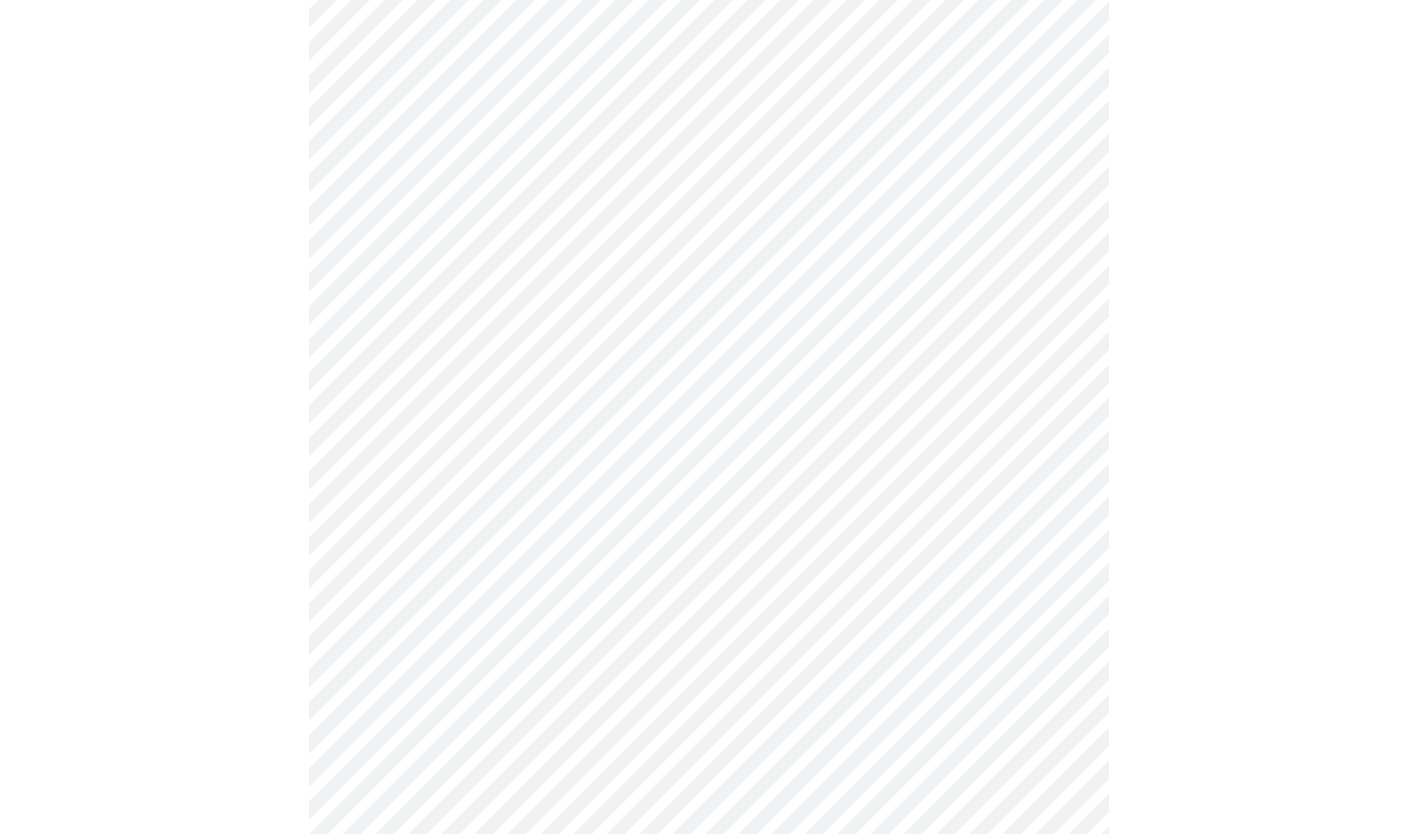 scroll, scrollTop: 1200, scrollLeft: 0, axis: vertical 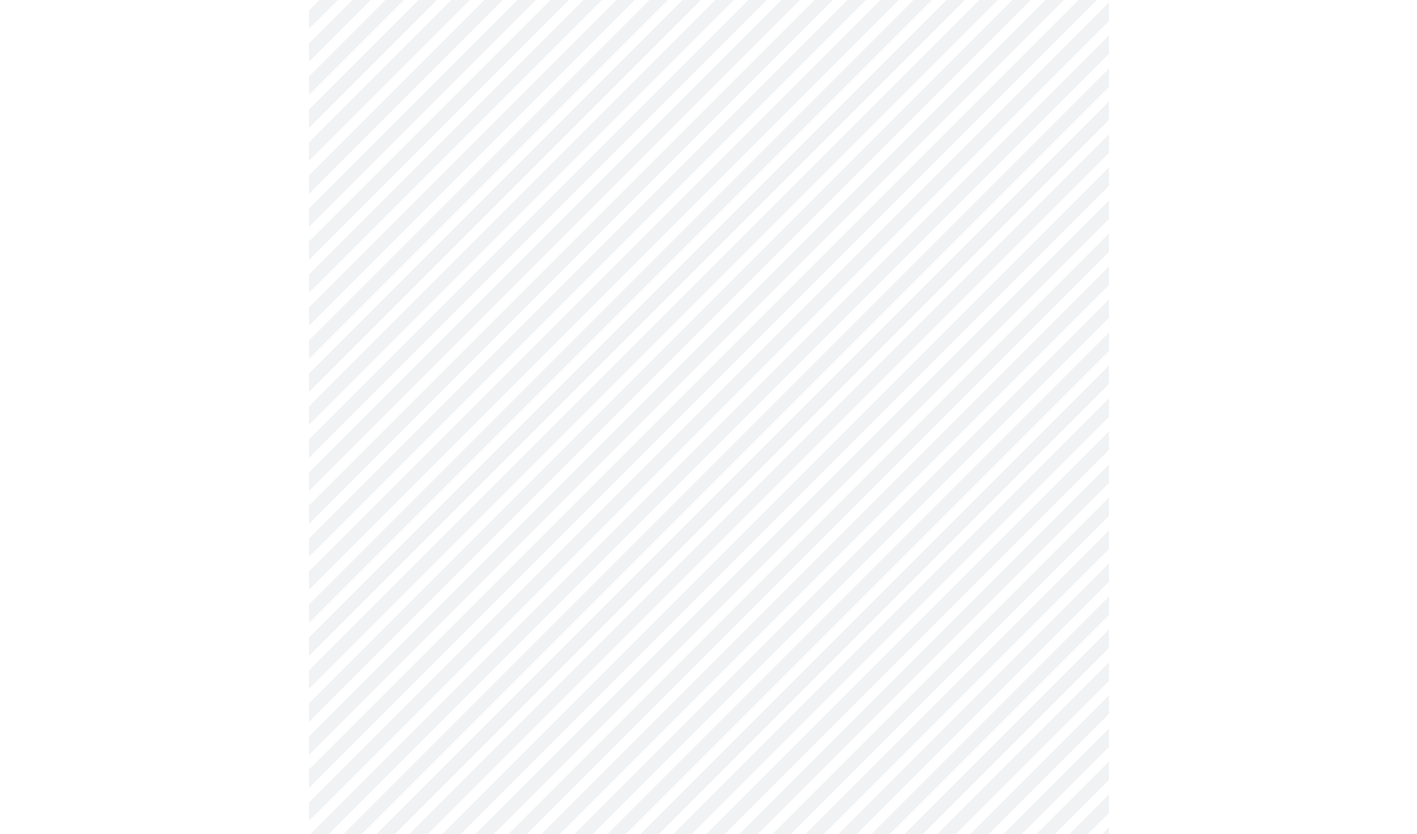 click on "MyMenopauseRx Appointments Messaging Labs Uploads Medications Community Refer a Friend Hi [FIRST]   Intake Questions for Thu, Aug 7th 2025 @ 7:40am-8:00am 3  /  13 Settings Billing Invoices Log out" at bounding box center (708, 26) 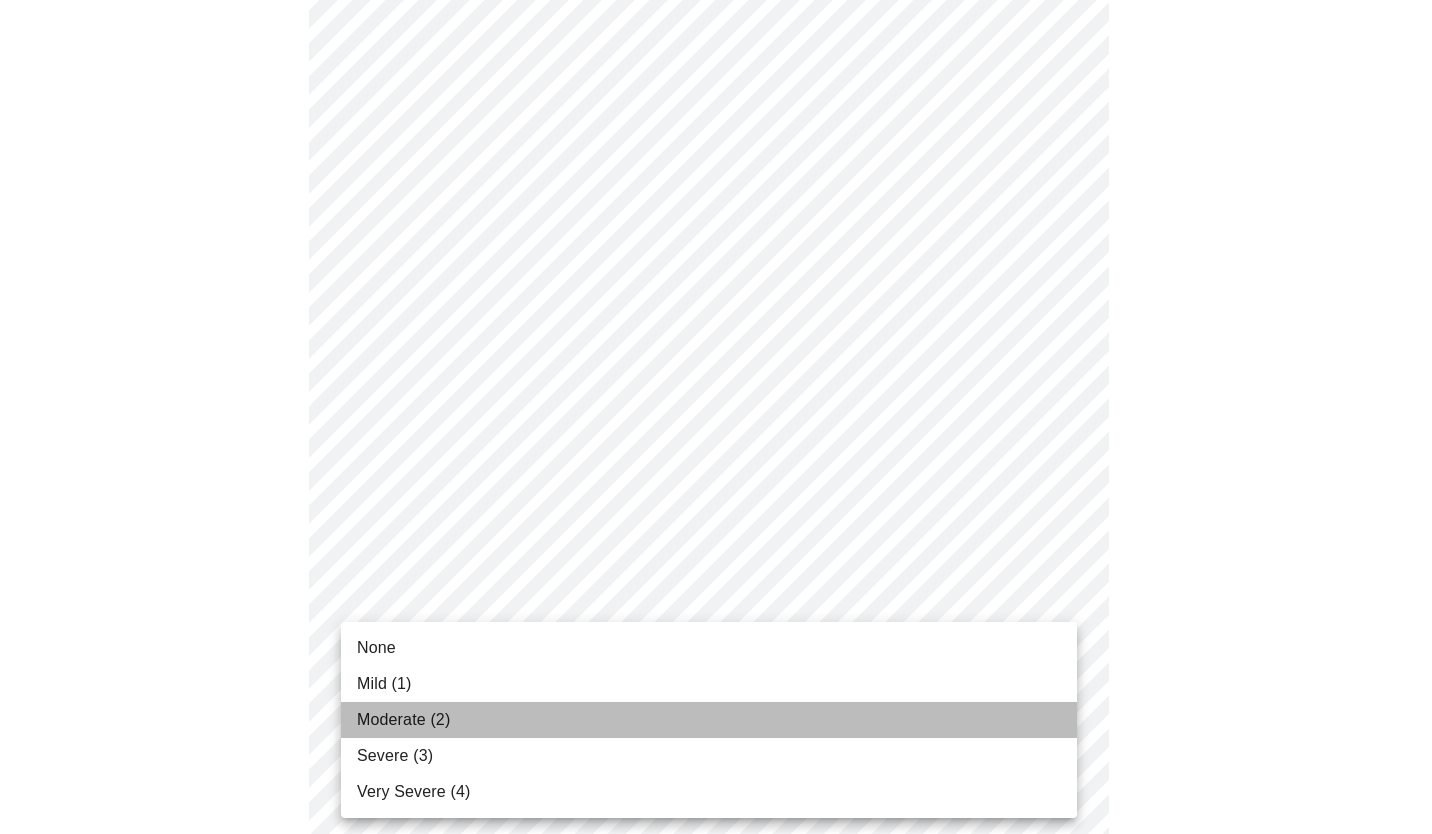 click on "Moderate (2)" at bounding box center [709, 720] 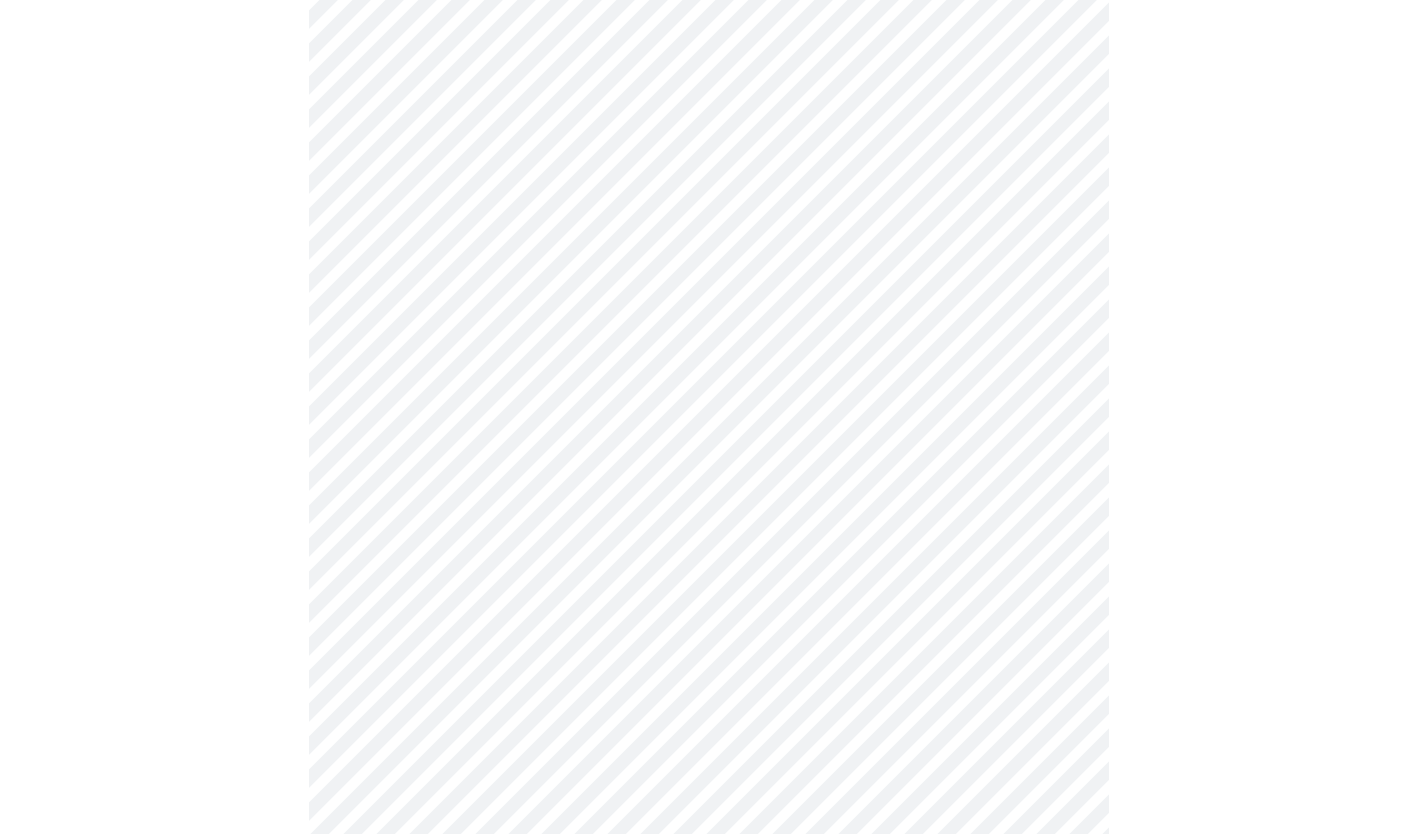 scroll, scrollTop: 1500, scrollLeft: 0, axis: vertical 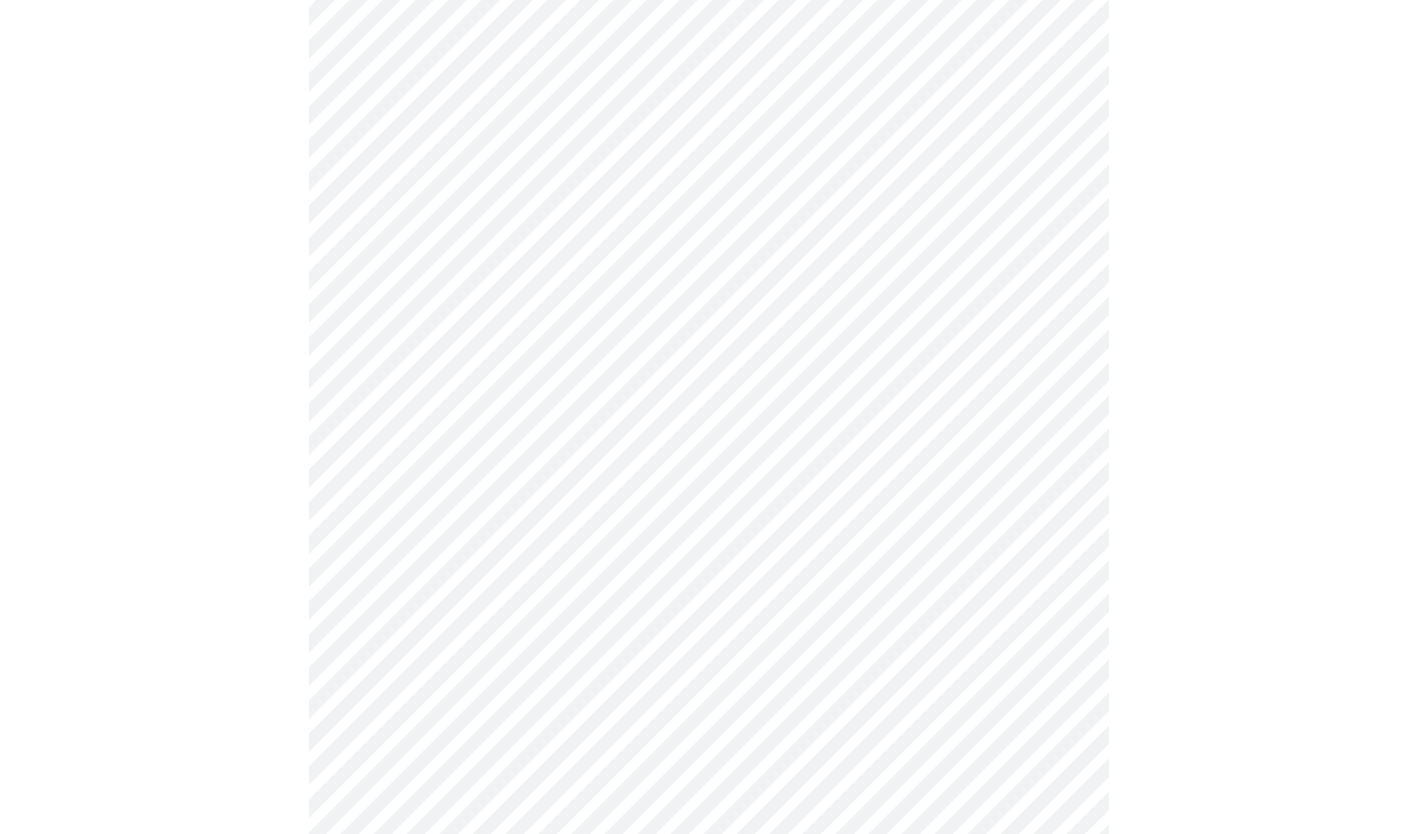 click on "MyMenopauseRx Appointments Messaging Labs Uploads Medications Community Refer a Friend Hi [FIRST]   Intake Questions for Thu, Aug 7th 2025 @ 7:40am-8:00am 3  /  13 Settings Billing Invoices Log out" at bounding box center [708, -288] 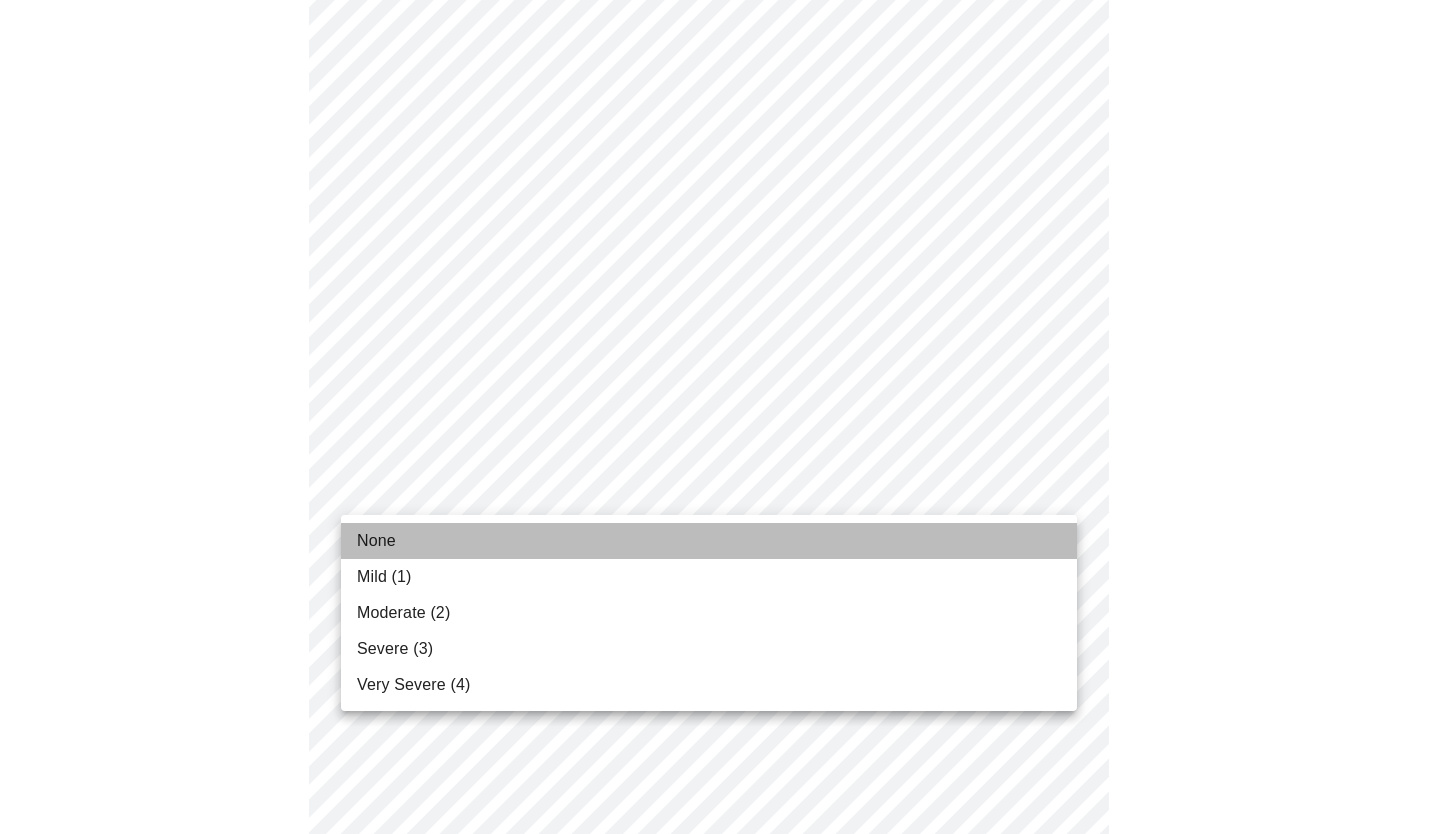 click on "None" at bounding box center [709, 541] 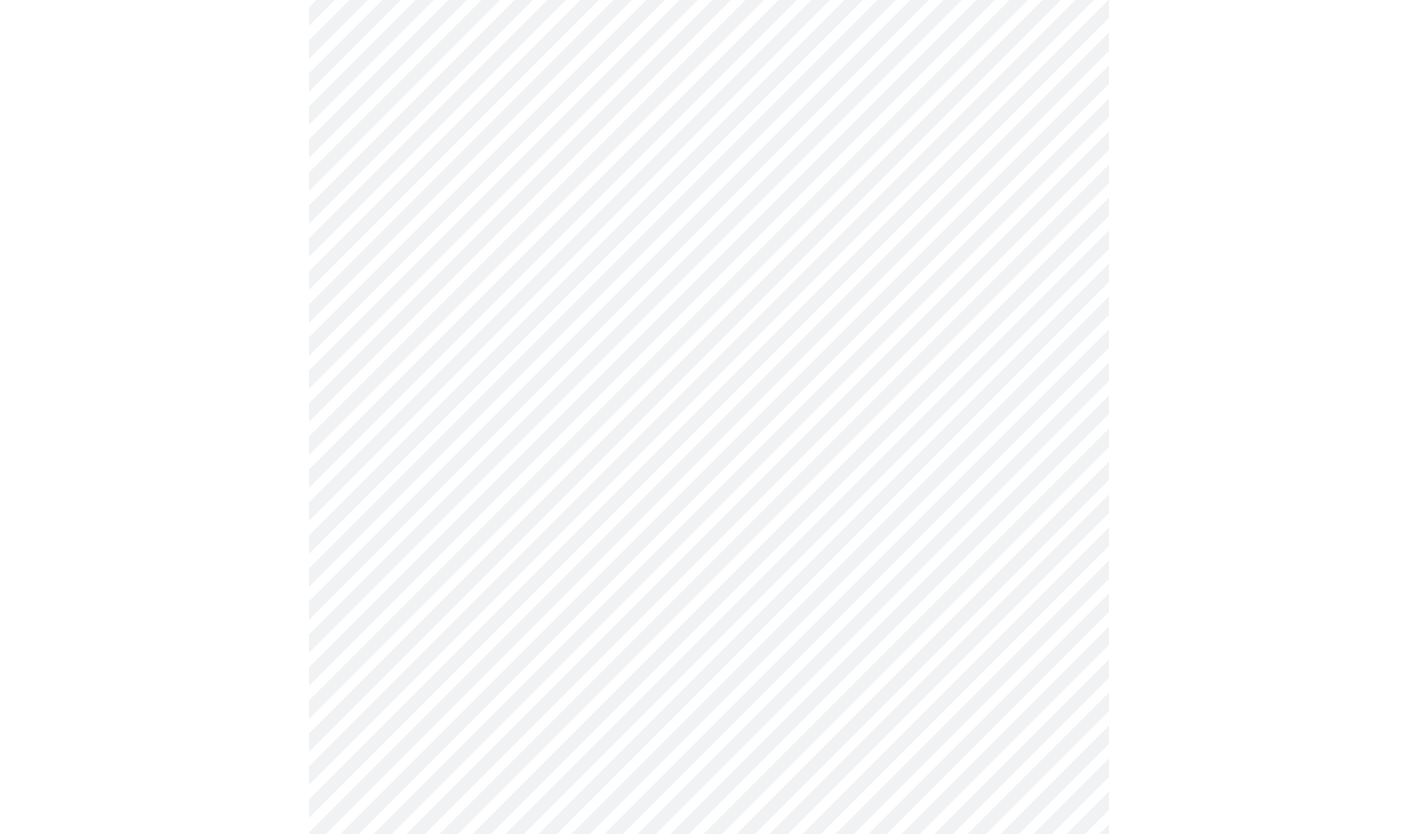 scroll, scrollTop: 1300, scrollLeft: 0, axis: vertical 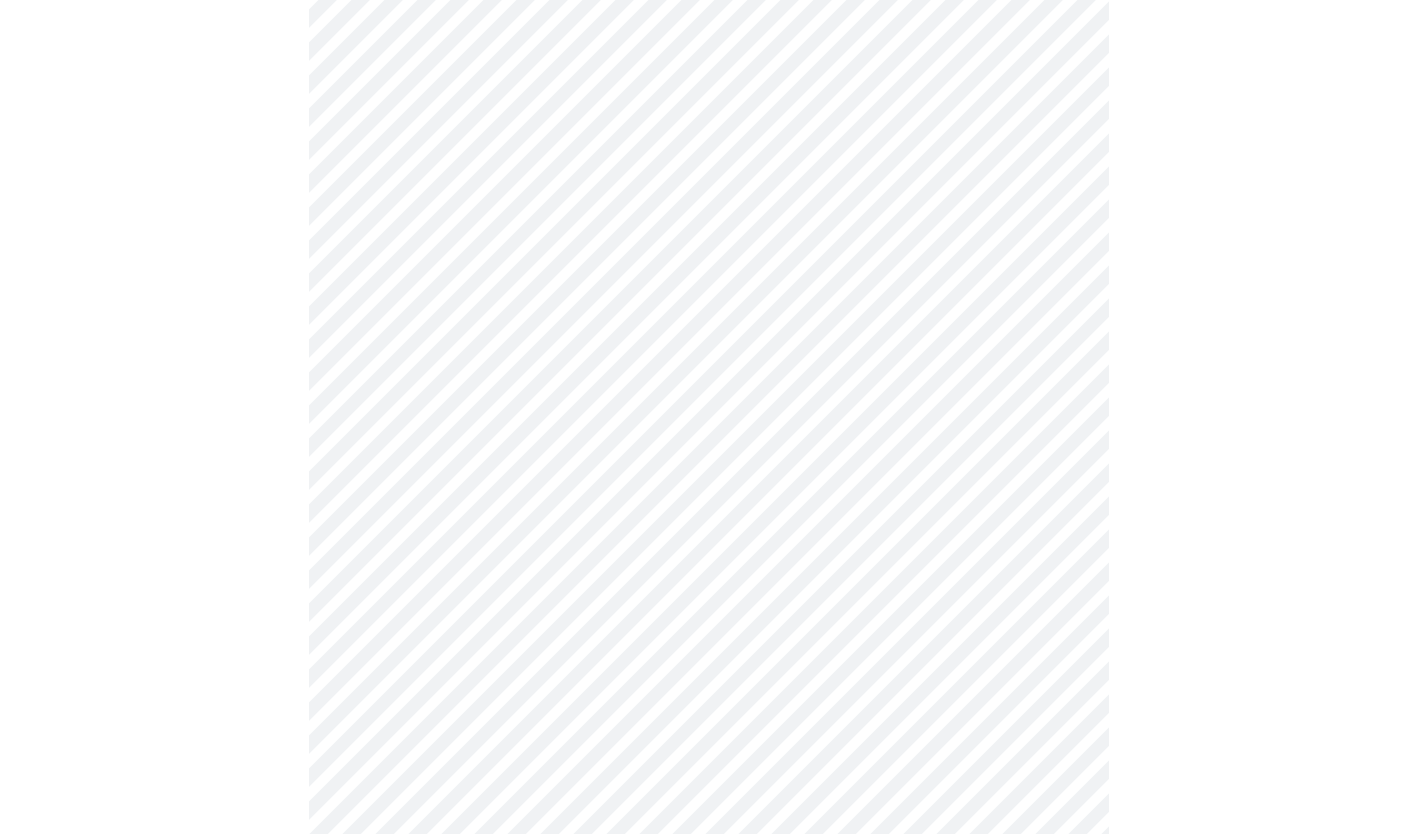 click on "MyMenopauseRx Appointments Messaging Labs Uploads Medications Community Refer a Friend Hi [FIRST]   Intake Questions for Thu, Aug 7th 2025 @ 7:40am-8:00am 3  /  13 Settings Billing Invoices Log out" at bounding box center [708, -102] 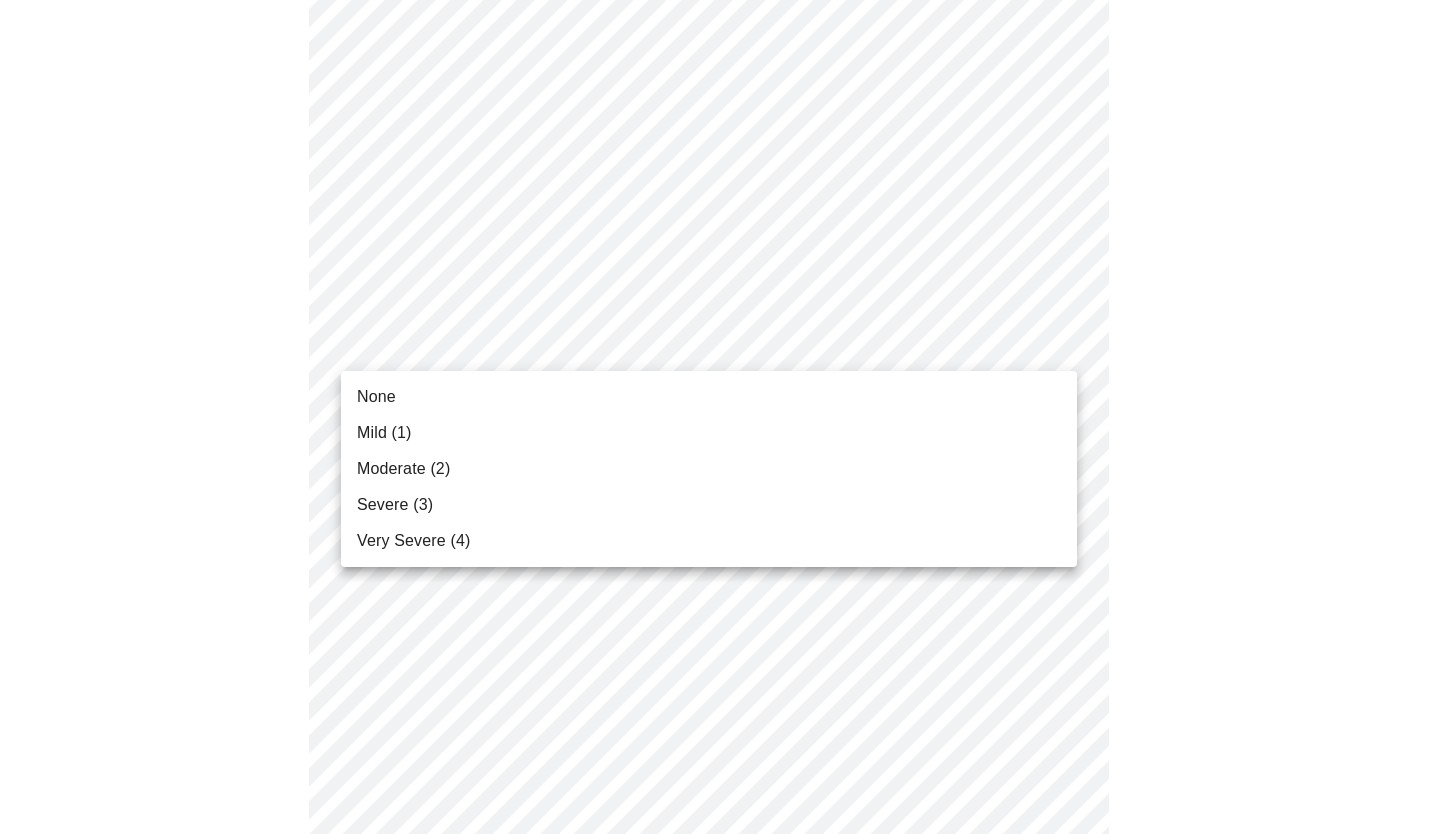click on "Mild (1)" at bounding box center [709, 433] 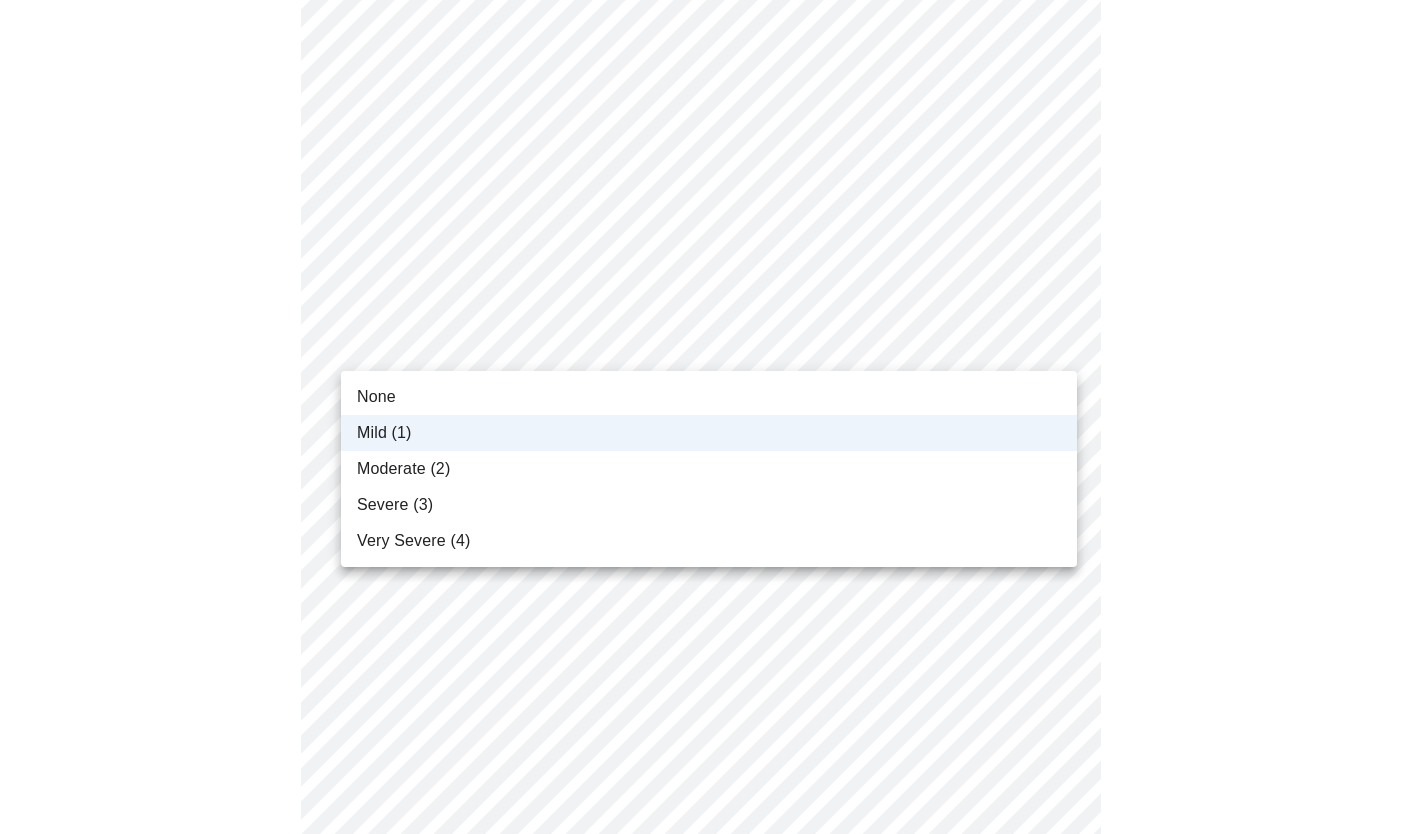 click on "MyMenopauseRx Appointments Messaging Labs Uploads Medications Community Refer a Friend Hi [FIRST]   Intake Questions for Thu, Aug 7th 2025 @ 7:40am-8:00am 3  /  13 Settings Billing Invoices Log out None Mild (1) Moderate (2) Severe (3) Very Severe (4)" at bounding box center [708, -116] 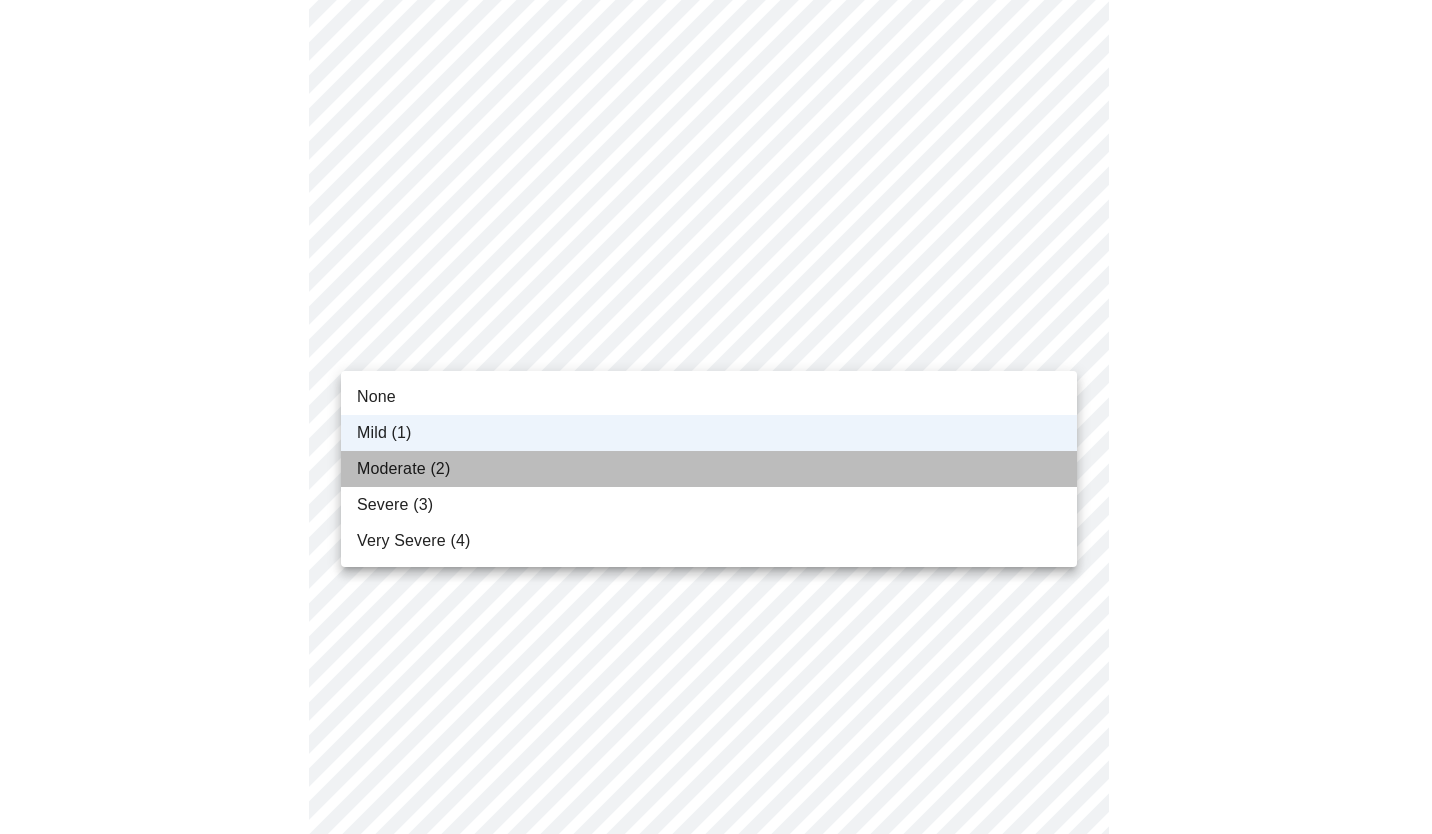 click on "Moderate (2)" at bounding box center (709, 469) 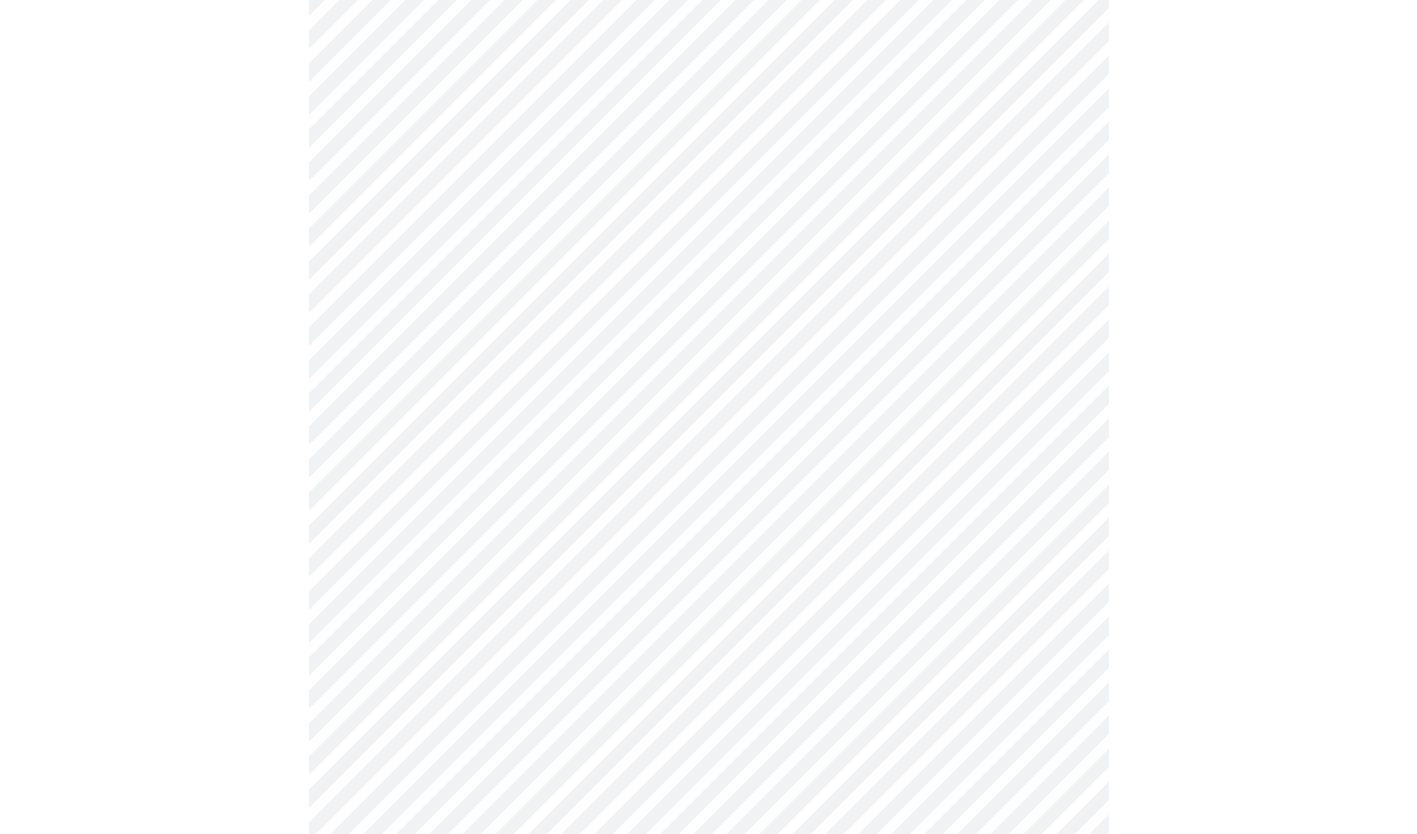 scroll, scrollTop: 900, scrollLeft: 0, axis: vertical 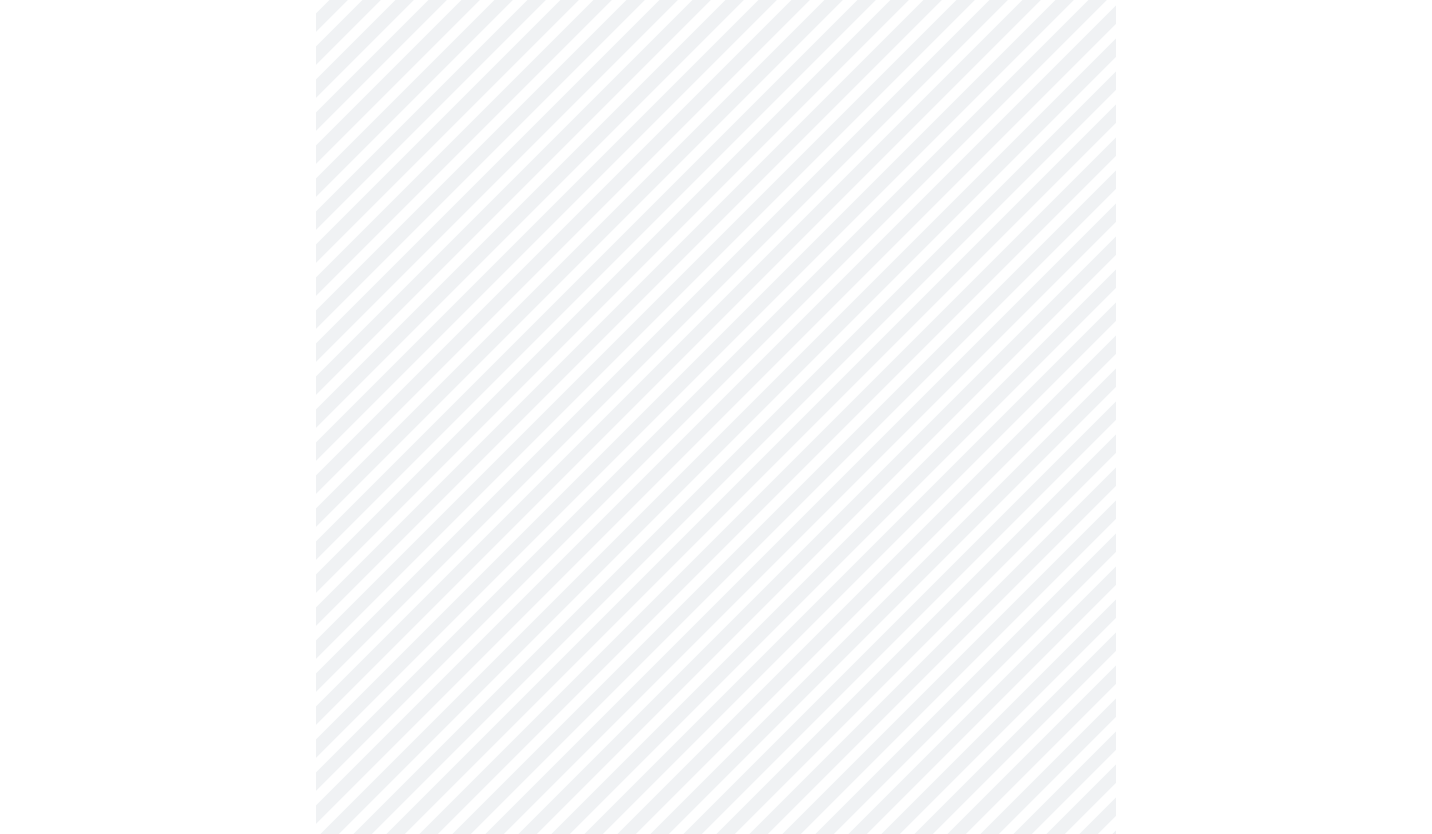 click on "MyMenopauseRx Appointments Messaging Labs Uploads Medications Community Refer a Friend Hi [FIRST]   Intake Questions for Thu, Aug 7th 2025 @ 7:40am-8:00am 3  /  13 Settings Billing Invoices Log out" at bounding box center [716, 284] 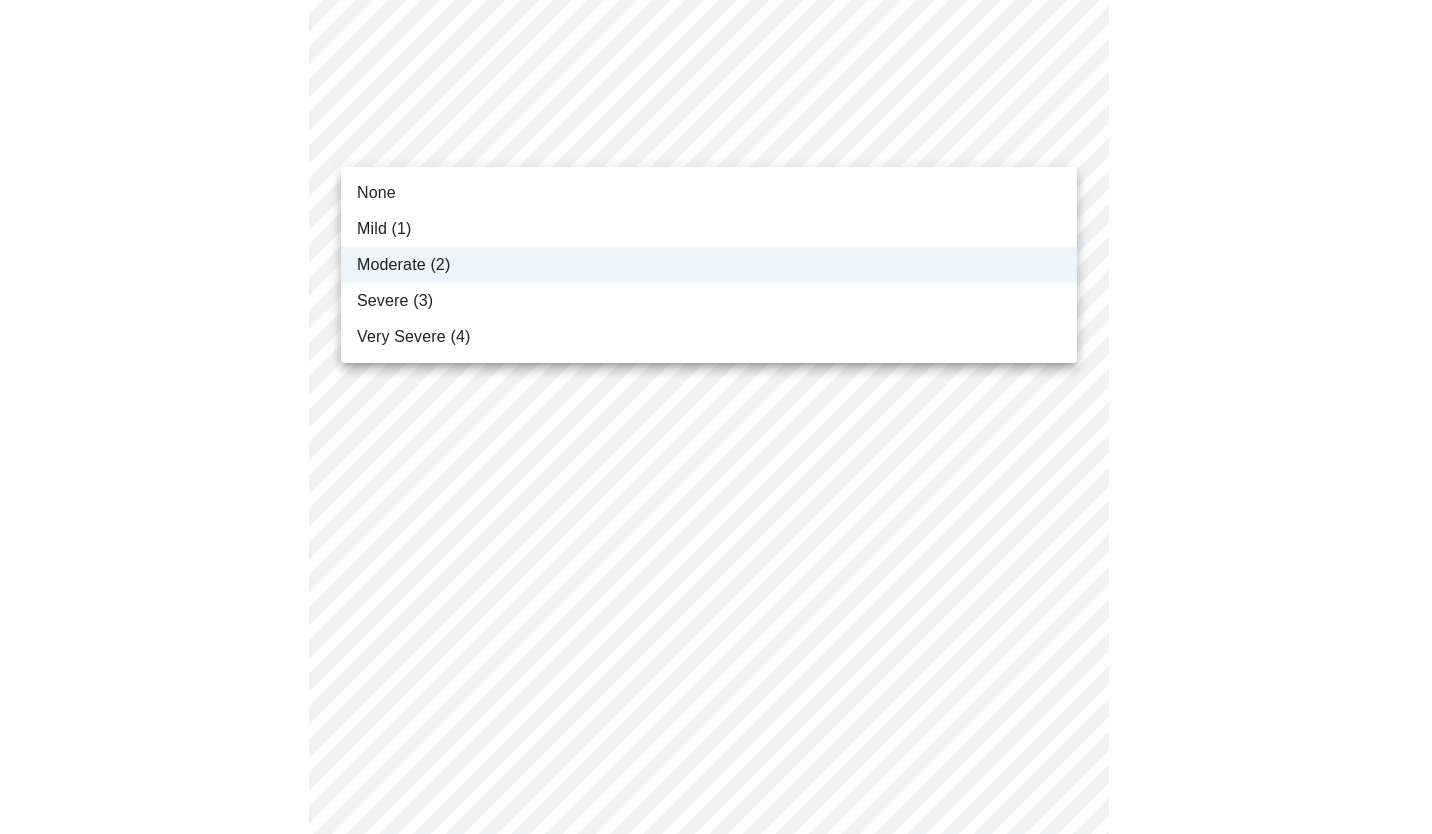 click on "Severe (3)" at bounding box center [709, 301] 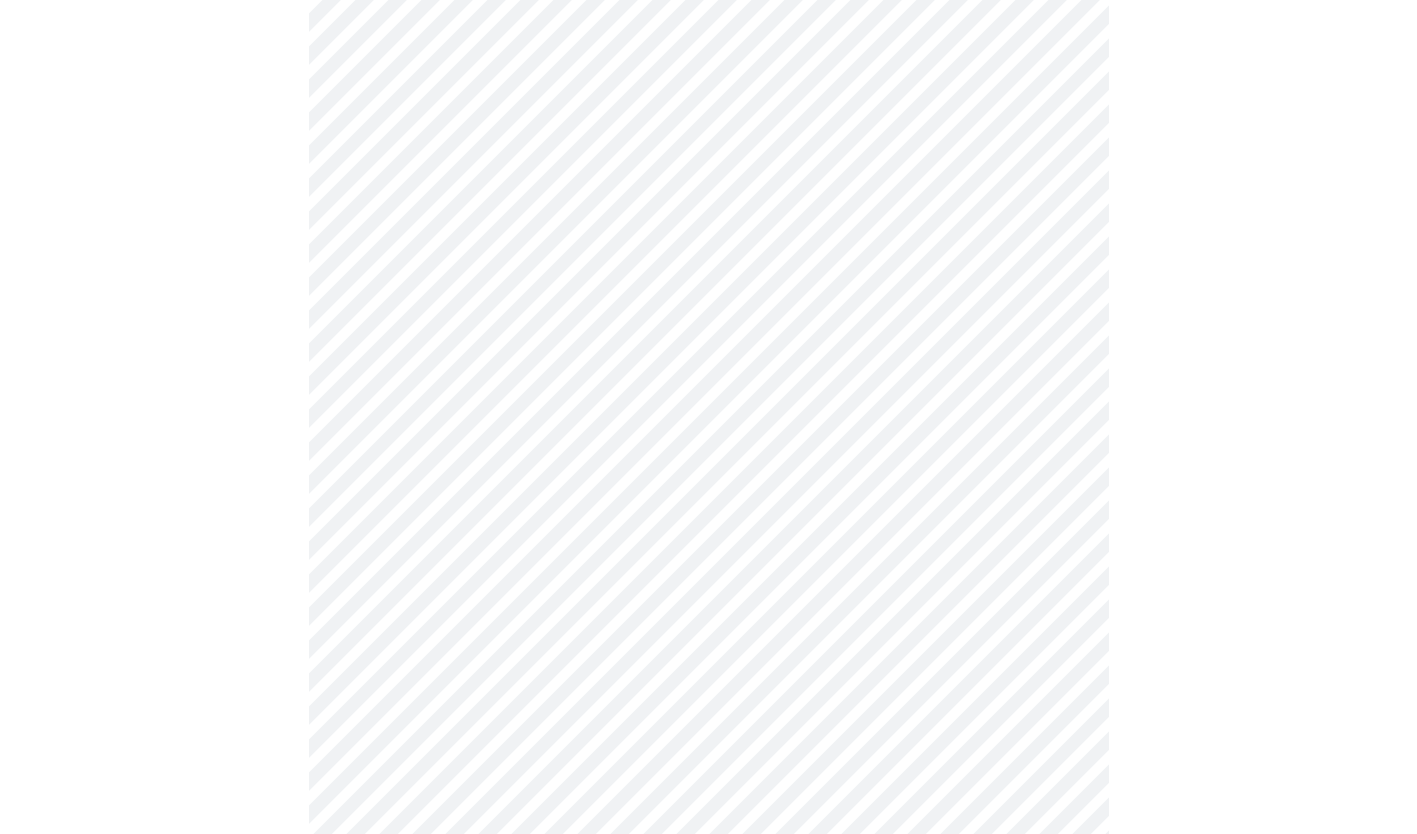 click on "MyMenopauseRx Appointments Messaging Labs Uploads Medications Community Refer a Friend Hi [FIRST]   Intake Questions for Thu, Aug 7th 2025 @ 7:40am-8:00am 3  /  13 Settings Billing Invoices Log out" at bounding box center (708, 284) 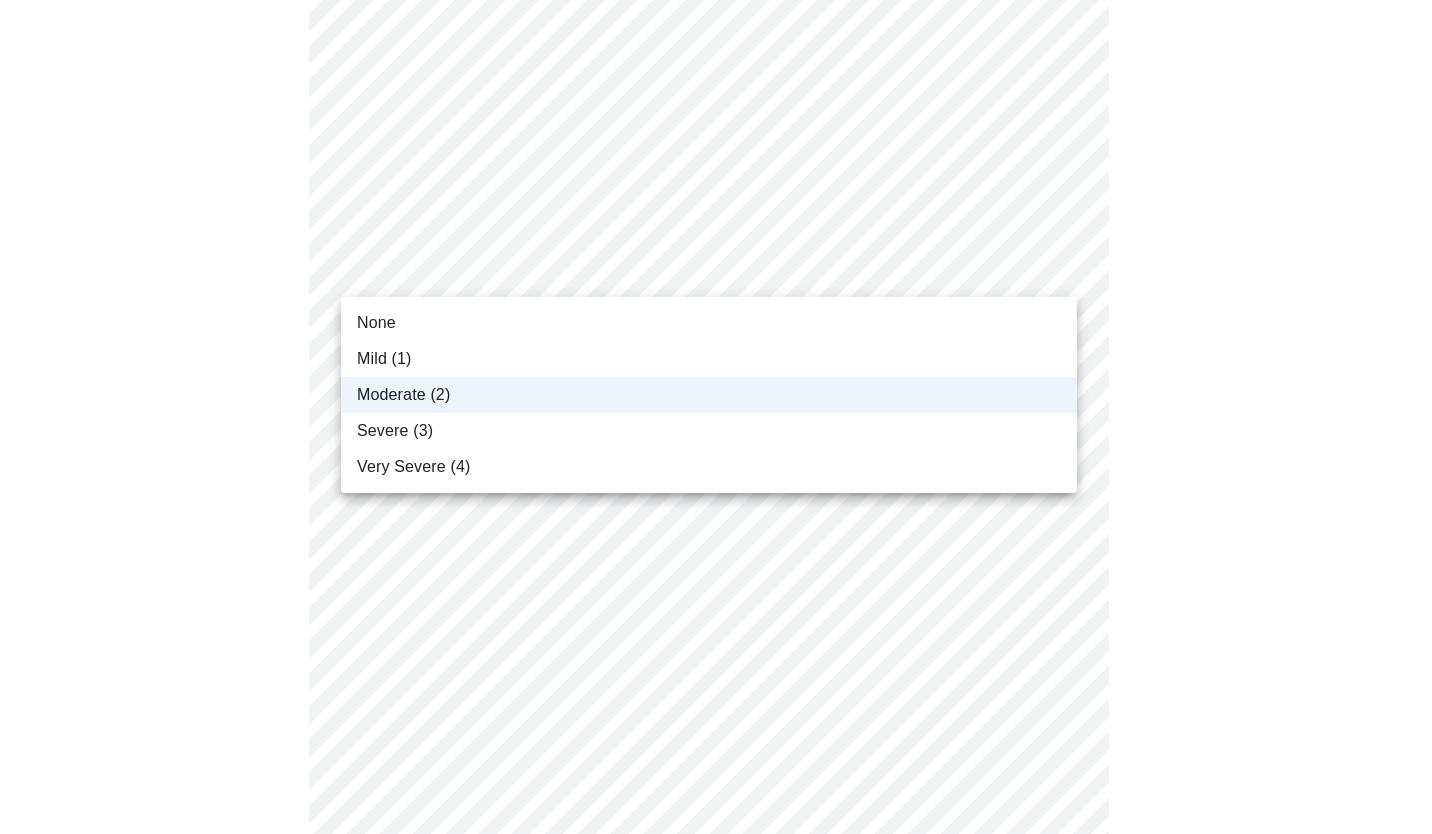 click on "Moderate (2)" at bounding box center (709, 395) 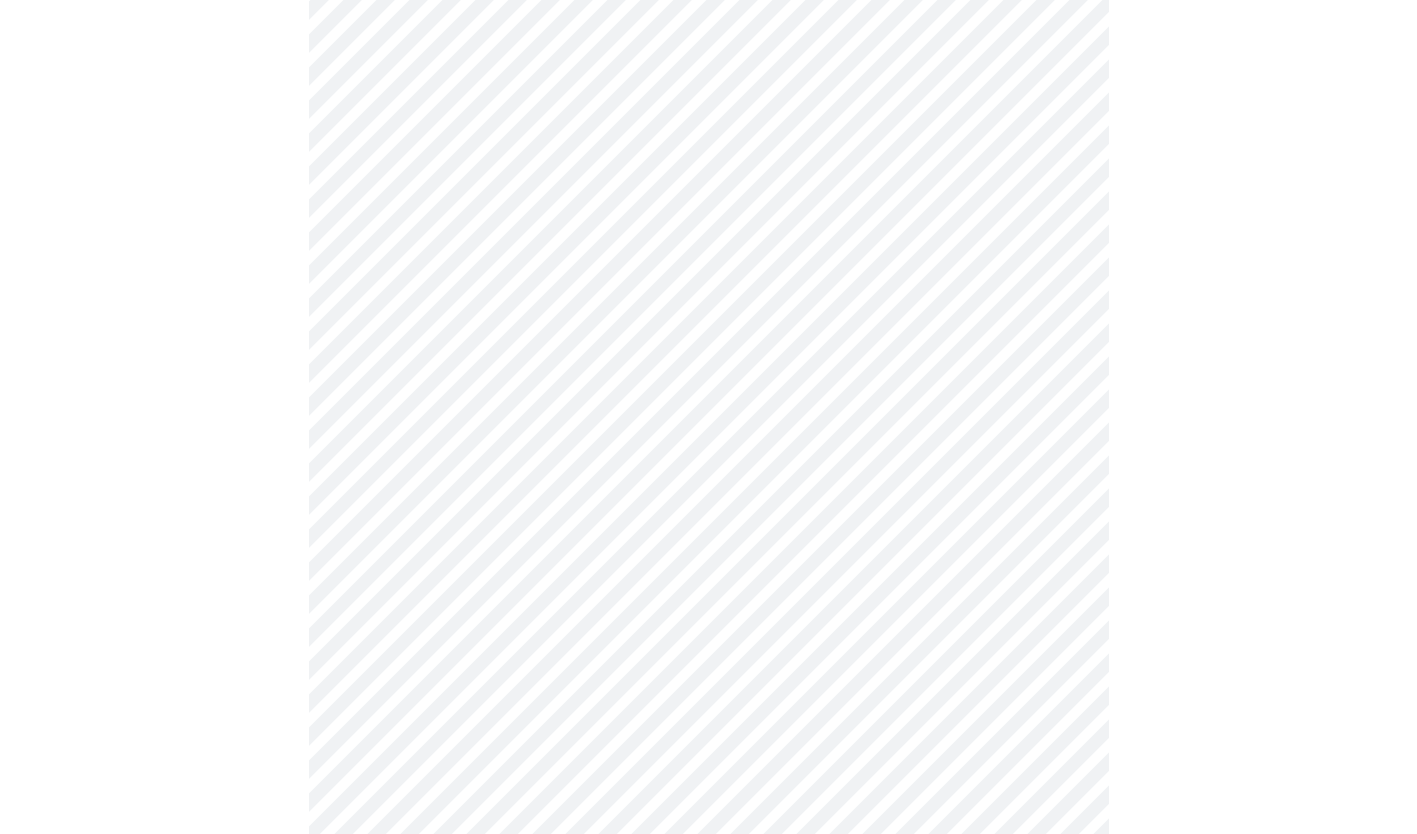 scroll, scrollTop: 600, scrollLeft: 0, axis: vertical 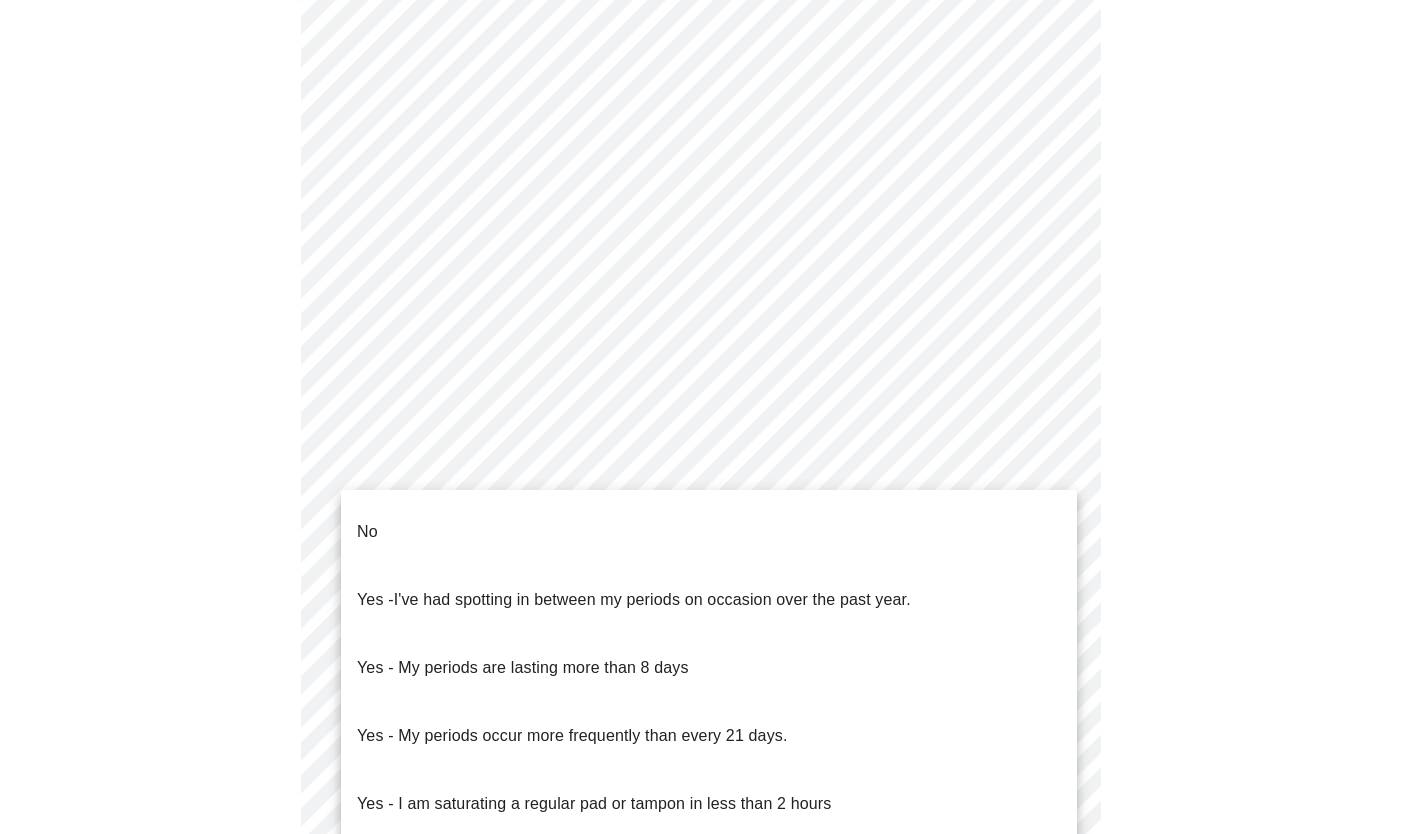 click on "MyMenopauseRx Appointments Messaging Labs Uploads Medications Community Refer a Friend Hi [FIRST]   Intake Questions for Thu, Aug 7th 2025 @ 7:40am-8:00am 4  /  13 Settings Billing Invoices Log out No
Yes -  I've had spotting in between my periods on occasion over the past year.
Yes - My periods are lasting more than 8 days
Yes - My periods occur more frequently than every 21 days.
Yes - I am saturating a regular pad or tampon in less than 2 hours
Yes - I had bleeding or spotting (even a tinge) after going 12 months without a period" at bounding box center [708, 354] 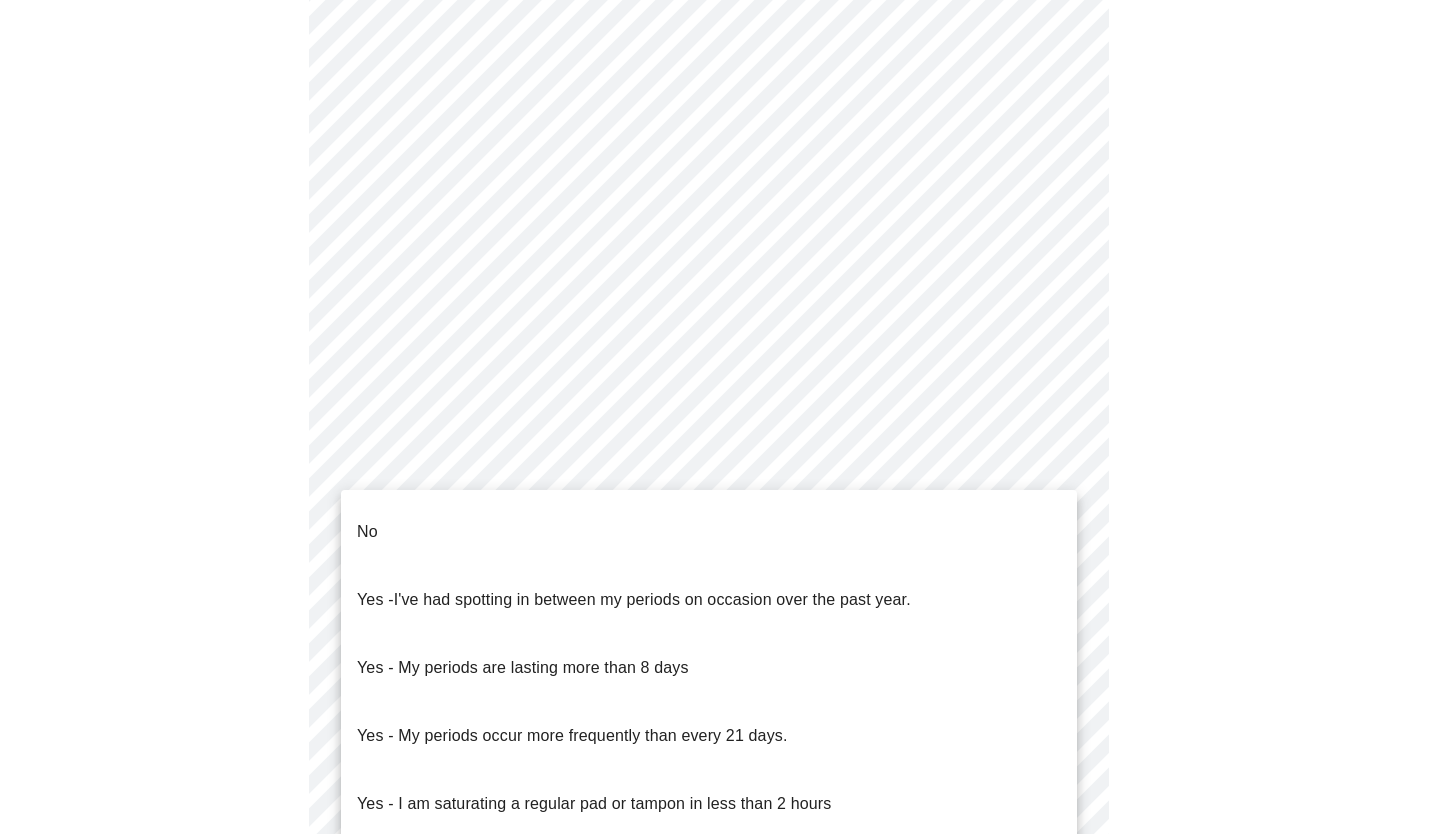 click on "No" at bounding box center [709, 532] 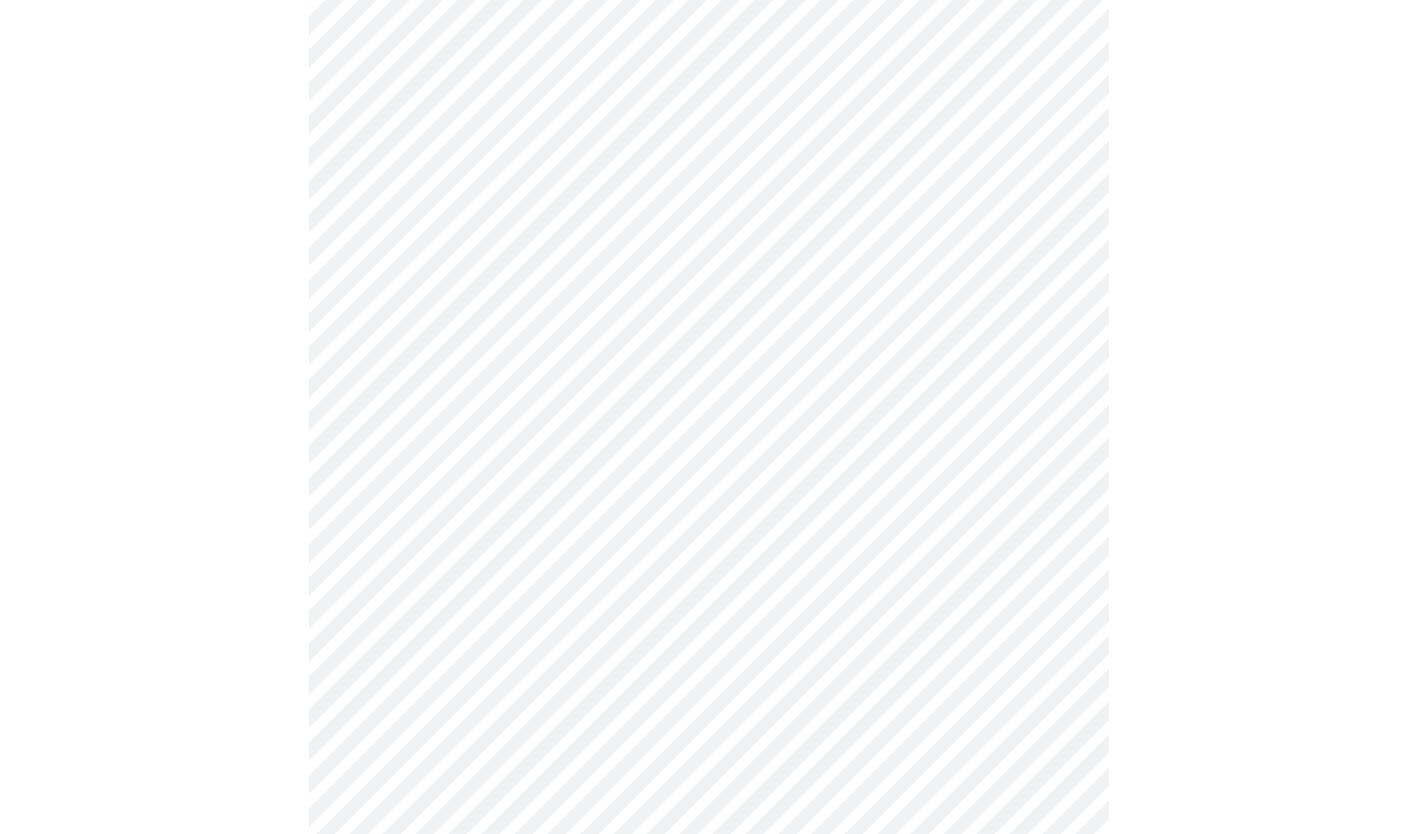 click on "MyMenopauseRx Appointments Messaging Labs Uploads Medications Community Refer a Friend Hi [FIRST]   Intake Questions for Thu, Aug 7th 2025 @ 7:40am-8:00am 4  /  13 Settings Billing Invoices Log out" at bounding box center (708, 348) 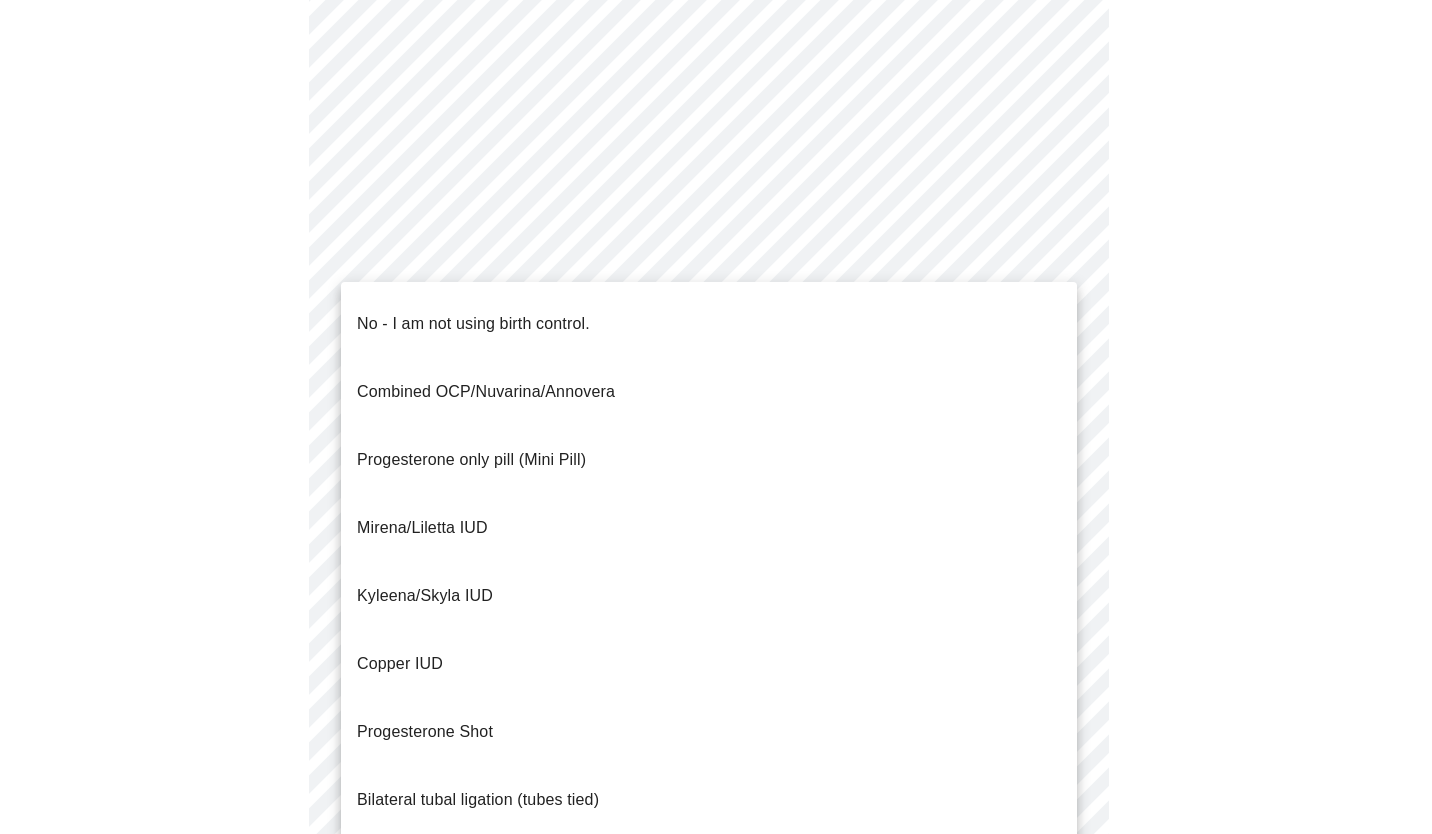 click on "No - I am not using birth control." at bounding box center [473, 324] 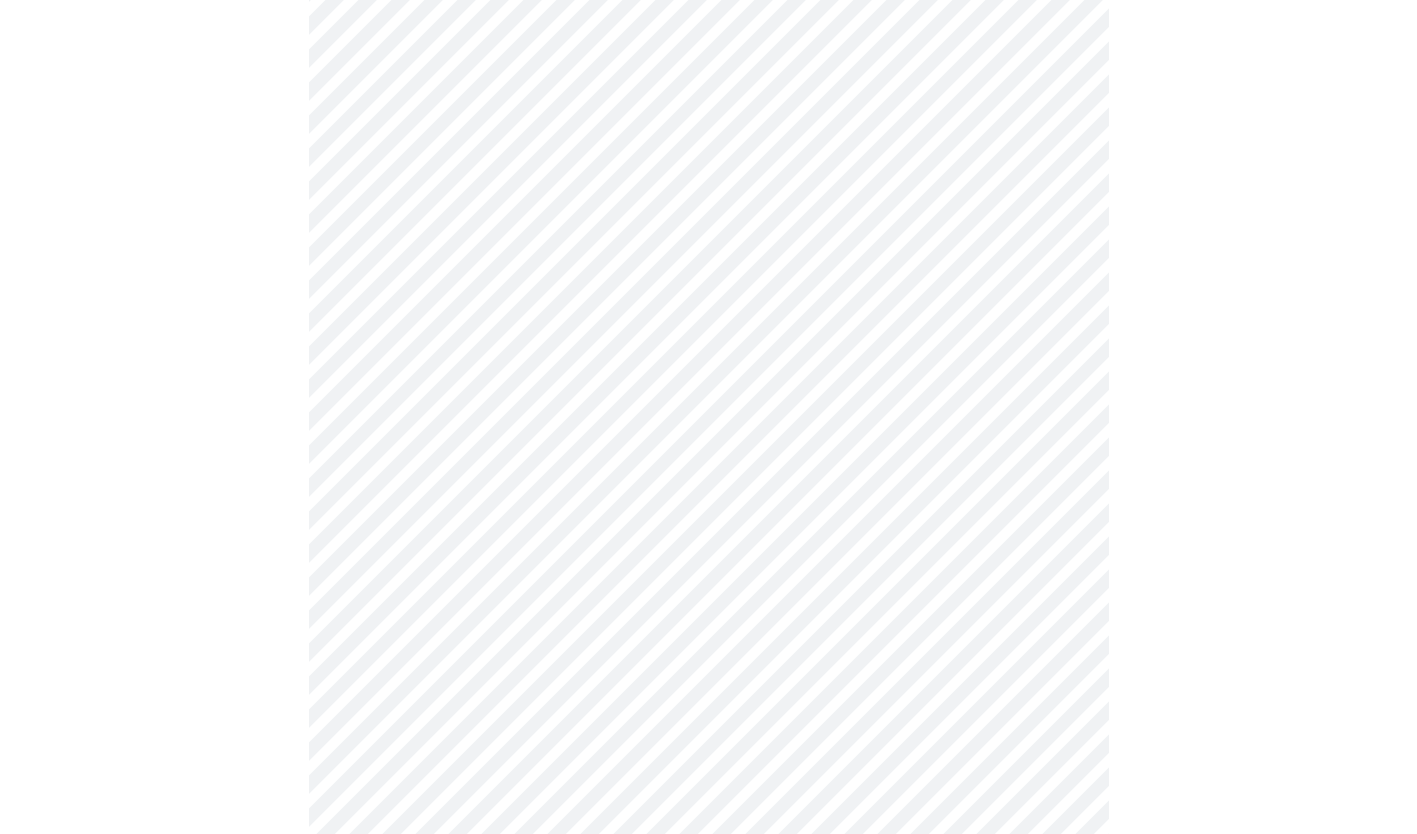 scroll, scrollTop: 900, scrollLeft: 0, axis: vertical 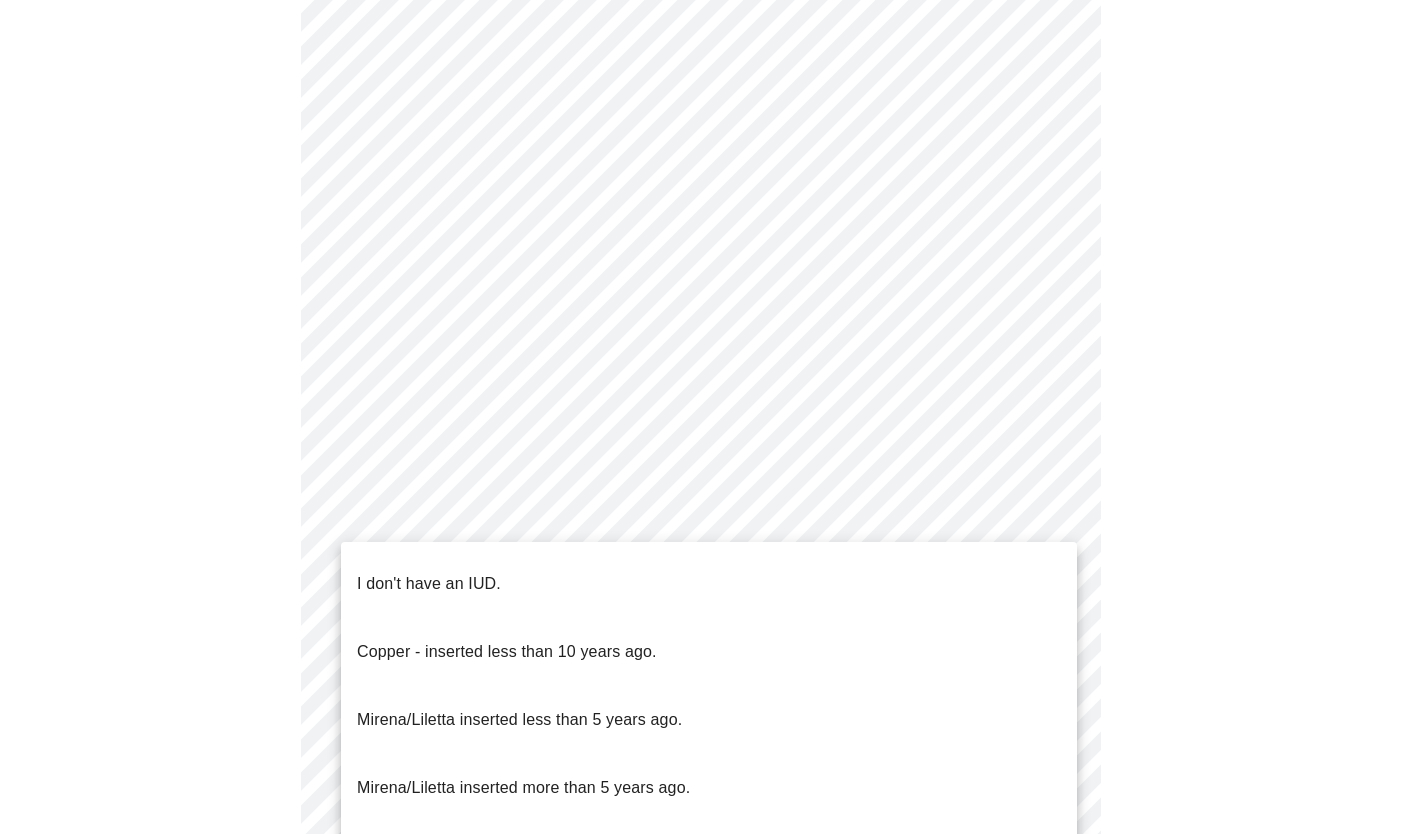 click on "MyMenopauseRx Appointments Messaging Labs Uploads Medications Community Refer a Friend Hi [FIRST]   Intake Questions for Thu, Aug 7th 2025 @ 7:40am-8:00am 4  /  13 Settings Billing Invoices Log out I don't have an IUD.
Copper - inserted less than 10 years ago.
Mirena/Liletta inserted less than 5 years ago.
Mirena/Liletta inserted more than 5 years ago.
Kyleena, inserted more than 5 years ago." at bounding box center [708, 42] 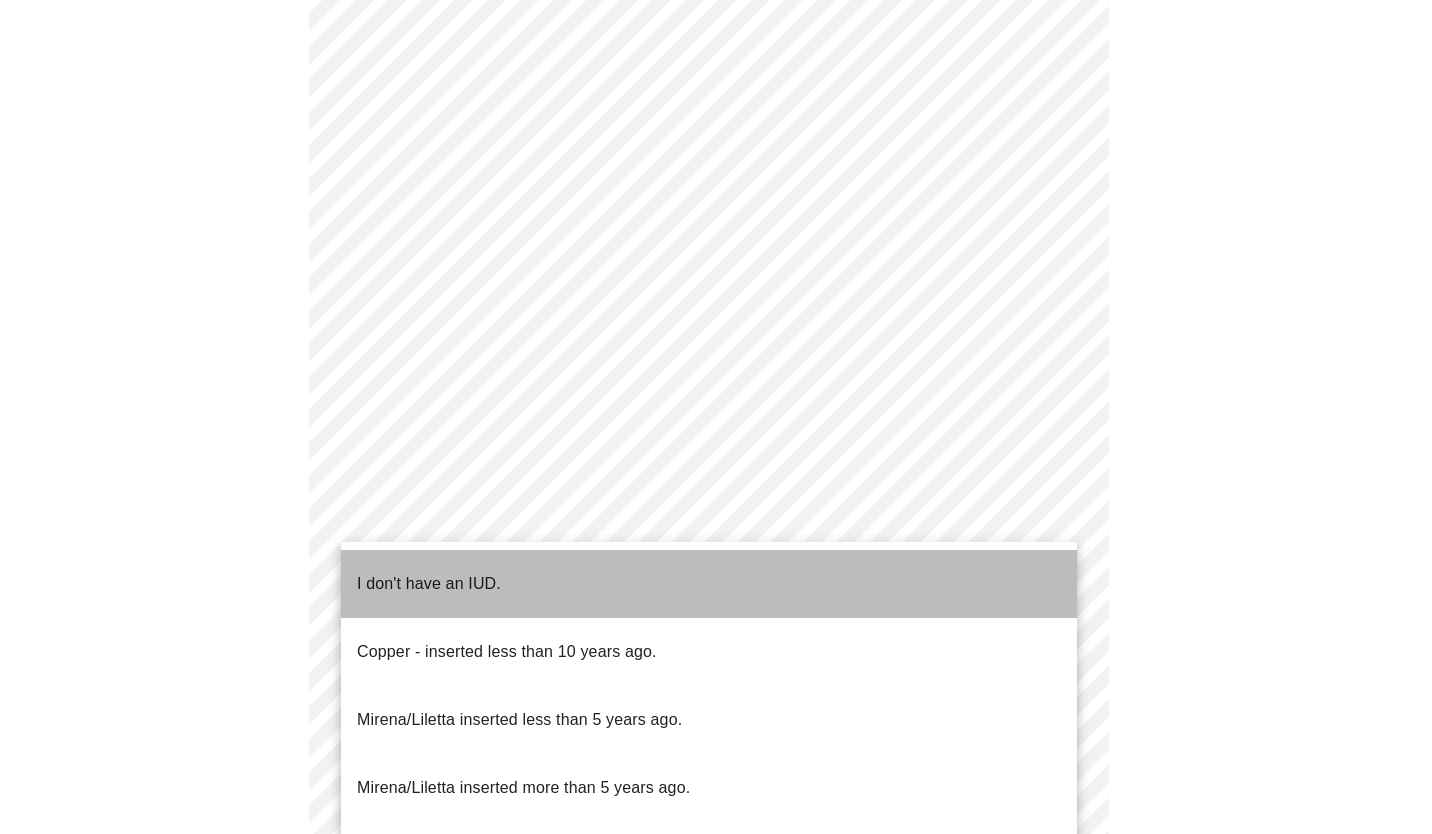 click on "I don't have an IUD." at bounding box center (709, 584) 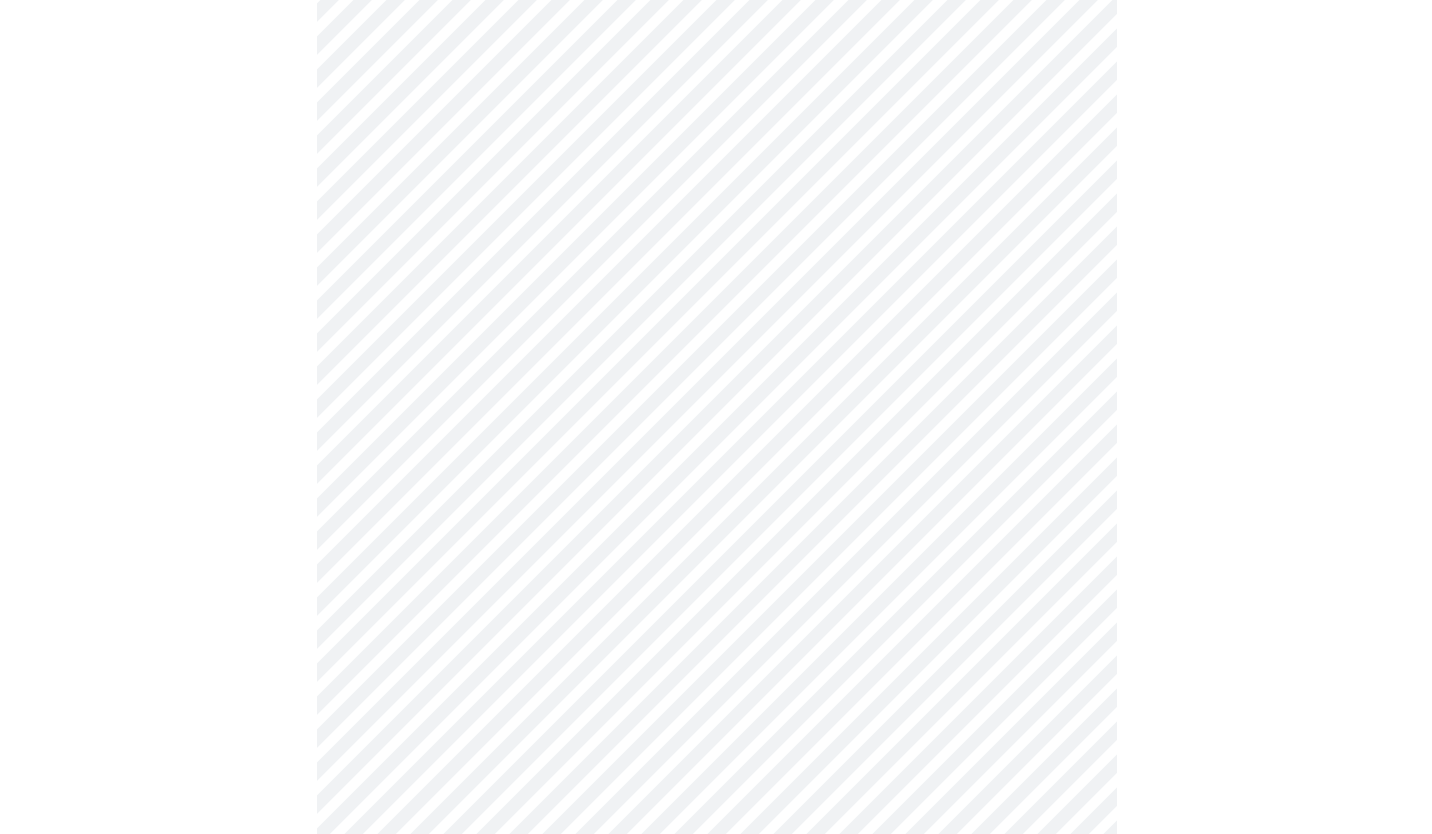scroll, scrollTop: 1023, scrollLeft: 0, axis: vertical 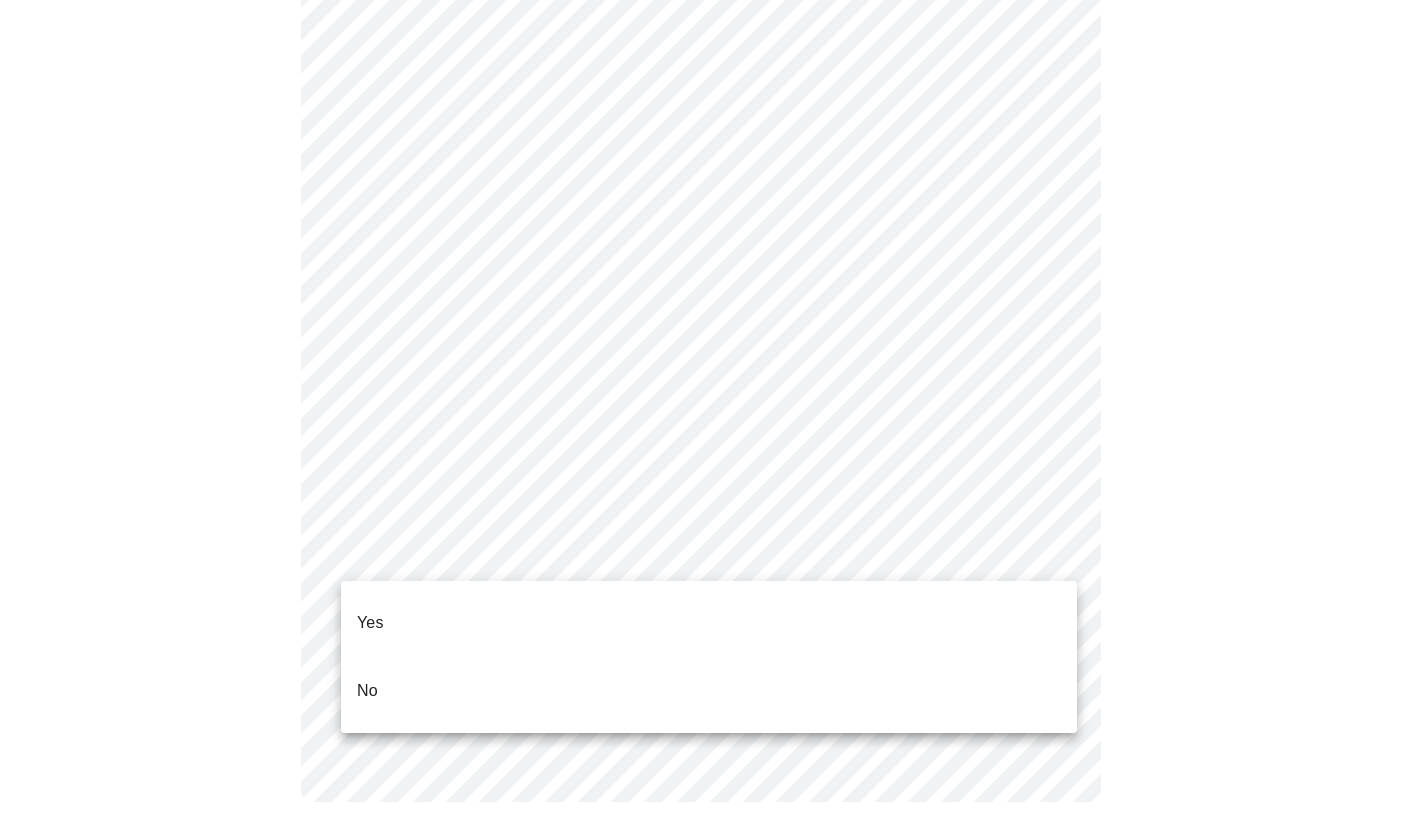 click on "MyMenopauseRx Appointments Messaging Labs Uploads Medications Community Refer a Friend Hi [FIRST]   Intake Questions for Thu, Aug 7th 2025 @ 7:40am-8:00am 4  /  13 Settings Billing Invoices Log out Yes
No" at bounding box center [708, -87] 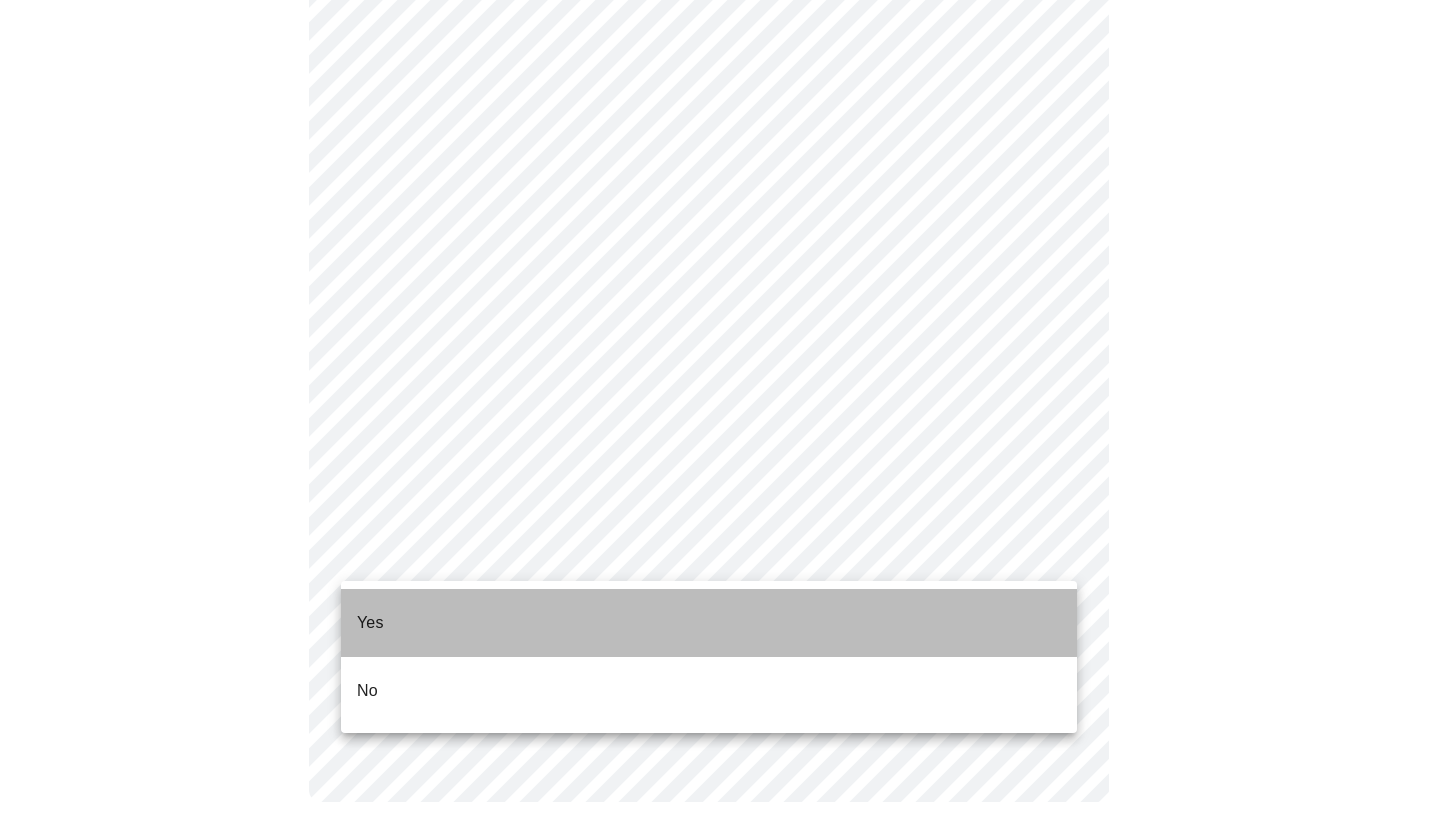 click on "Yes" at bounding box center (709, 623) 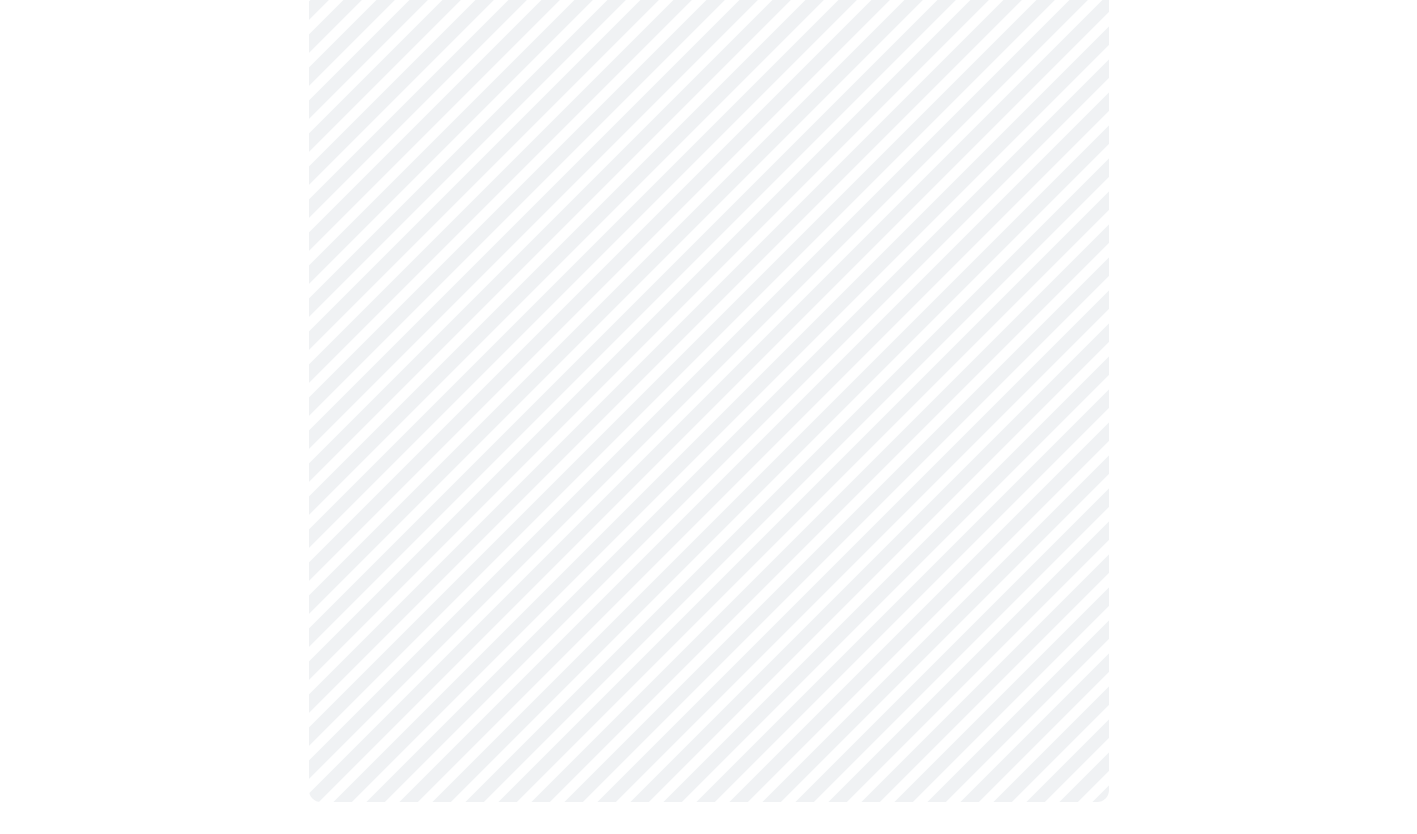 scroll, scrollTop: 0, scrollLeft: 0, axis: both 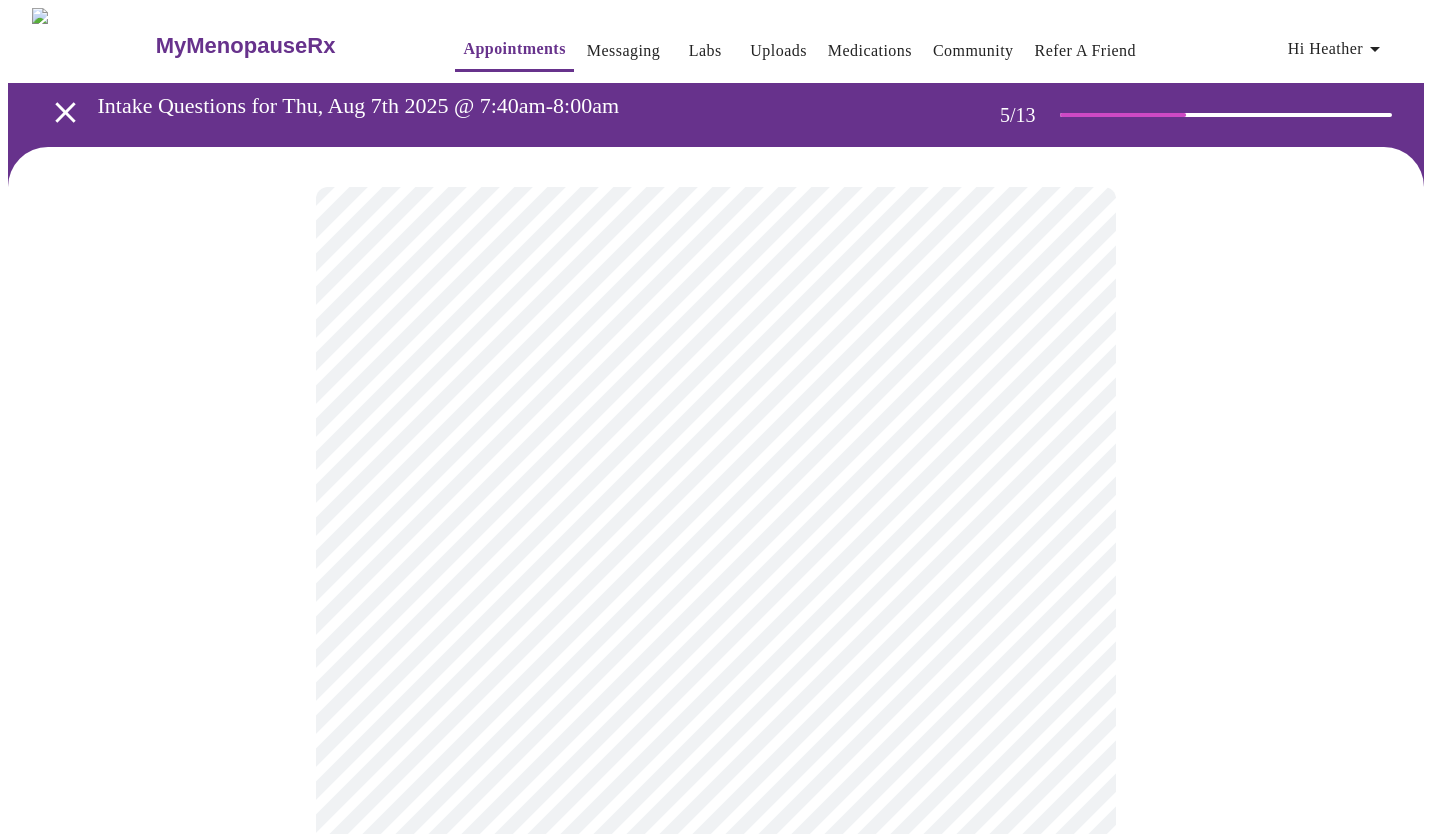 click on "MyMenopauseRx Appointments Messaging Labs Uploads Medications Community Refer a Friend Hi [FIRST]   Intake Questions for Thu, Aug 7th 2025 @ 7:40am-8:00am 5  /  13 Settings Billing Invoices Log out" at bounding box center [716, 725] 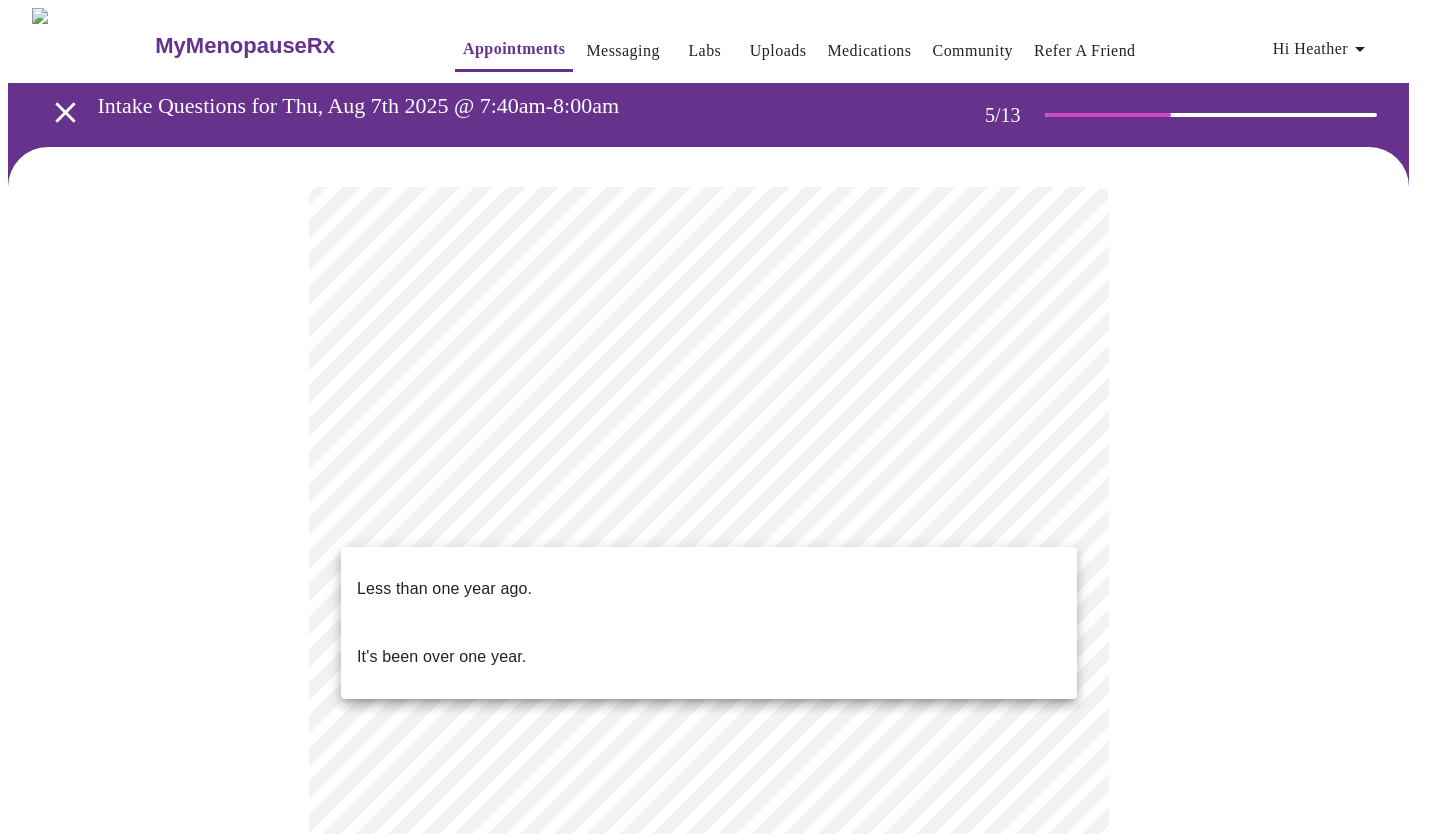 click on "Less than one year ago." at bounding box center [709, 589] 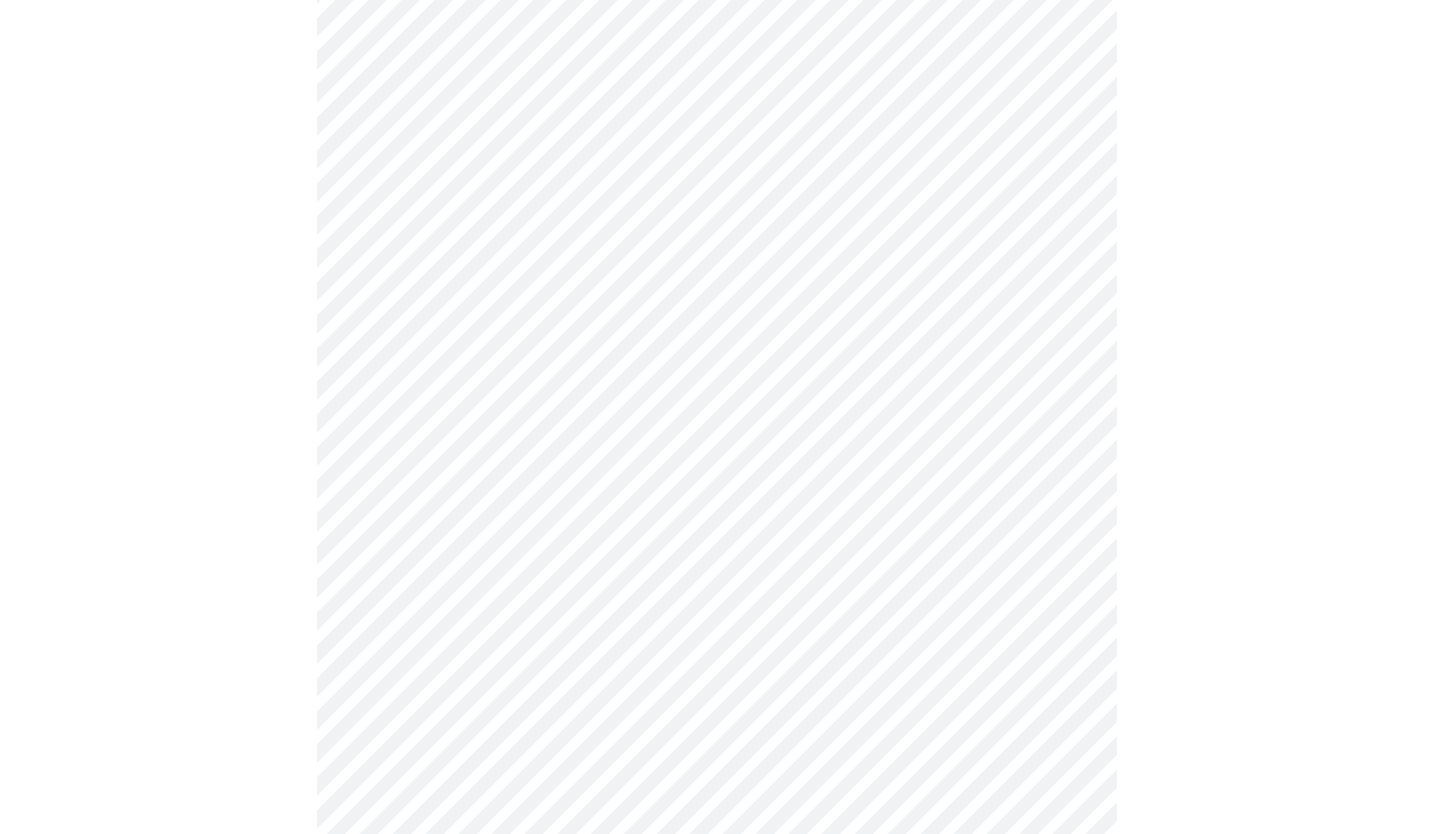 scroll, scrollTop: 0, scrollLeft: 0, axis: both 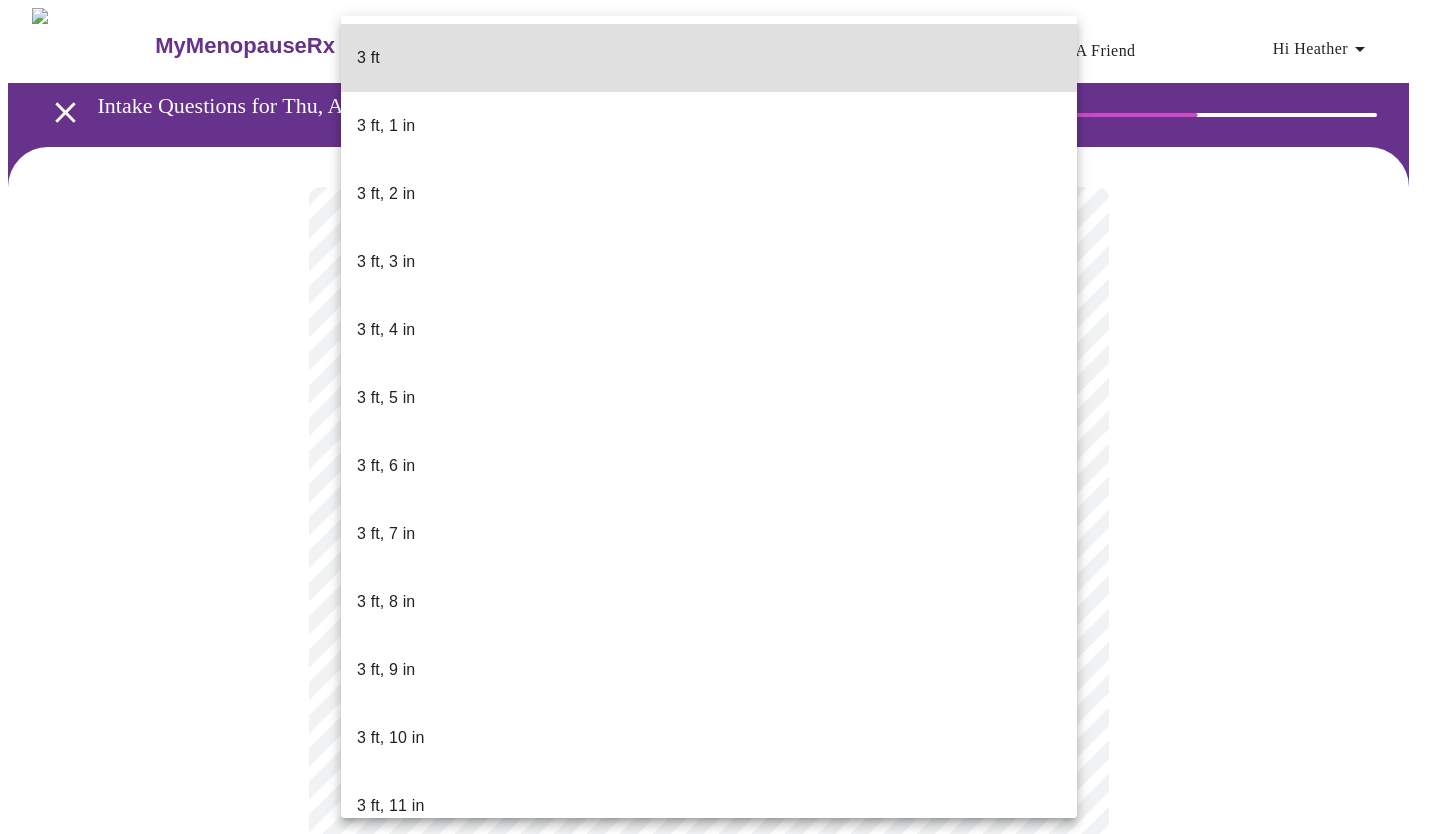 click on "MyMenopauseRx Appointments Messaging Labs Uploads Medications Community Refer a Friend Hi [FIRST]   Intake Questions for Thu, Aug 7th 2025 @ 7:40am-8:00am 6  /  13 Settings Billing Invoices Log out 3 ft
3 ft, 1 in
3 ft, 2 in
3 ft, 3 in
3 ft, 4 in
3 ft, 5 in
3 ft, 6 in
3 ft, 7 in
3 ft, 8 in
3 ft, 9 in
3 ft, 10 in
3 ft, 11 in
4 ft
4 ft, 1 in
4 ft, 2 in
4 ft, 3 in
4 ft, 4 in
4 ft, 5 in
4 ft, 6 in
4 ft, 7 in
4 ft, 8 in
4 ft, 9 in
4 ft, 10 in
4 ft, 11 in
5 ft
5 ft, 1 in
5 ft, 2 in
5 ft, 3 in
5 ft, 4 in
5 ft, 5 in
5 ft, 6 in
5 ft, 7 in
5 ft, 8 in
5 ft, 9 in
5 ft, 10 in
5 ft, 11 in
6 ft
6 ft, 1 in
6 ft, 2 in
6 ft, 3 in
6 ft, 4 in
6 ft, 5 in
6 ft, 6 in
6 ft, 7 in
6 ft, 8 in
6 ft, 9 in
6 ft, 10 in
6 ft, 11 in
7 ft" at bounding box center (716, 542) 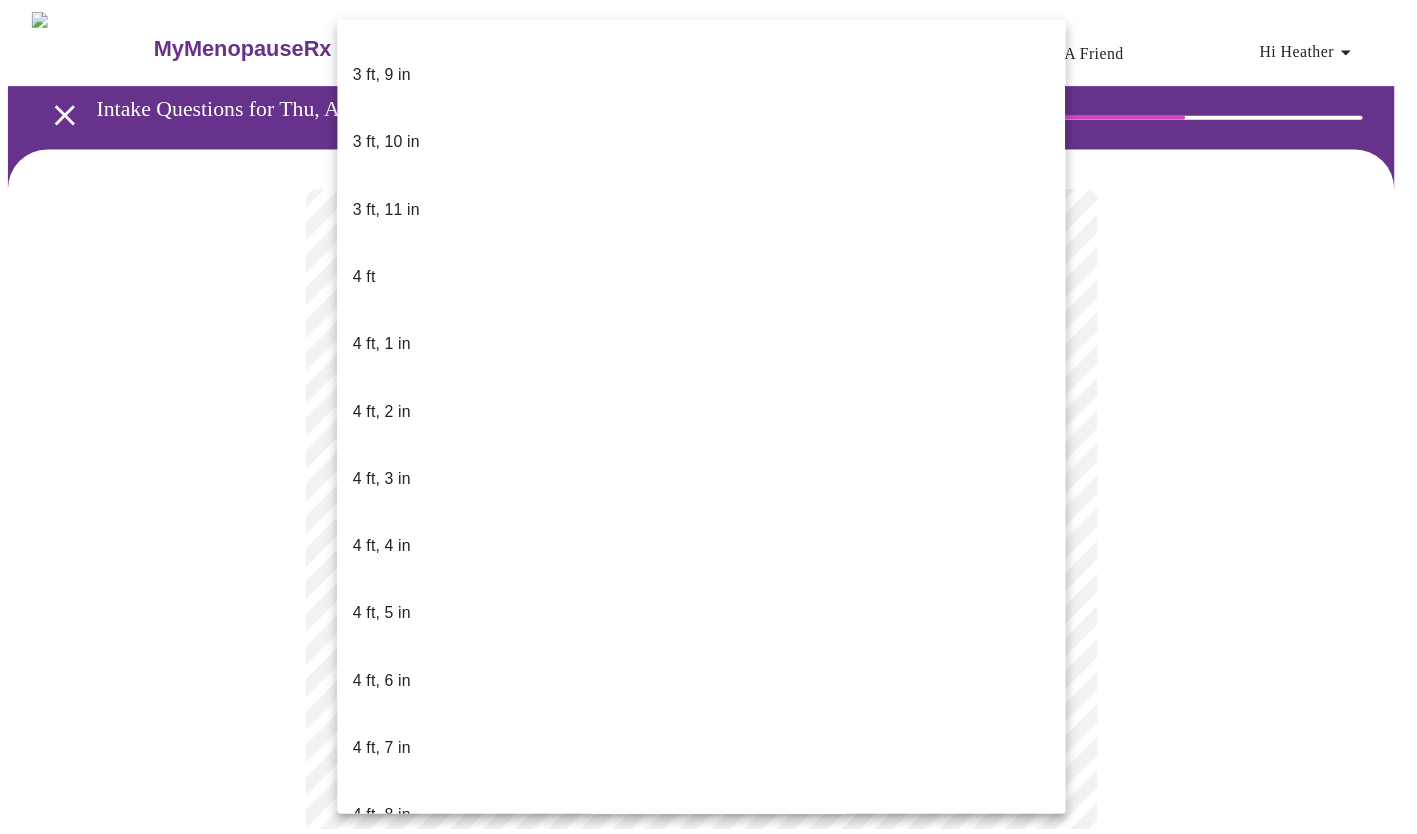scroll, scrollTop: 600, scrollLeft: 0, axis: vertical 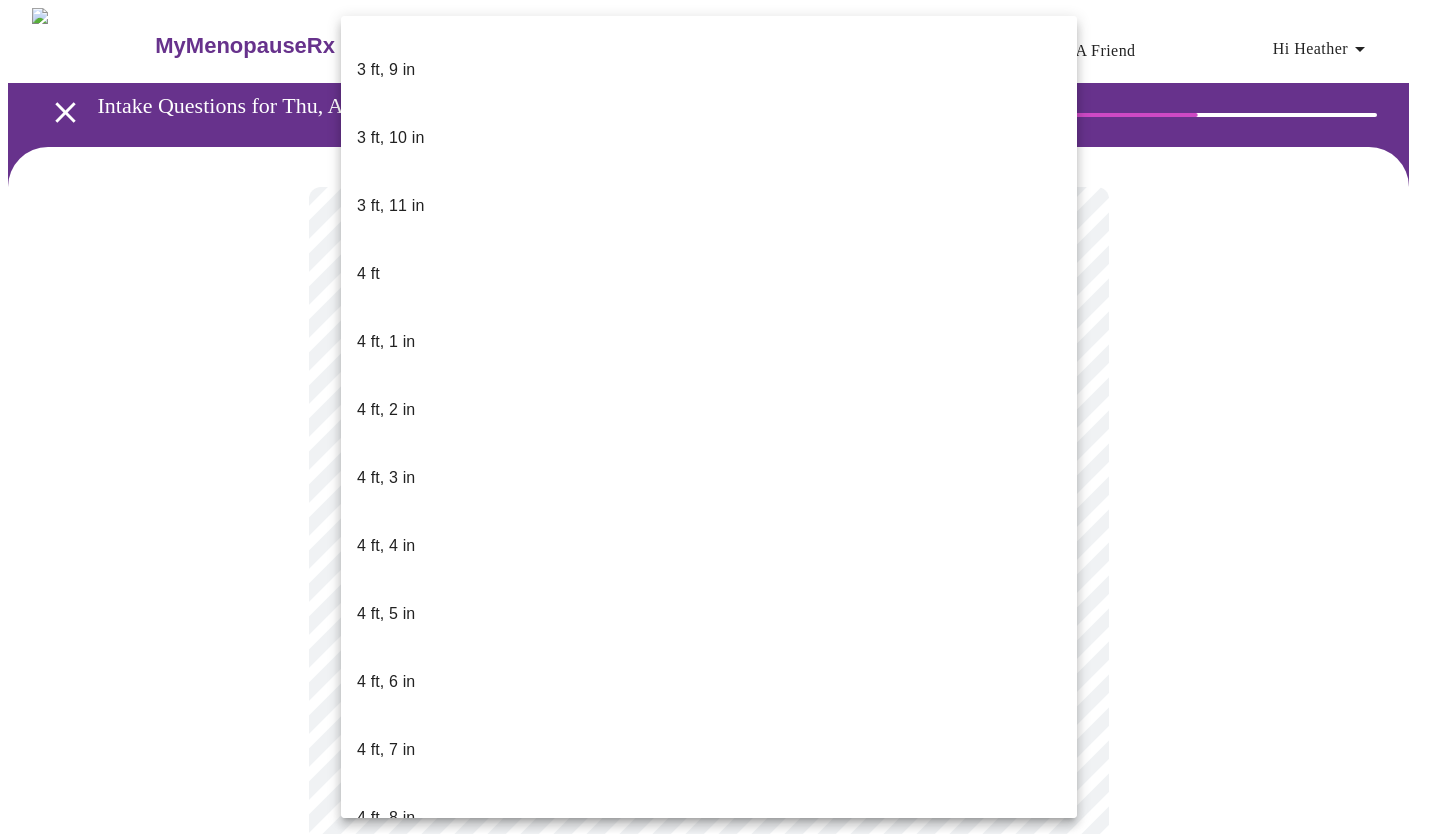 click on "5 ft, 2 in" at bounding box center (709, 1226) 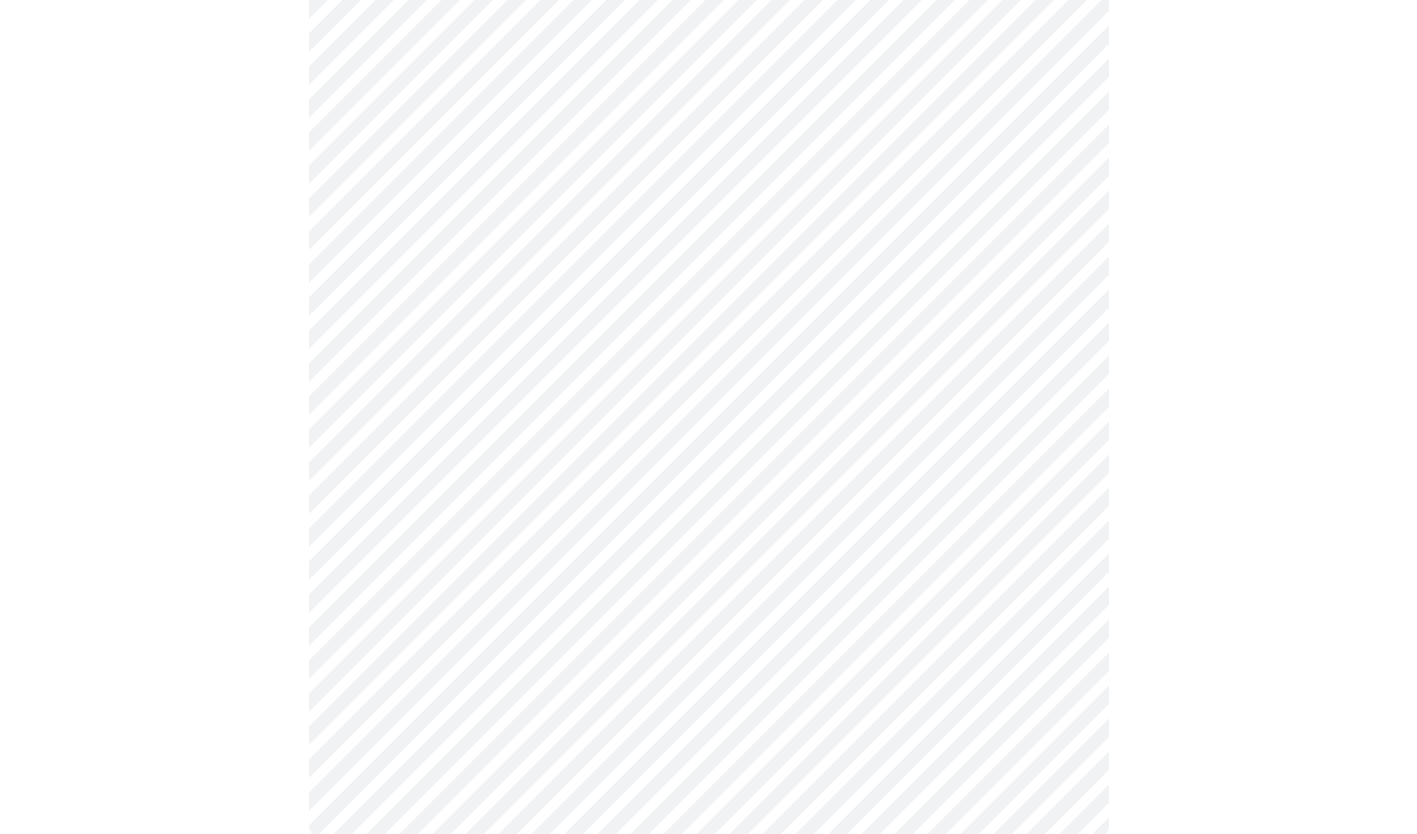 scroll, scrollTop: 5300, scrollLeft: 0, axis: vertical 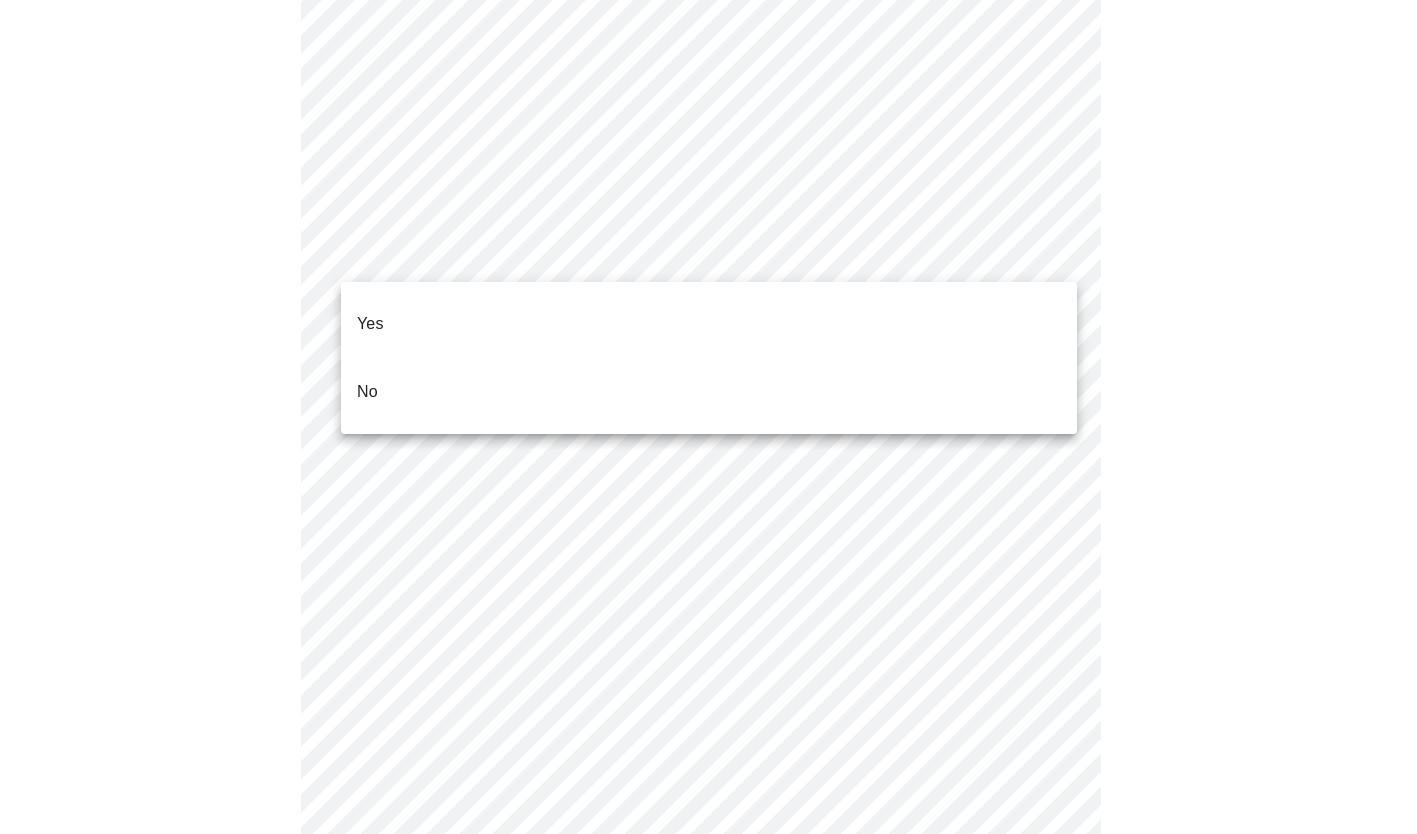 click on "MyMenopauseRx Appointments Messaging Labs Uploads Medications Community Refer a Friend Hi Heather   Intake Questions for Thu, Aug 7th 2025 @ 7:40am-8:00am 7  /  13 Settings Billing Invoices Log out Yes
No" at bounding box center [708, -2107] 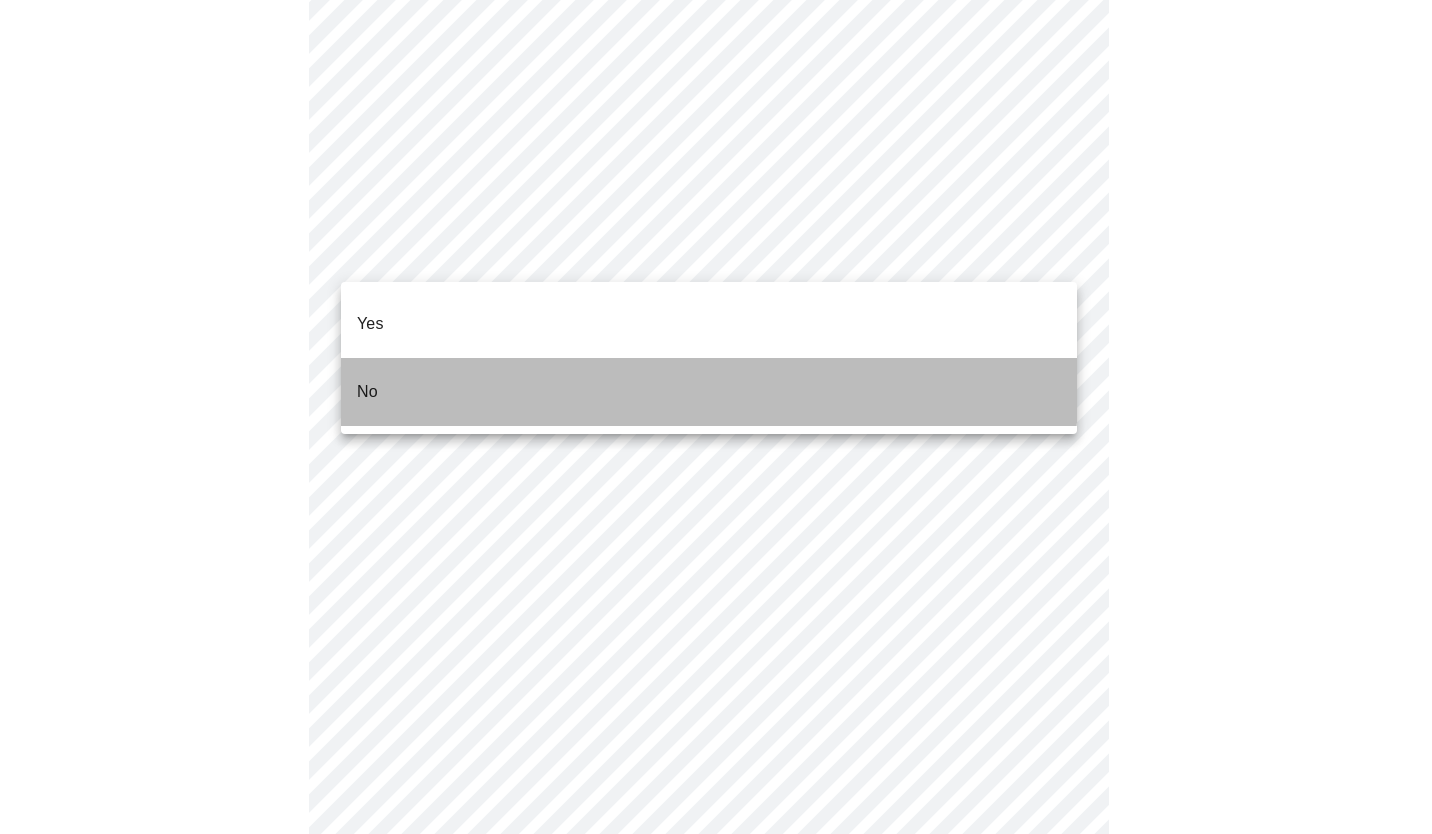 click on "No" at bounding box center [709, 392] 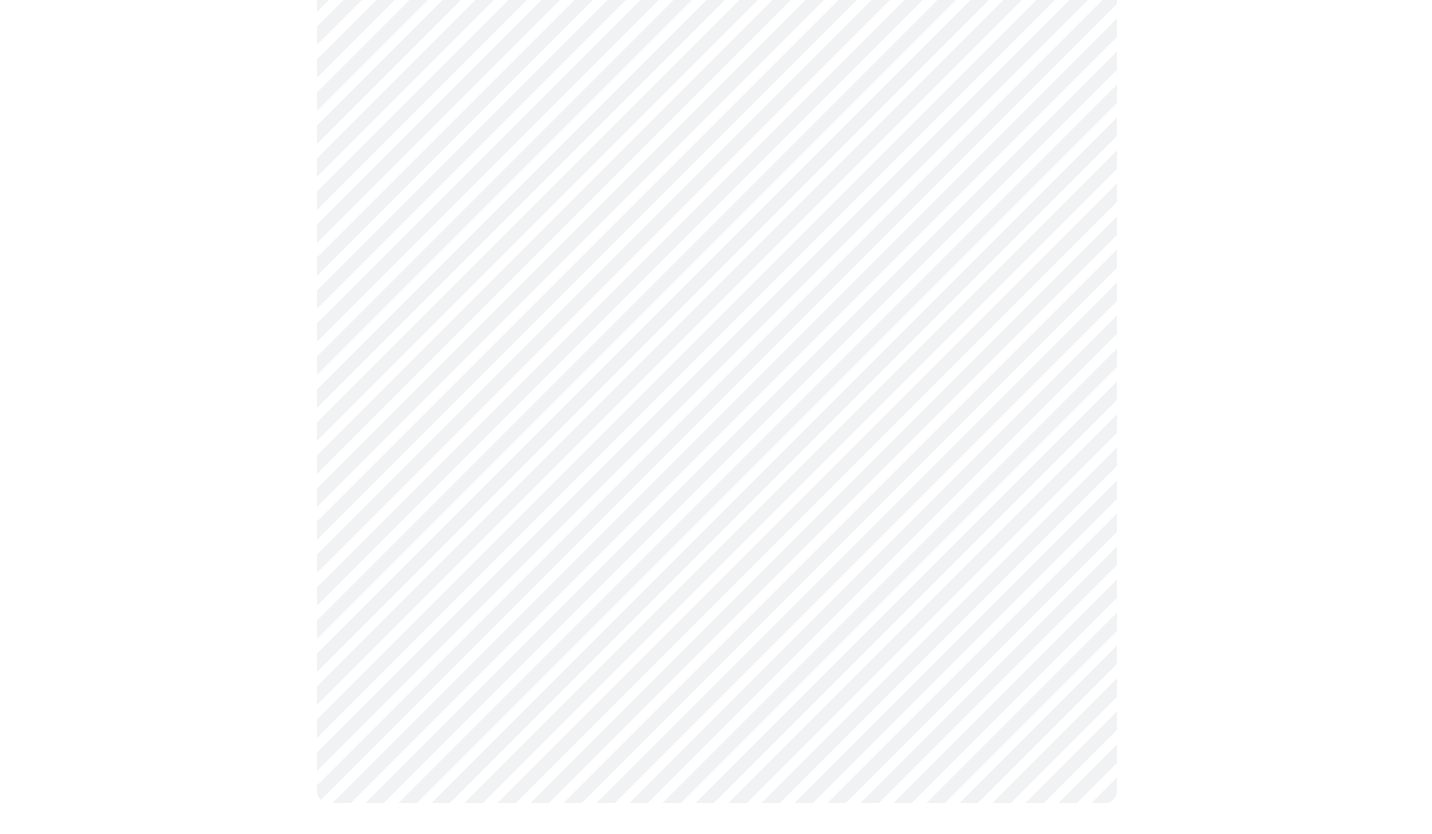 scroll, scrollTop: 1119, scrollLeft: 0, axis: vertical 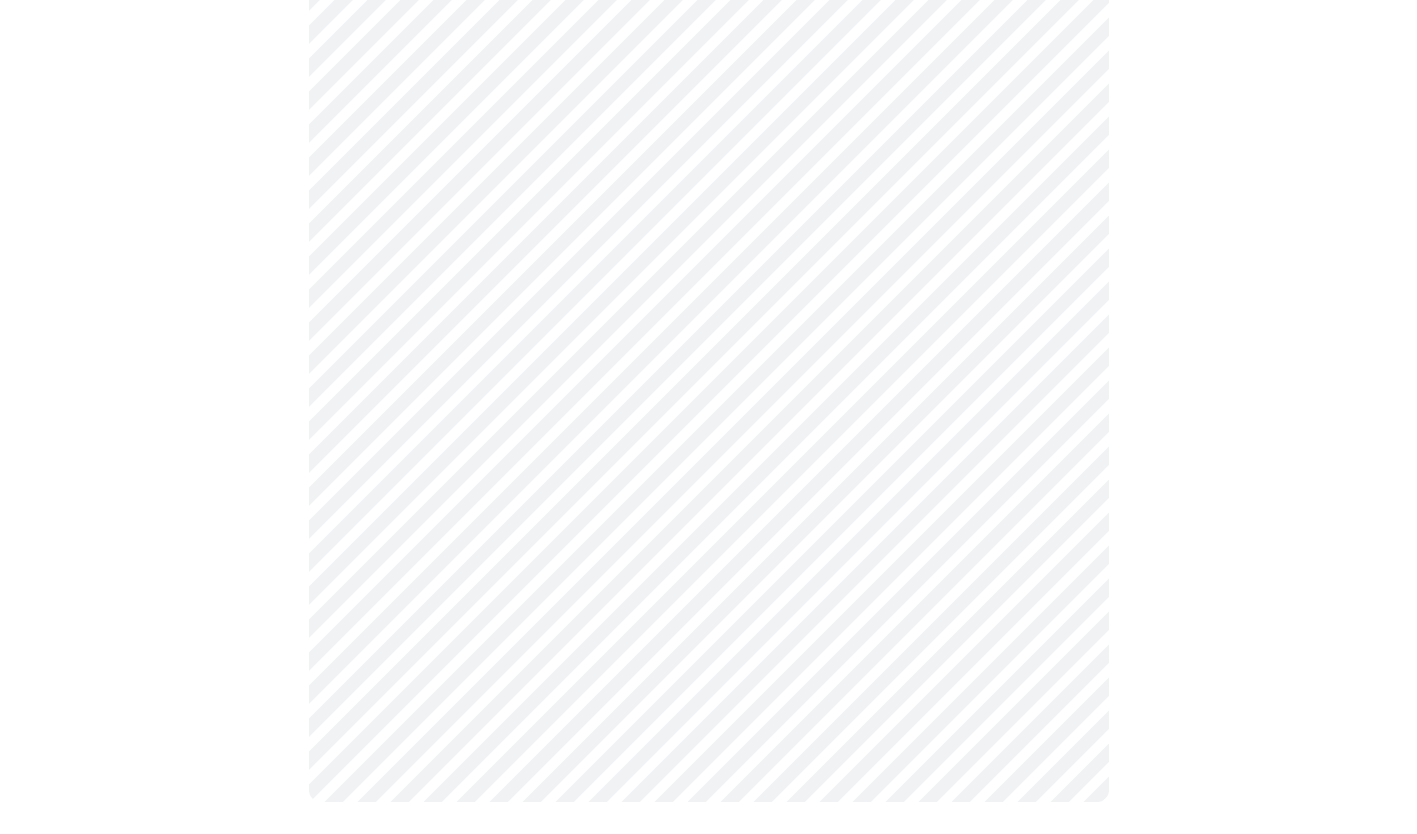 click on "MyMenopauseRx Appointments Messaging Labs Uploads Medications Community Refer a Friend Hi [FIRST]   Intake Questions for Thu, Aug 7th 2025 @ 7:40am-8:00am 8  /  13 Settings Billing Invoices Log out" at bounding box center [708, -135] 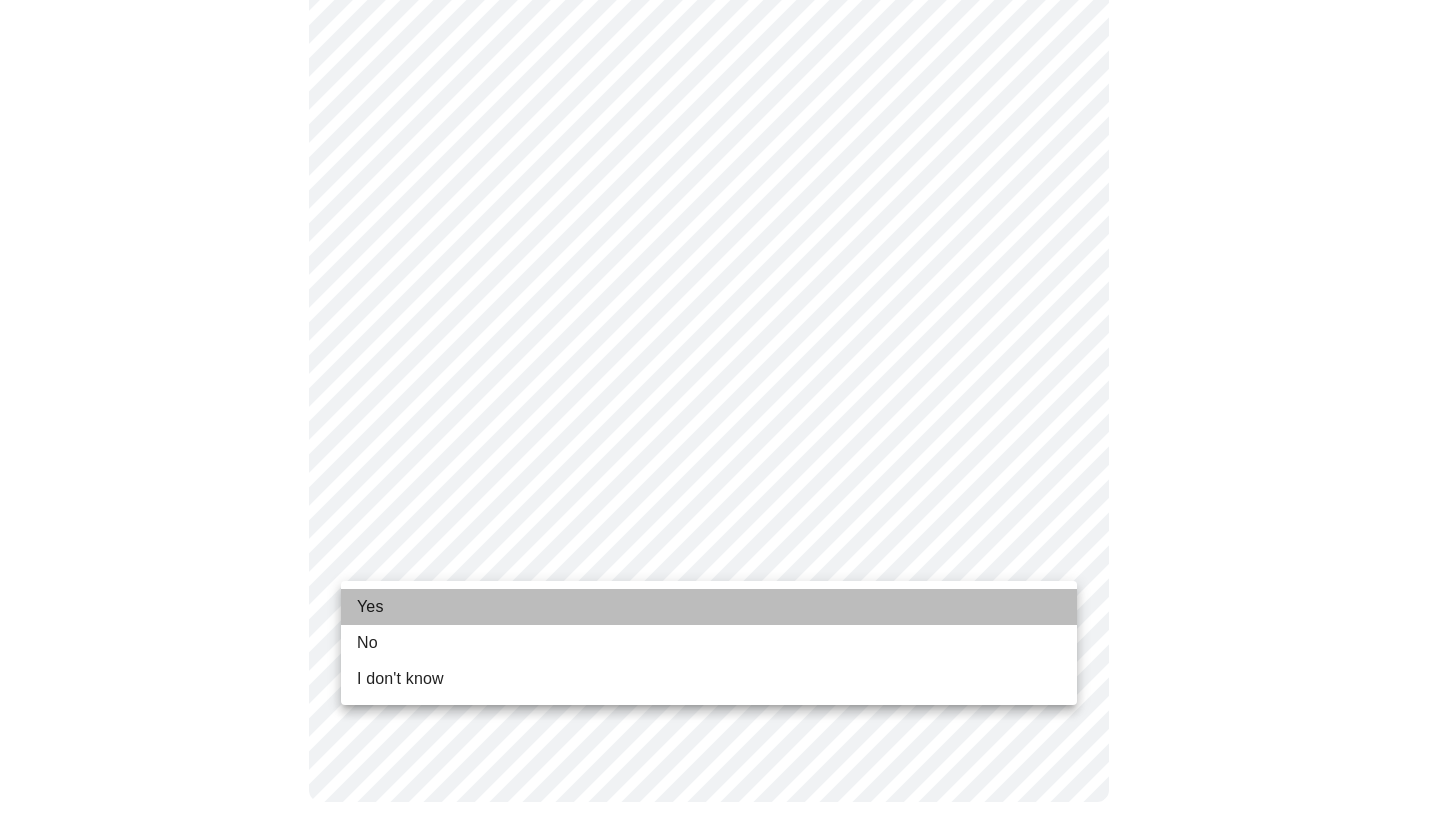 click on "Yes" at bounding box center [709, 607] 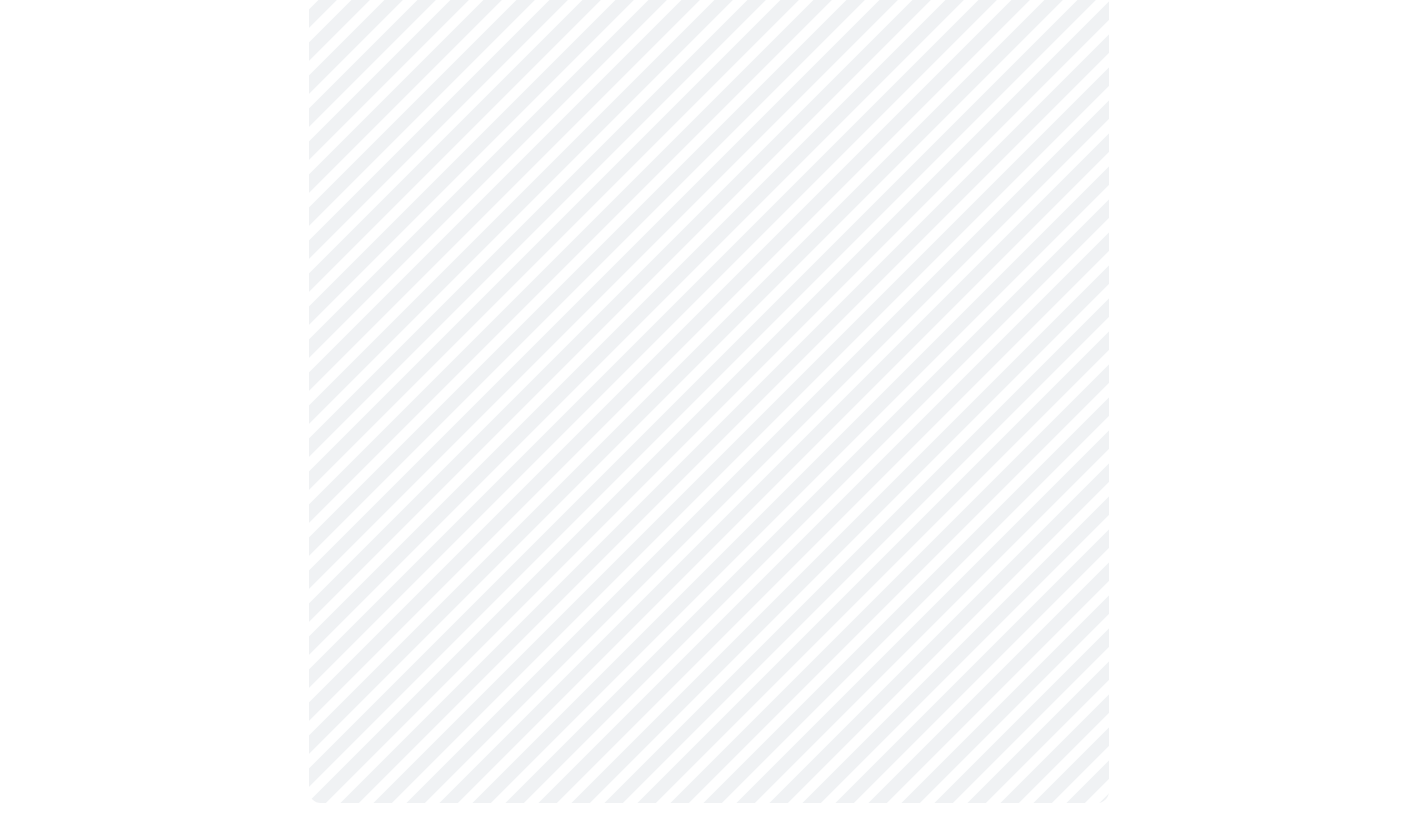 scroll, scrollTop: 0, scrollLeft: 0, axis: both 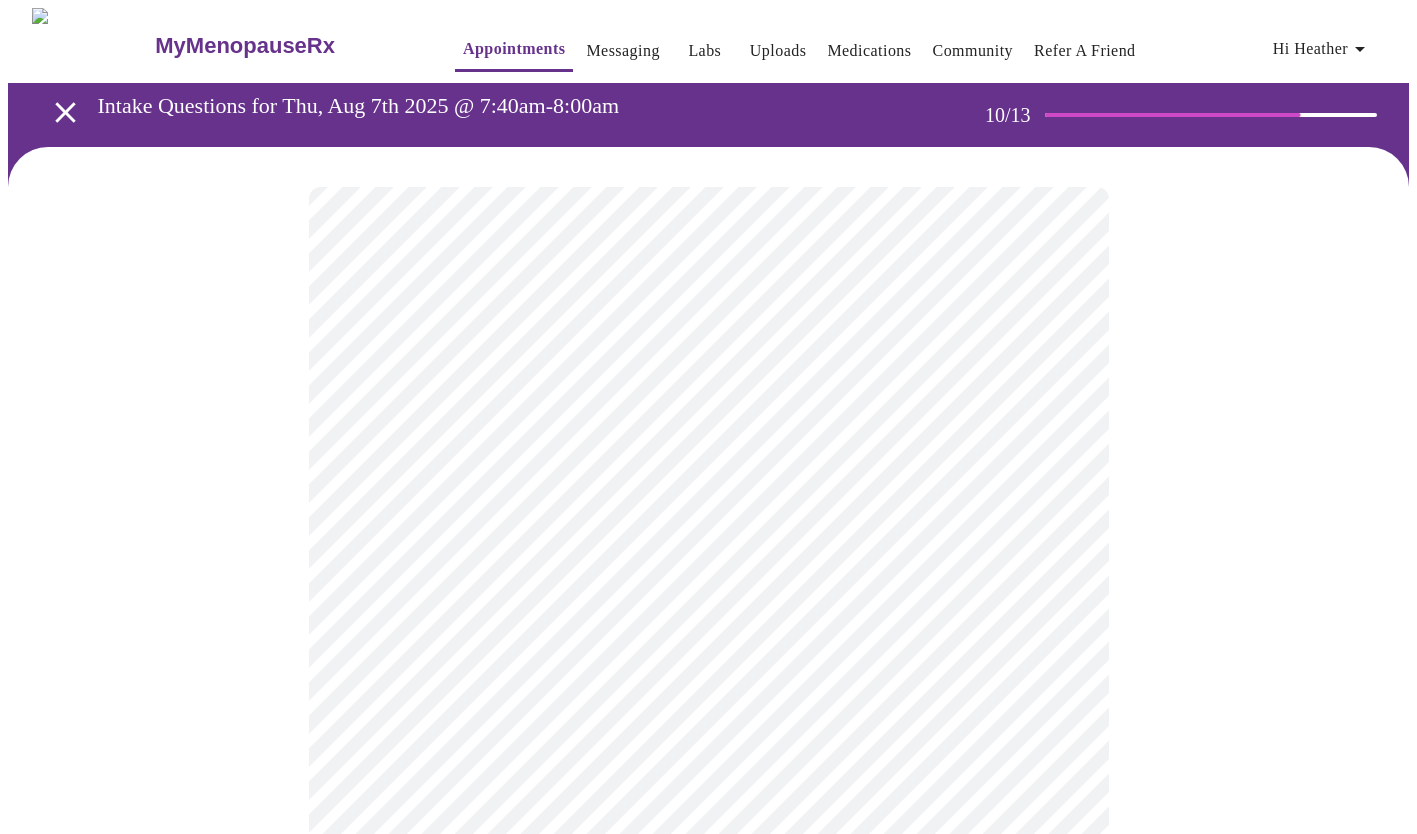 click on "MyMenopauseRx Appointments Messaging Labs Uploads Medications Community Refer a Friend Hi [FIRST]   Intake Questions for Thu, Aug 7th 2025 @ 7:40am-8:00am 10  /  13 Settings Billing Invoices Log out" at bounding box center (708, 1332) 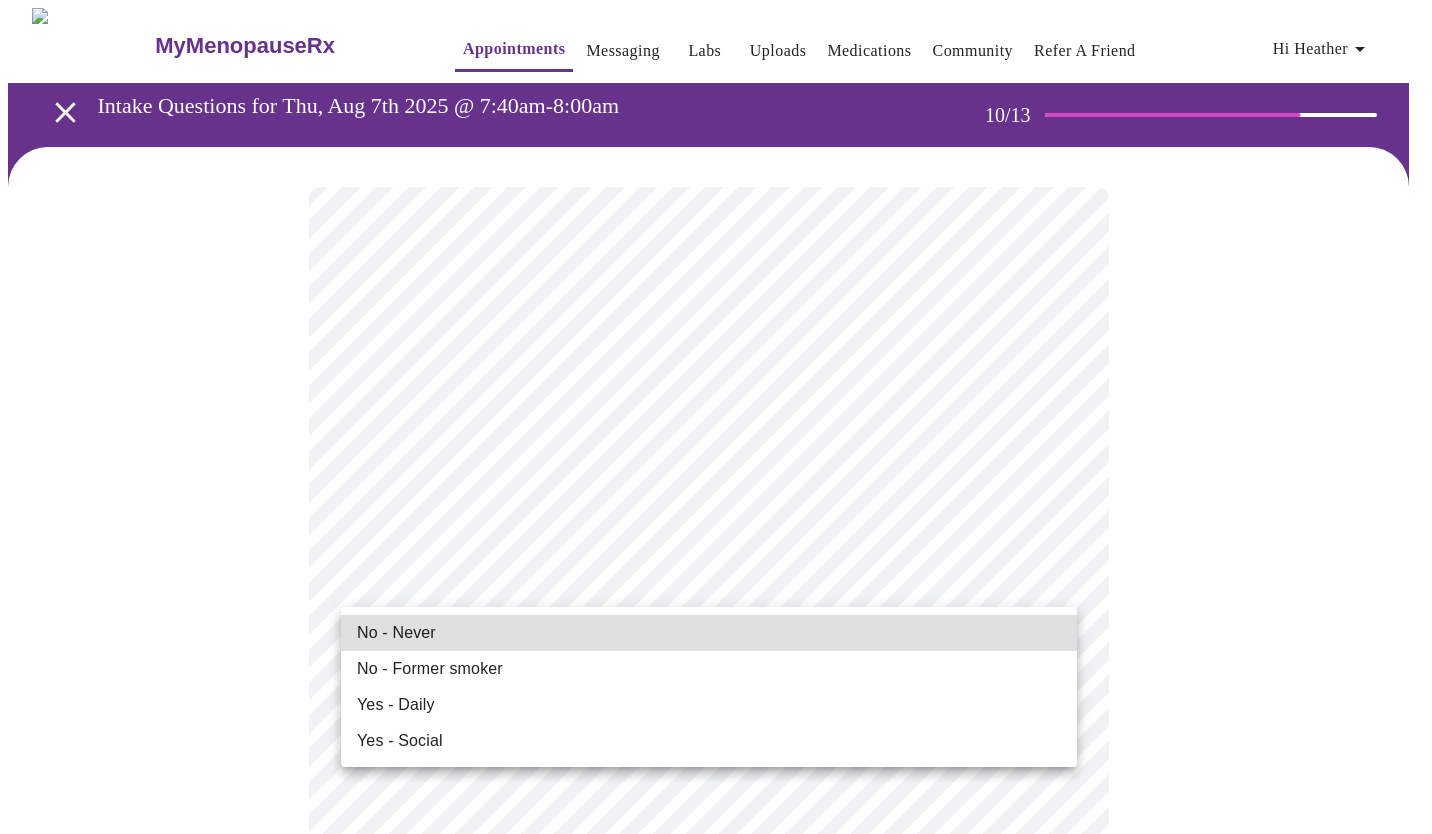 click on "No - Never" at bounding box center [709, 633] 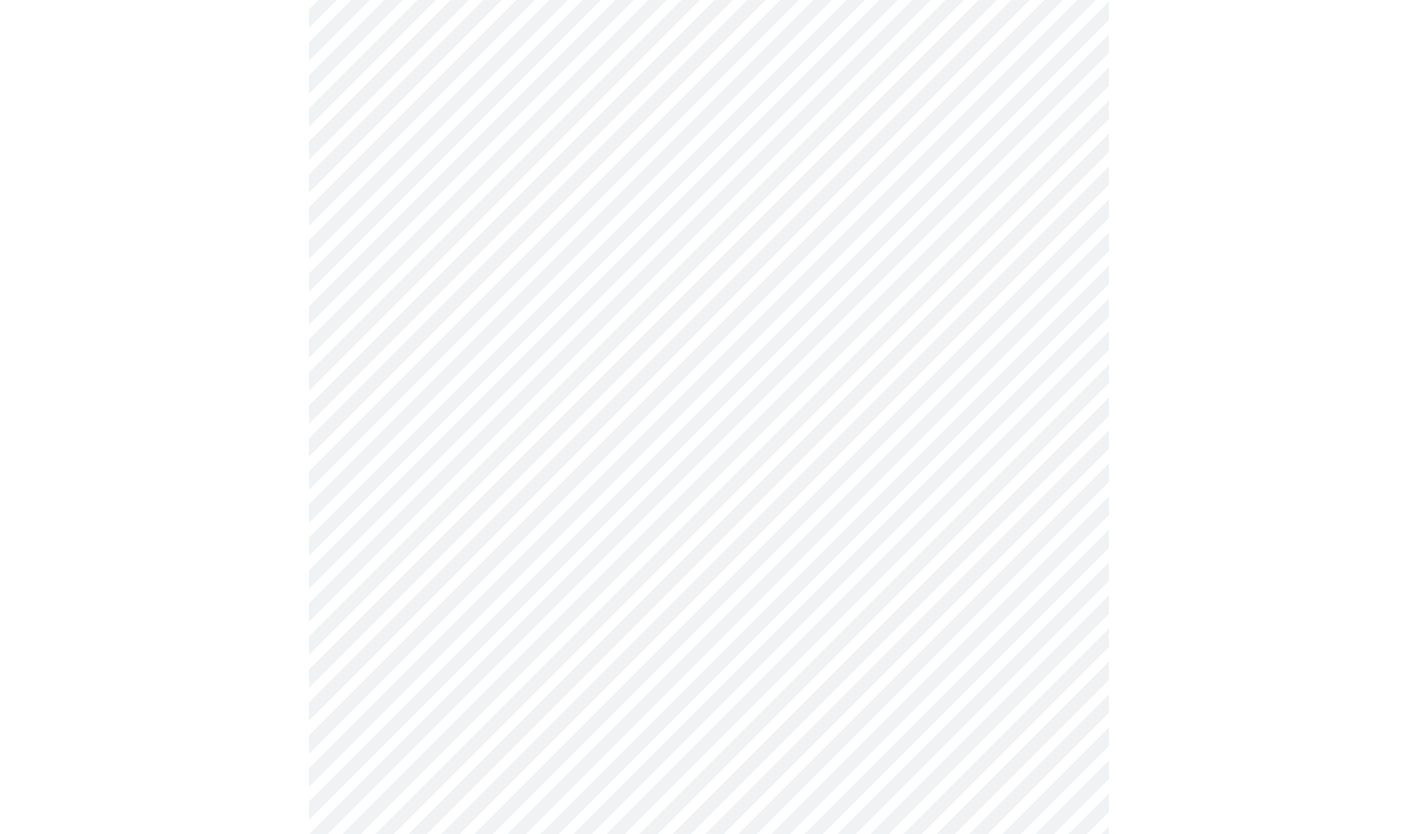 scroll, scrollTop: 1600, scrollLeft: 0, axis: vertical 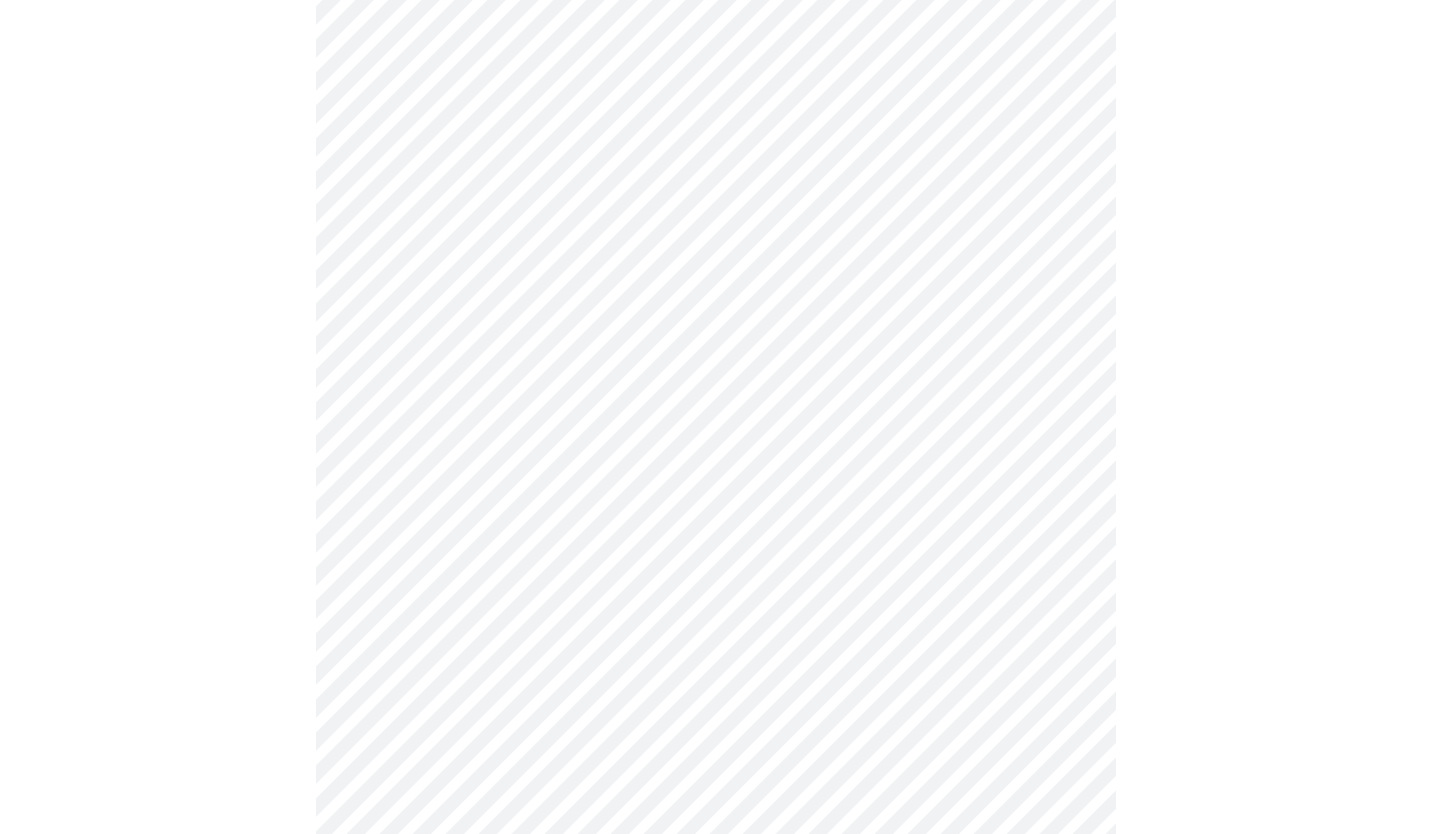 click on "MyMenopauseRx Appointments Messaging Labs Uploads Medications Community Refer a Friend Hi [FIRST]   Intake Questions for Thu, Aug 7th 2025 @ 7:40am-8:00am 10  /  13 Settings Billing Invoices Log out" at bounding box center [716, -282] 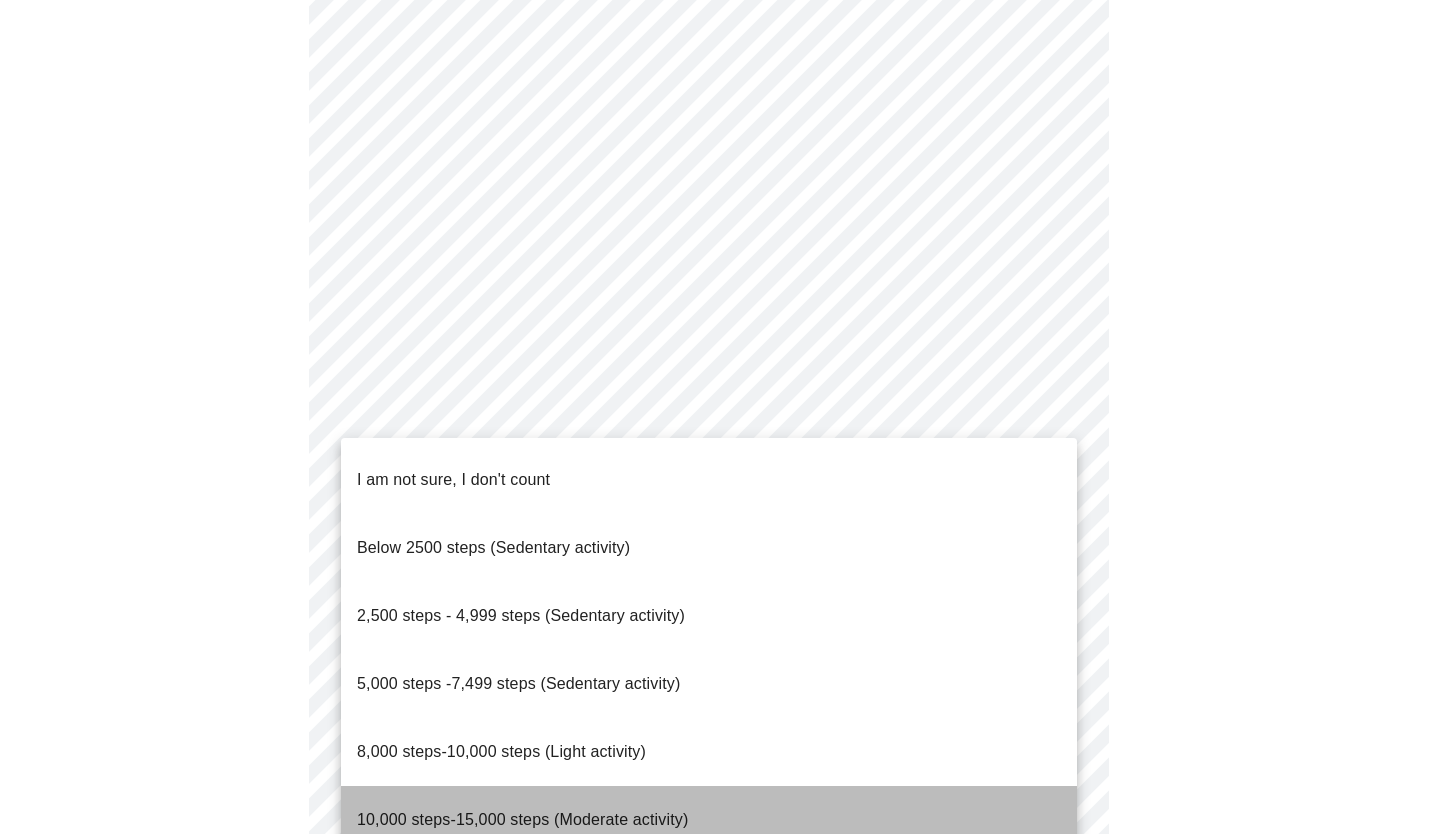 click on "10,000 steps-15,000 steps (Moderate activity)" at bounding box center [522, 820] 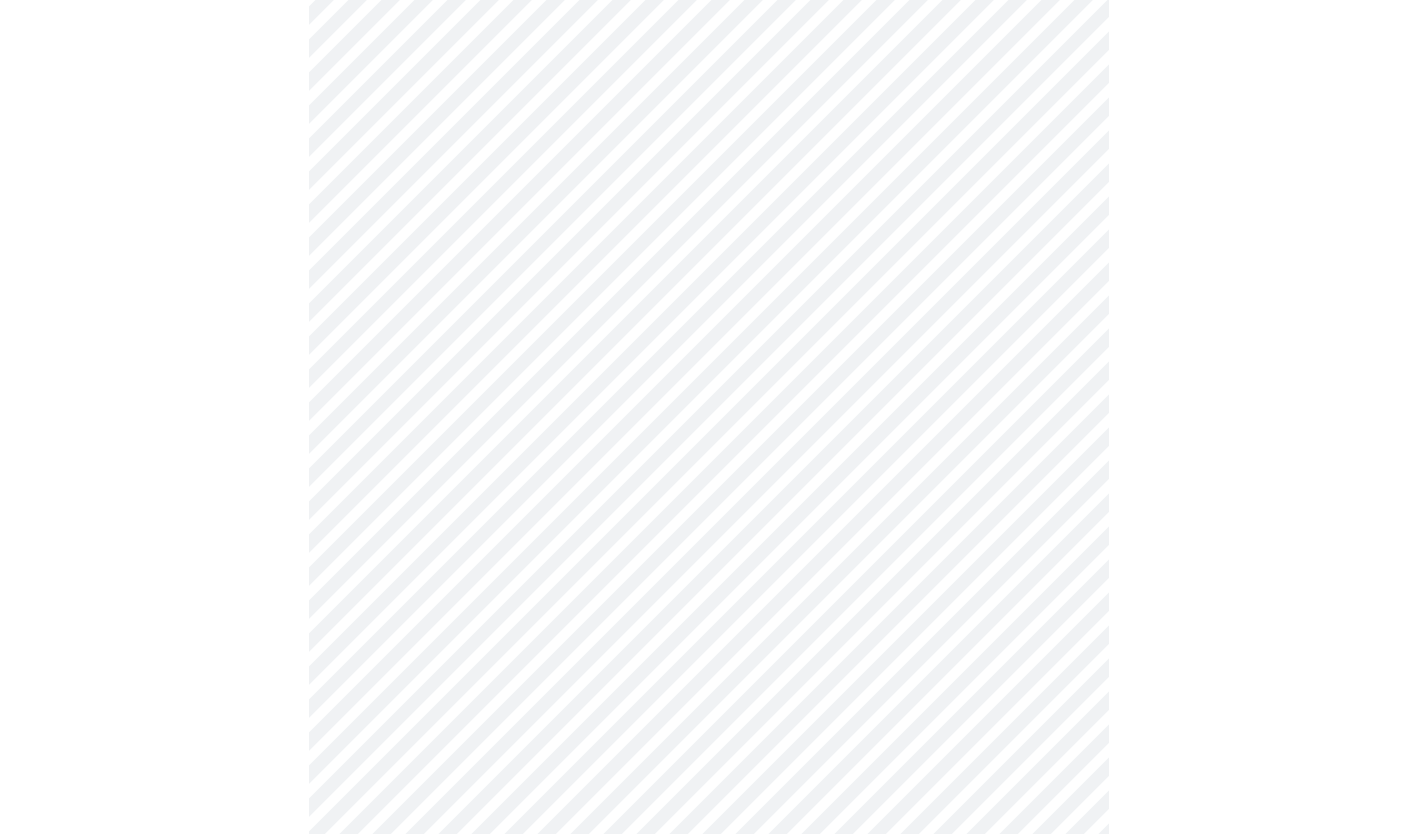 click on "MyMenopauseRx Appointments Messaging Labs Uploads Medications Community Refer a Friend Hi [FIRST]   Intake Questions for Thu, Aug 7th 2025 @ 7:40am-8:00am 10  /  13 Settings Billing Invoices Log out" at bounding box center (708, -288) 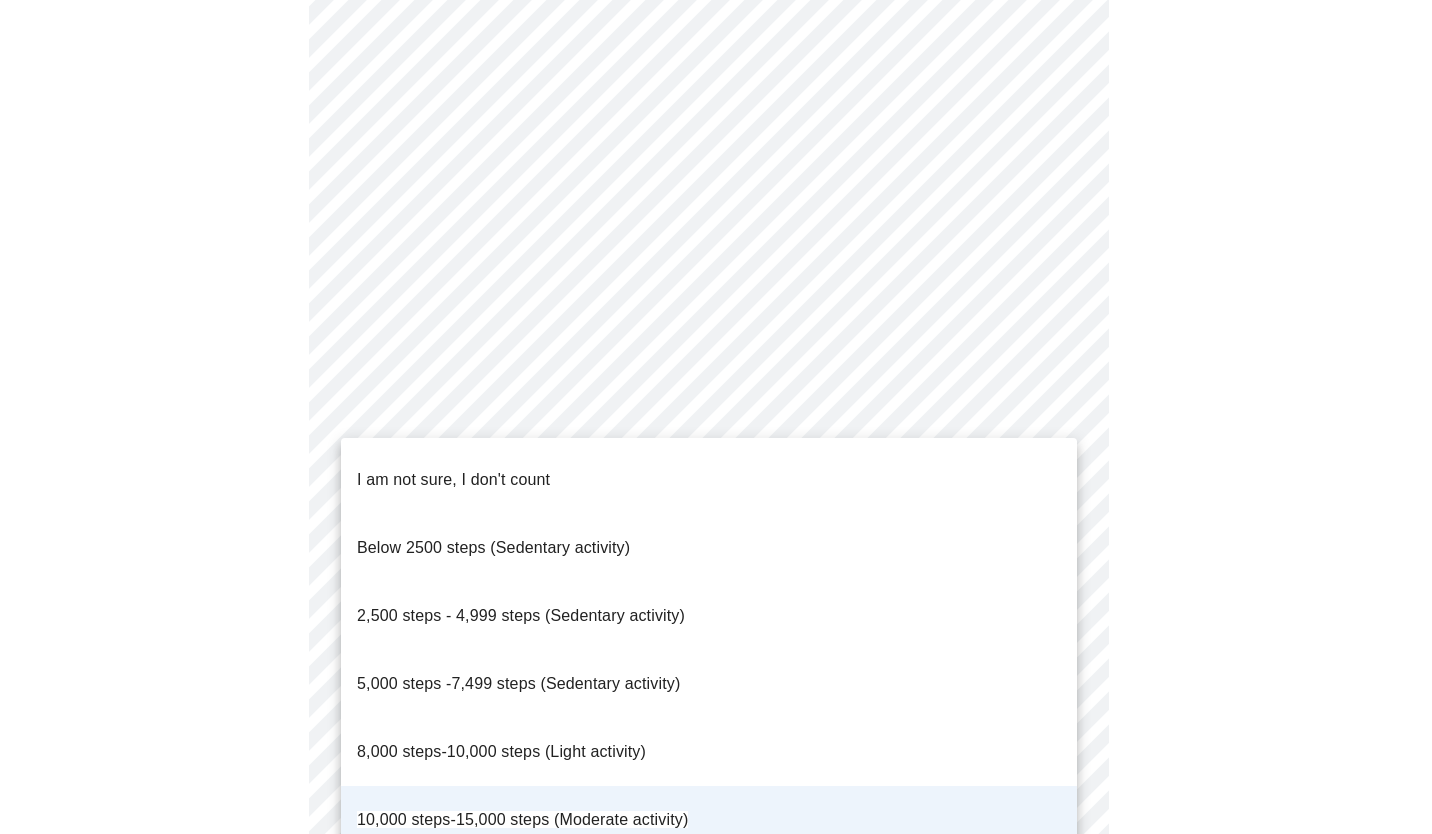 click on "15,000 steps-20,000 steps per day (Heavy Activity)" at bounding box center [541, 888] 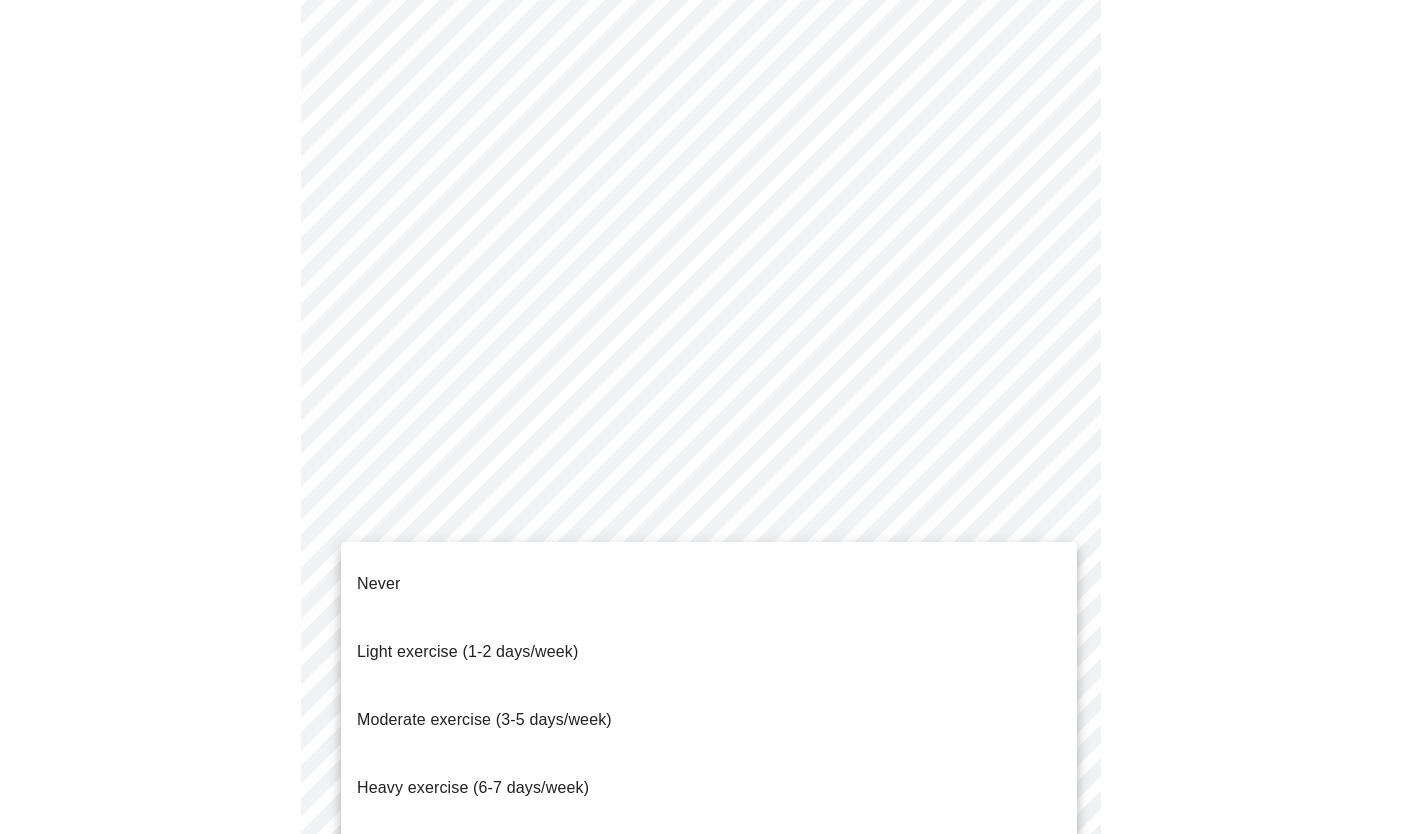 click on "MyMenopauseRx Appointments Messaging Labs Uploads Medications Community Refer a Friend Hi [FIRST]   Intake Questions for Thu, Aug 7th 2025 @ 7:40am-8:00am 10  /  13 Settings Billing Invoices Log out Never
Light exercise (1-2 days/week)
Moderate exercise (3-5 days/week)
Heavy exercise (6-7 days/week)
Athlete (2x/day)" at bounding box center [708, -288] 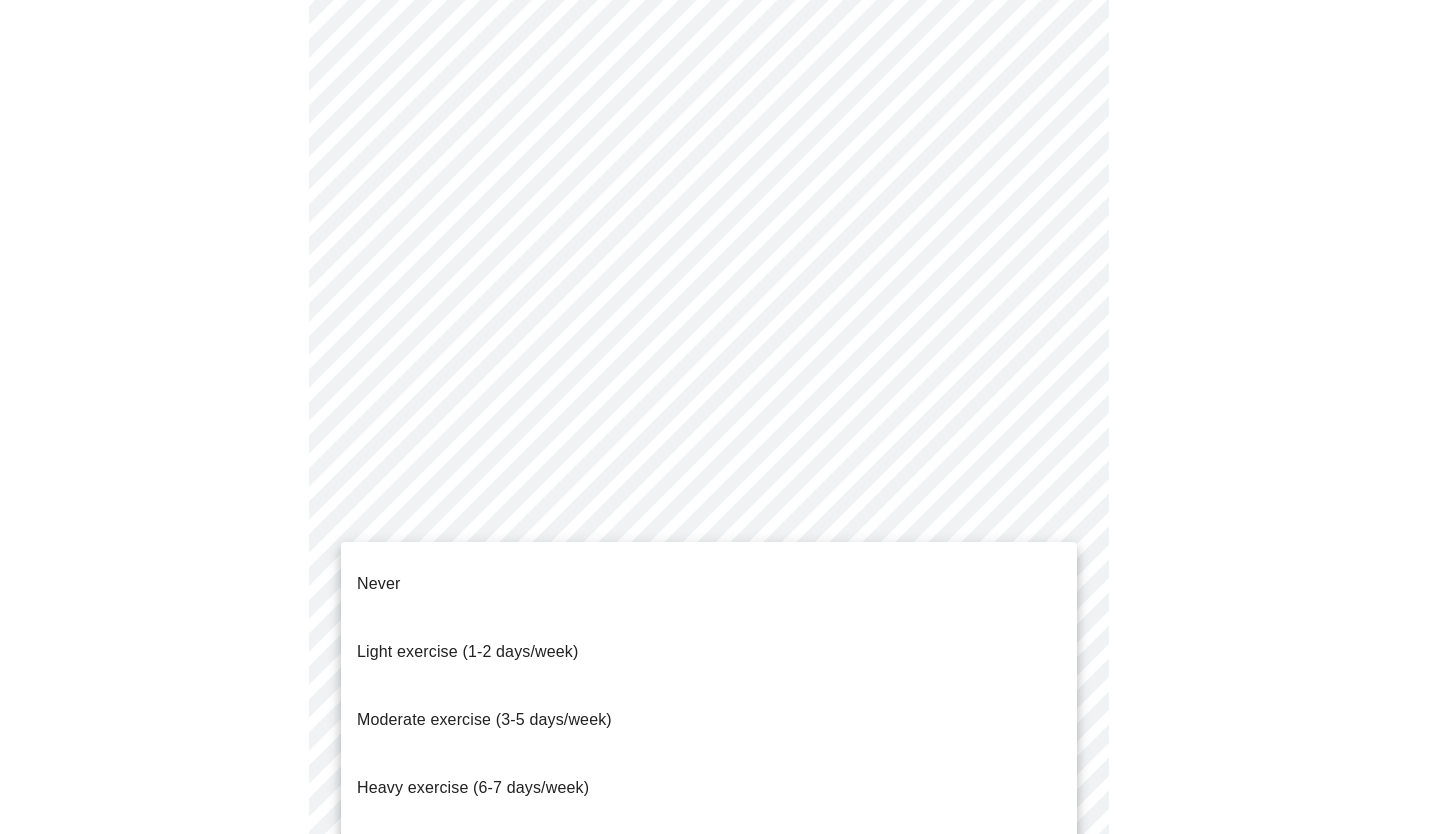 click on "Moderate exercise (3-5 days/week)" at bounding box center [484, 719] 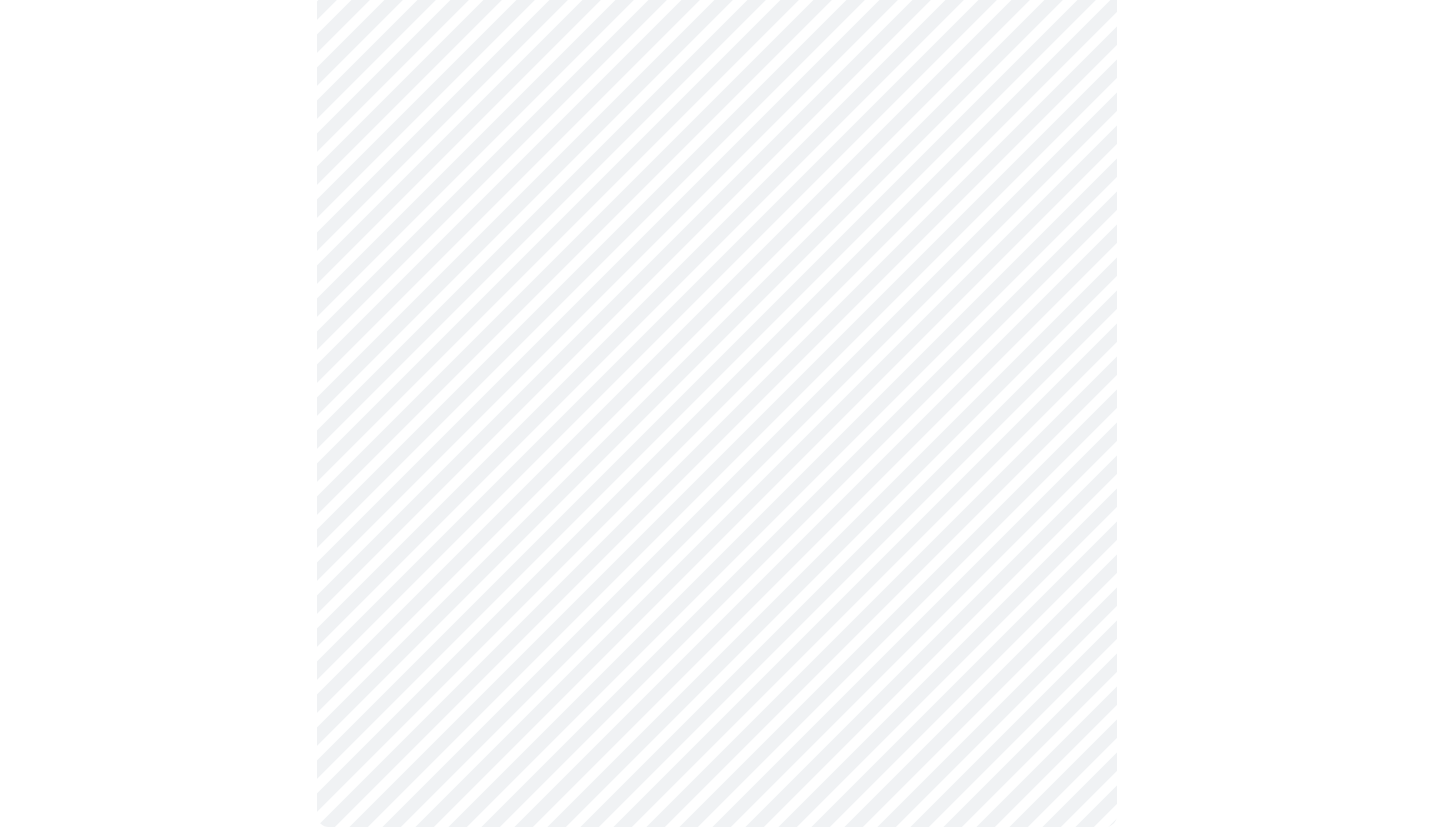 scroll, scrollTop: 1762, scrollLeft: 0, axis: vertical 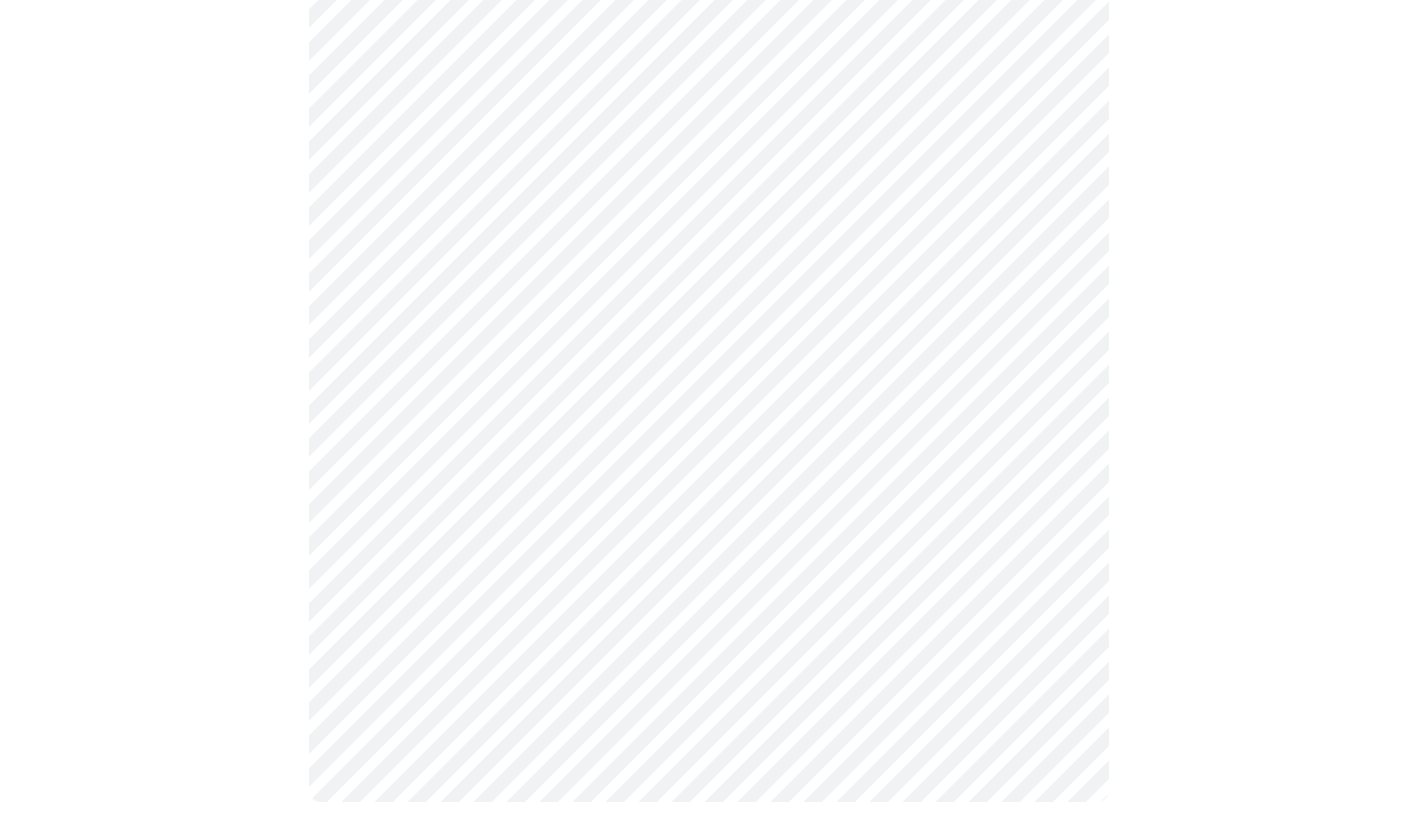 click on "MyMenopauseRx Appointments Messaging Labs Uploads Medications Community Refer a Friend Hi [FIRST]   Intake Questions for Thu, Aug 7th 2025 @ 7:40am-8:00am 10  /  13 Settings Billing Invoices Log out" at bounding box center (708, -456) 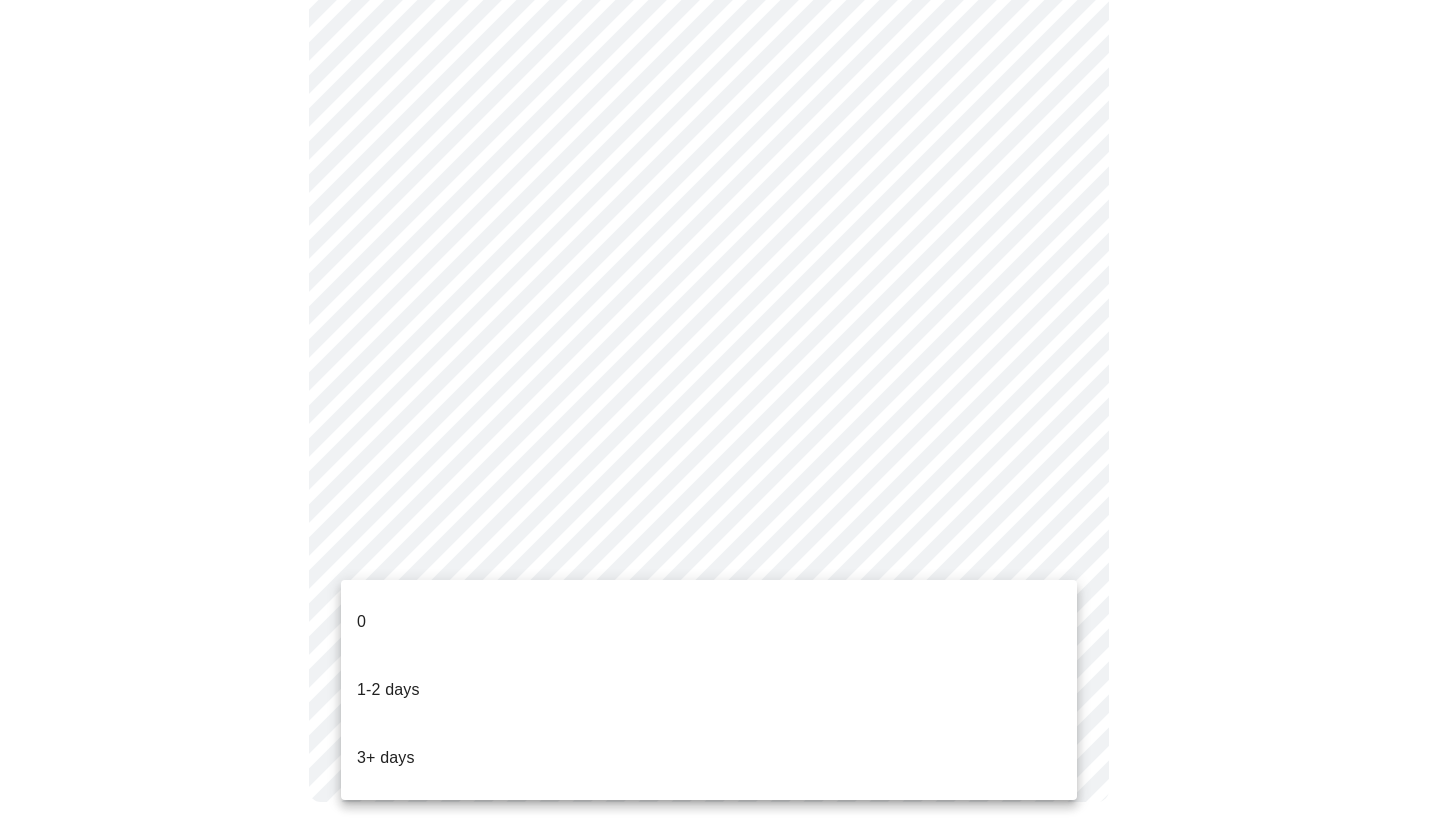 click on "3+ days" at bounding box center [709, 758] 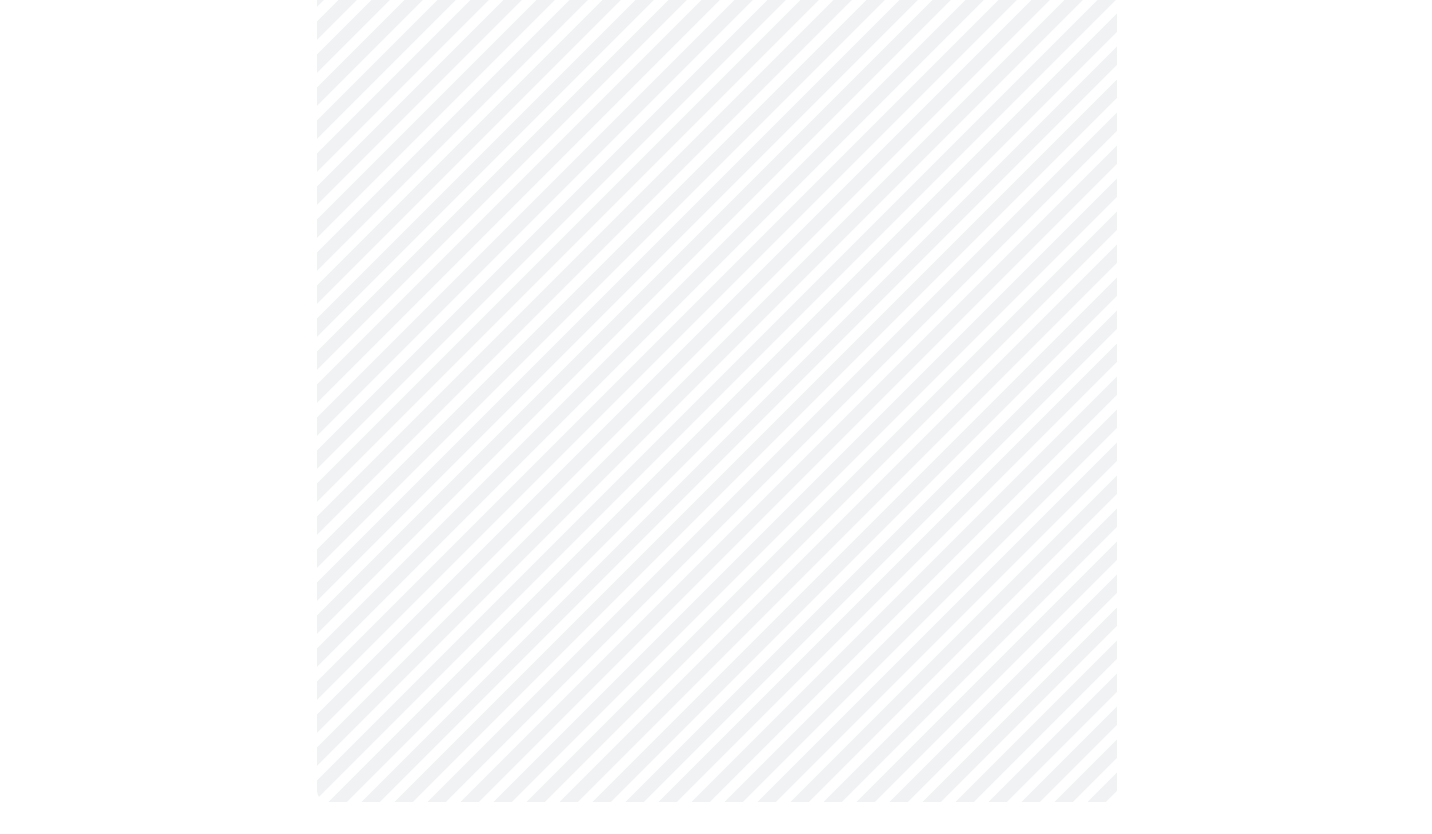scroll, scrollTop: 0, scrollLeft: 0, axis: both 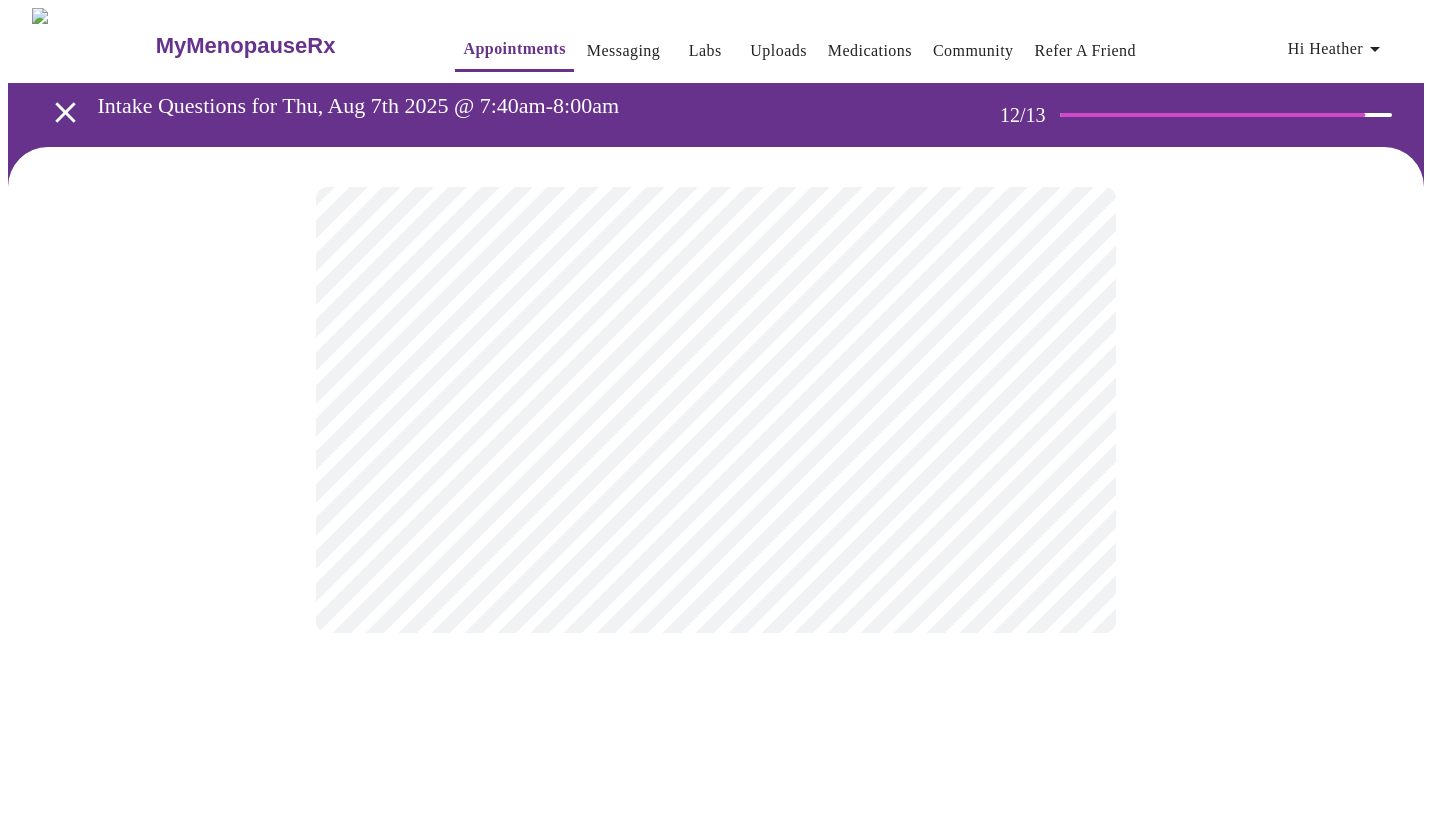 click on "MyMenopauseRx Appointments Messaging Labs Uploads Medications Community Refer a Friend Hi [FIRST]   Intake Questions for Thu, Aug 7th 2025 @ 7:40am-8:00am 12  /  13 Settings Billing Invoices Log out" at bounding box center [716, 340] 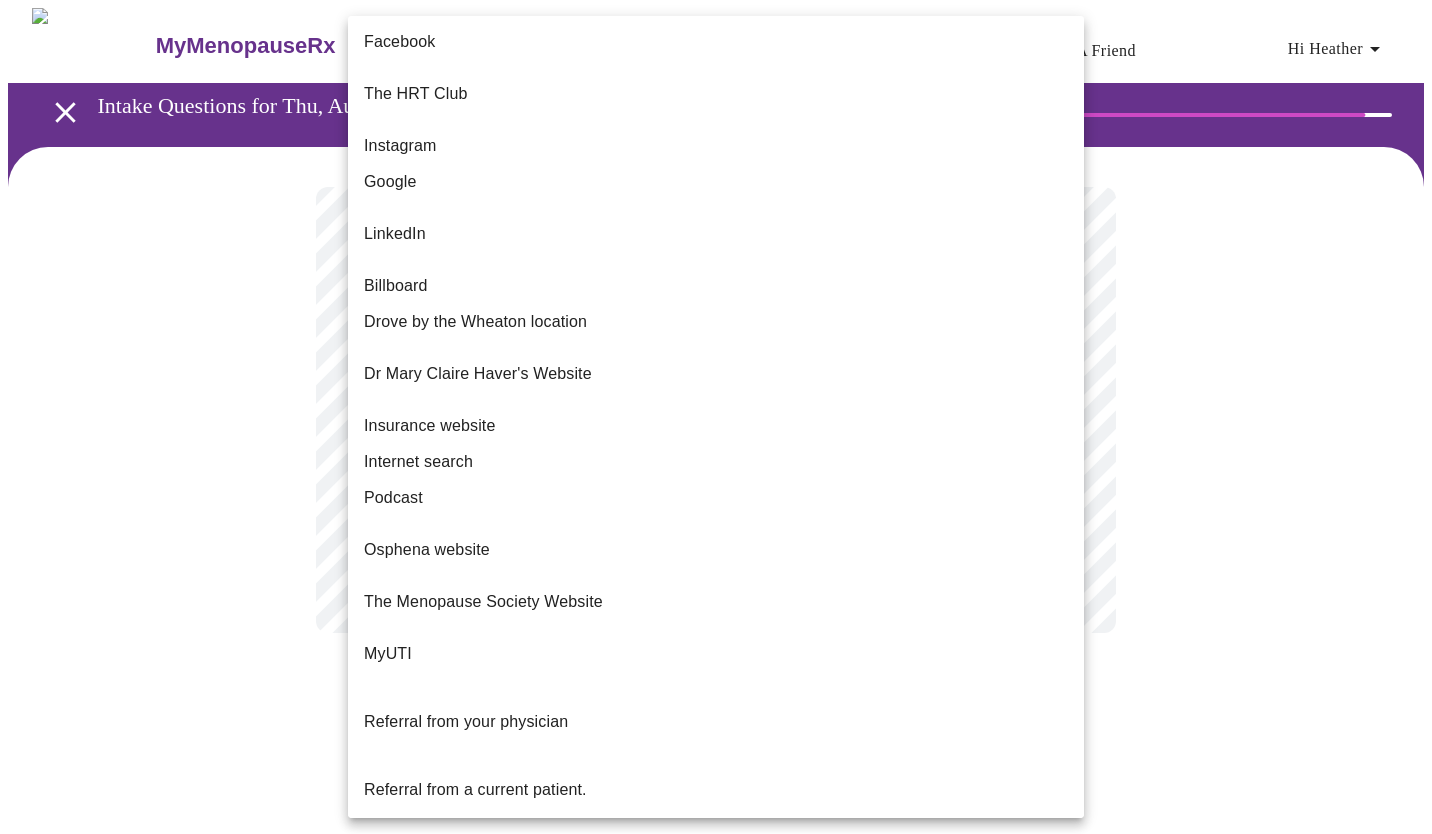 click on "Internet search" at bounding box center (716, 462) 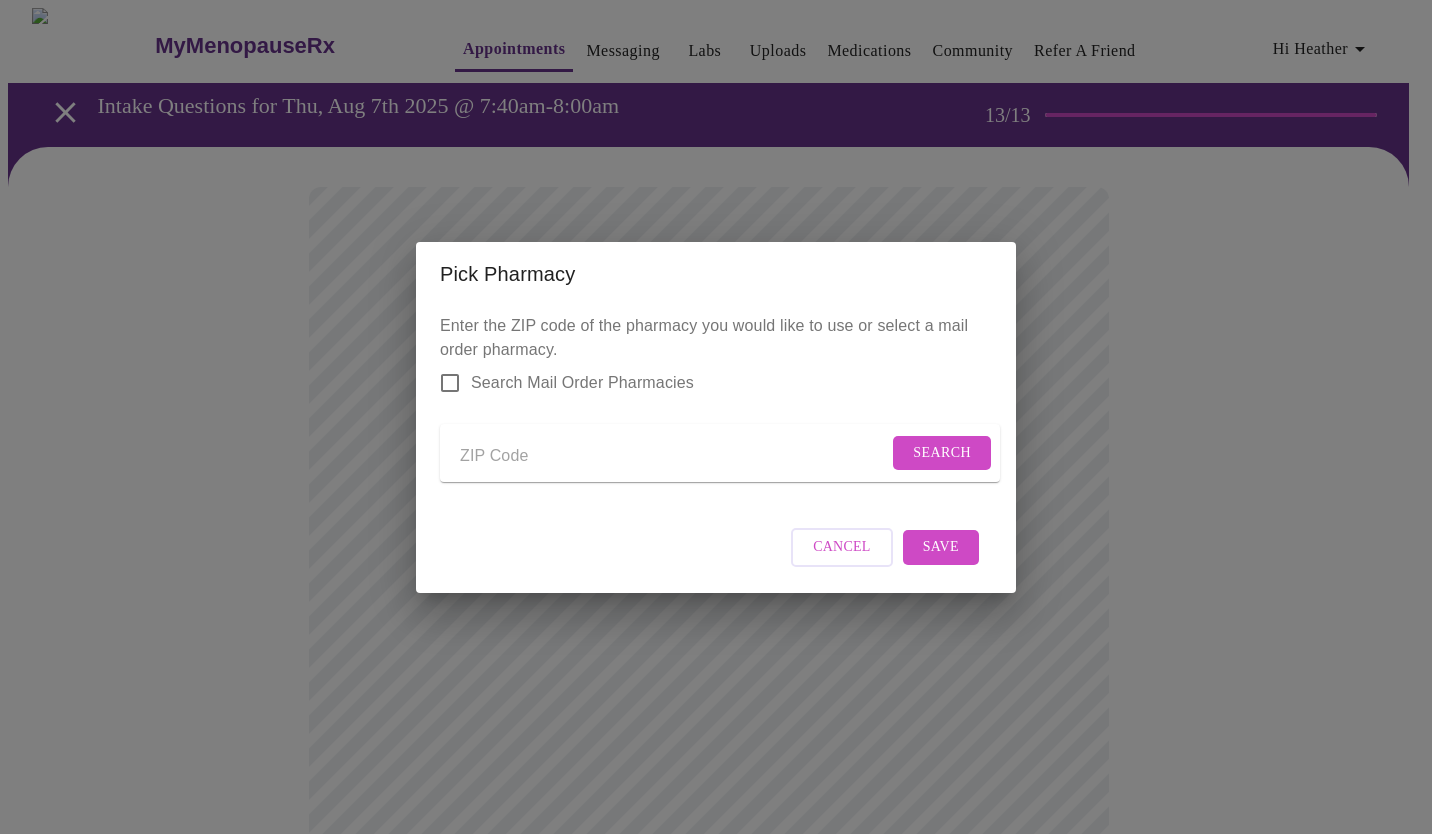 click at bounding box center [674, 457] 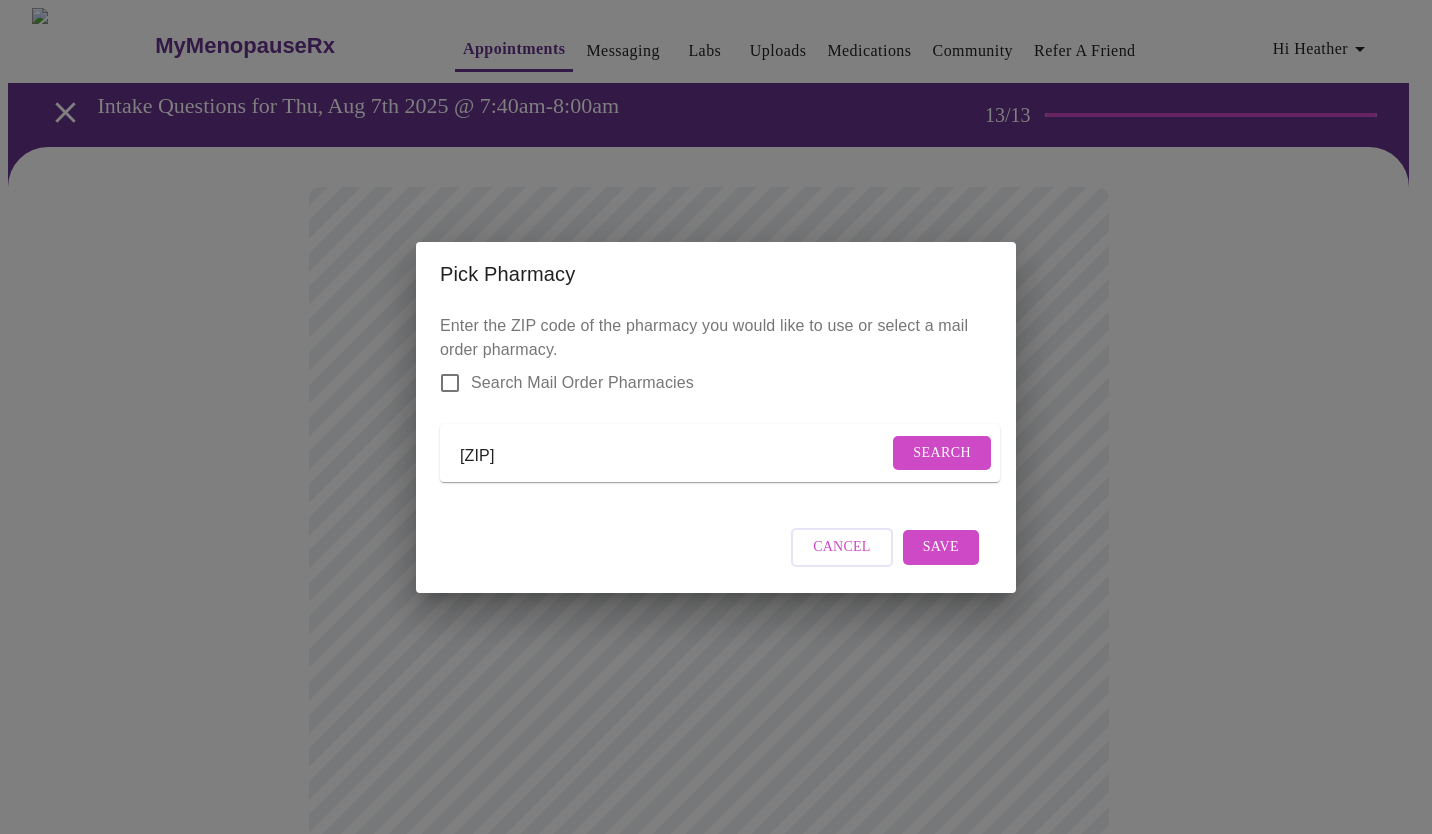 click on "Search" at bounding box center (942, 453) 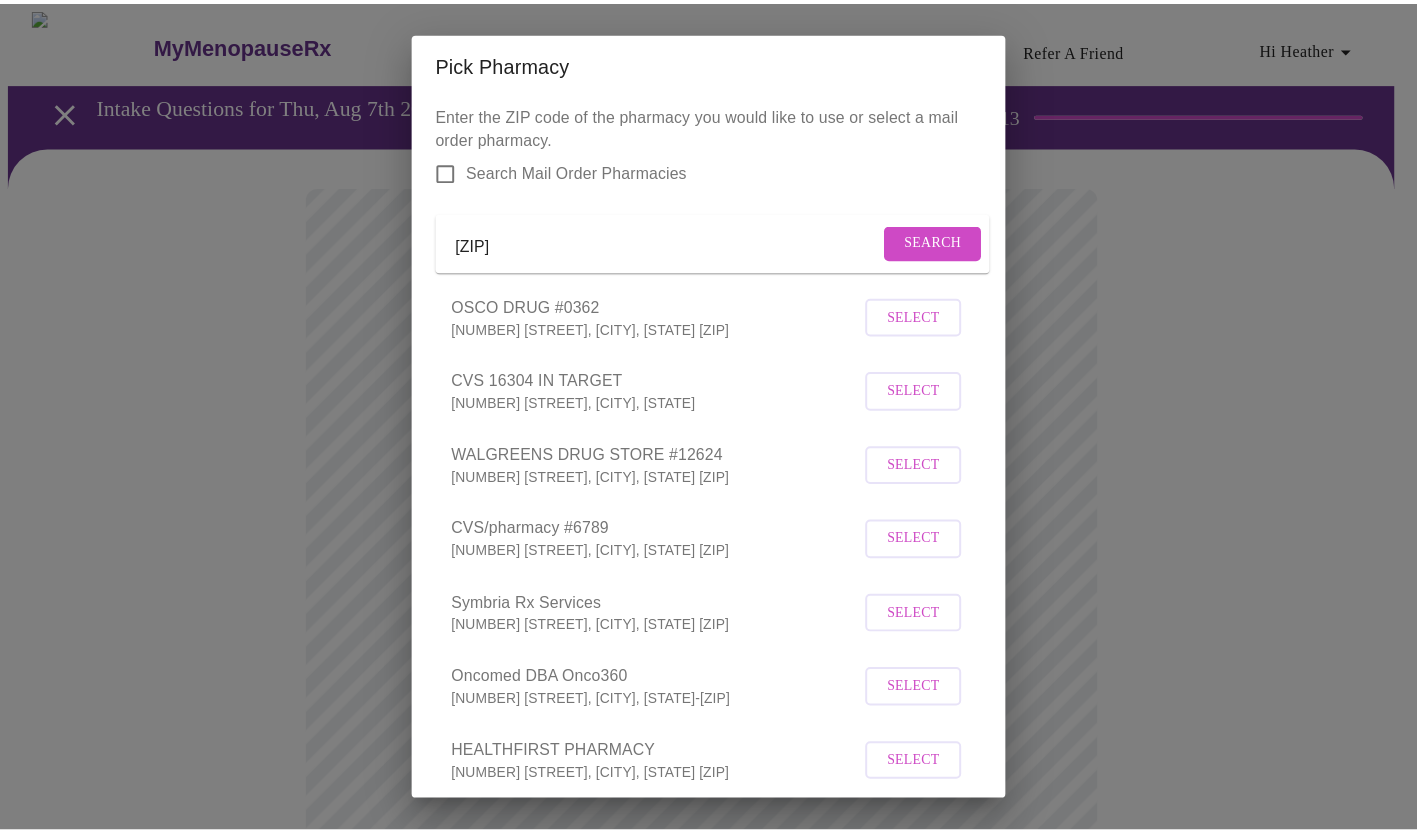 scroll, scrollTop: 0, scrollLeft: 0, axis: both 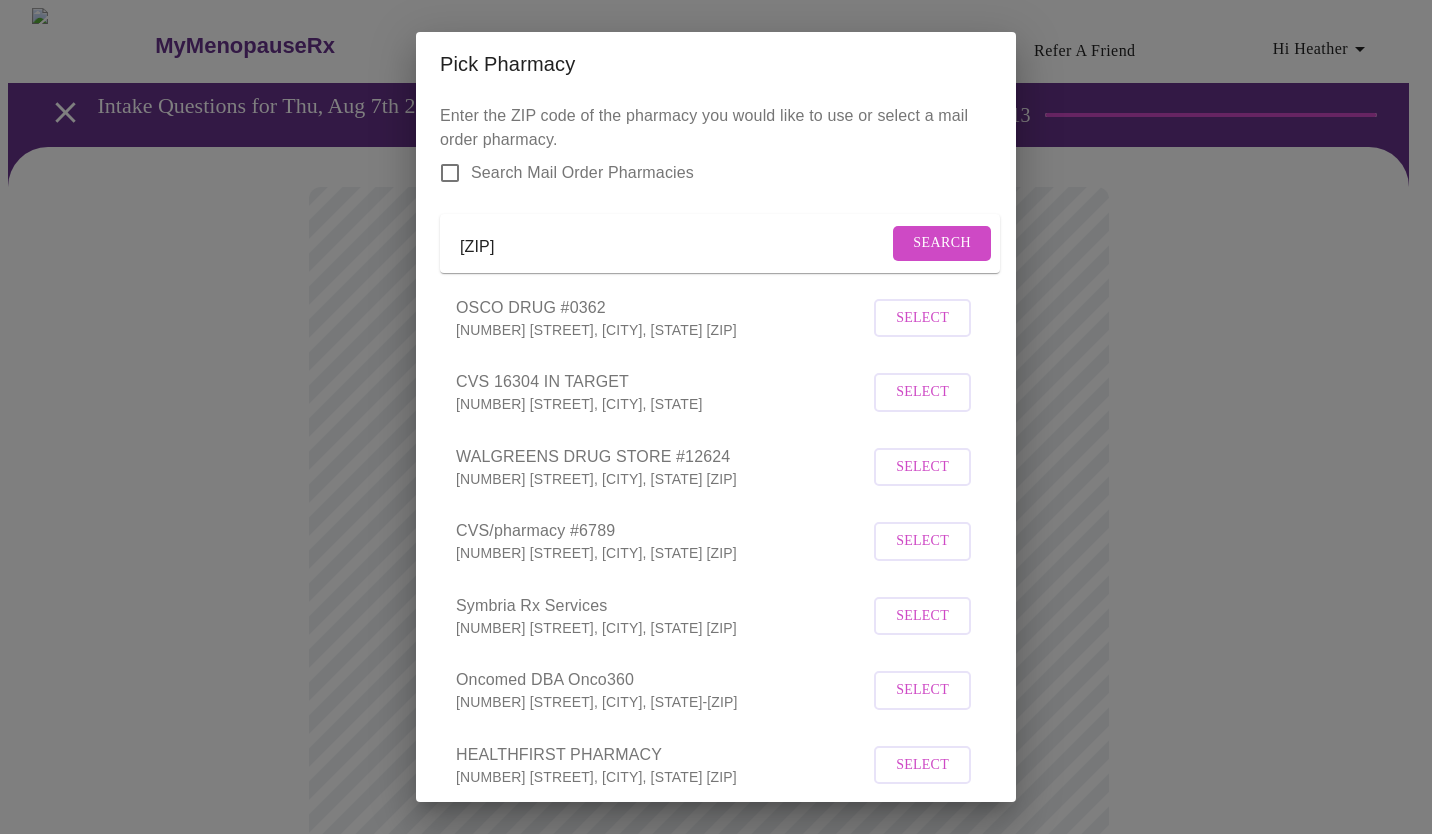 click on "[ZIP]" at bounding box center [674, 247] 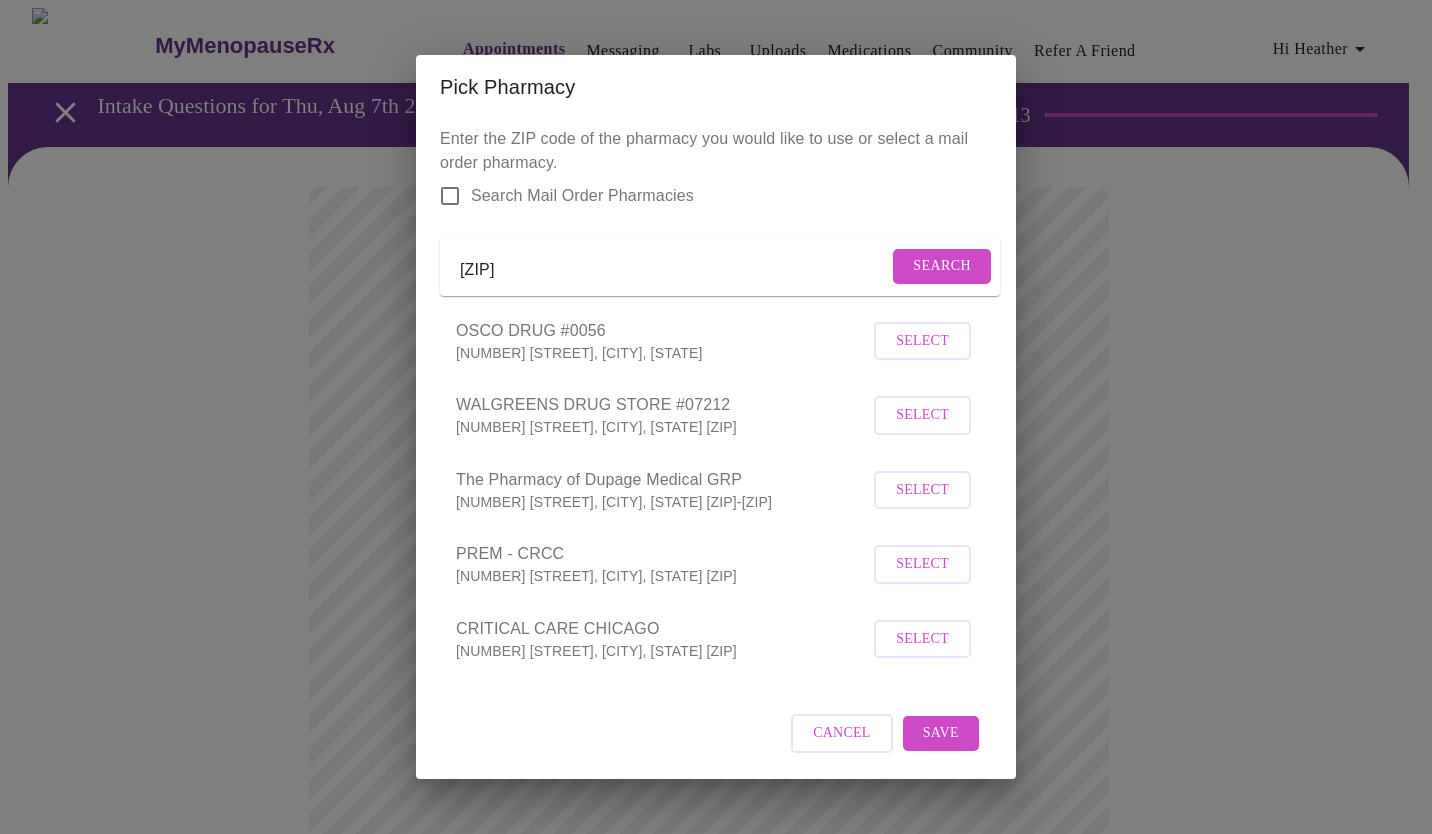 click on "Select" at bounding box center [922, 341] 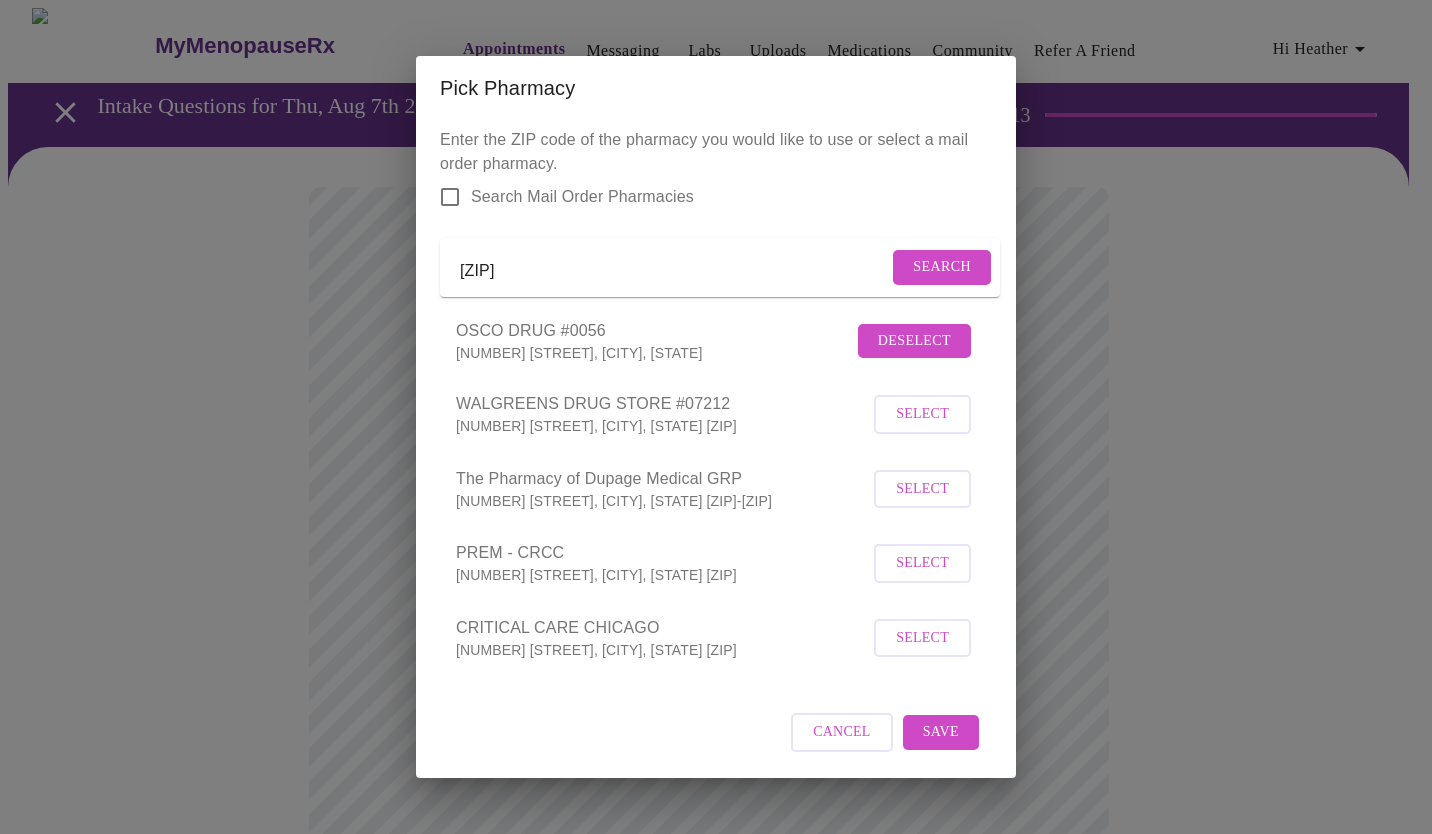 click on "Save" at bounding box center (941, 732) 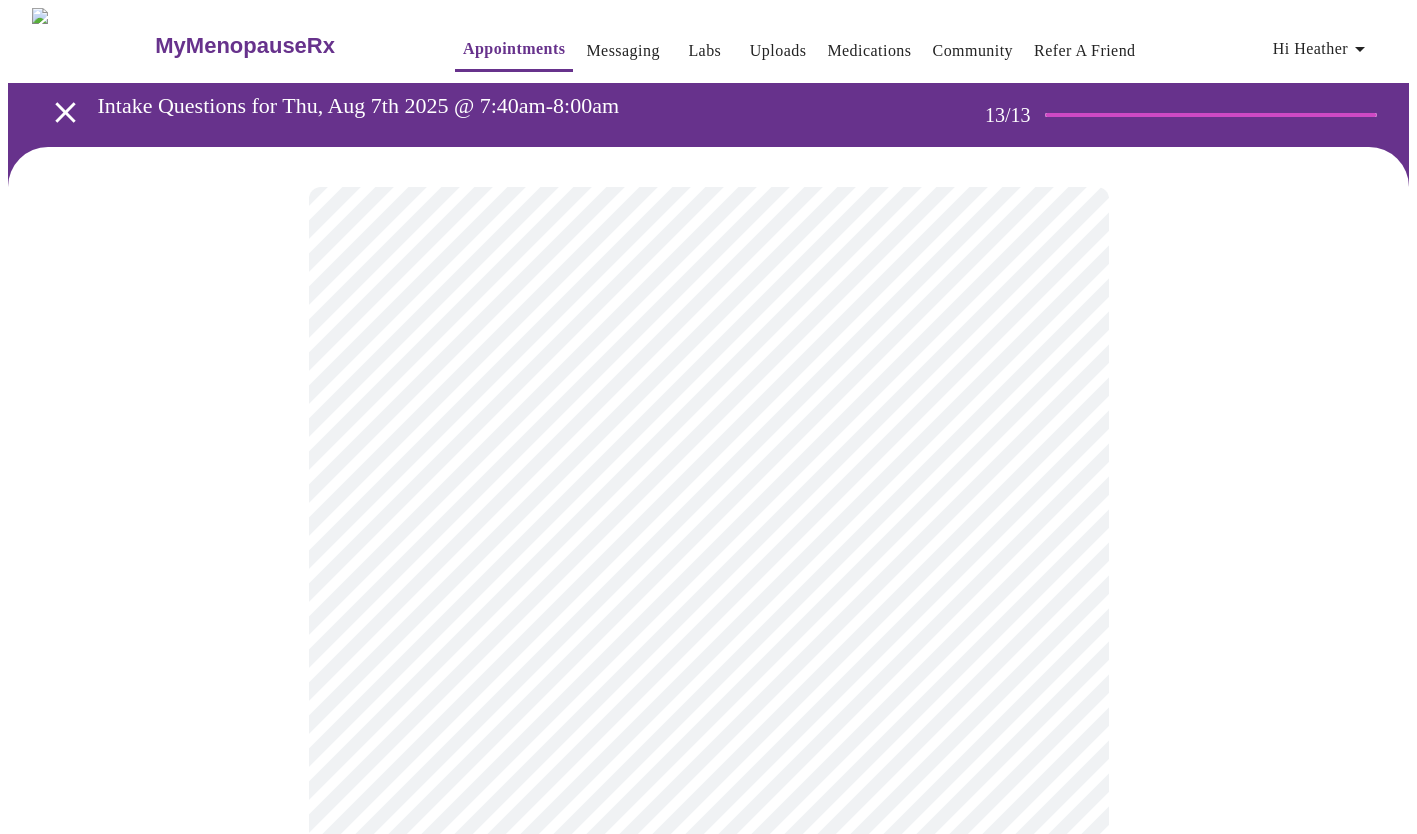 scroll, scrollTop: 300, scrollLeft: 0, axis: vertical 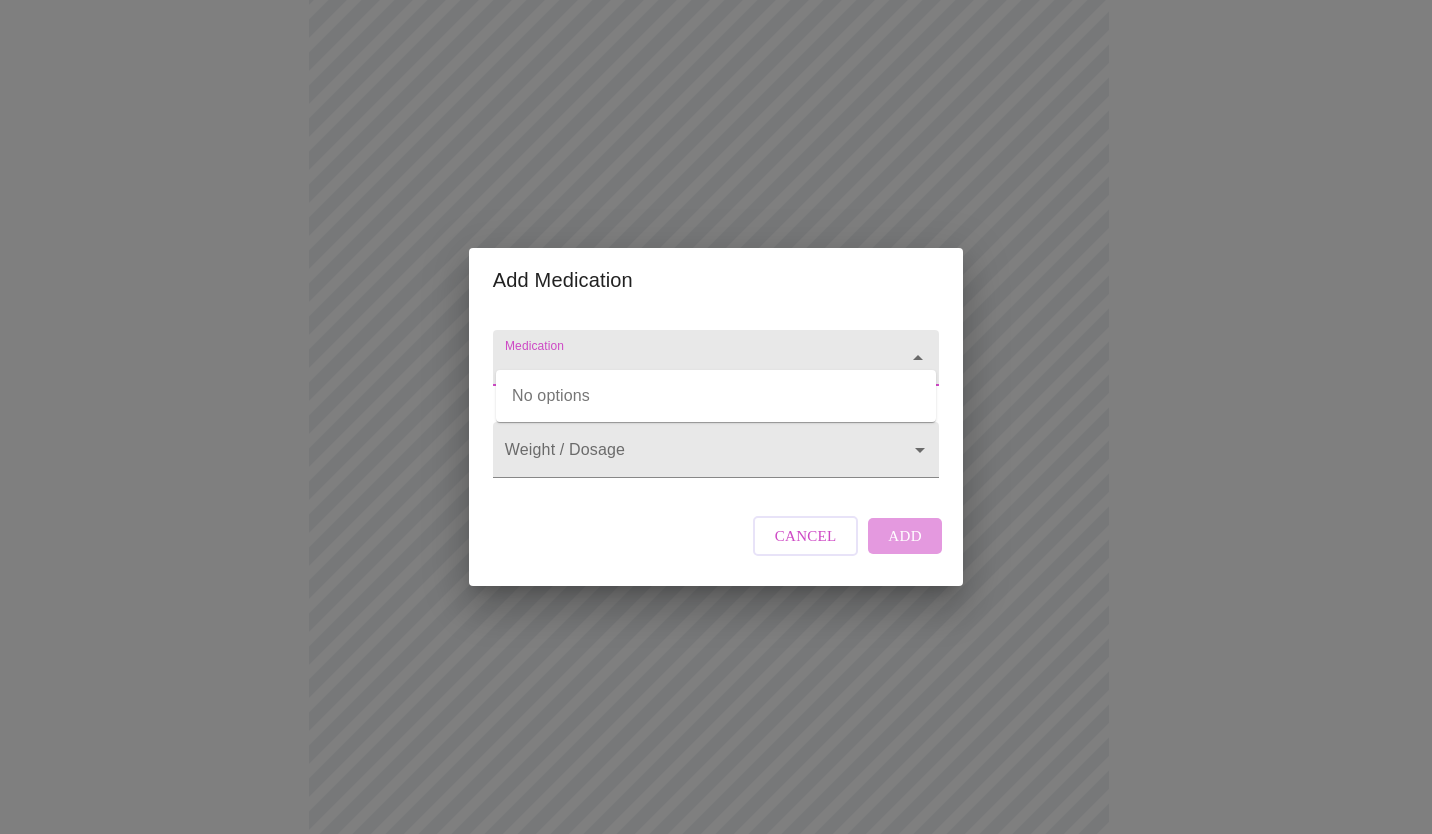click on "Medication" at bounding box center (687, 367) 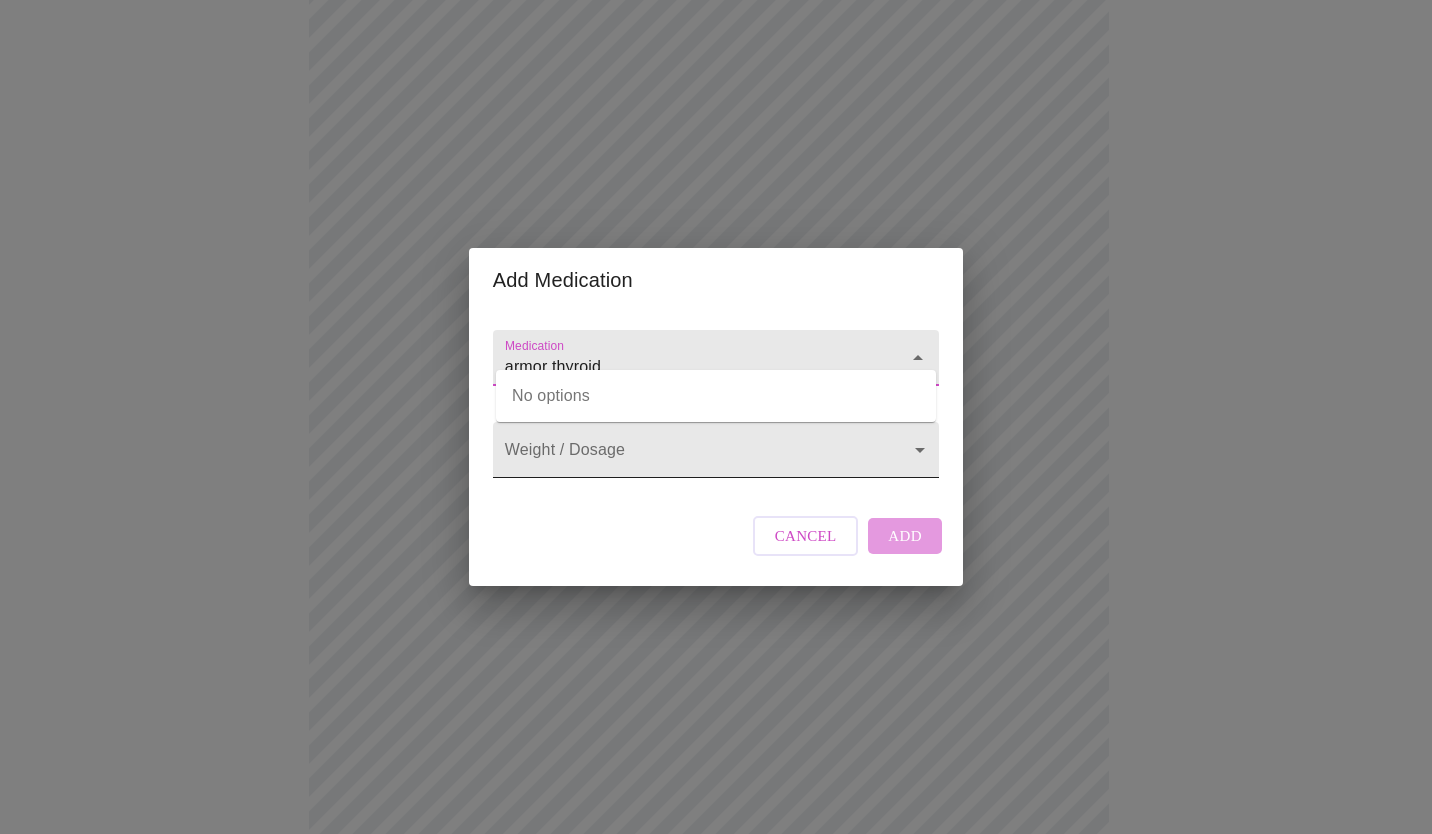 type on "armor thyroid" 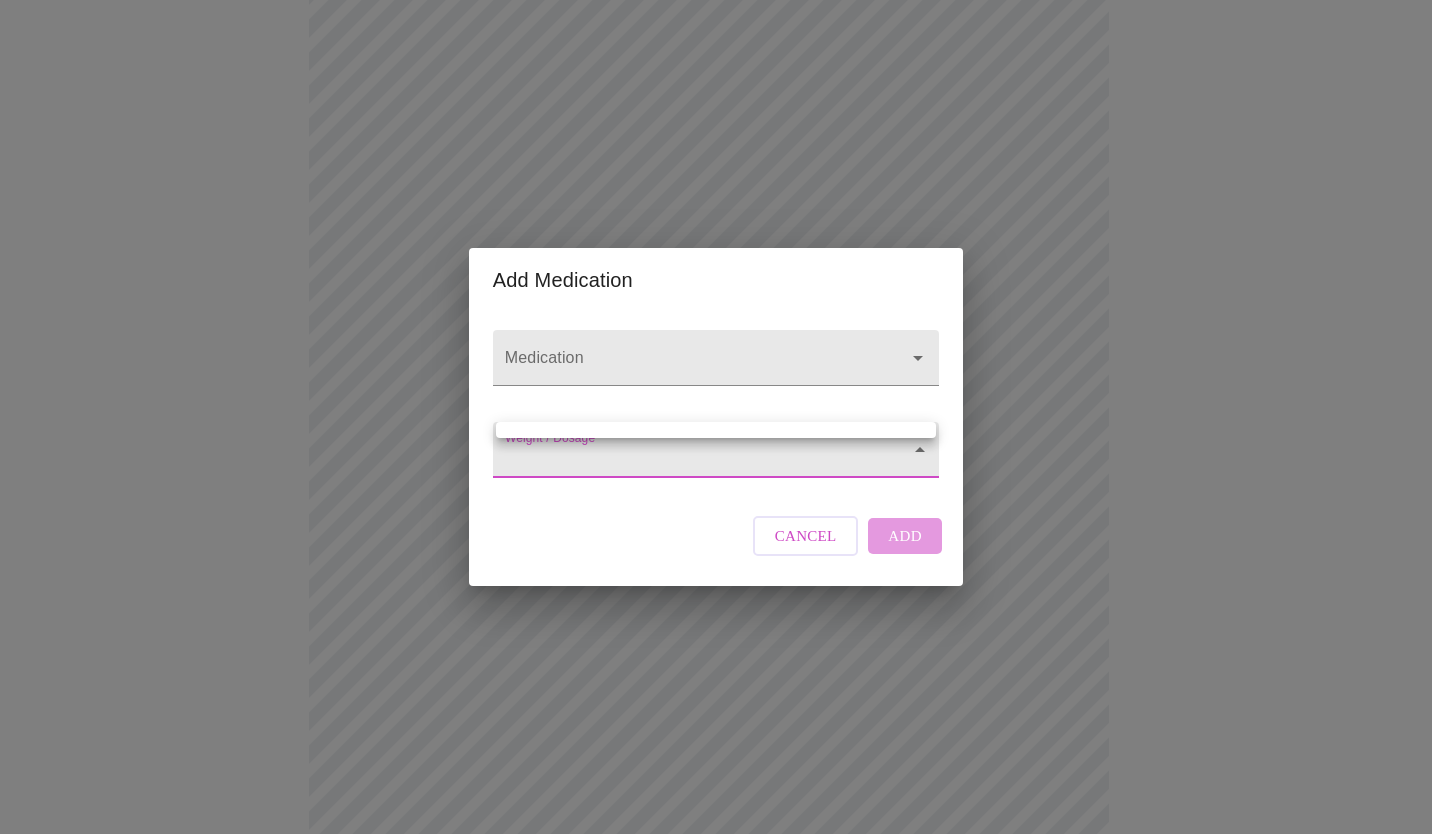 click on "MyMenopauseRx Appointments Messaging Labs Uploads Medications Community Refer a Friend Hi [FIRST]   Intake Questions for Thu, Aug 7th 2025 @ 7:40am-8:00am 13  /  13 Settings Billing Invoices Log out Add Medication Medication Weight / Dosage ​ Cancel Add" at bounding box center (716, 460) 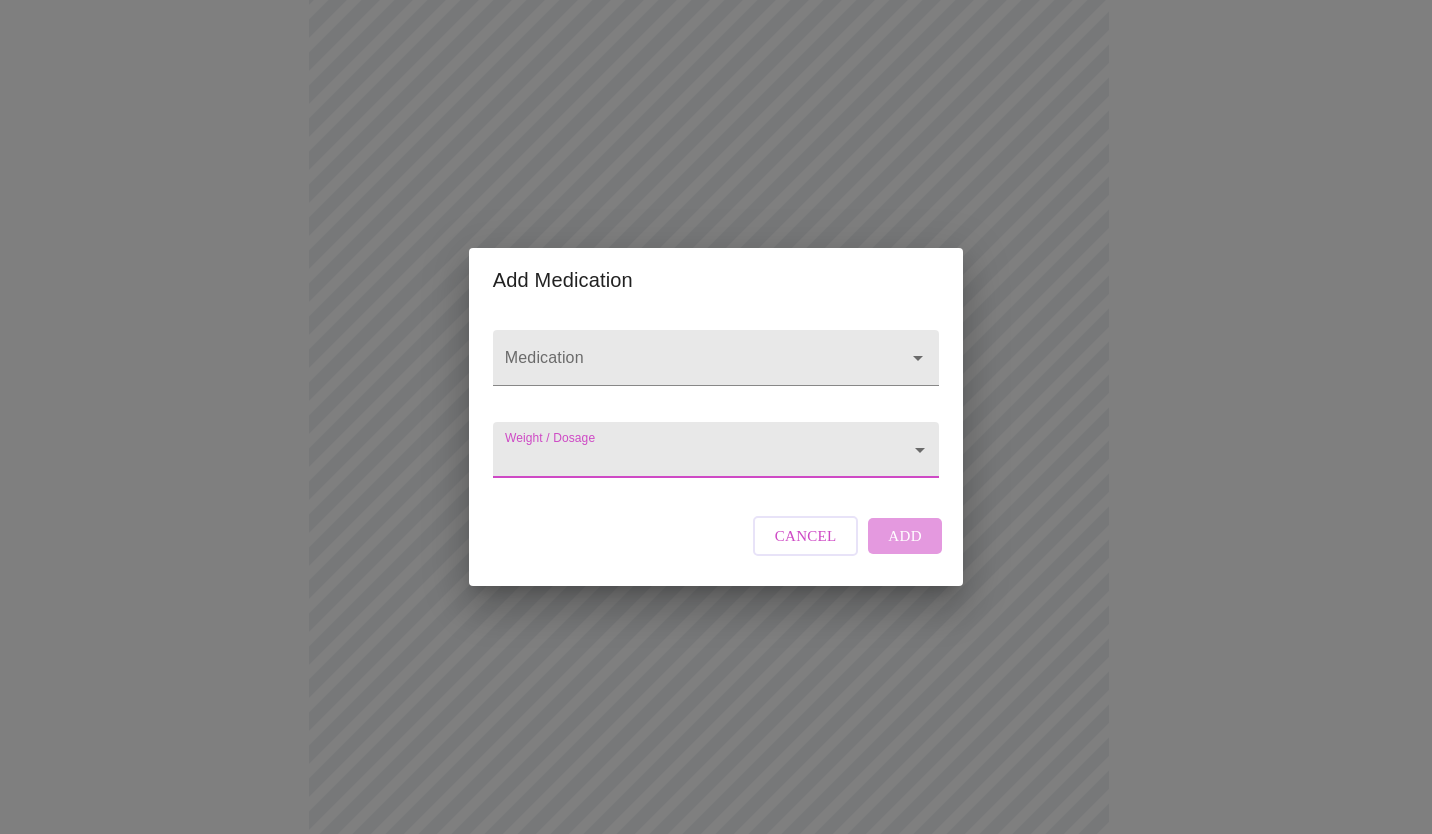 click on "MyMenopauseRx Appointments Messaging Labs Uploads Medications Community Refer a Friend Hi [FIRST]   Intake Questions for Thu, Aug 7th 2025 @ 7:40am-8:00am 13  /  13 Settings Billing Invoices Log out Add Medication Medication Weight / Dosage ​ Cancel Add" at bounding box center [716, 460] 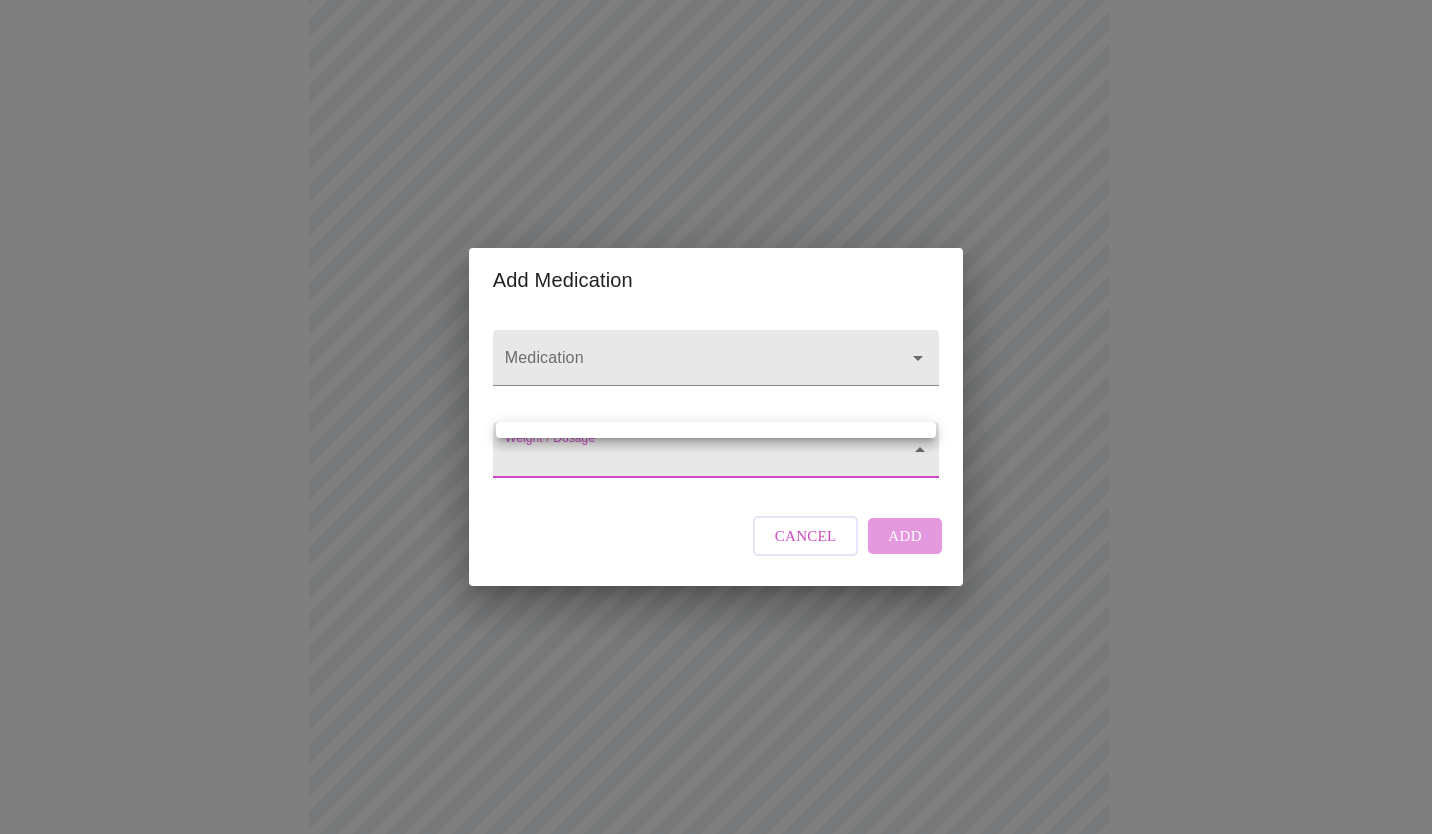 click at bounding box center (716, 417) 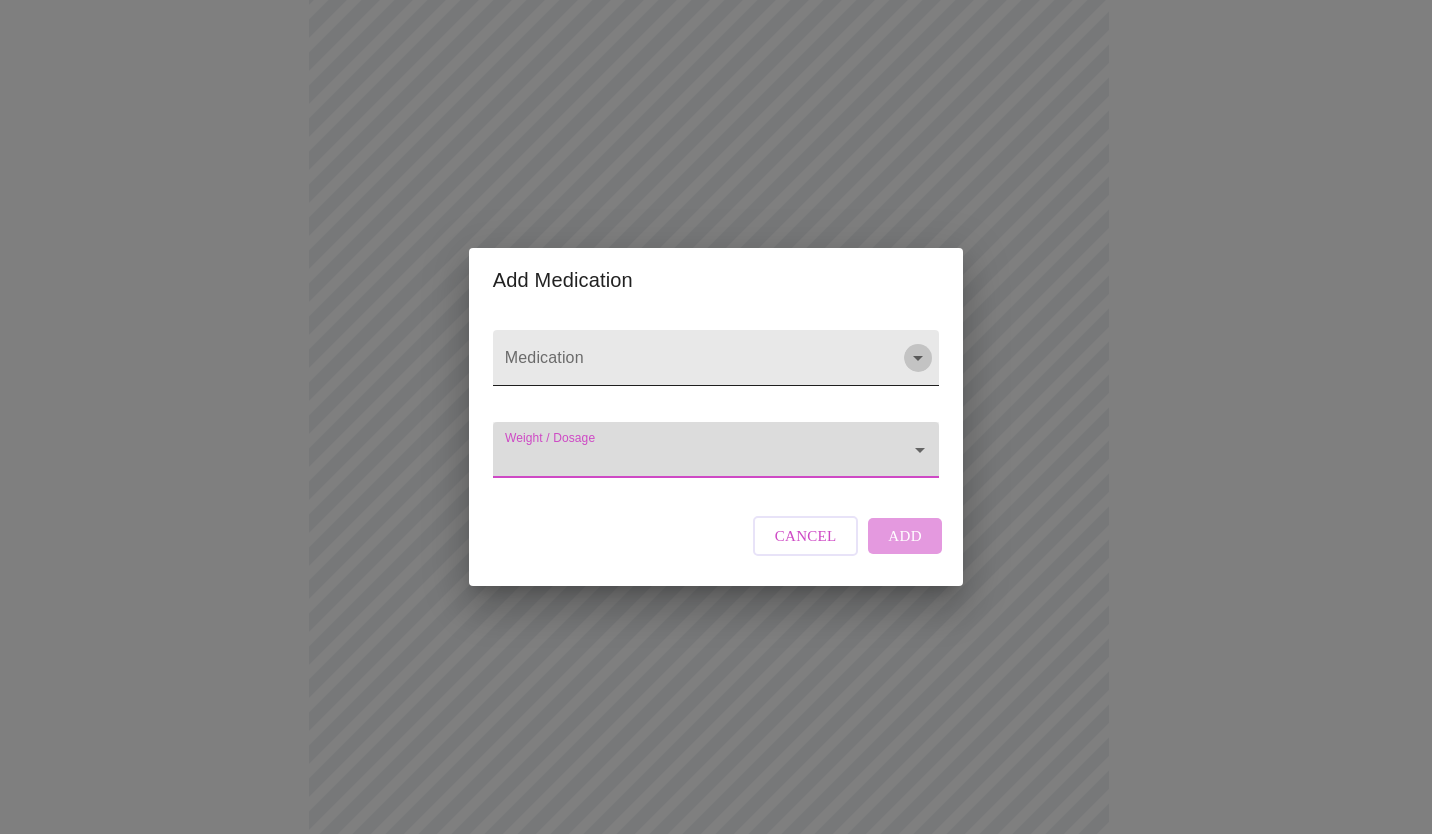 click 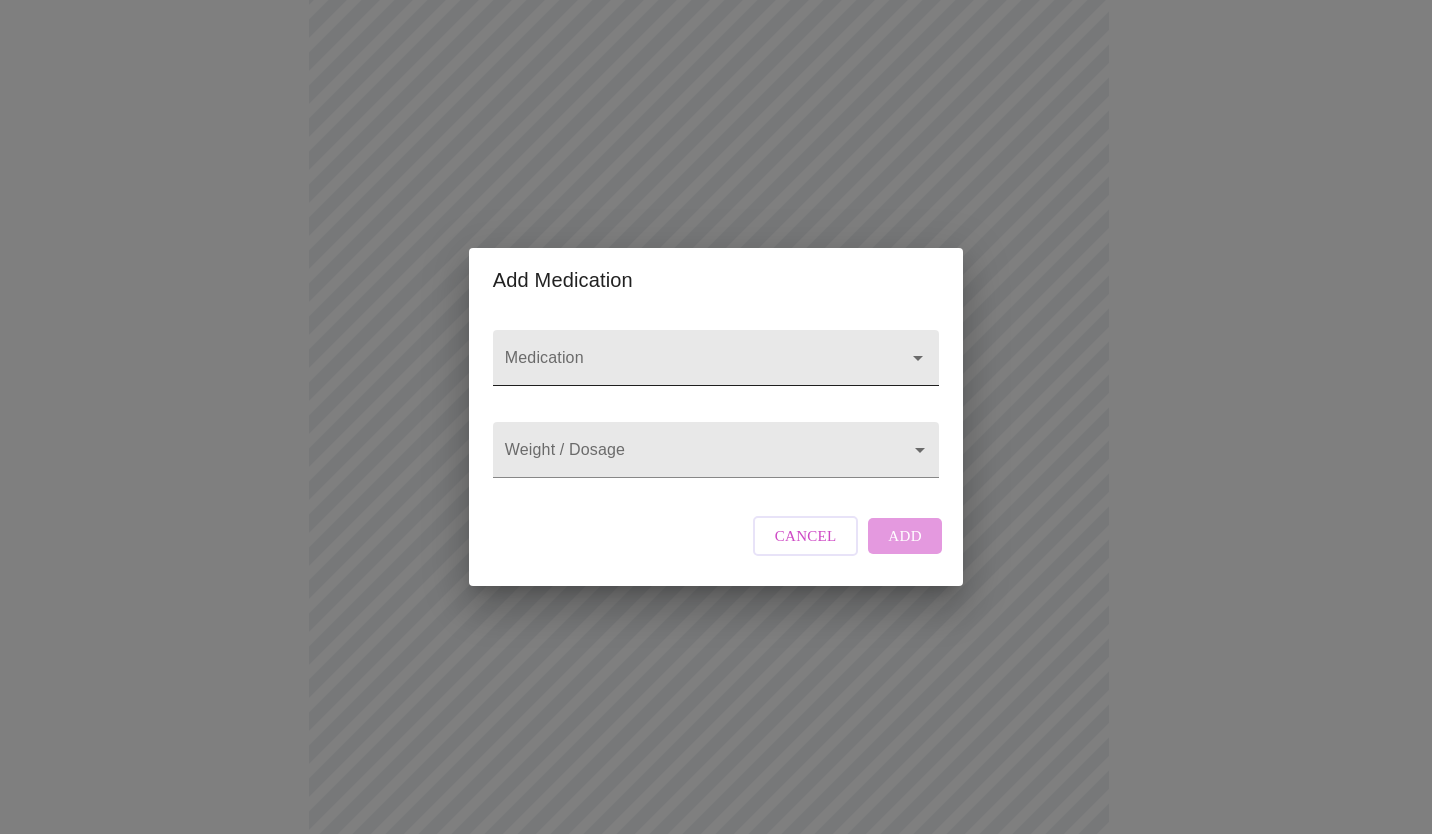 click on "Medication" at bounding box center (687, 367) 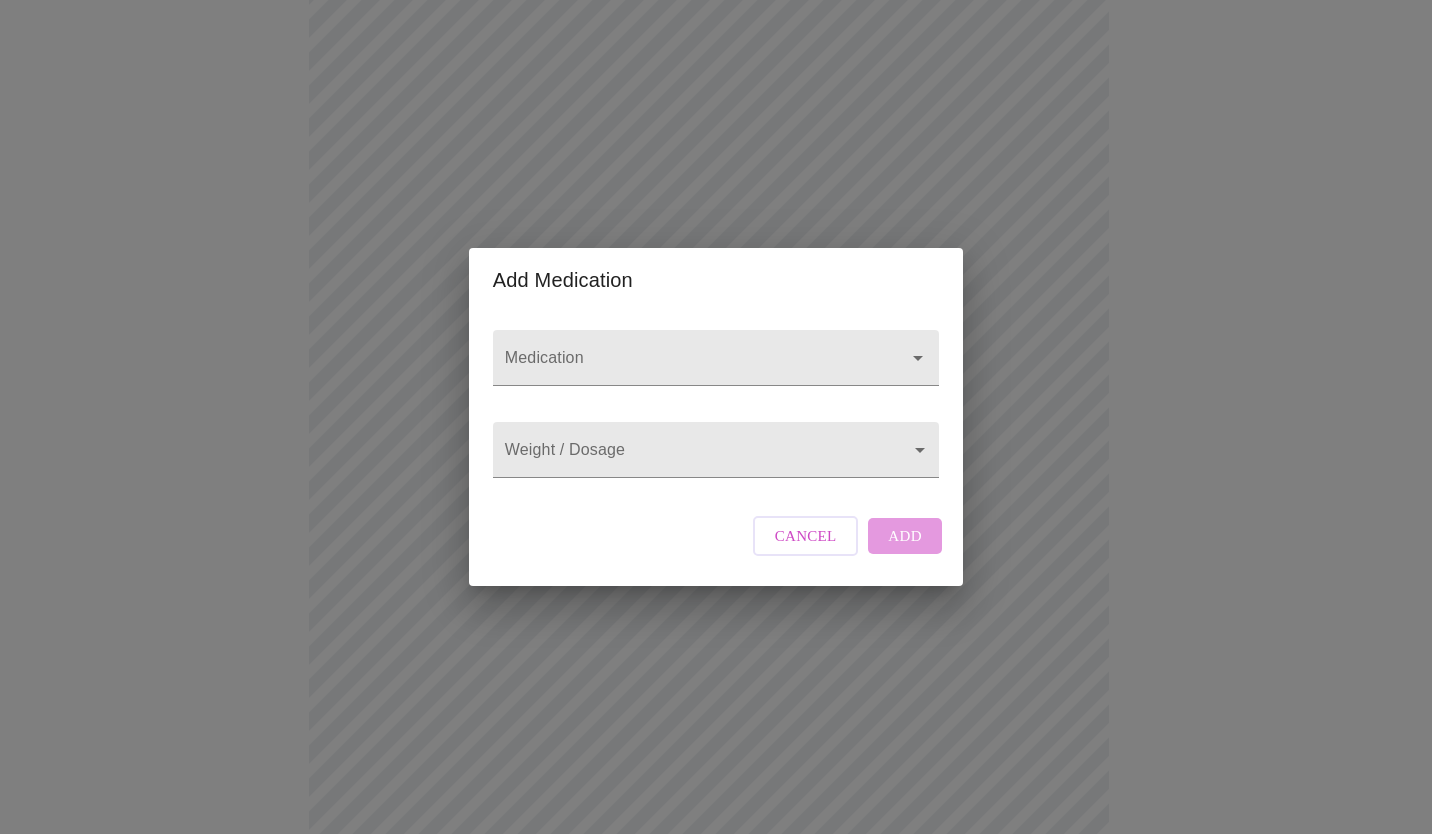 click on "Cancel Add" at bounding box center [847, 536] 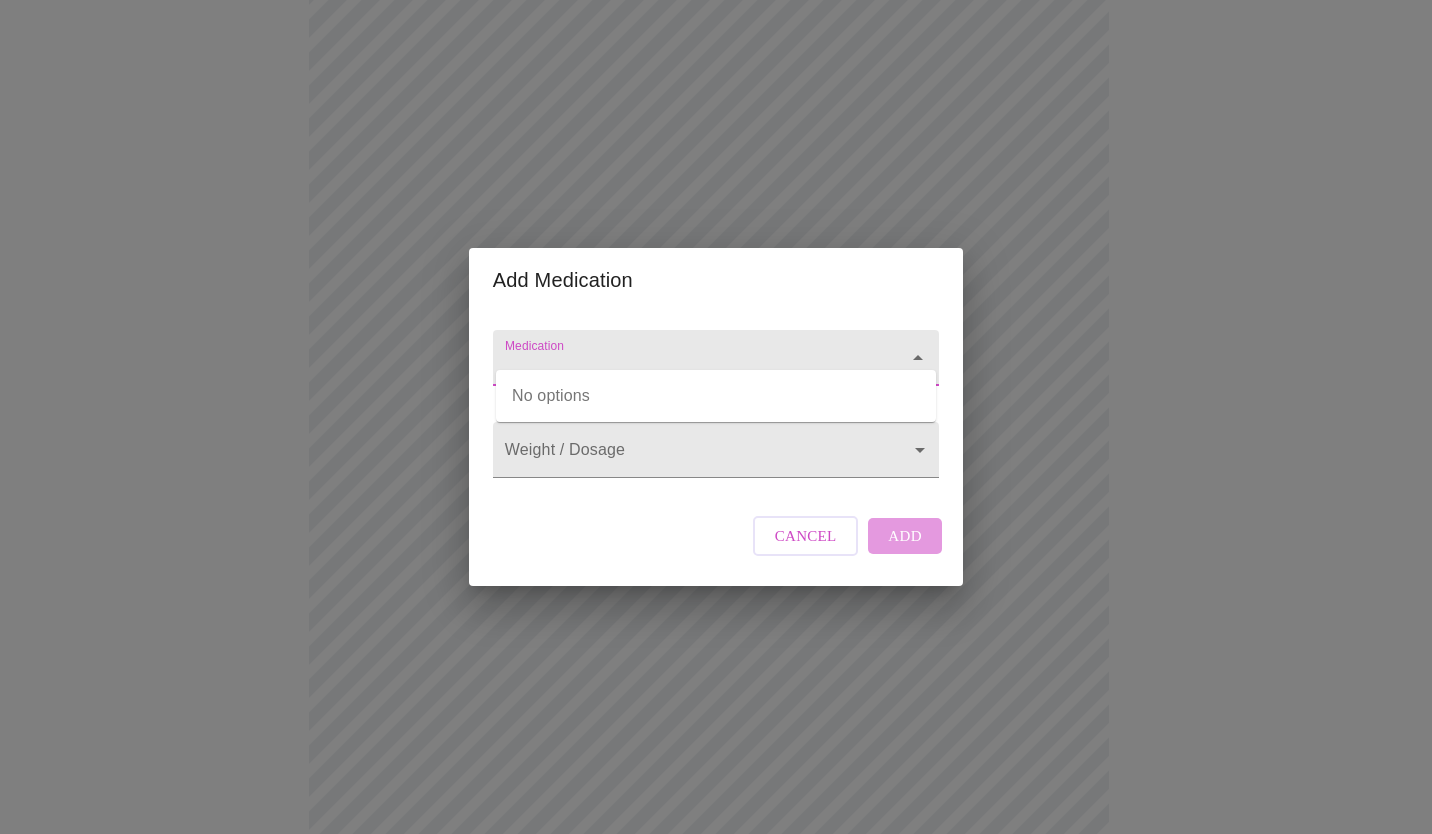 click on "Medication" at bounding box center [687, 367] 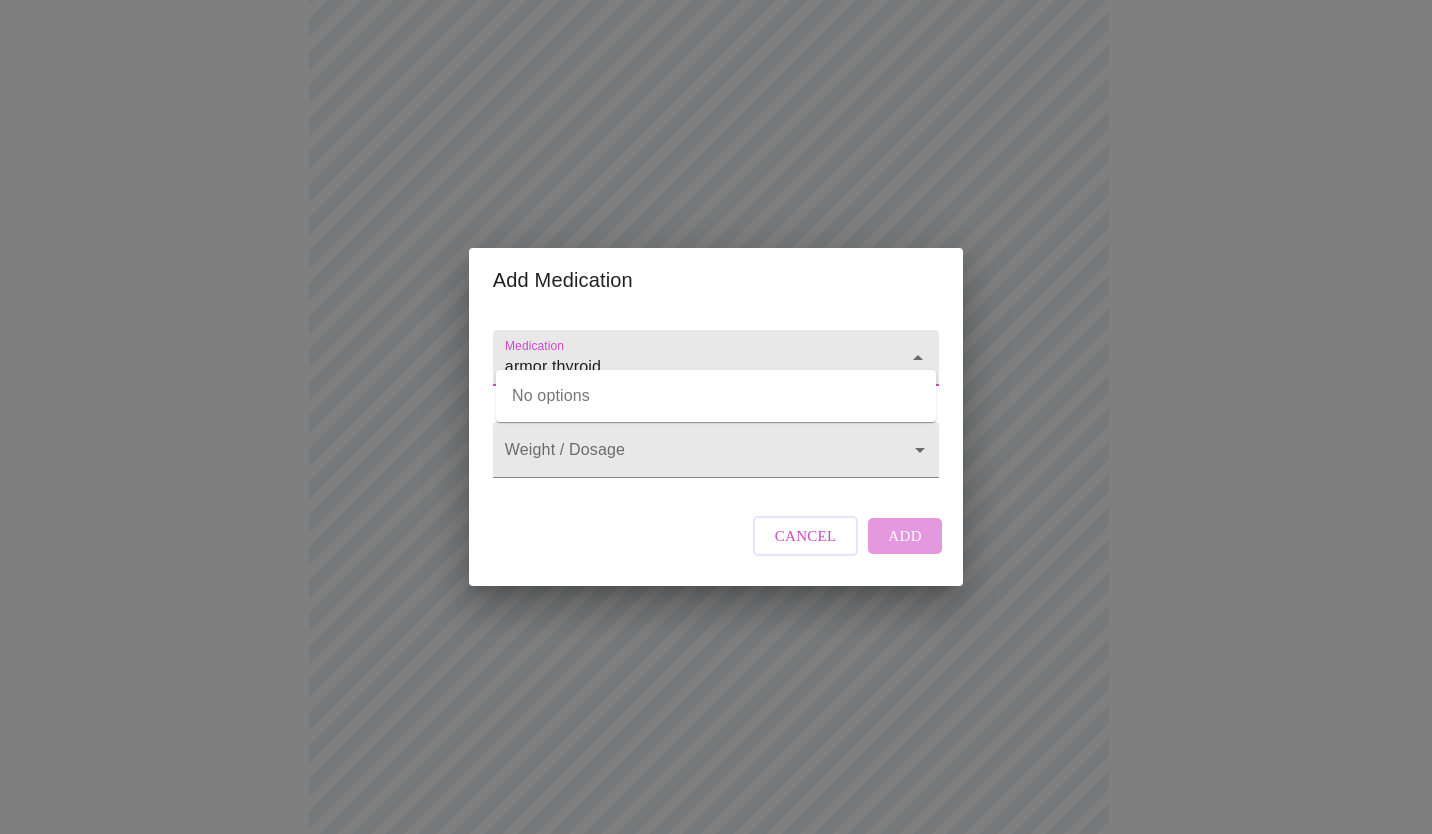 type on "armor thyroid" 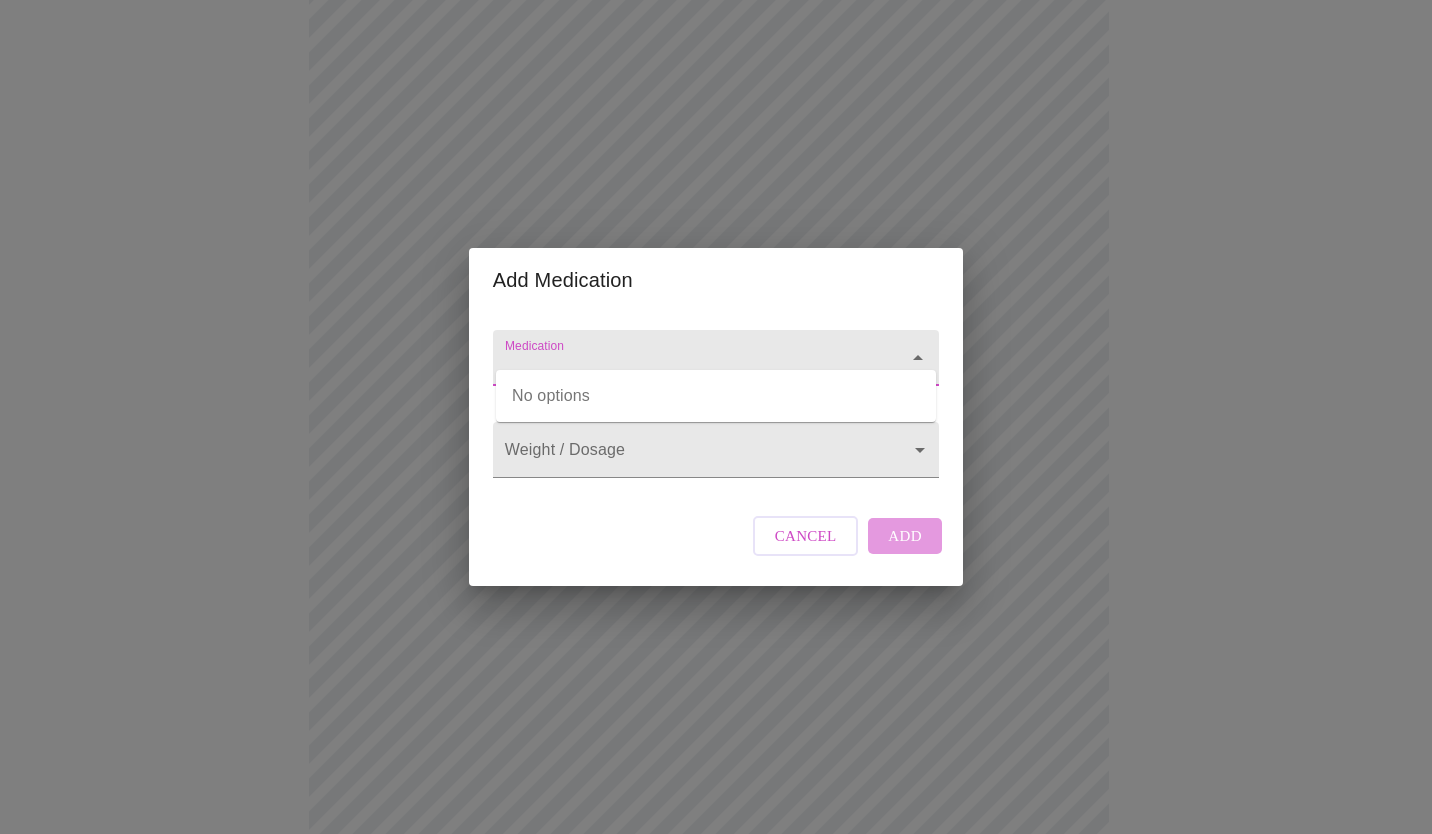click on "Cancel" at bounding box center [806, 536] 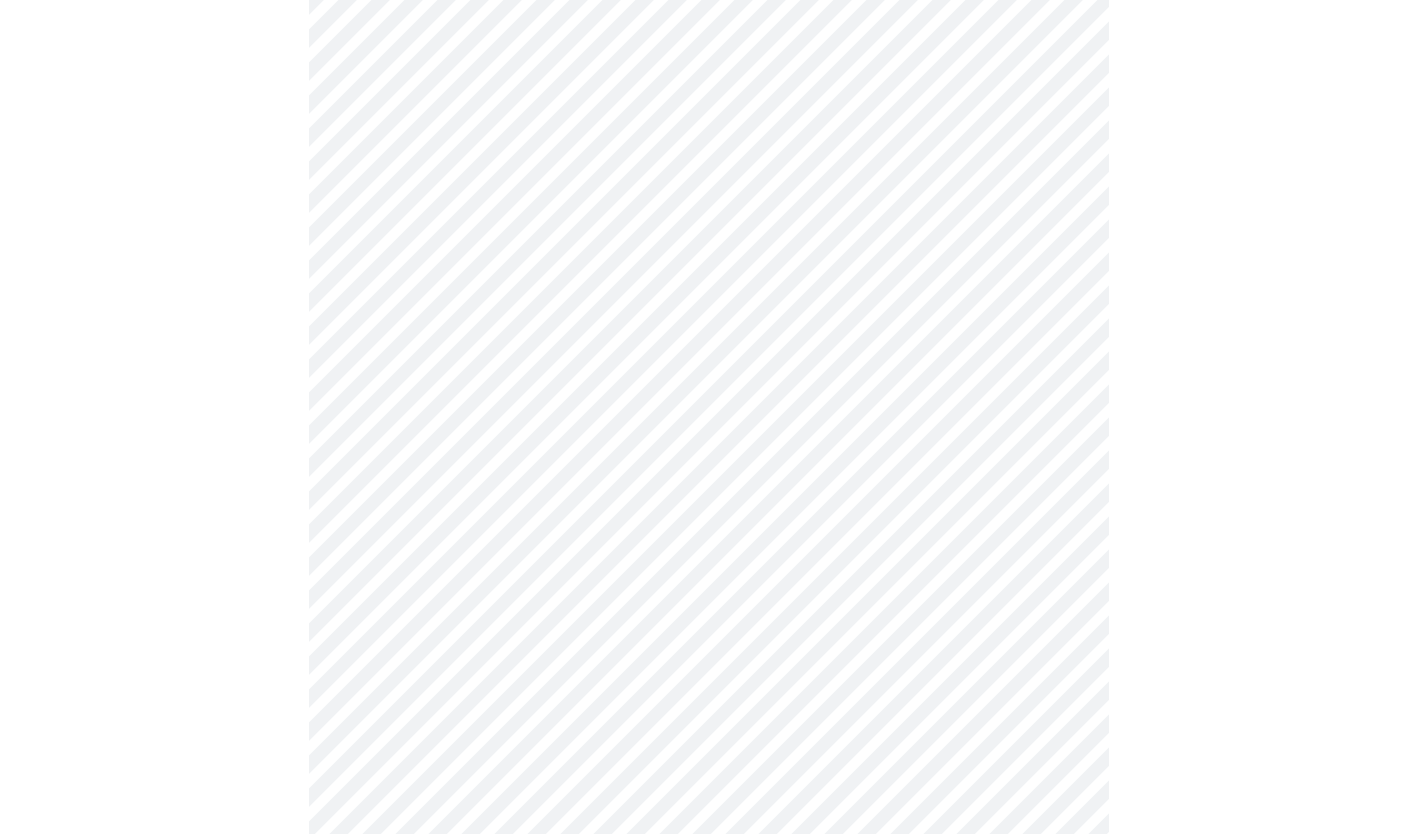 scroll, scrollTop: 670, scrollLeft: 0, axis: vertical 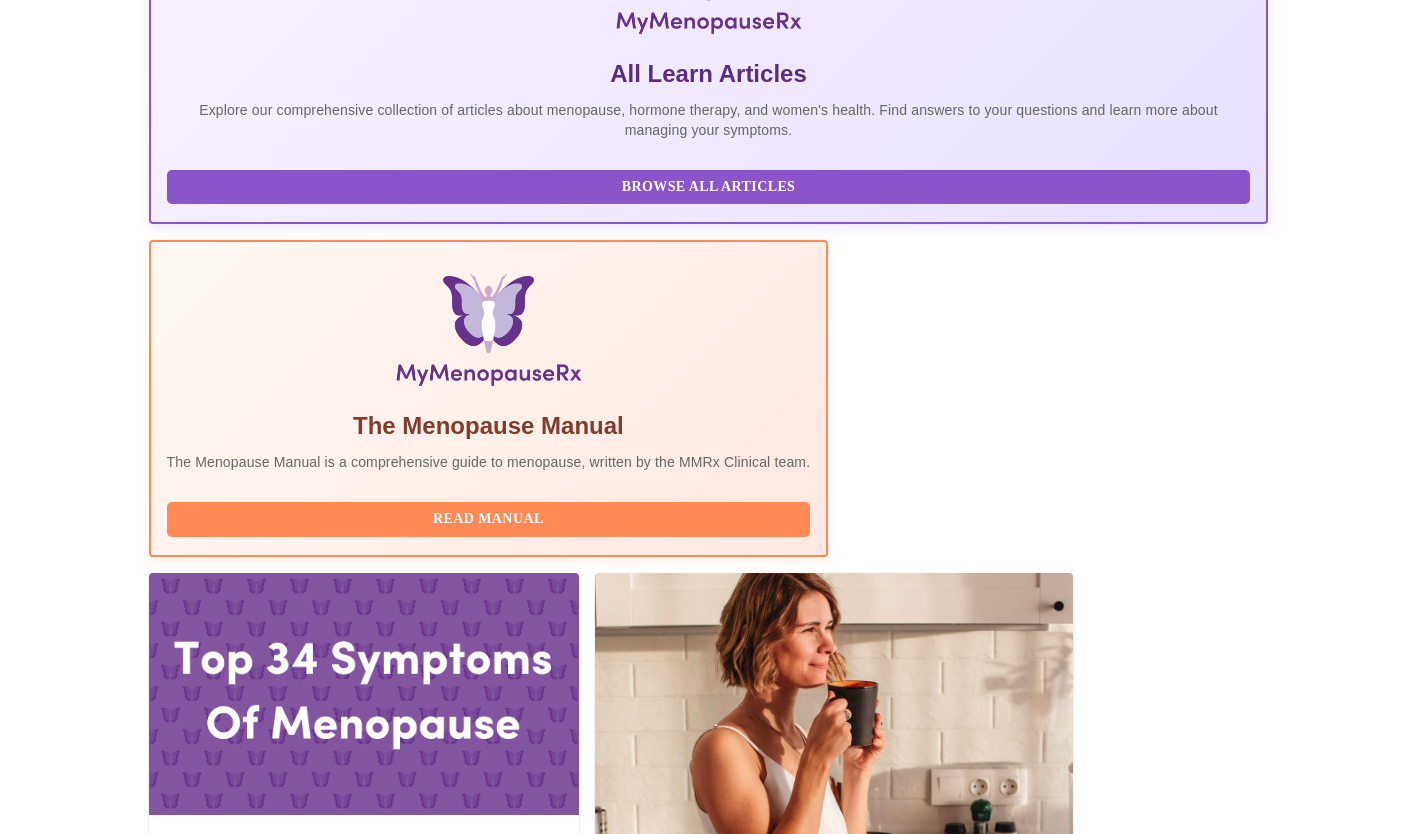 click on "Create Appointment Appointments  Refer Friends  & Earn $15 Gift Cards Share MyMenopauseRx and earn gift cards to over 200+ stores when friends complete appointments Start Referring All Learn Articles Explore our comprehensive collection of articles about menopause, hormone therapy, and women's health. Find answers to your questions and learn more about managing your symptoms. Browse All Articles The Menopause Manual The Menopause Manual is a comprehensive guide to menopause, written by the MMRx Clinical team. Read Manual The Top 34 Symptoms of Menopause Read More 8 Most Common Hormone Therapy Myths Read More What to Expect When Starting Hormone Therapy Read More What to Expect When Starting an SSRI Read More The Power of Psyllium Husk Fiber Read More Upcoming Thursday, August 7th 2025 @ 7:40am - 8:00am CDT With  [FIRST] [LAST], [CREDENTIALS] You're all set for now. We look forward to seeing you during your virtual visit! Please make sure you have Zoom installed prior to your visit. Scheduled Payment :" at bounding box center [709, 1028] 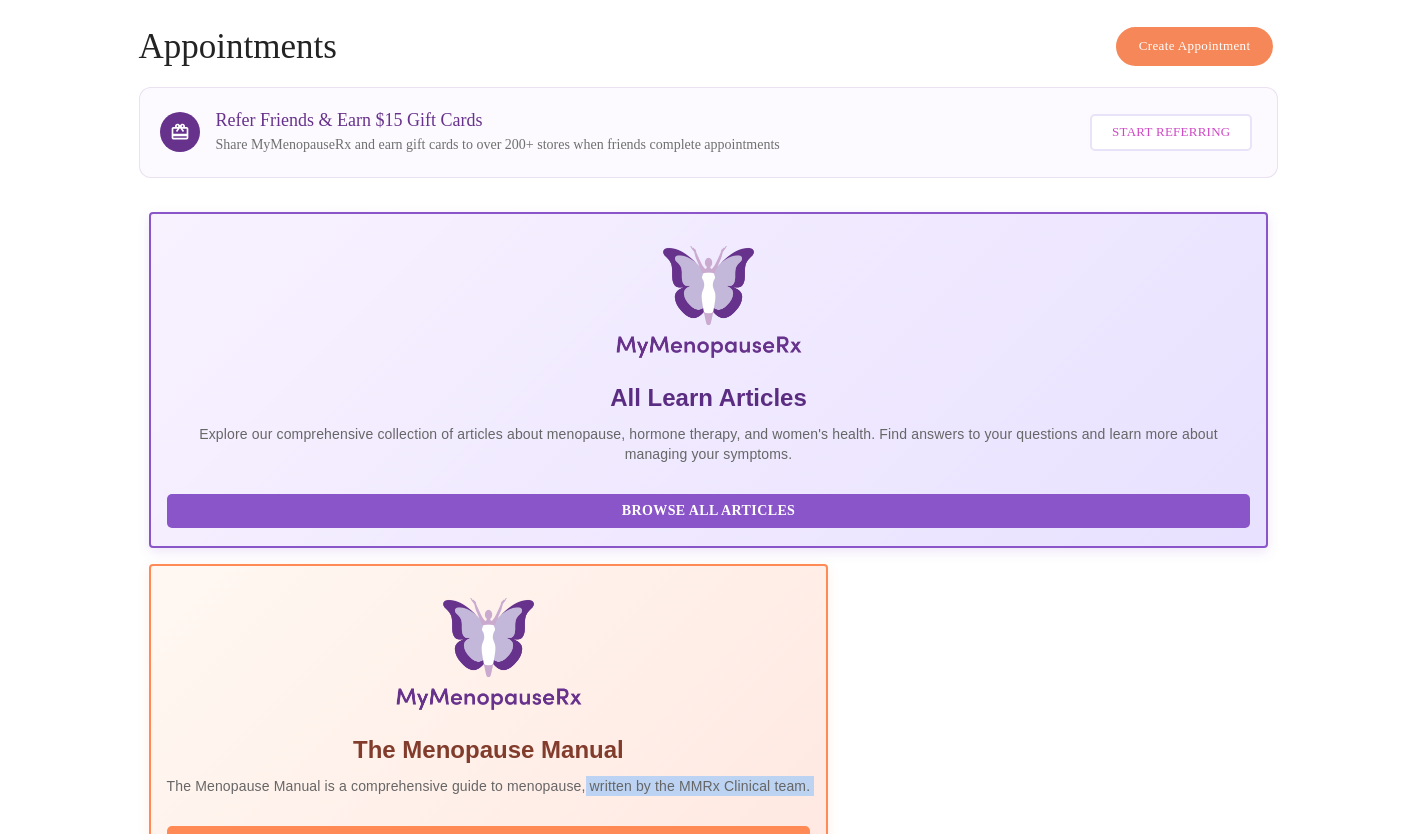 scroll, scrollTop: 0, scrollLeft: 0, axis: both 